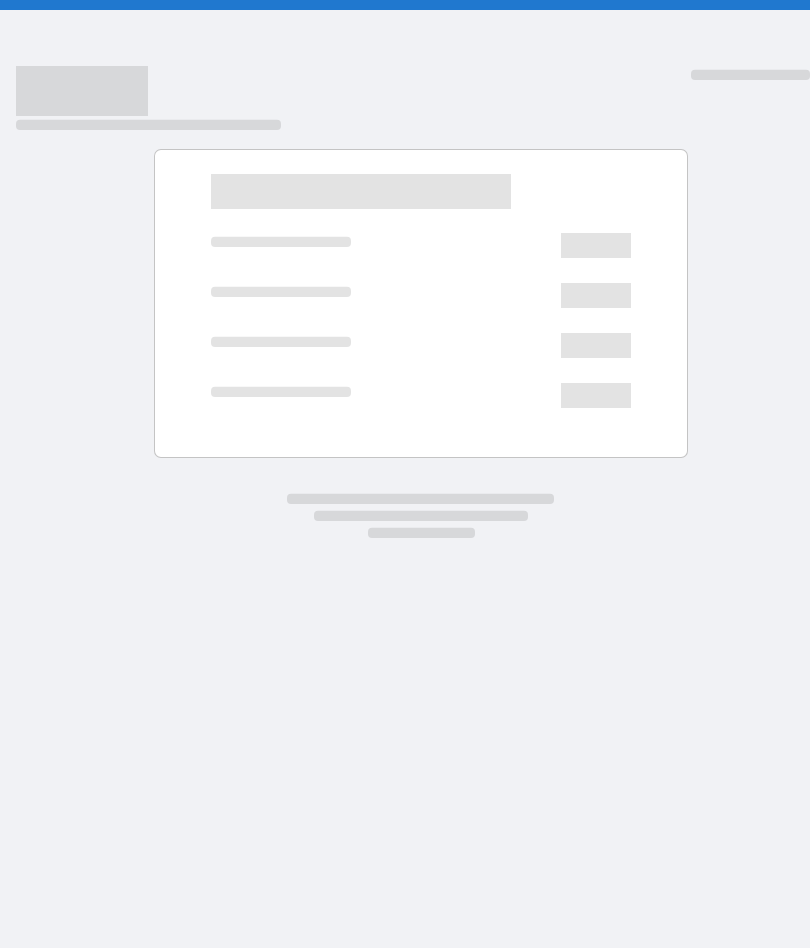 scroll, scrollTop: 0, scrollLeft: 0, axis: both 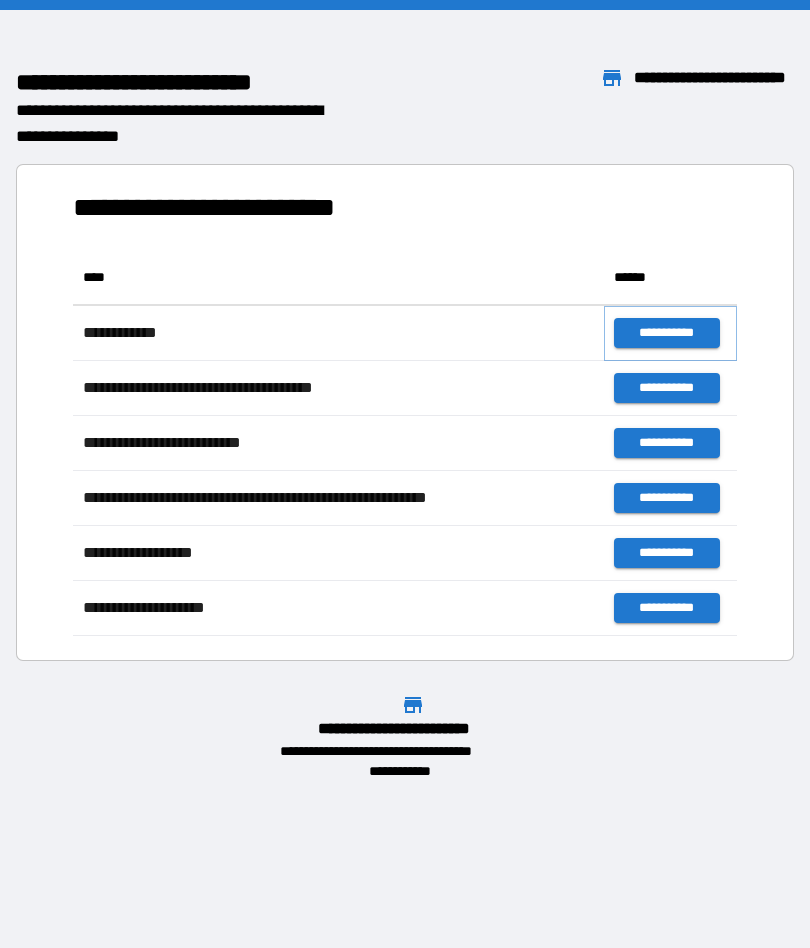 click on "**********" at bounding box center [666, 333] 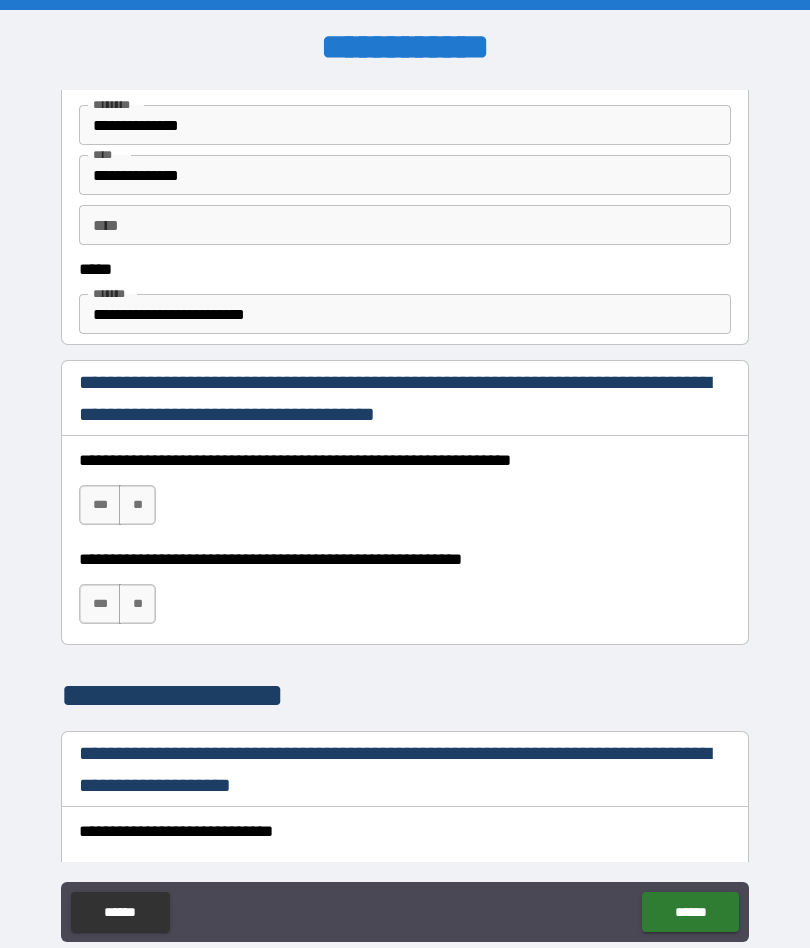 scroll, scrollTop: 1088, scrollLeft: 0, axis: vertical 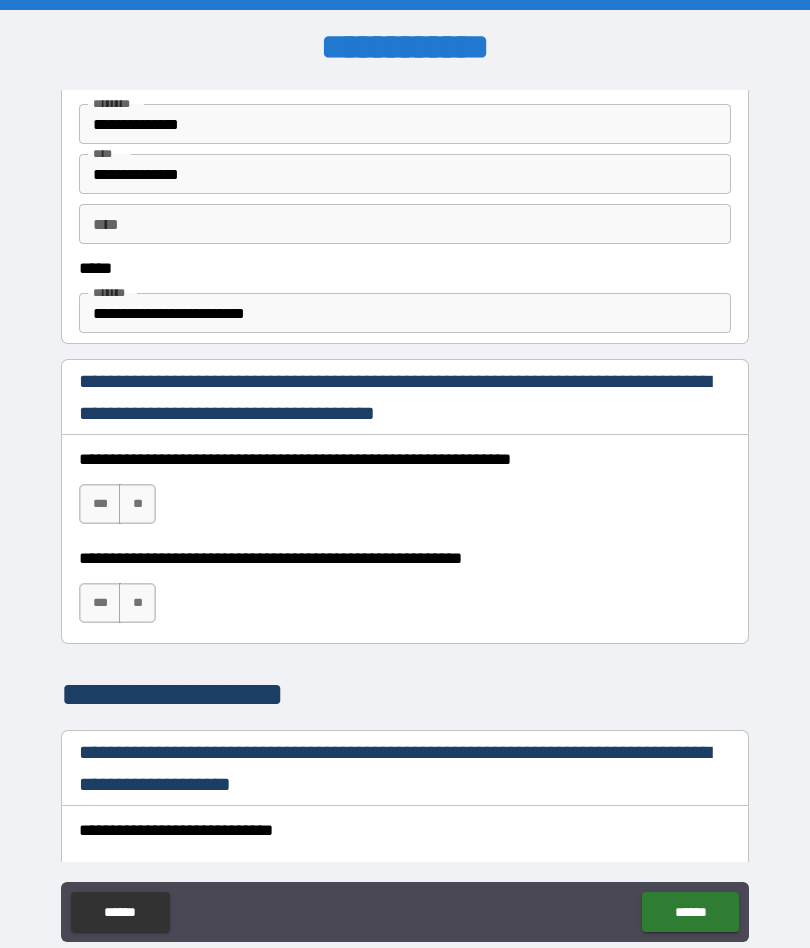click on "***" at bounding box center (100, 504) 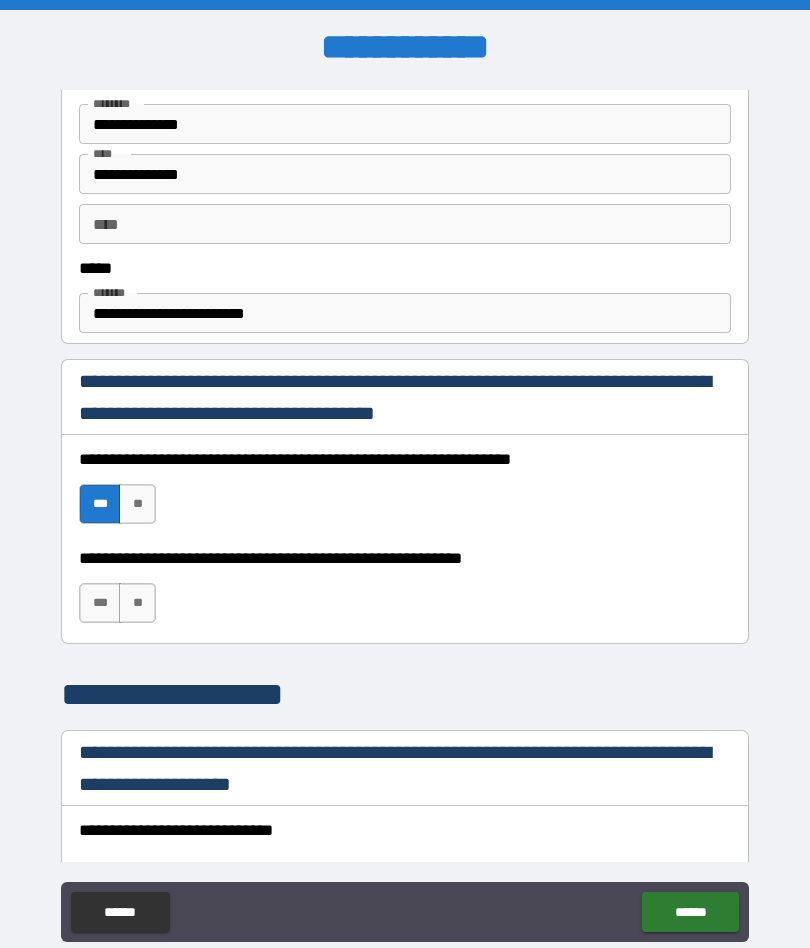 click on "***" at bounding box center [100, 603] 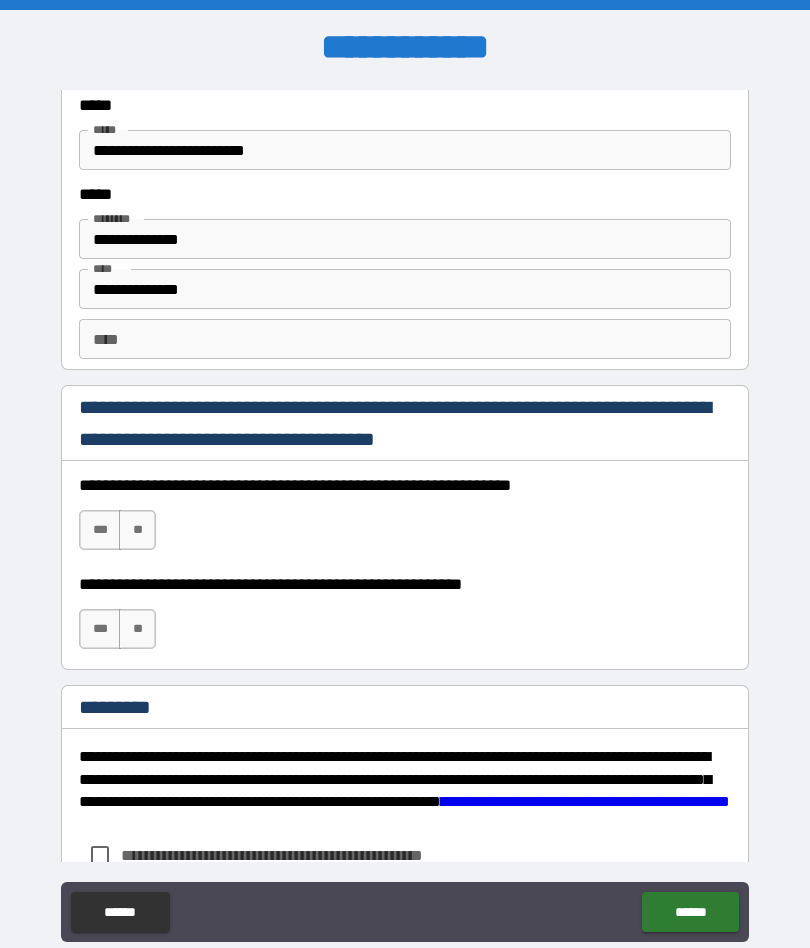 scroll, scrollTop: 2701, scrollLeft: 0, axis: vertical 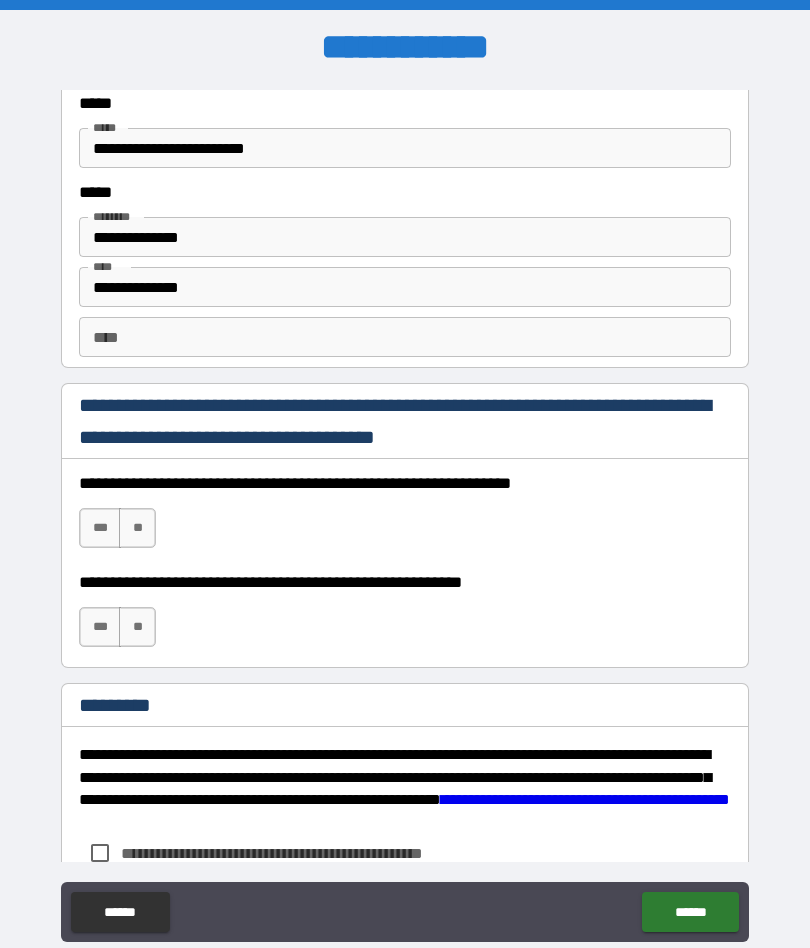 click on "***" at bounding box center [100, 528] 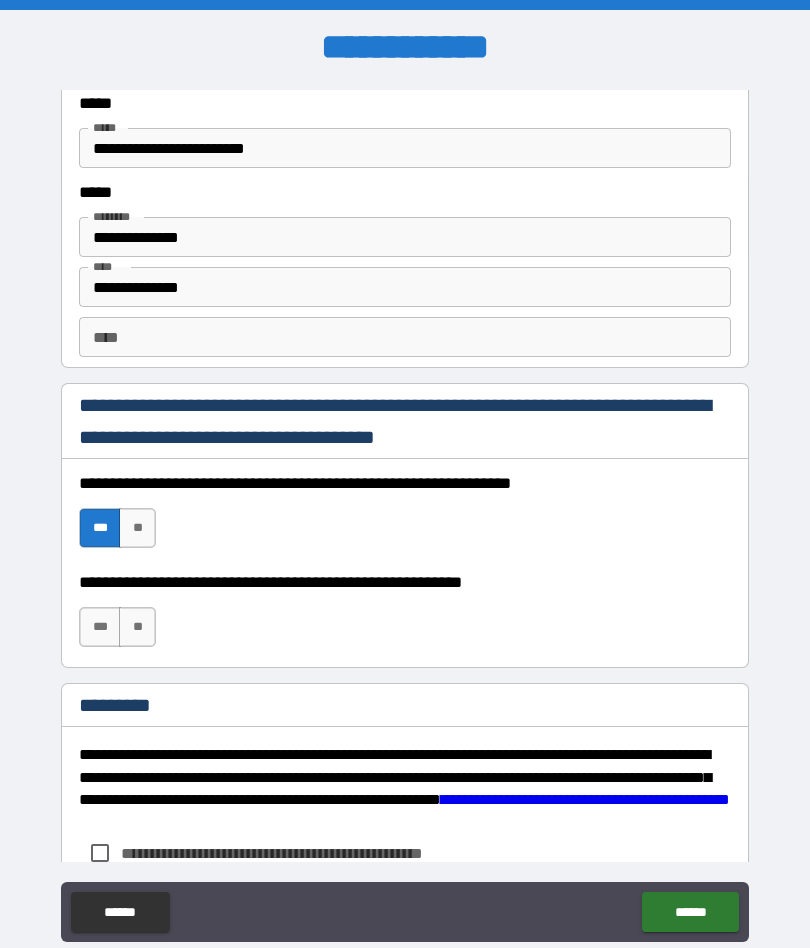 click on "***" at bounding box center [100, 627] 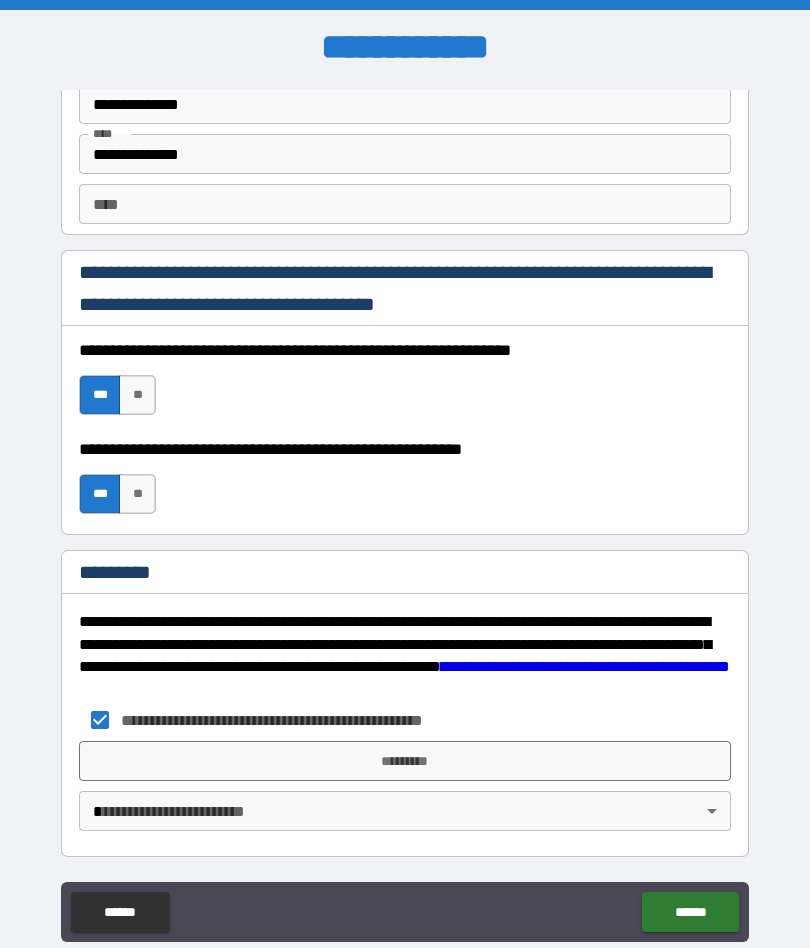 scroll, scrollTop: 2834, scrollLeft: 0, axis: vertical 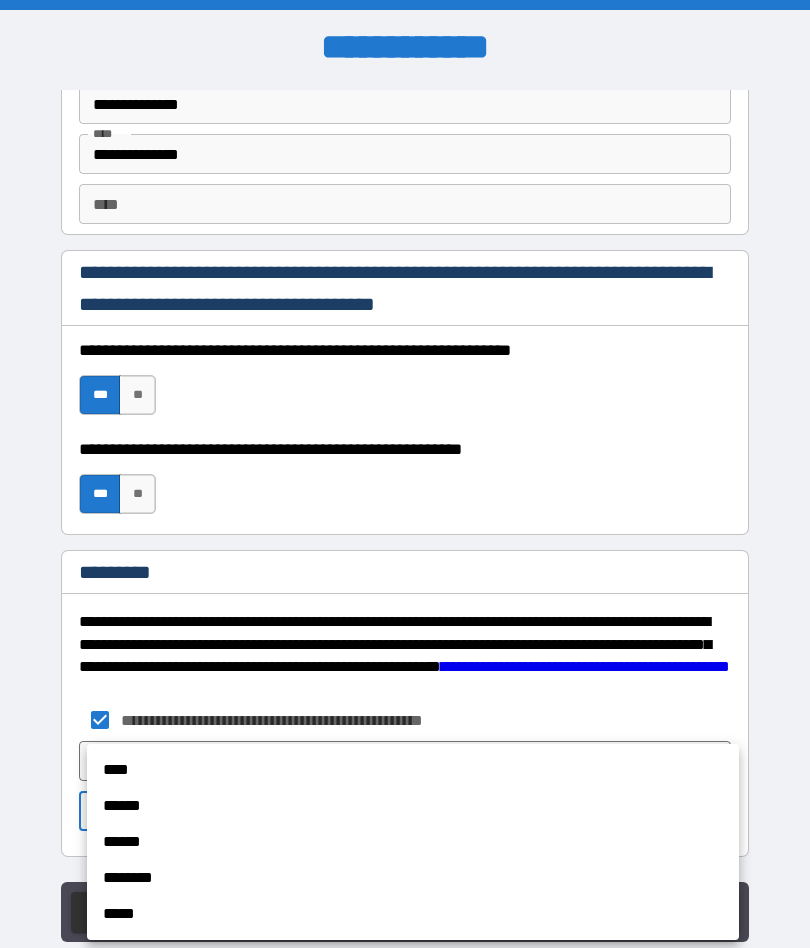 click on "****" at bounding box center (413, 770) 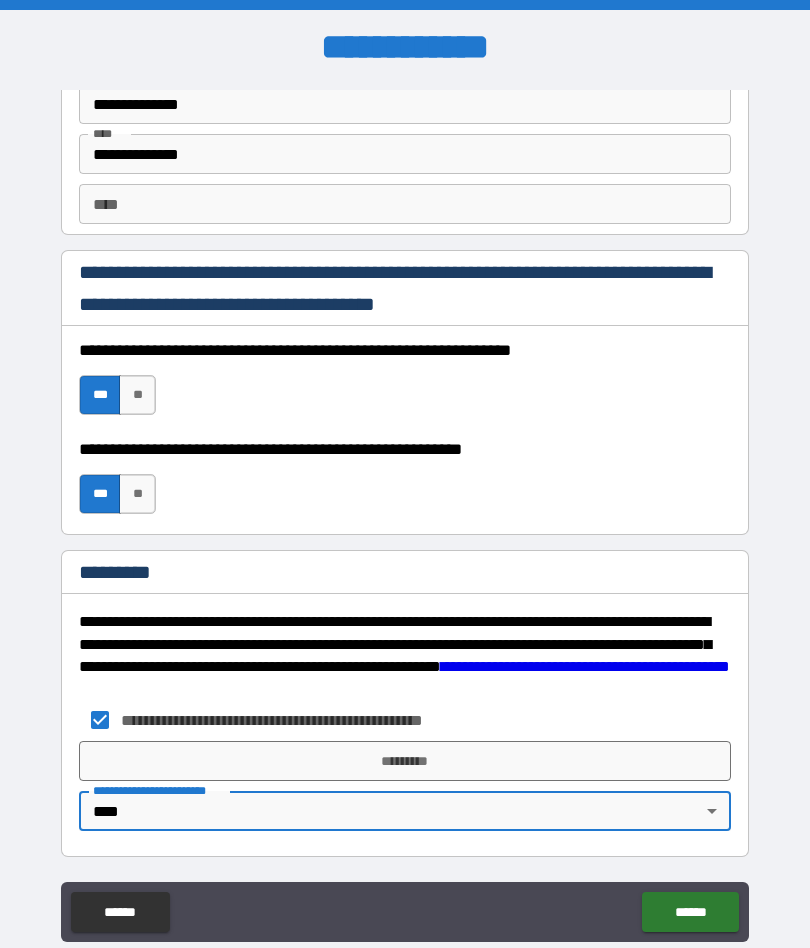 click on "**********" at bounding box center [405, 655] 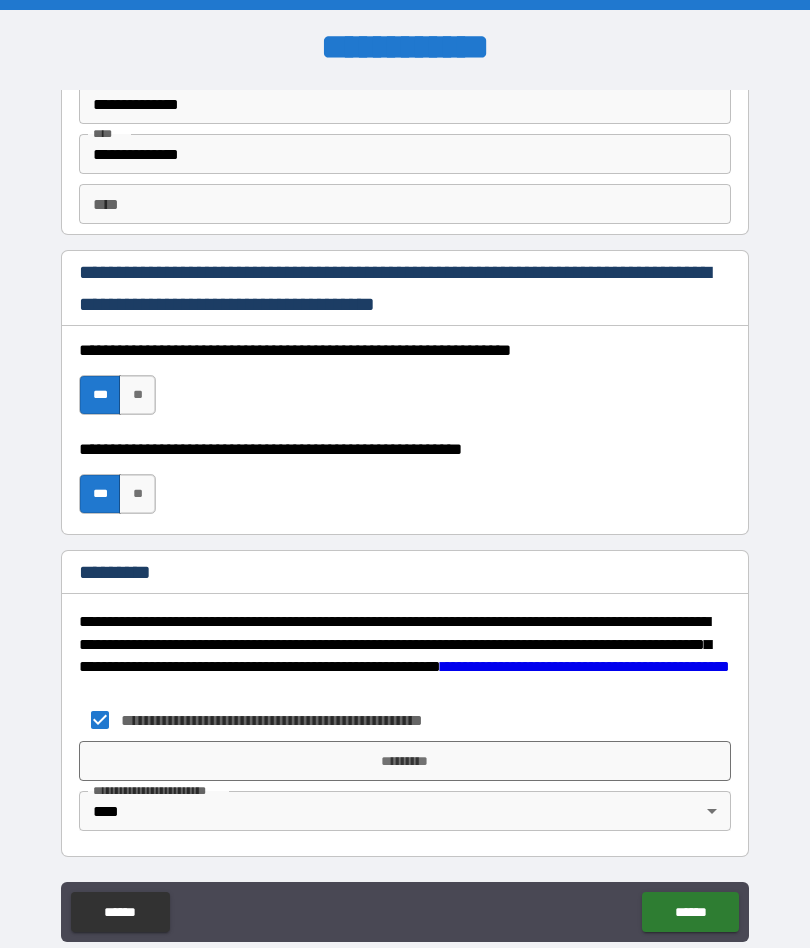 click on "*********" at bounding box center (405, 761) 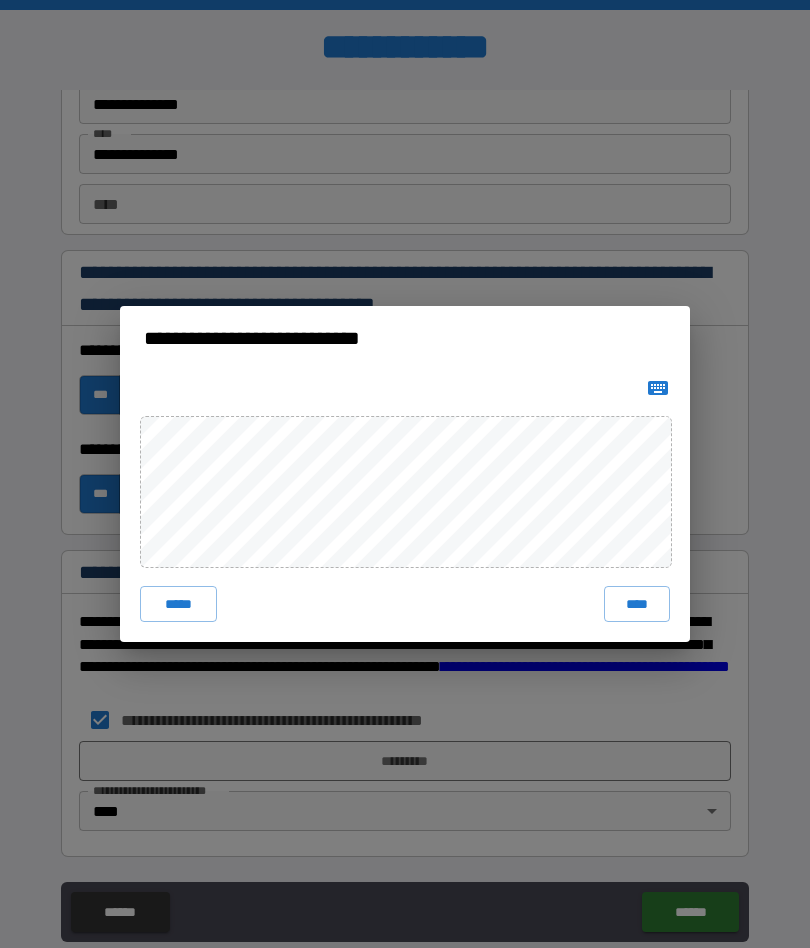 click on "****" at bounding box center [637, 604] 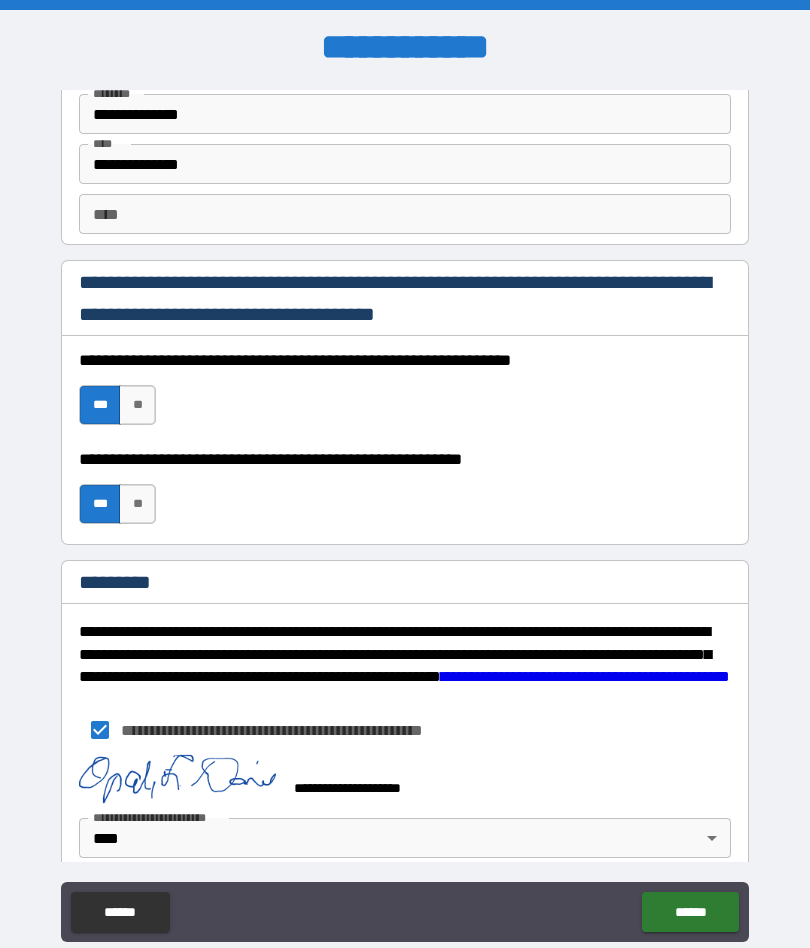 click on "******" at bounding box center [690, 912] 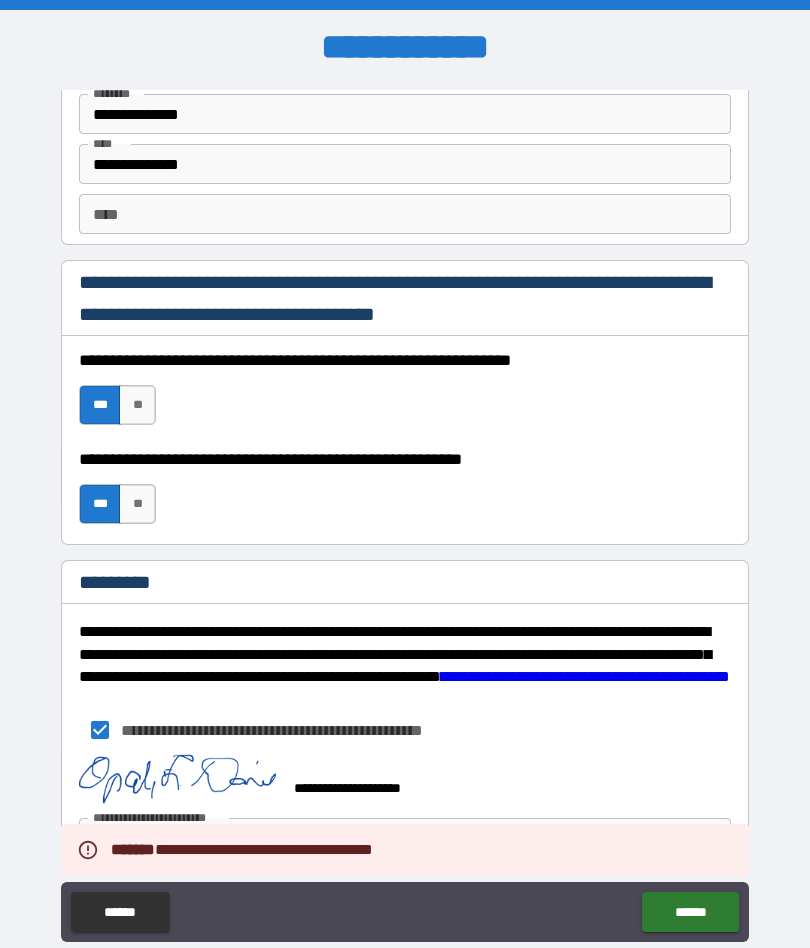click on "******" at bounding box center [690, 912] 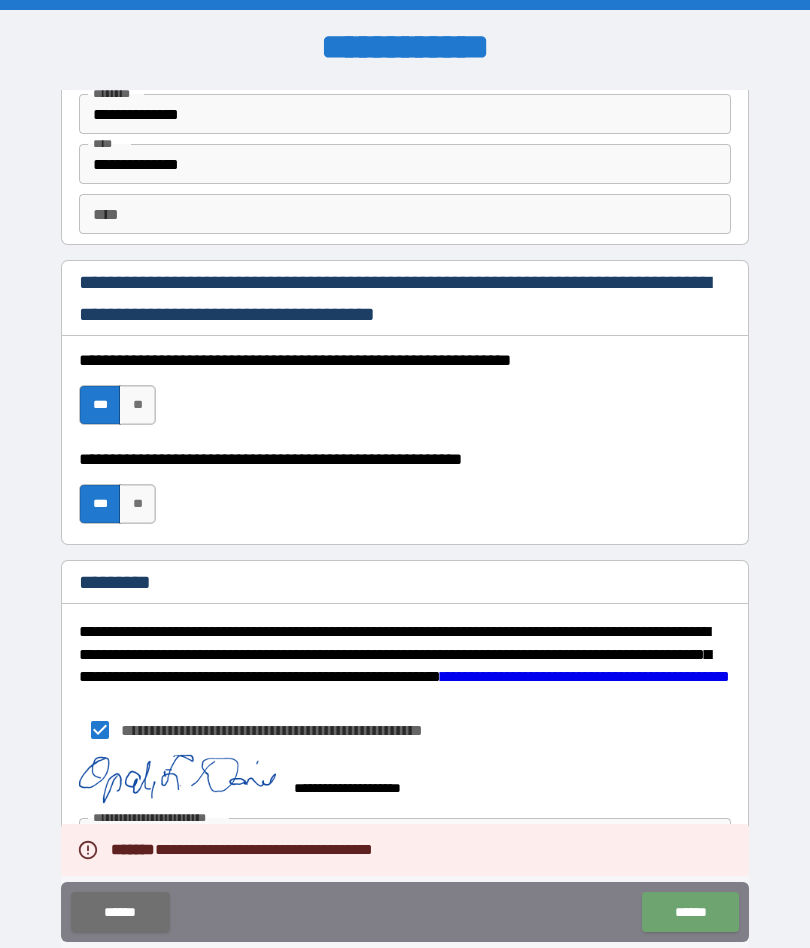 click on "******" at bounding box center (690, 912) 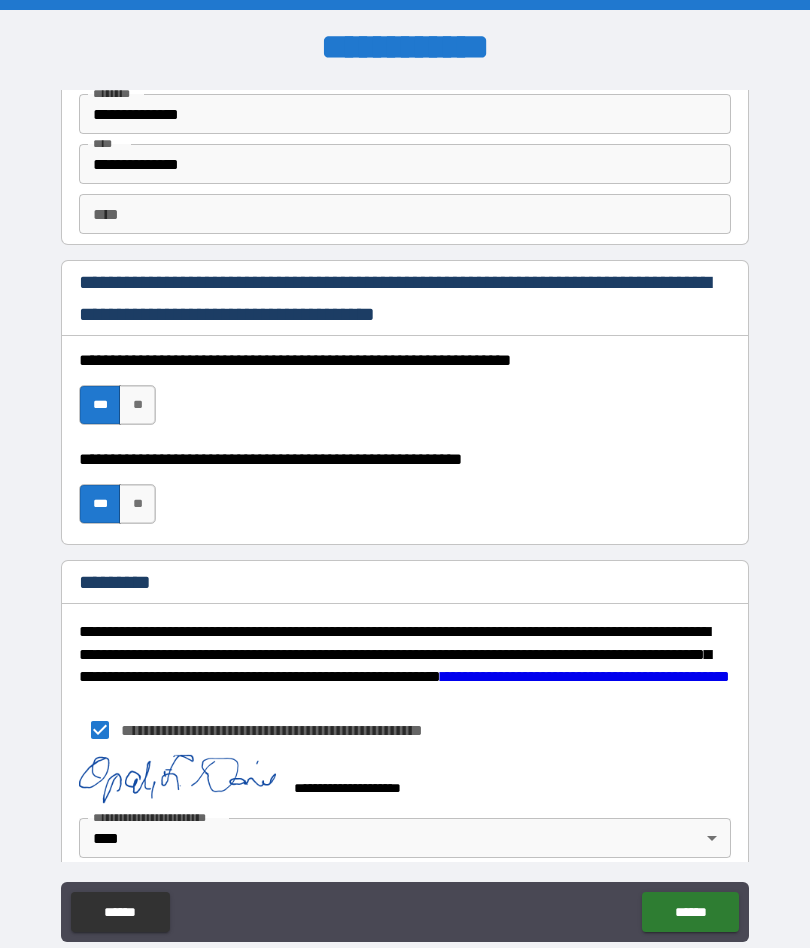 click on "******" at bounding box center (690, 912) 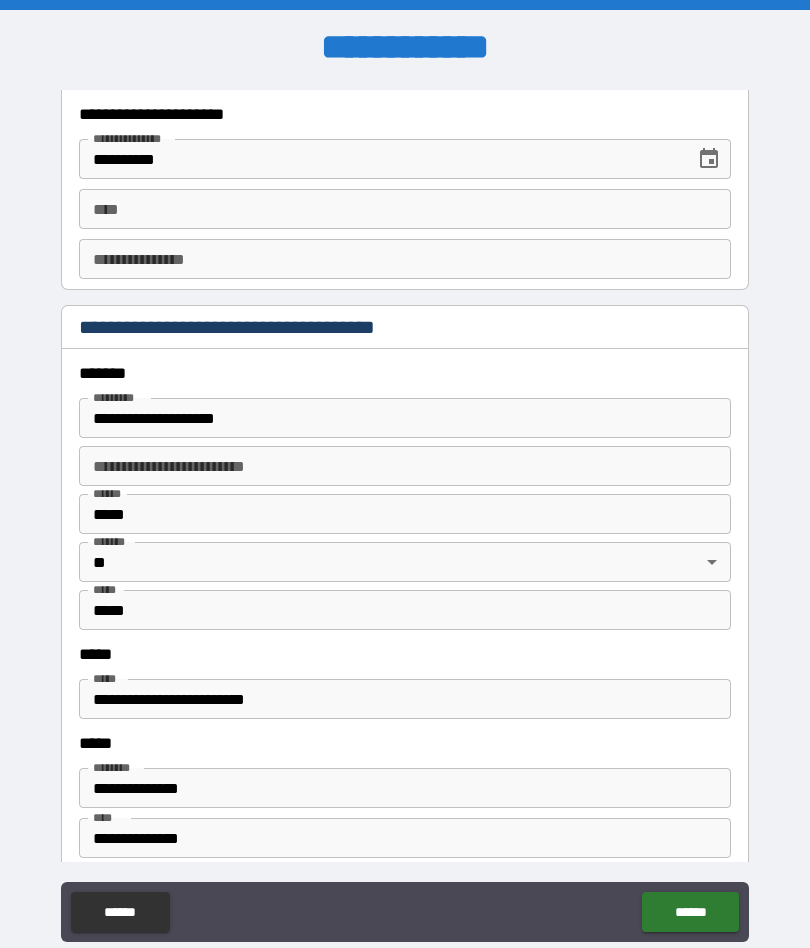 scroll, scrollTop: 2146, scrollLeft: 0, axis: vertical 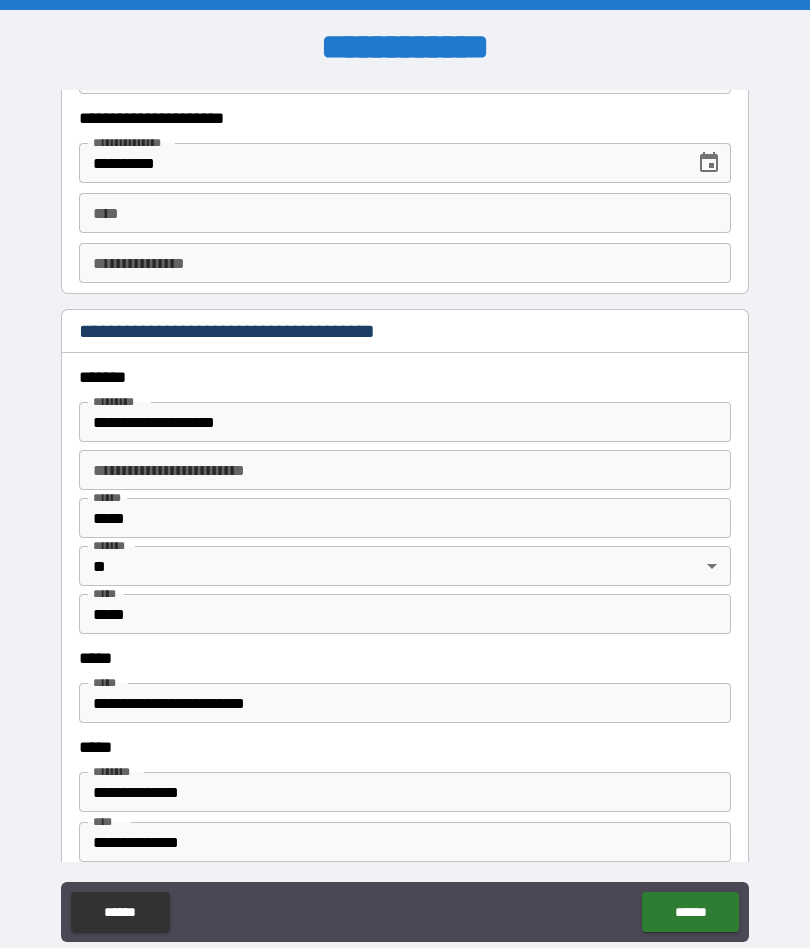 click on "****" at bounding box center (405, 213) 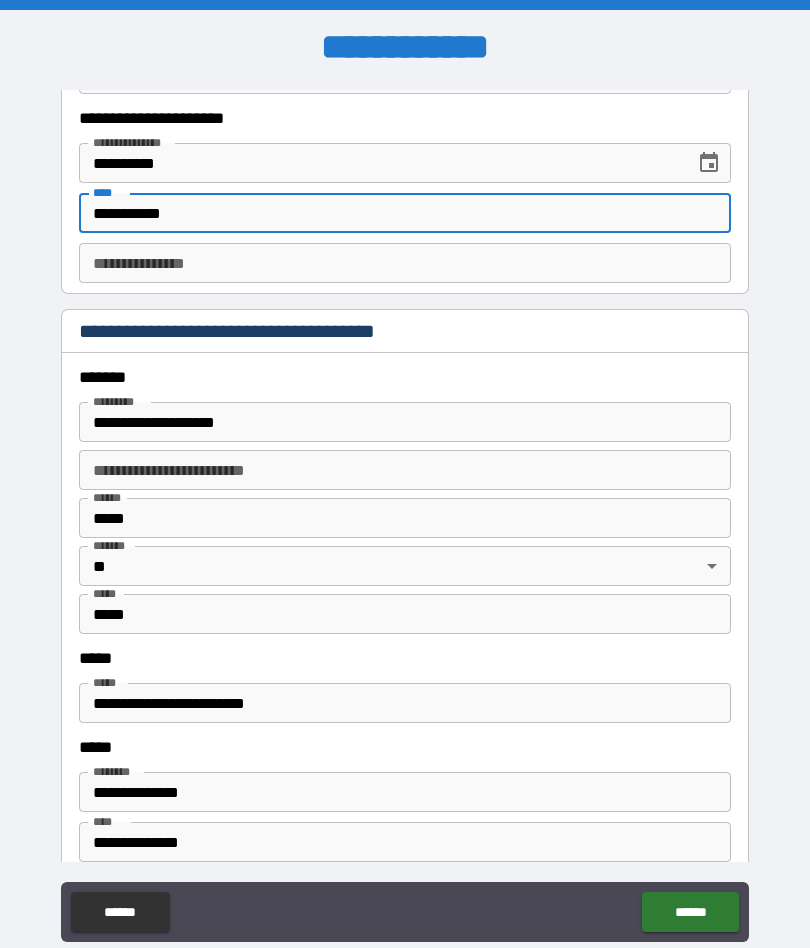 type on "**********" 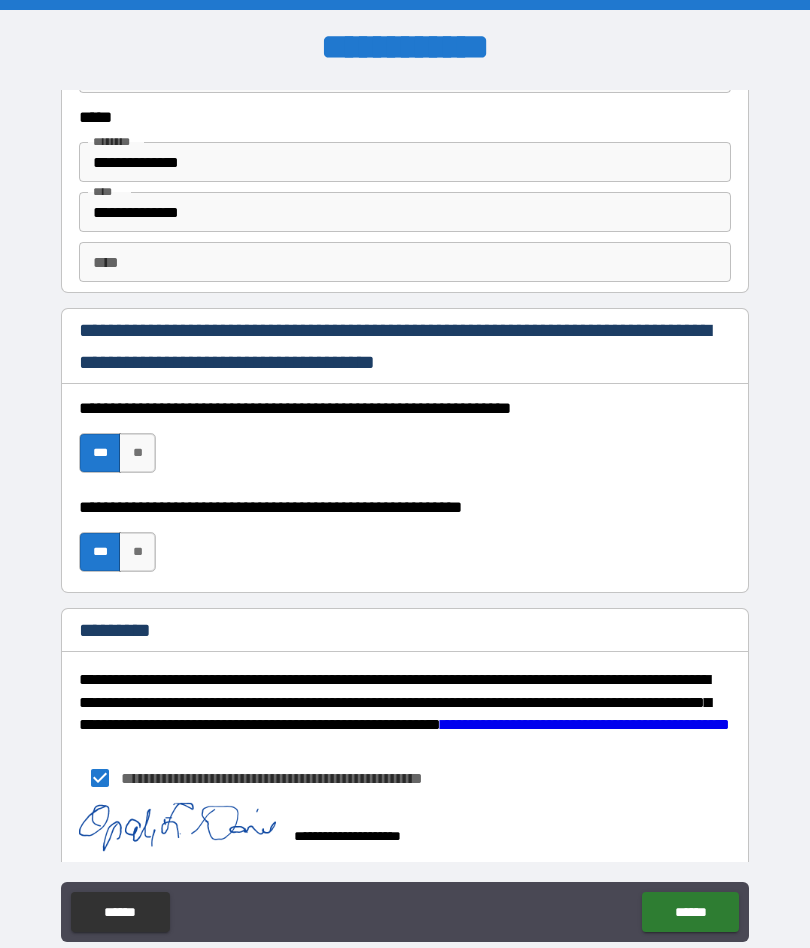 scroll, scrollTop: 2774, scrollLeft: 0, axis: vertical 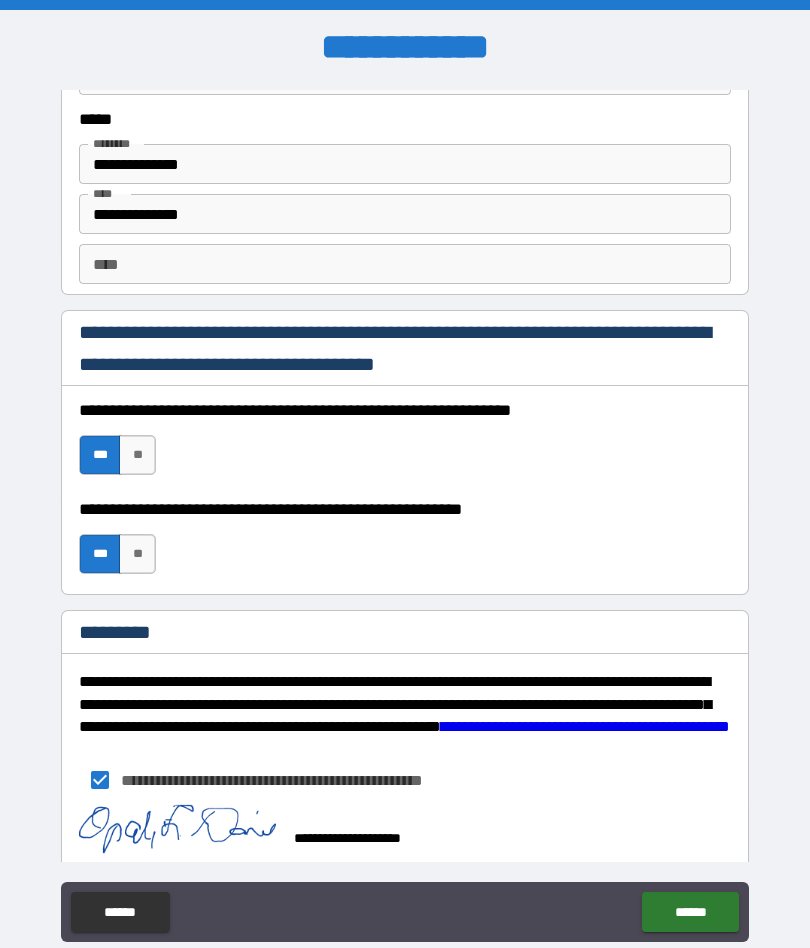 type on "**" 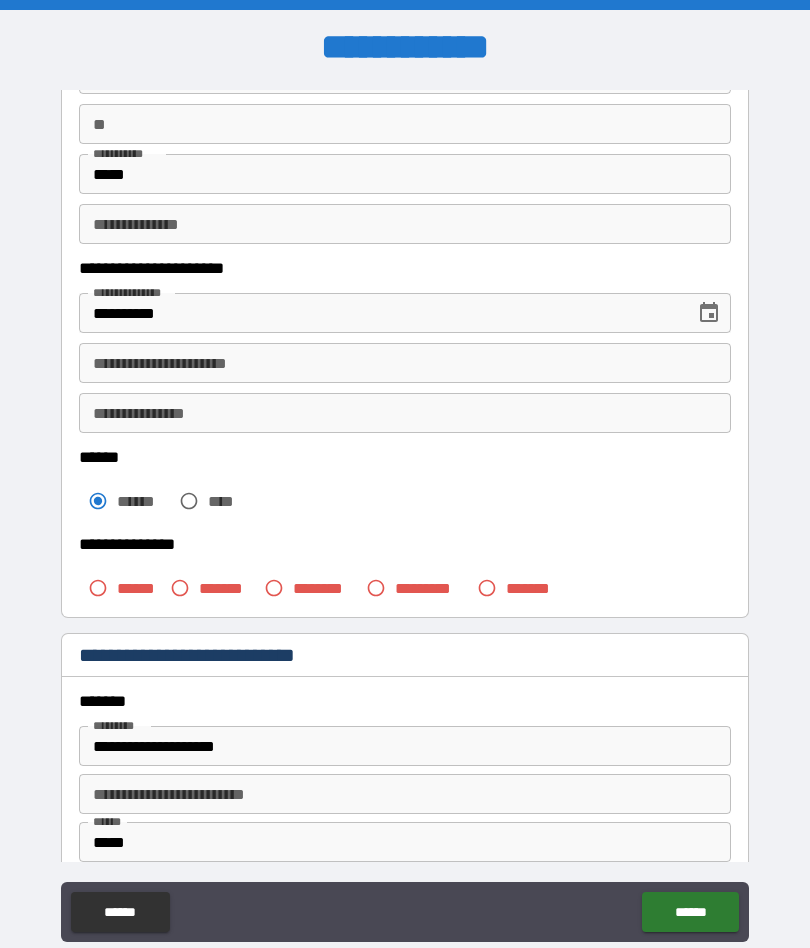 scroll, scrollTop: 184, scrollLeft: 0, axis: vertical 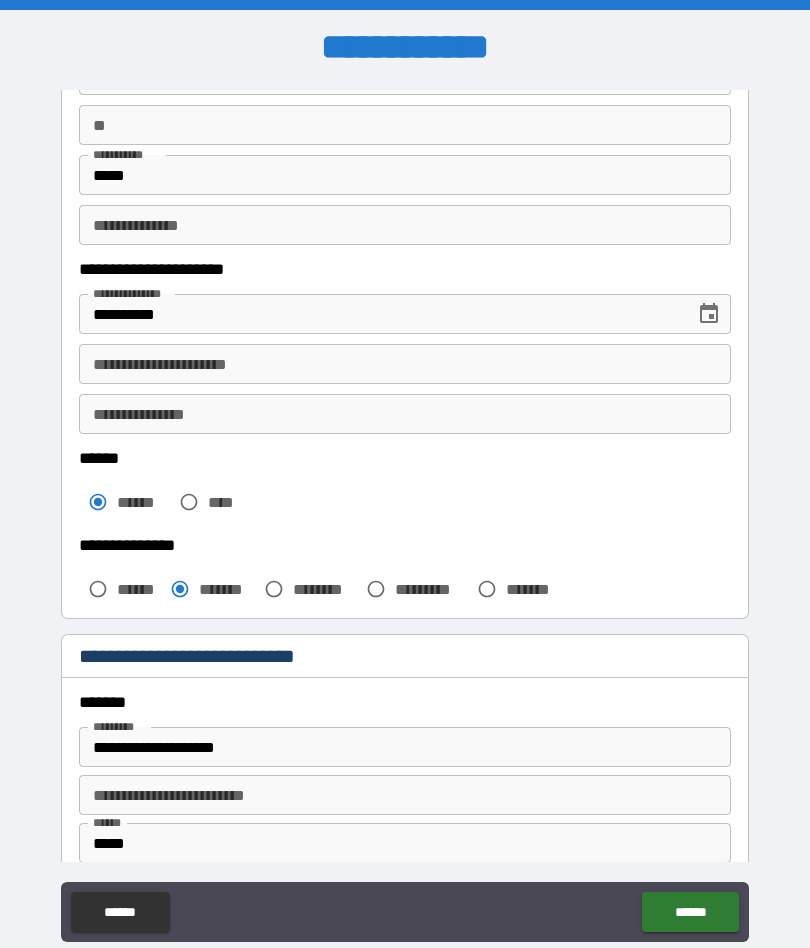 click on "******" at bounding box center (690, 912) 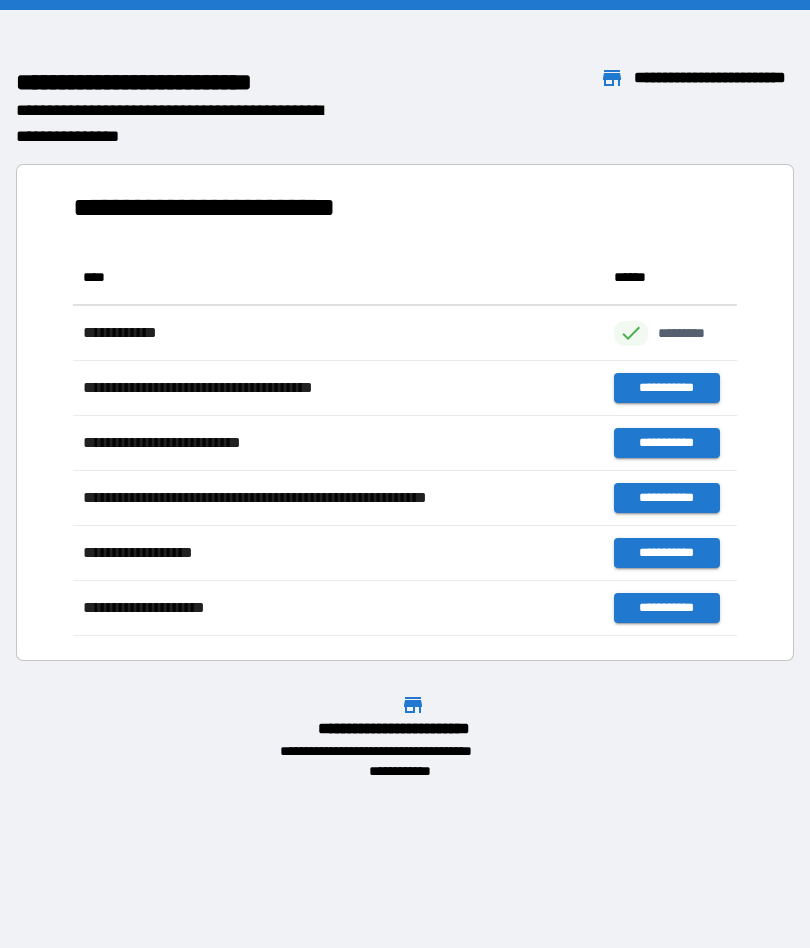 scroll, scrollTop: 386, scrollLeft: 664, axis: both 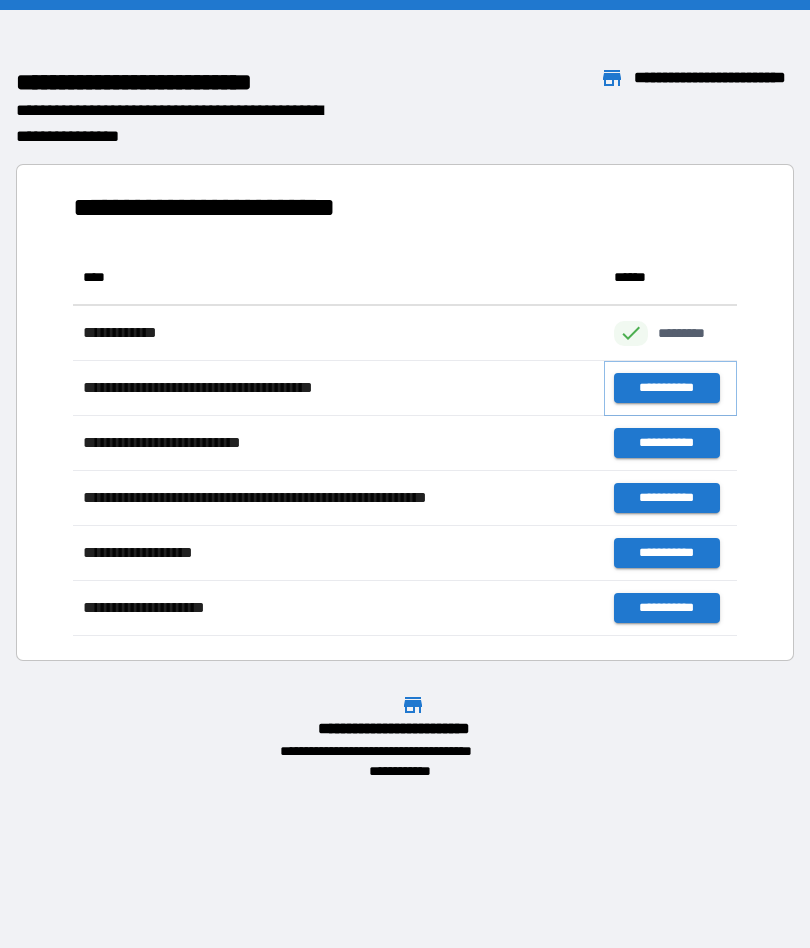 click on "**********" at bounding box center [666, 388] 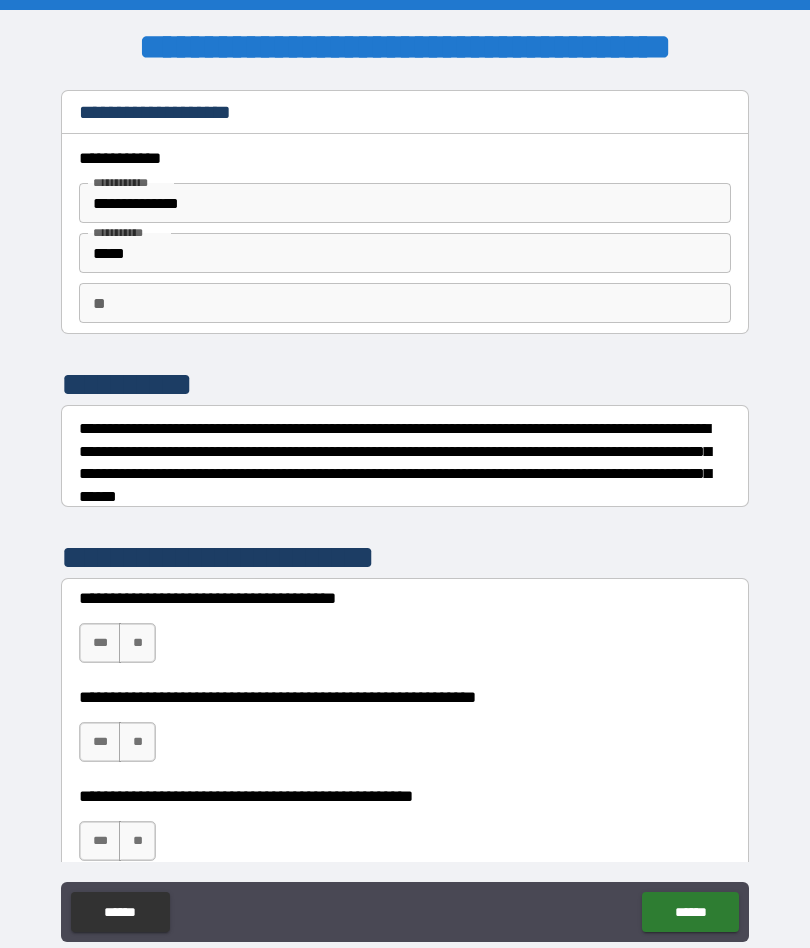 click on "***" at bounding box center [100, 643] 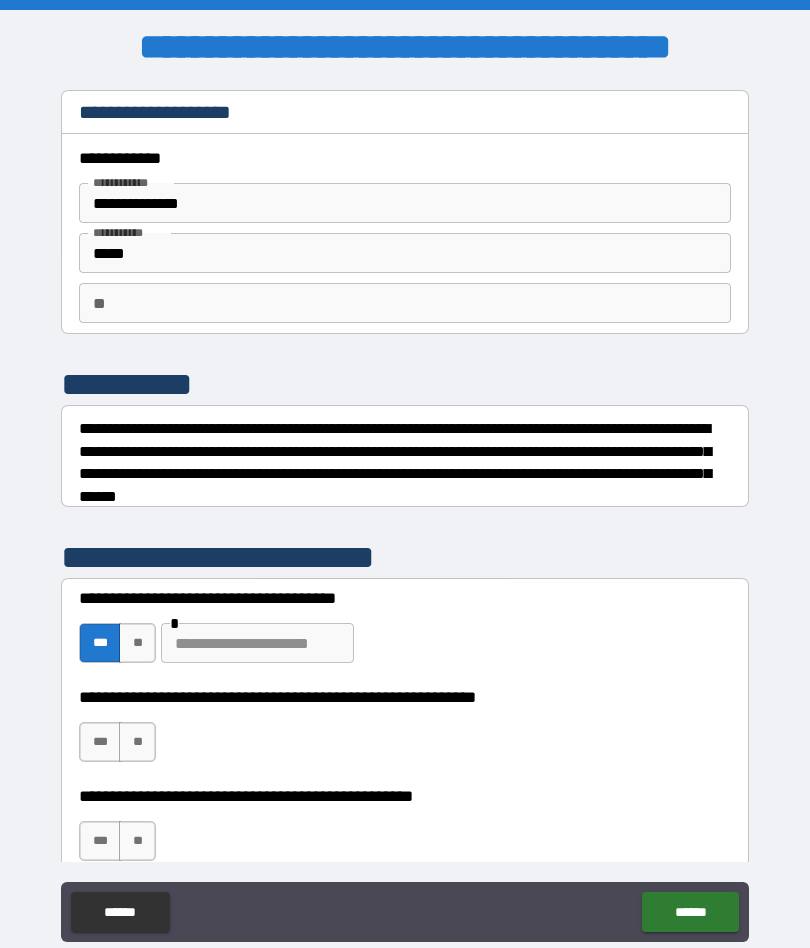 click on "**" at bounding box center (137, 742) 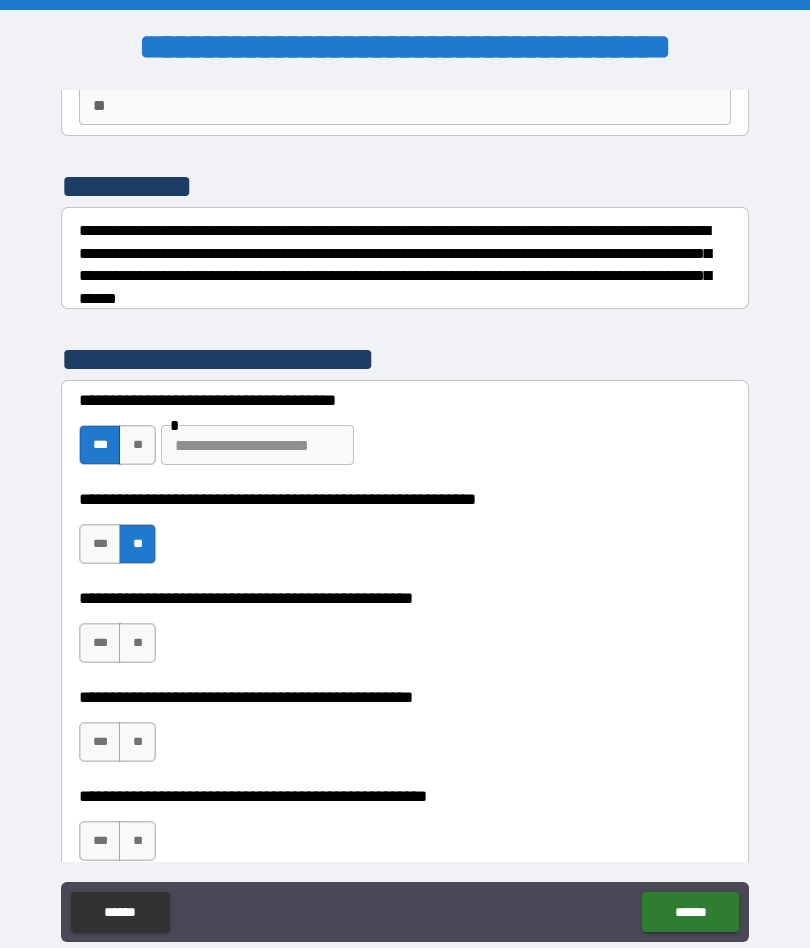 scroll, scrollTop: 200, scrollLeft: 0, axis: vertical 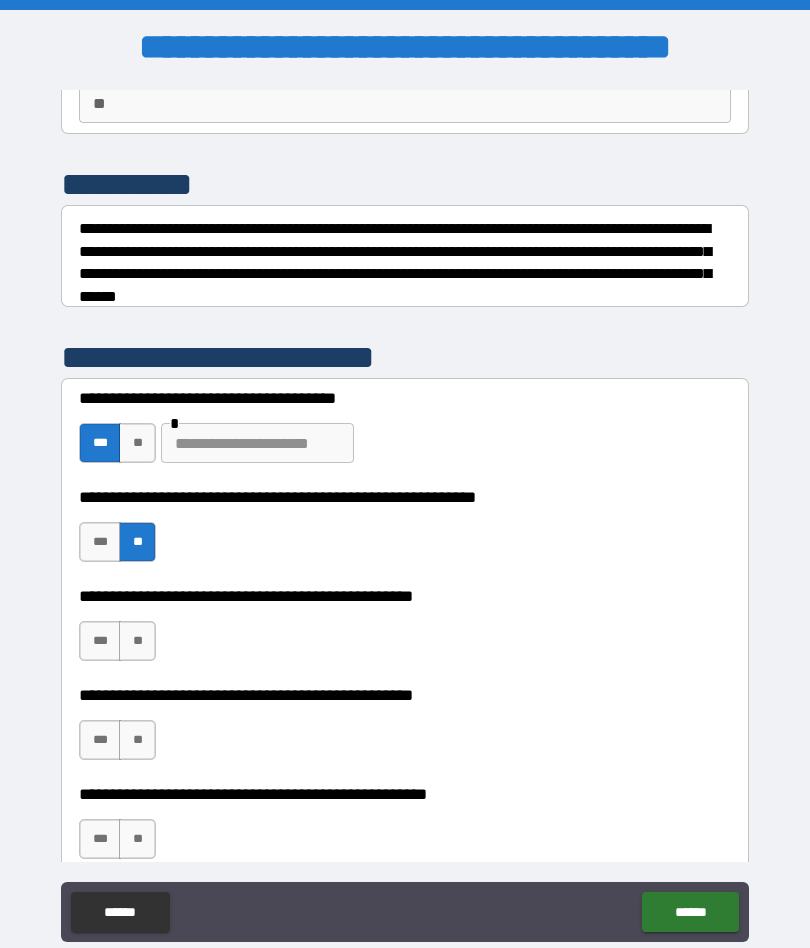 click on "***" at bounding box center [100, 641] 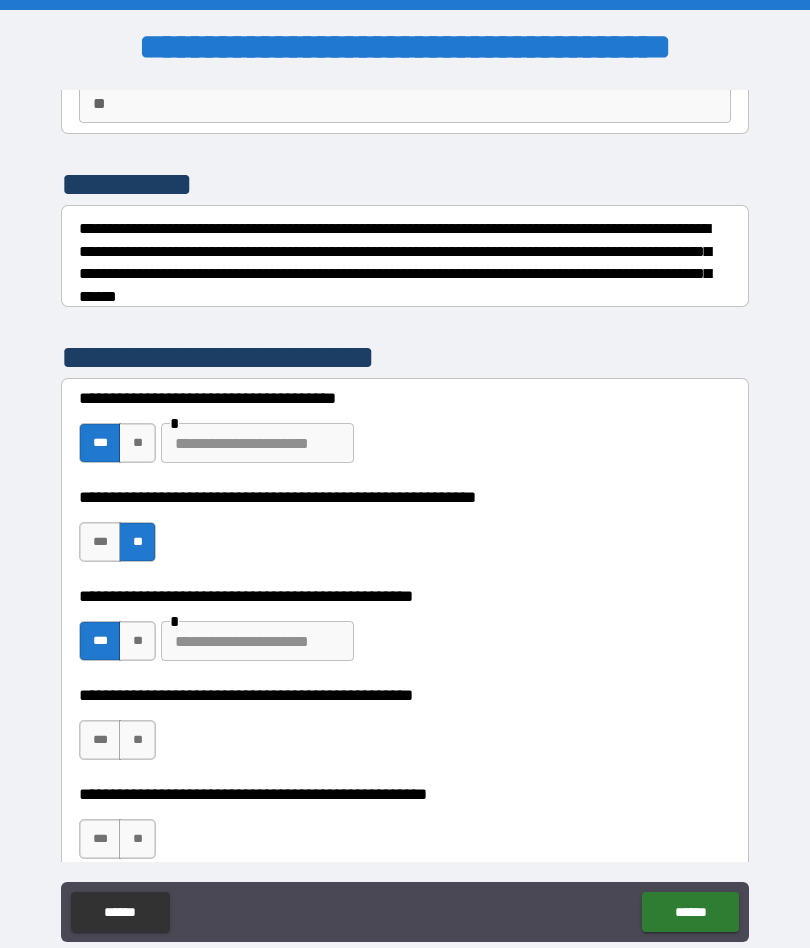 click on "***" at bounding box center [100, 740] 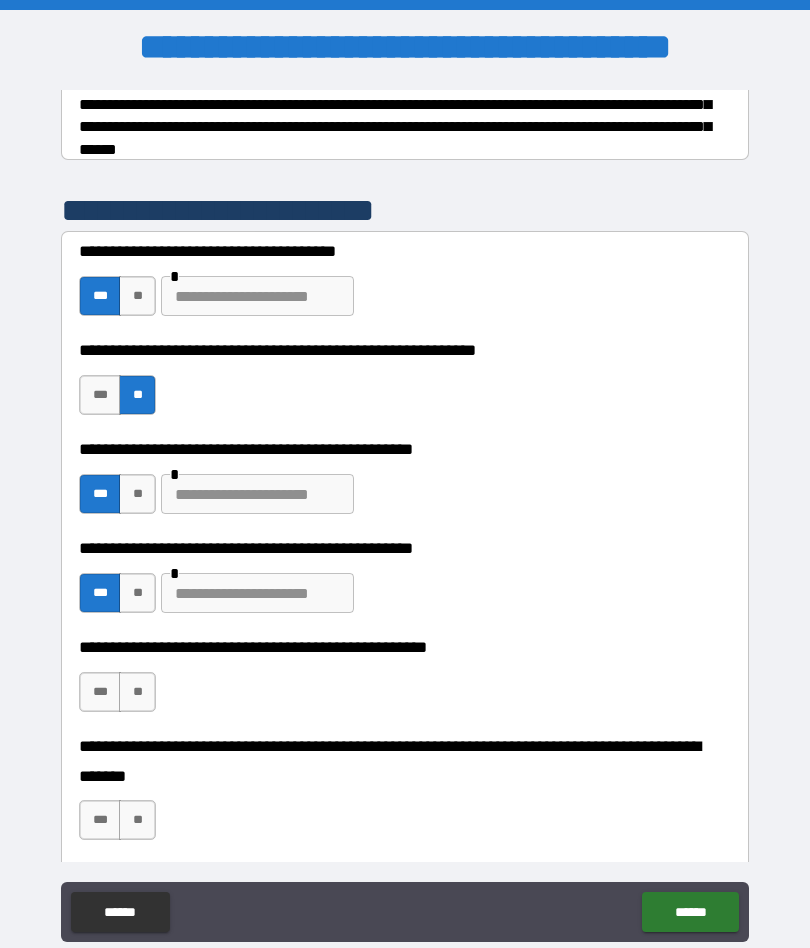 scroll, scrollTop: 348, scrollLeft: 0, axis: vertical 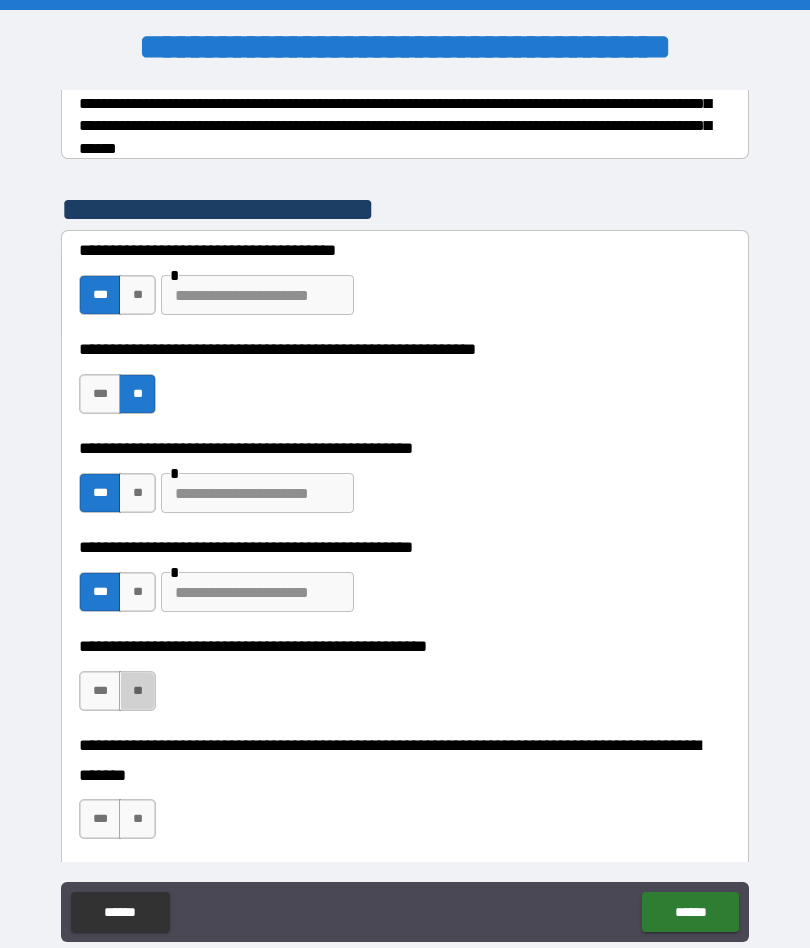 click on "**" at bounding box center [137, 691] 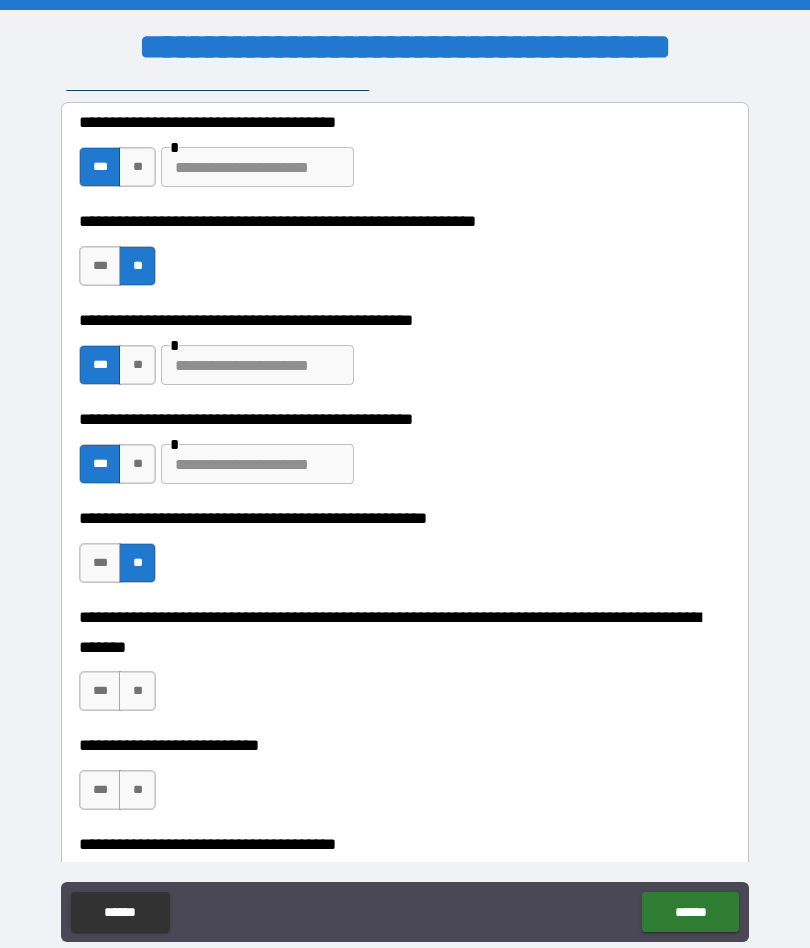 scroll, scrollTop: 477, scrollLeft: 0, axis: vertical 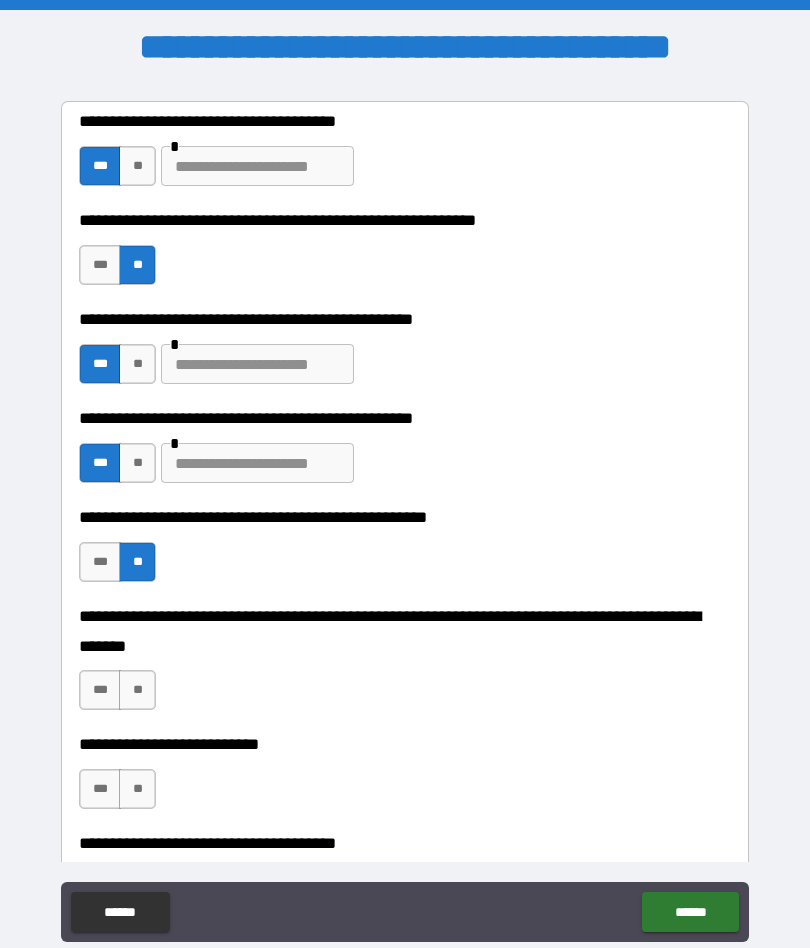 click on "**" at bounding box center [137, 690] 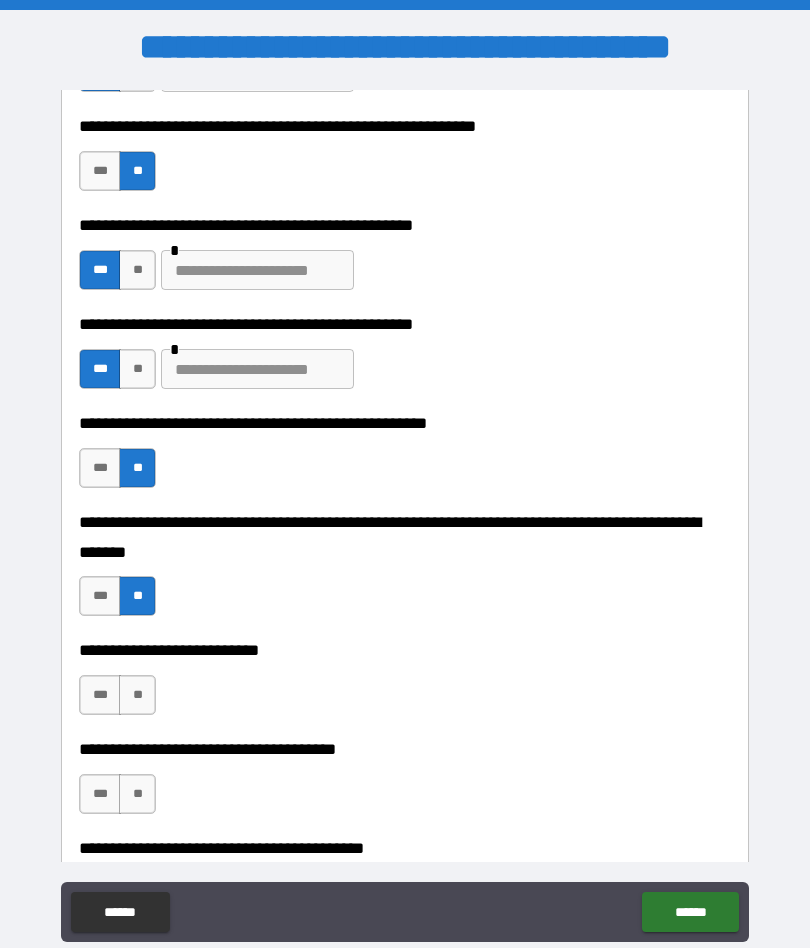 scroll, scrollTop: 601, scrollLeft: 0, axis: vertical 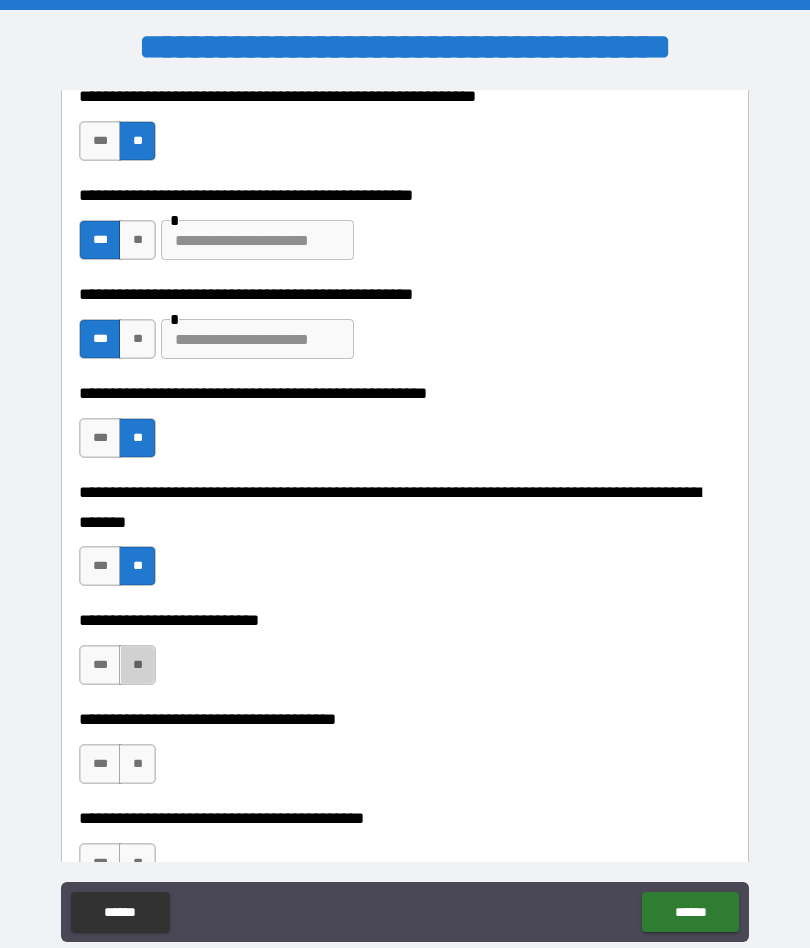 click on "**" at bounding box center [137, 665] 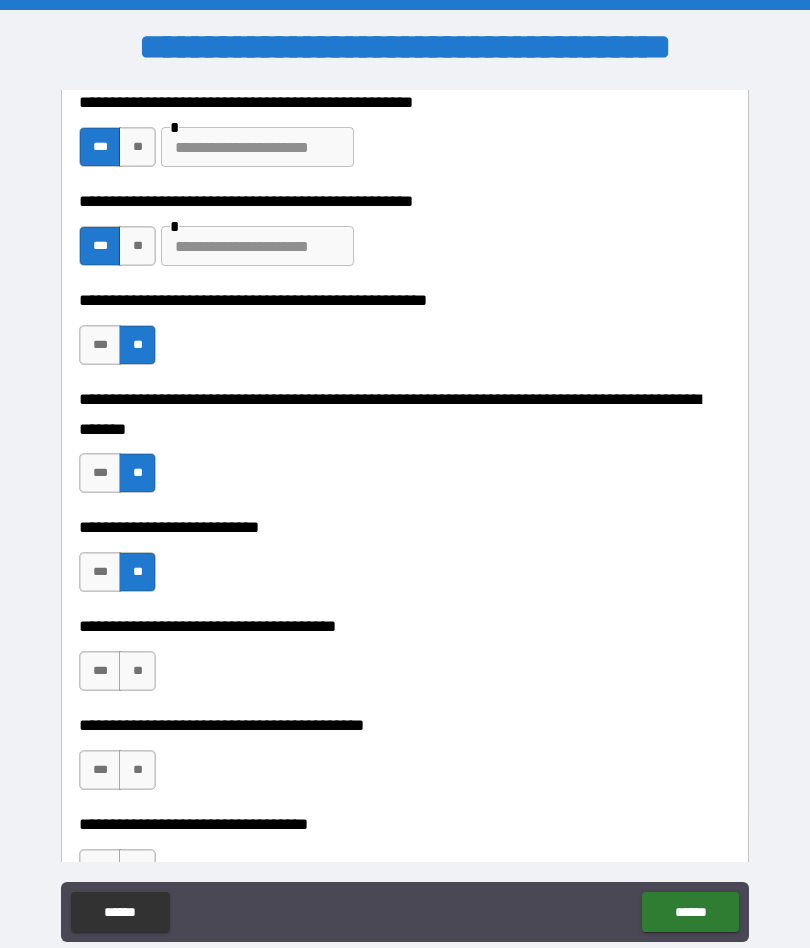 scroll, scrollTop: 693, scrollLeft: 0, axis: vertical 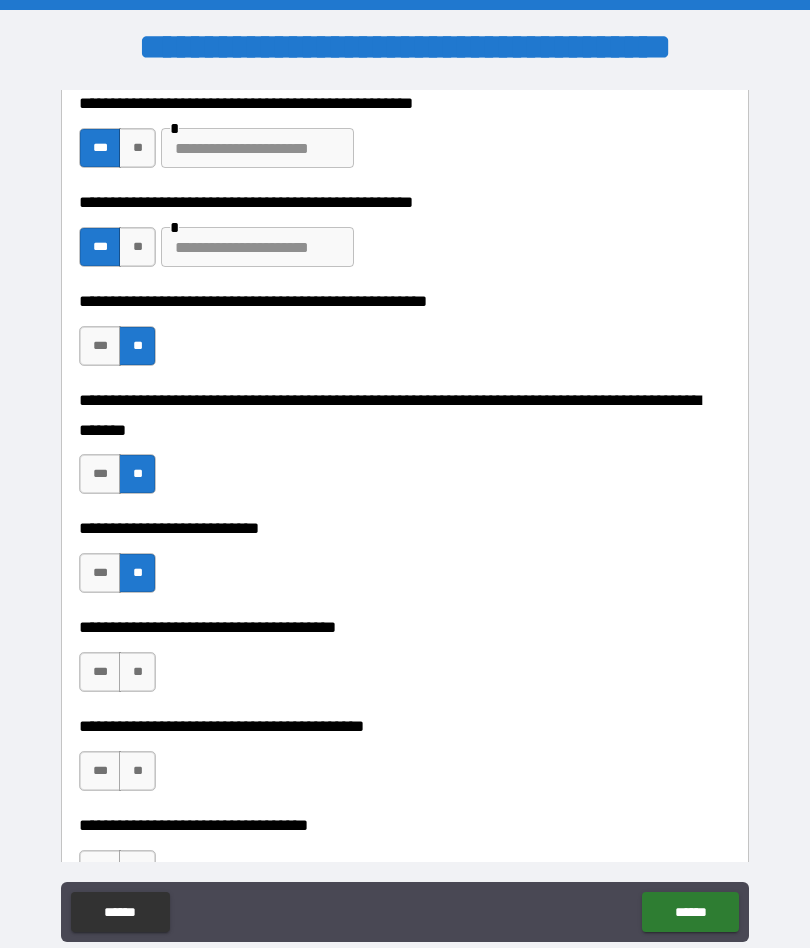 click on "**" at bounding box center [137, 672] 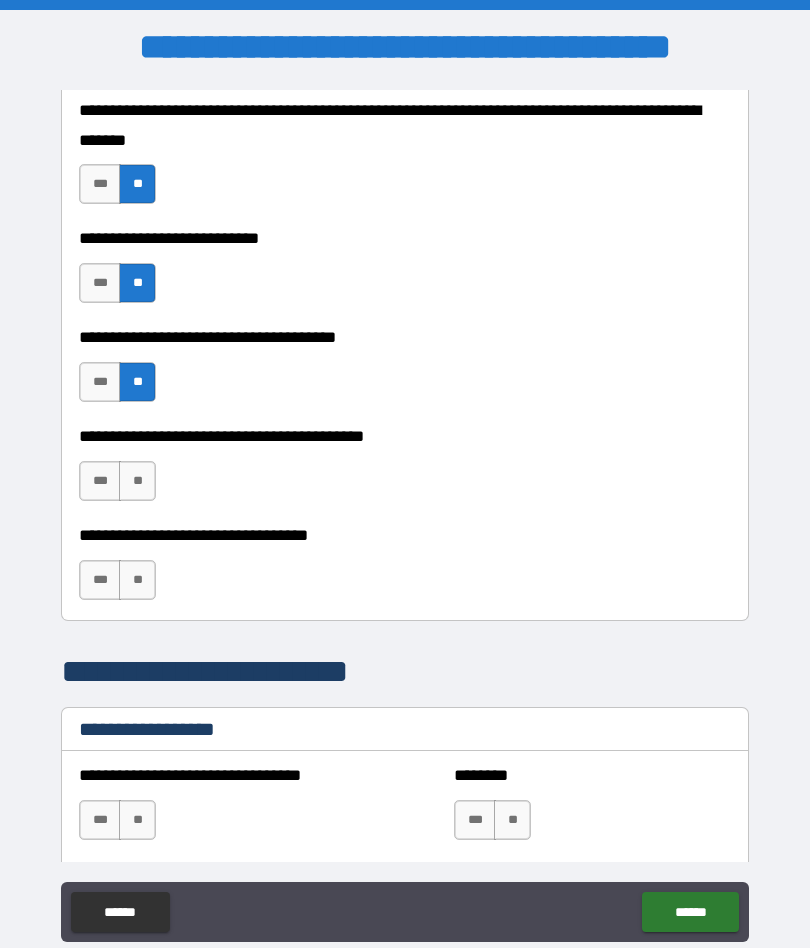 scroll, scrollTop: 963, scrollLeft: 0, axis: vertical 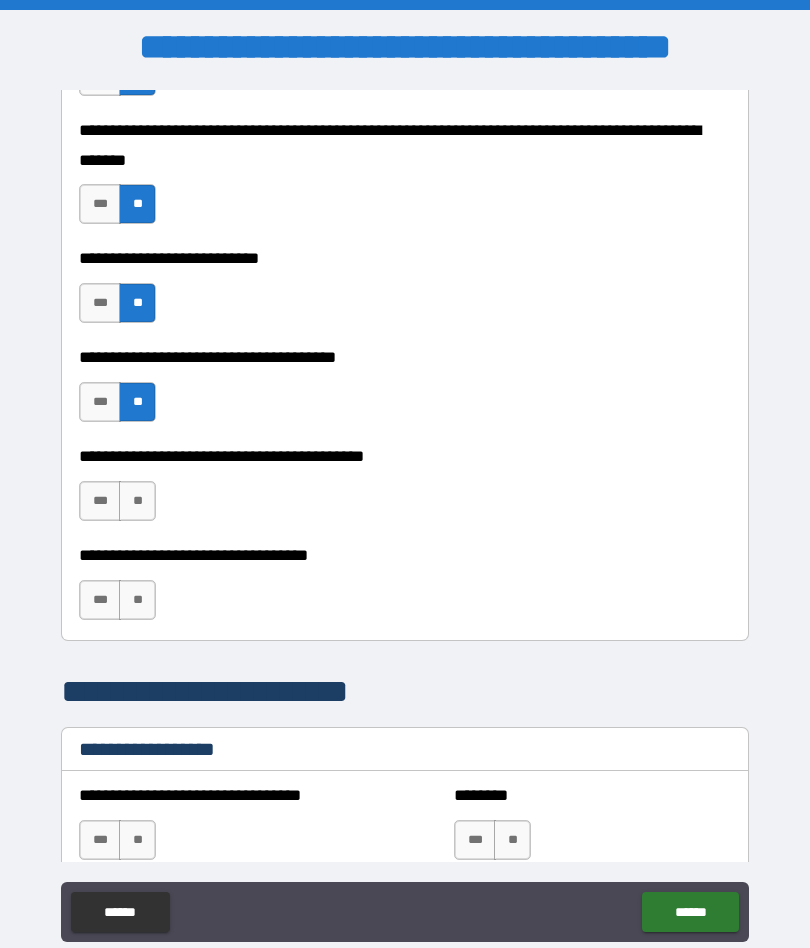 click on "**" at bounding box center [137, 501] 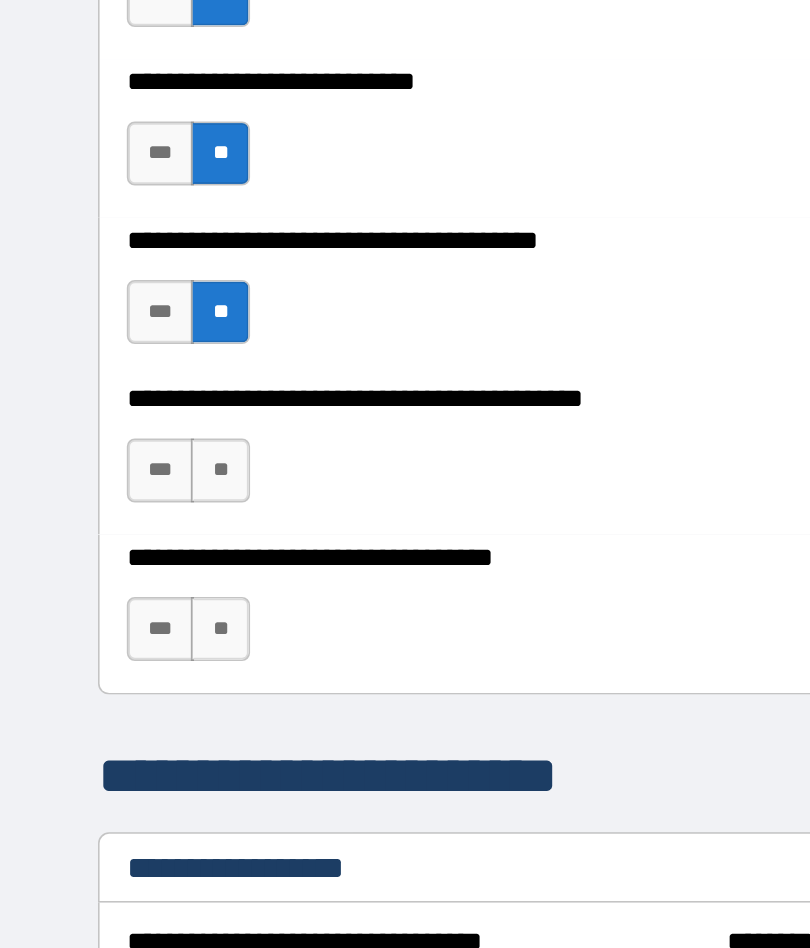 click on "**" at bounding box center [137, 501] 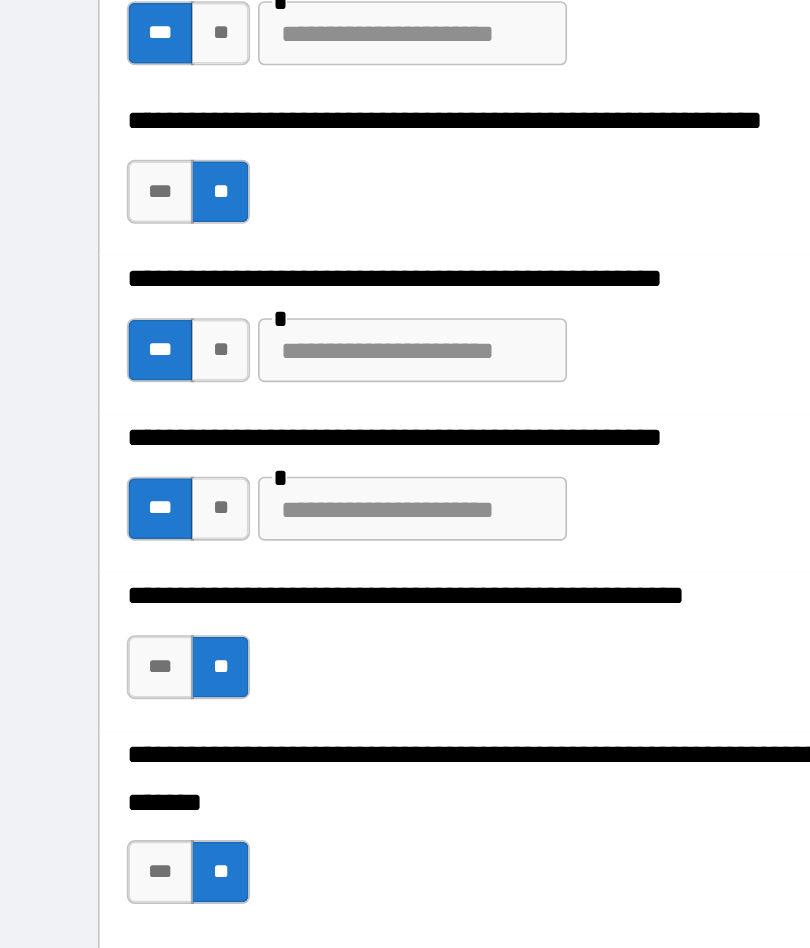 scroll, scrollTop: 442, scrollLeft: 0, axis: vertical 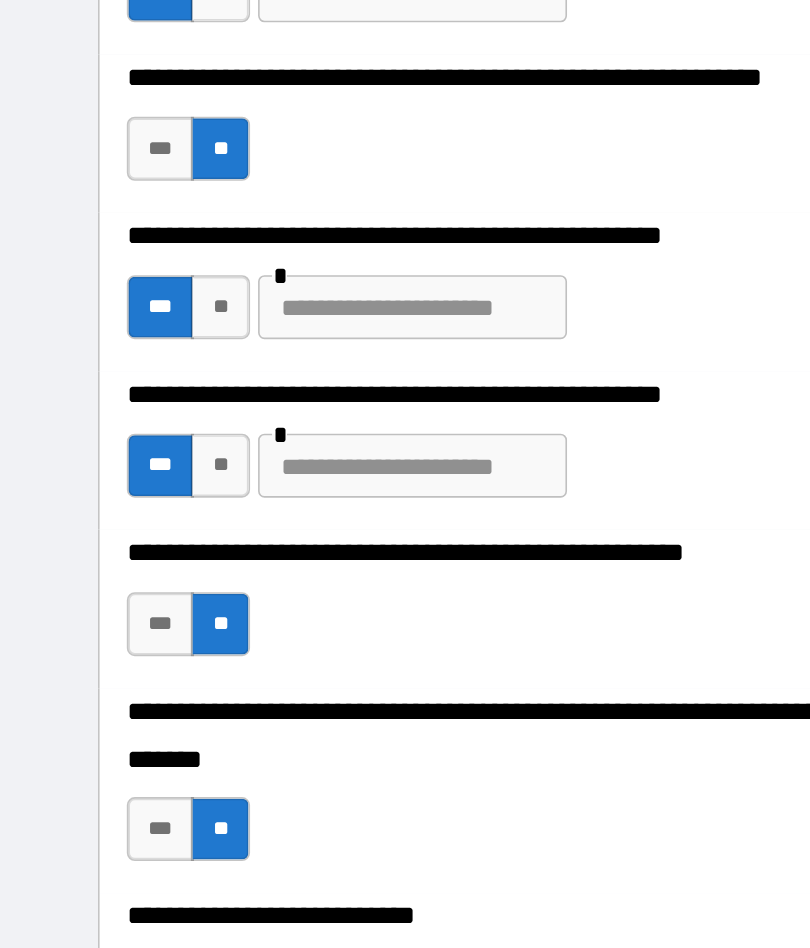 click at bounding box center [257, 498] 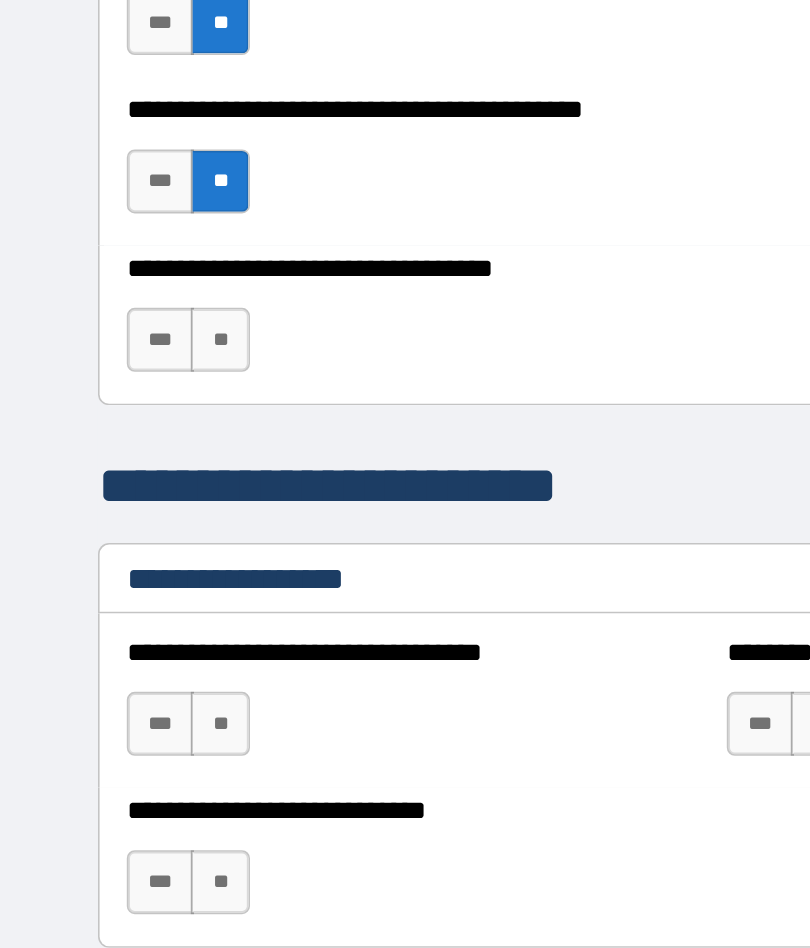 scroll, scrollTop: 1166, scrollLeft: 0, axis: vertical 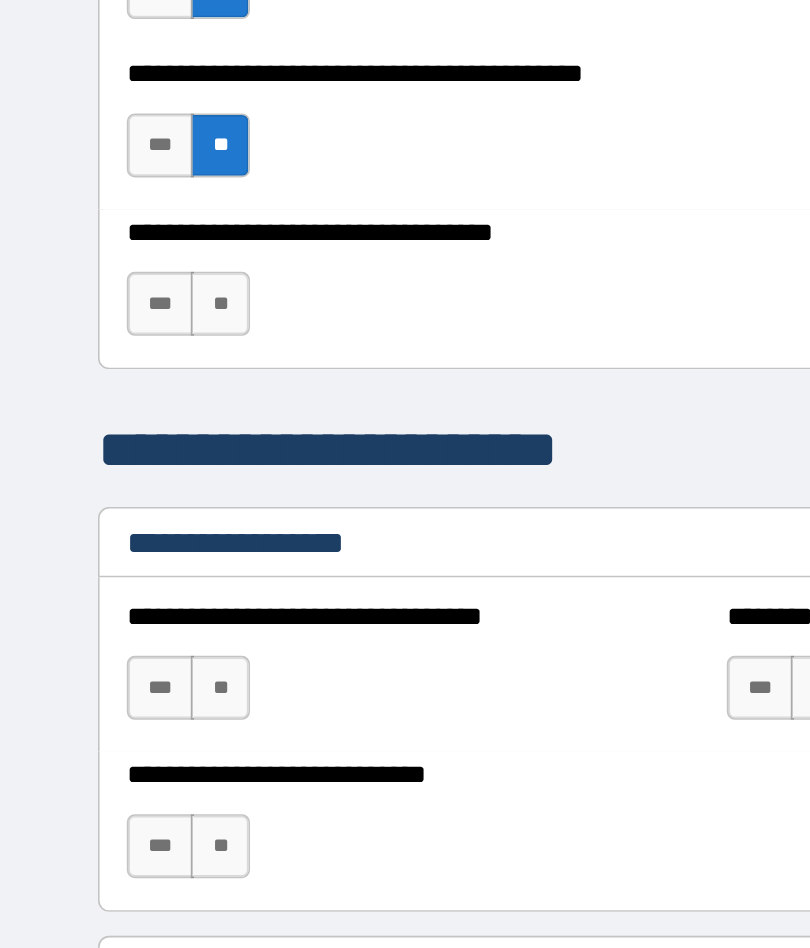 type on "**********" 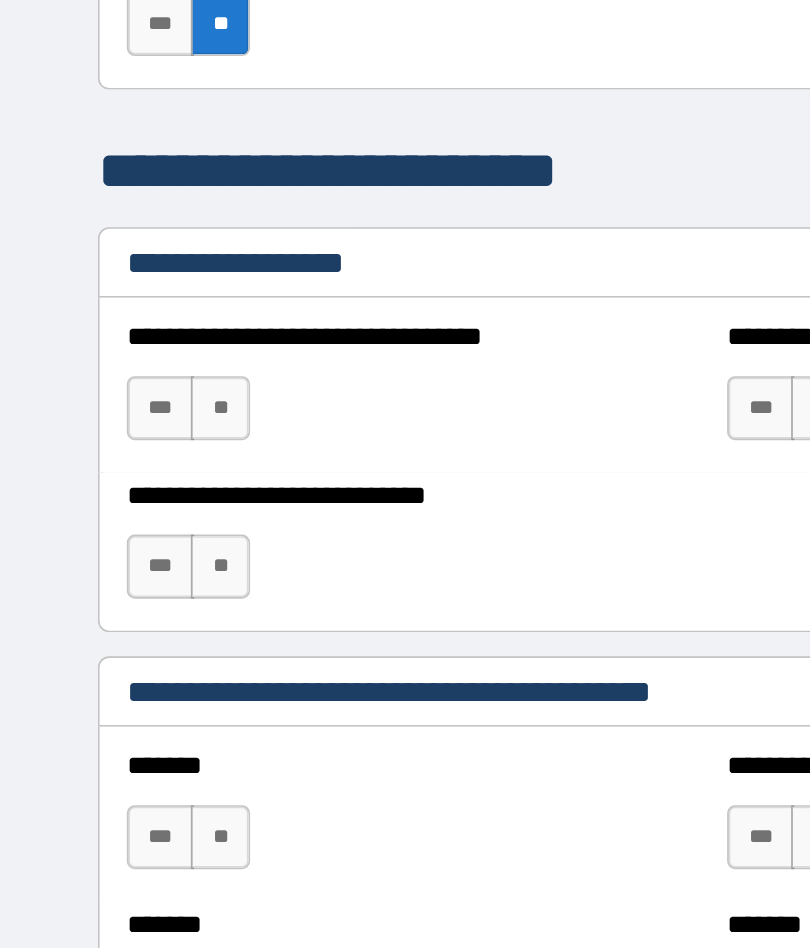 scroll, scrollTop: 1353, scrollLeft: 0, axis: vertical 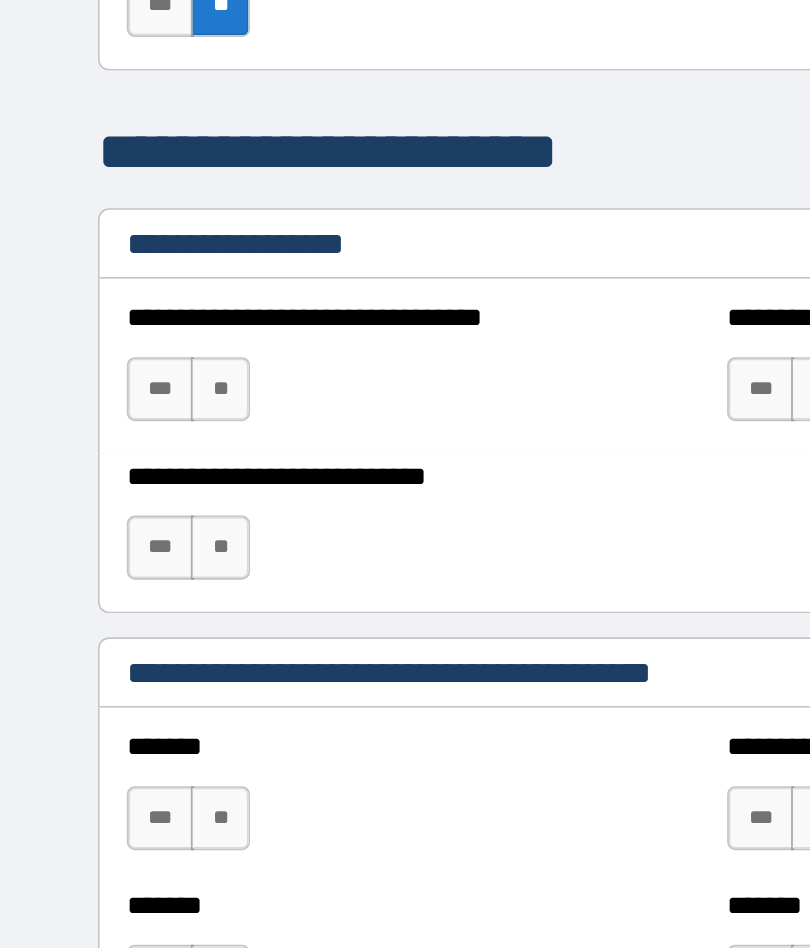 click on "**" at bounding box center [137, 549] 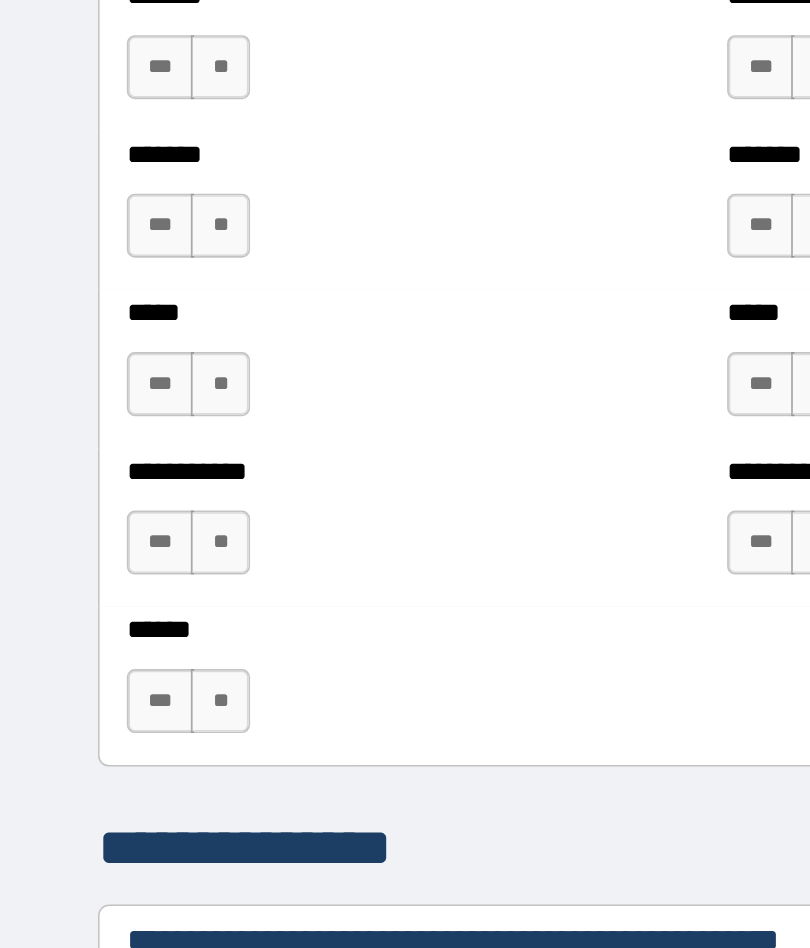 scroll, scrollTop: 1824, scrollLeft: 0, axis: vertical 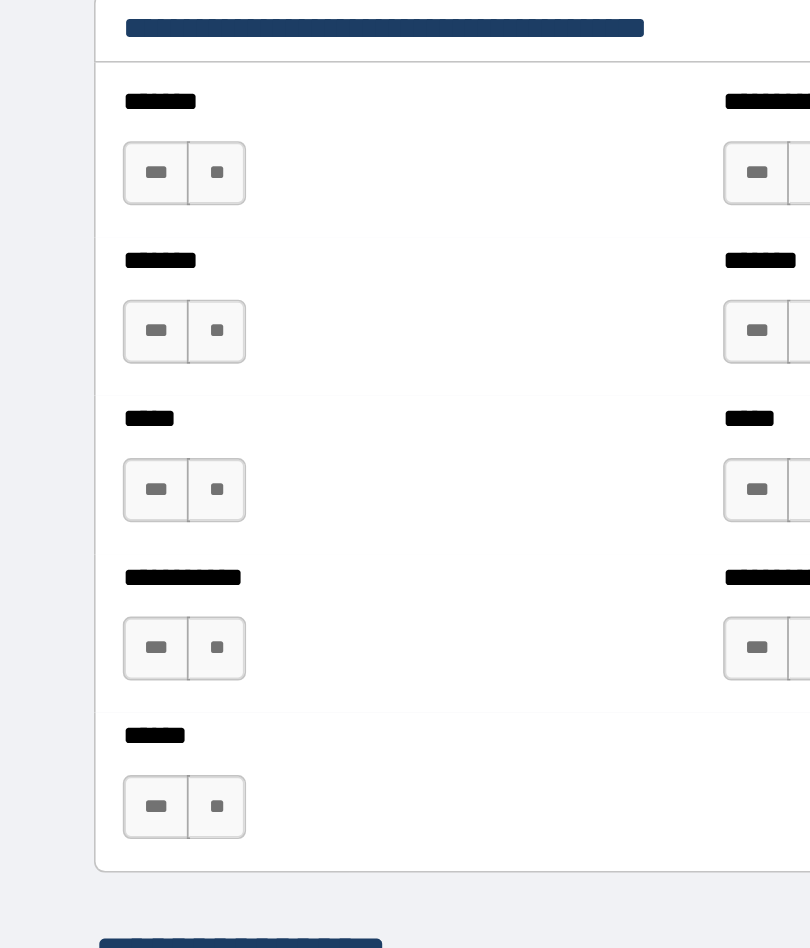 click on "**" at bounding box center (137, 247) 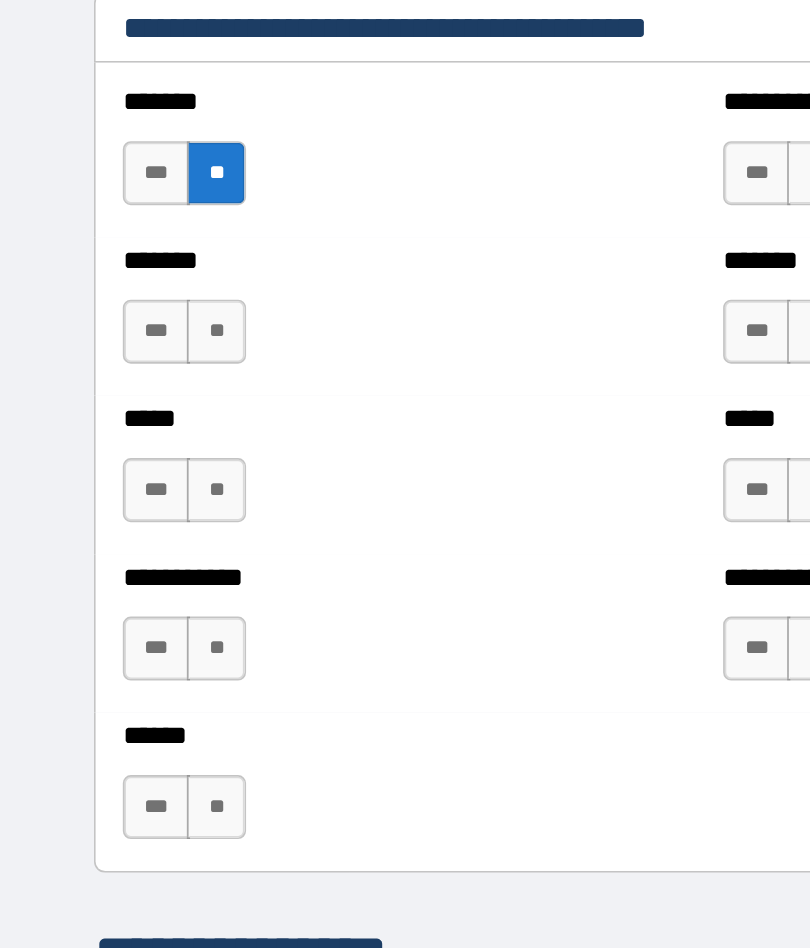 click on "**" at bounding box center (137, 346) 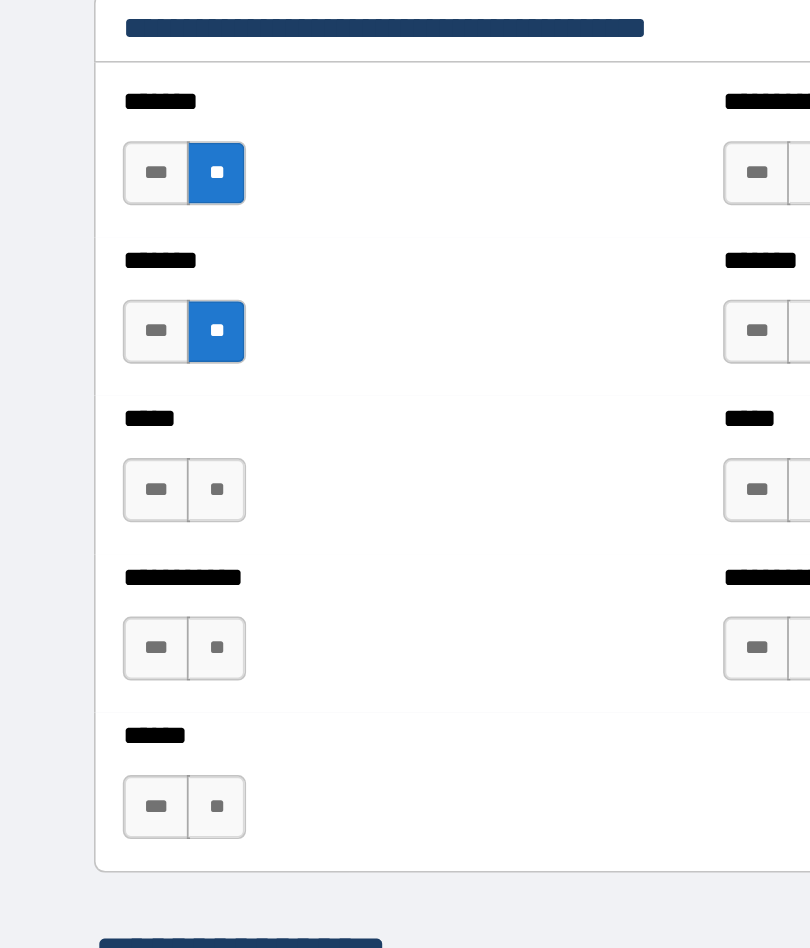 click on "**" at bounding box center (137, 445) 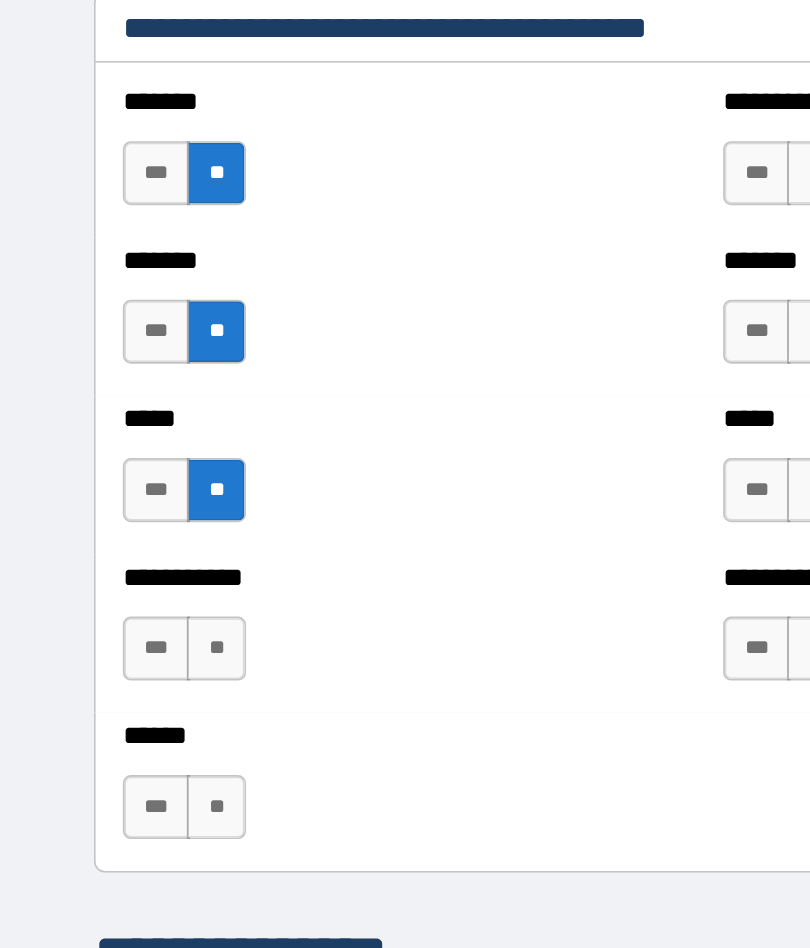 click on "**" at bounding box center (137, 544) 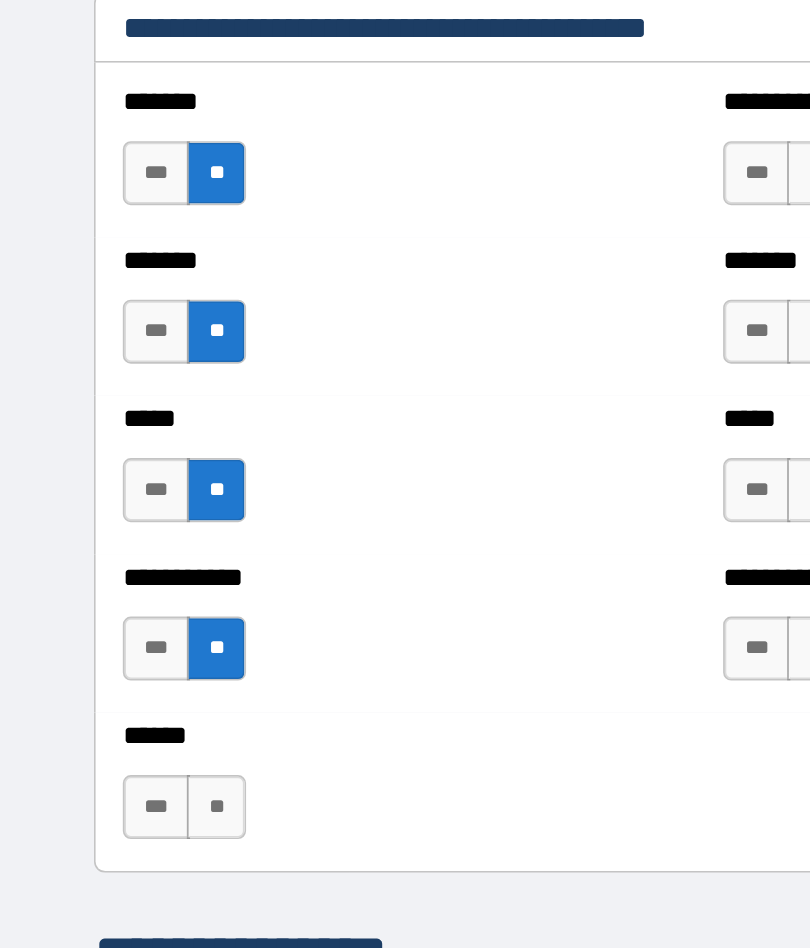 click on "**" at bounding box center [137, 643] 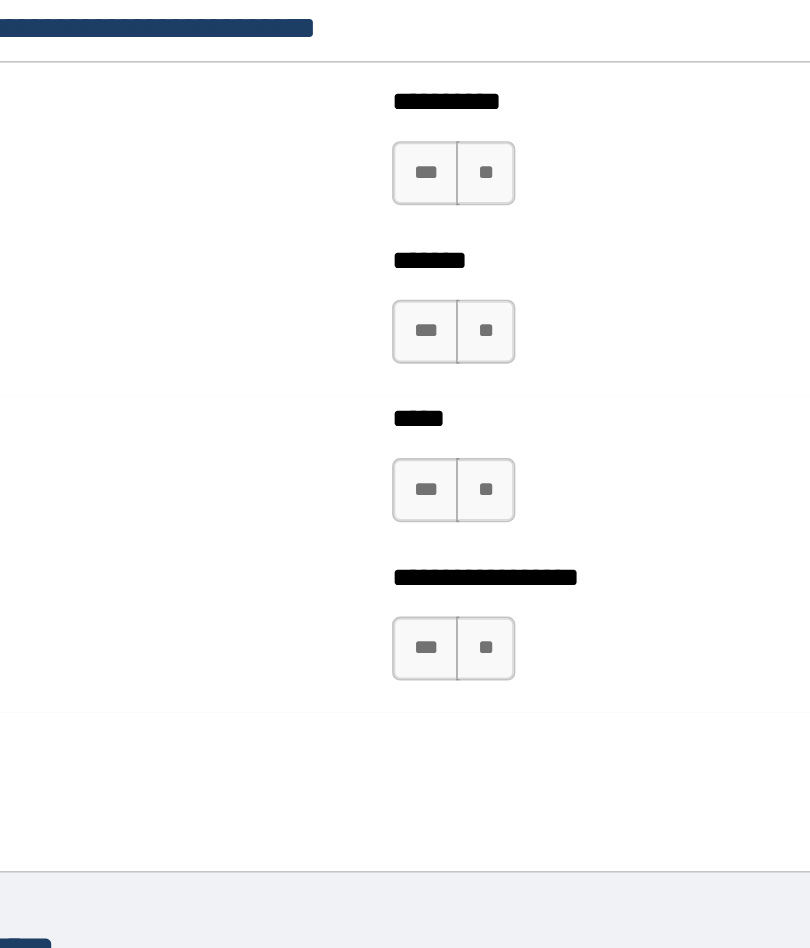 click on "**" at bounding box center [512, 247] 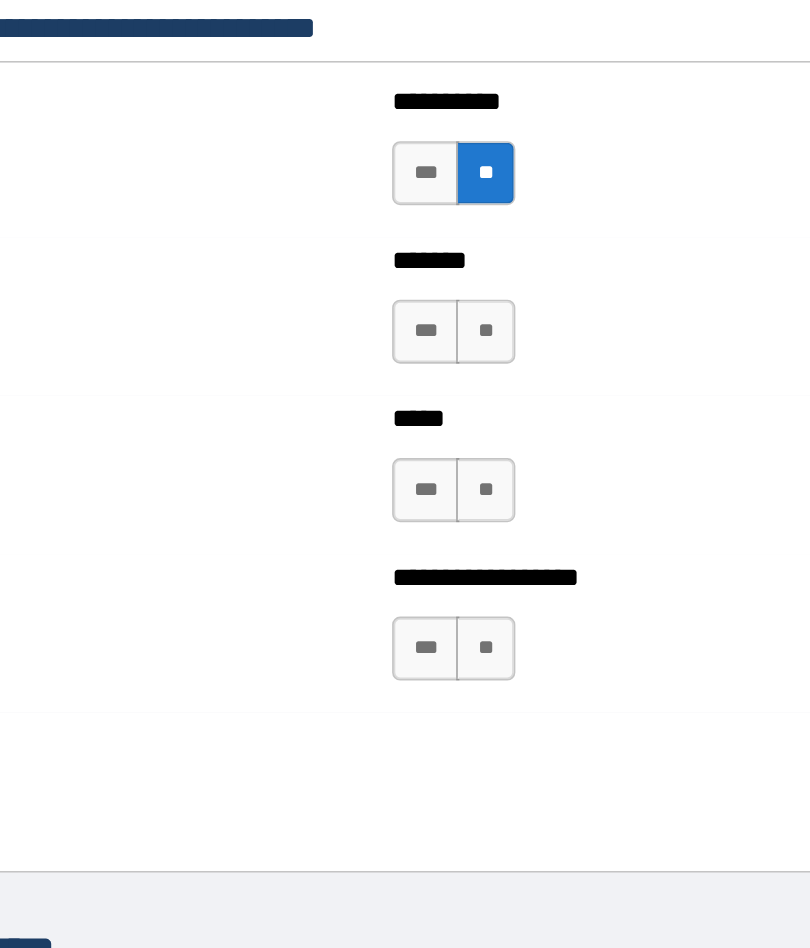 click on "**" at bounding box center [512, 346] 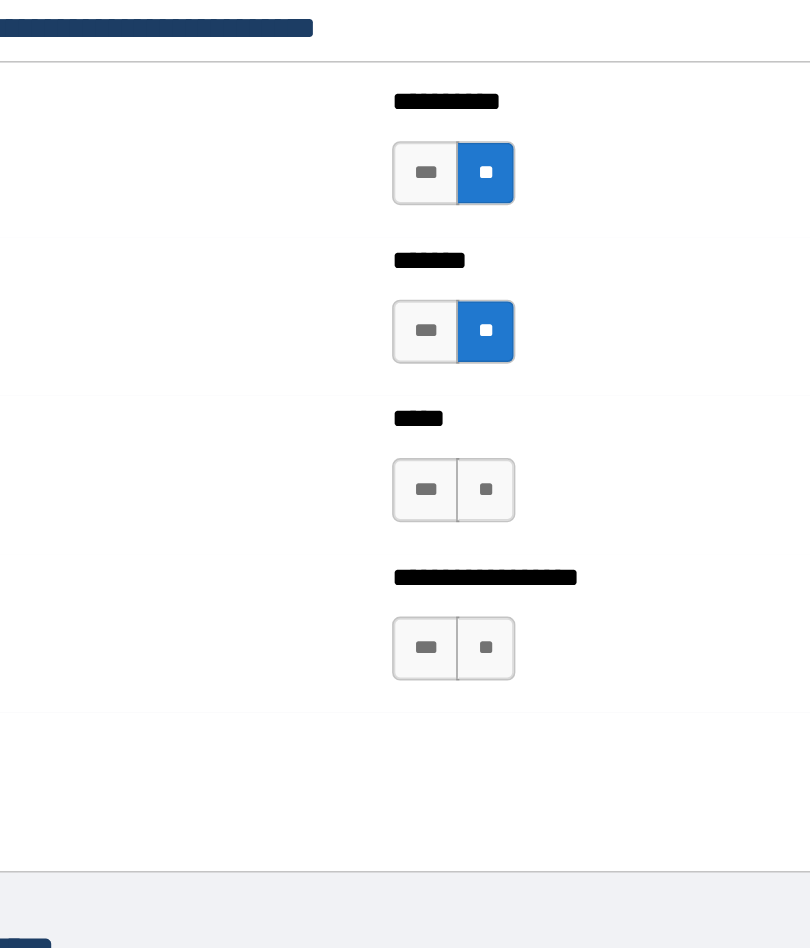 click on "**" at bounding box center (512, 445) 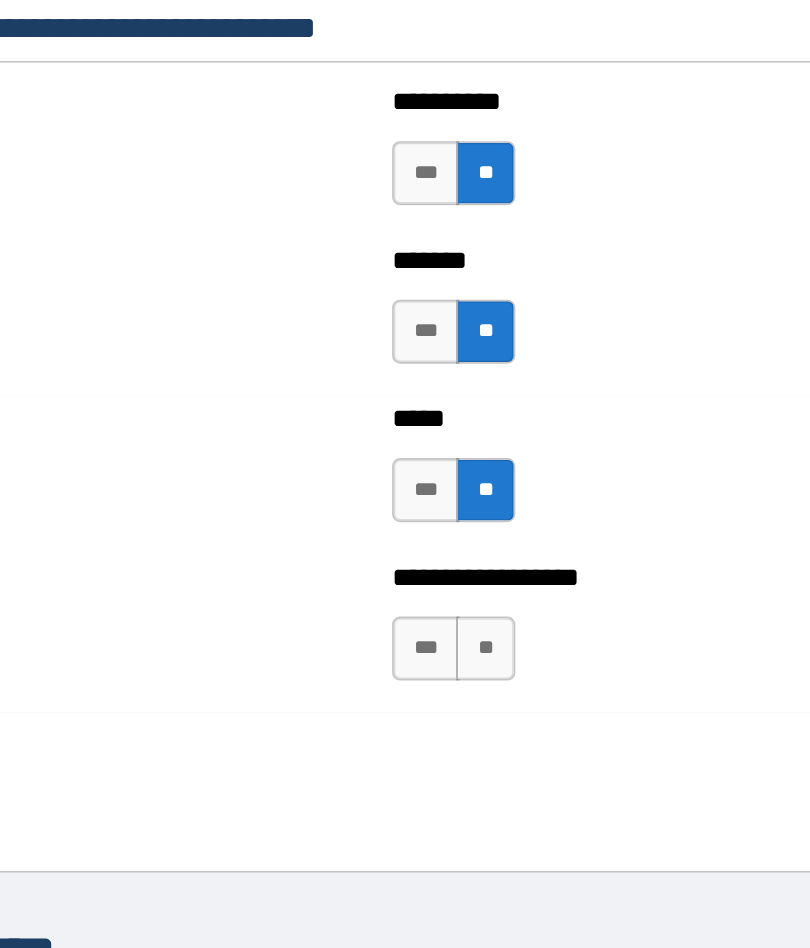 click on "**" at bounding box center [512, 544] 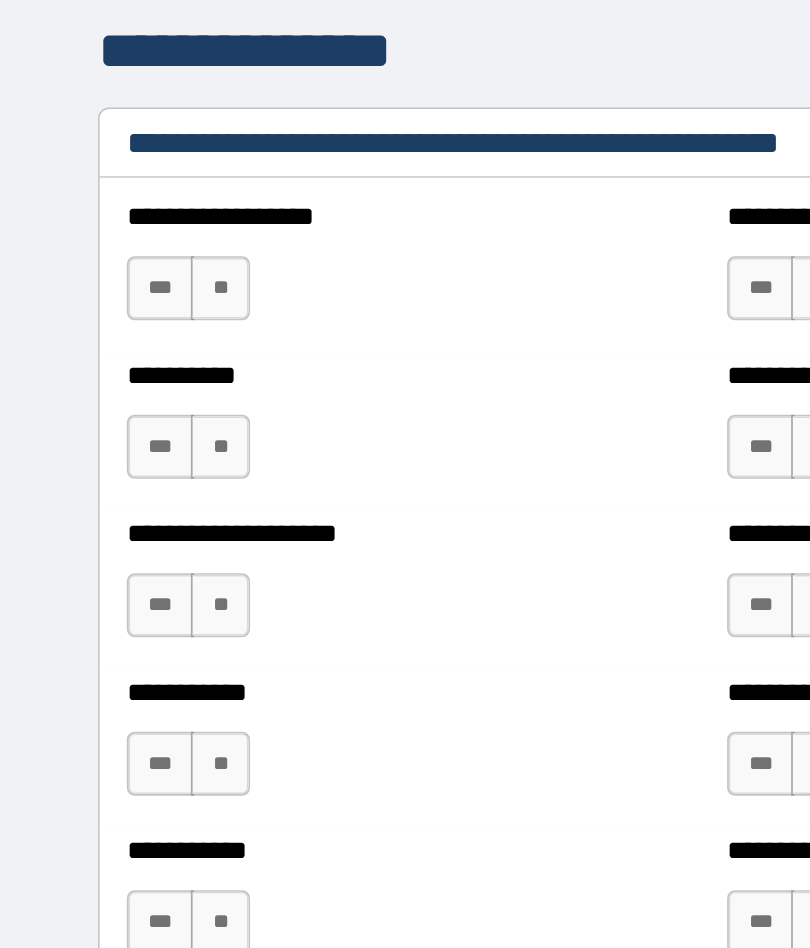 scroll, scrollTop: 2386, scrollLeft: 0, axis: vertical 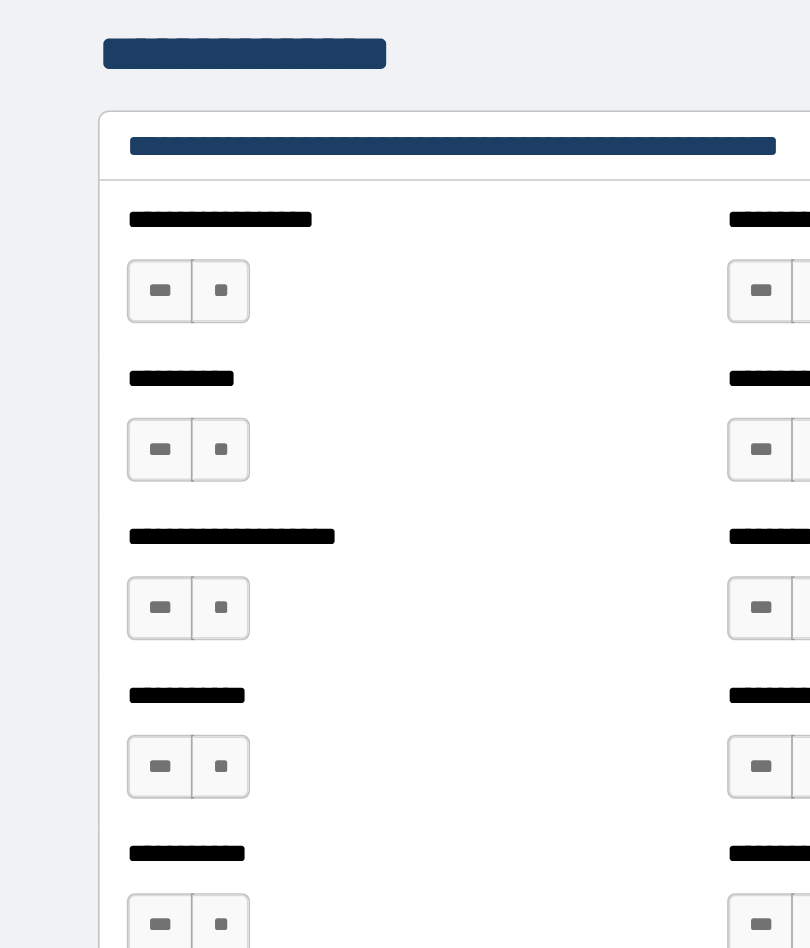 click on "**" at bounding box center (137, 321) 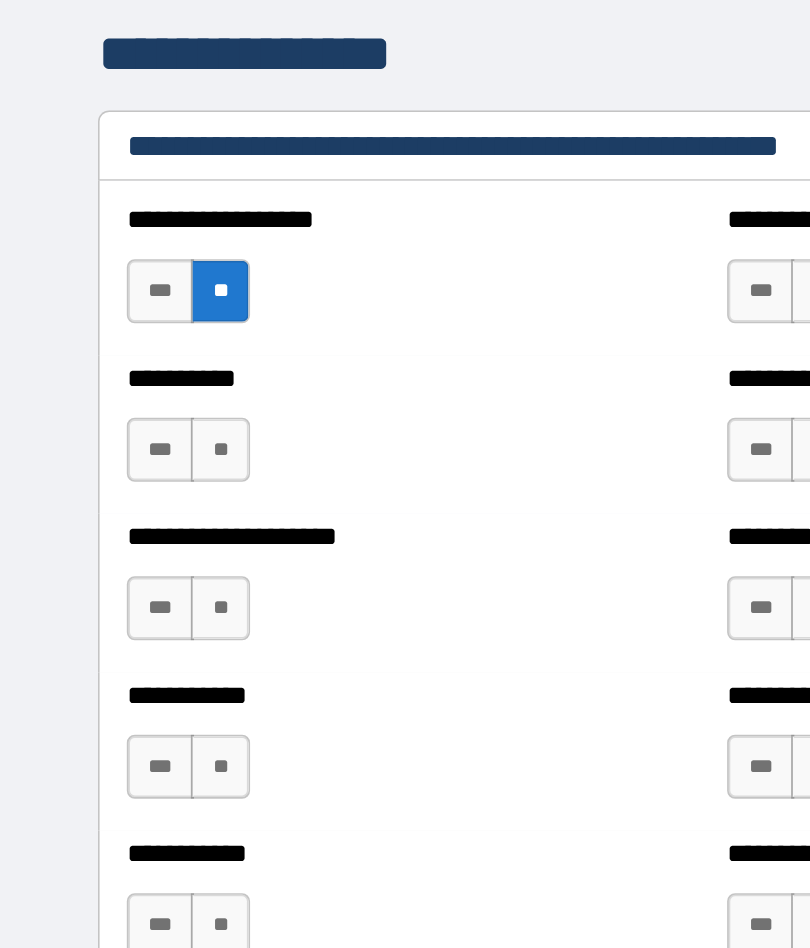 click on "**" at bounding box center [137, 420] 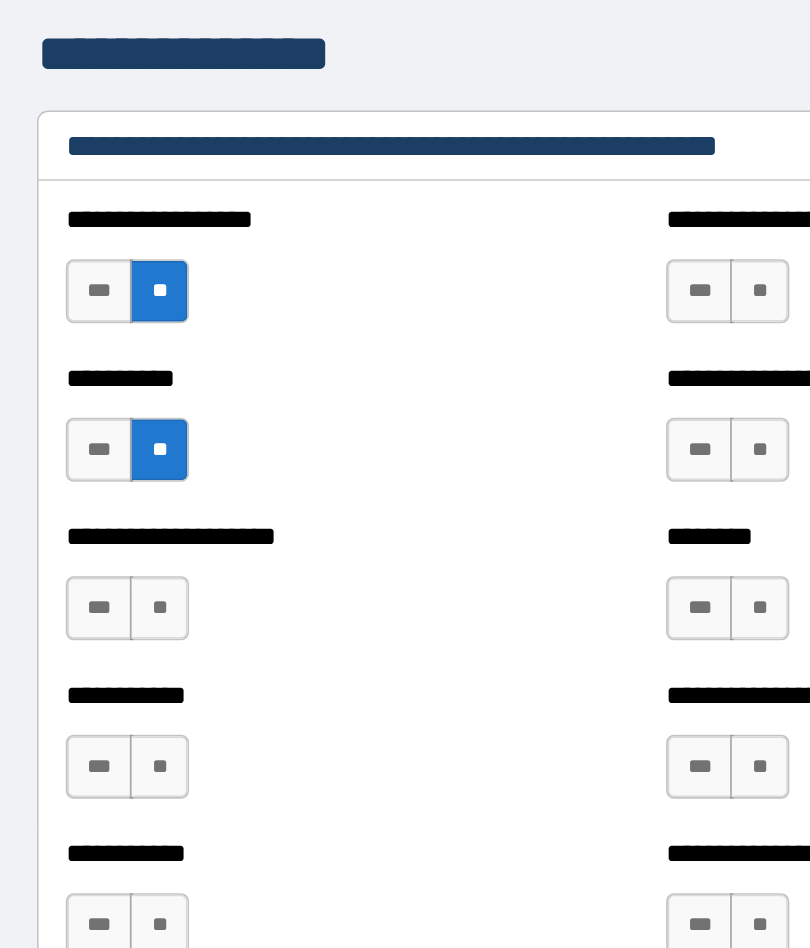 click on "**" at bounding box center [137, 519] 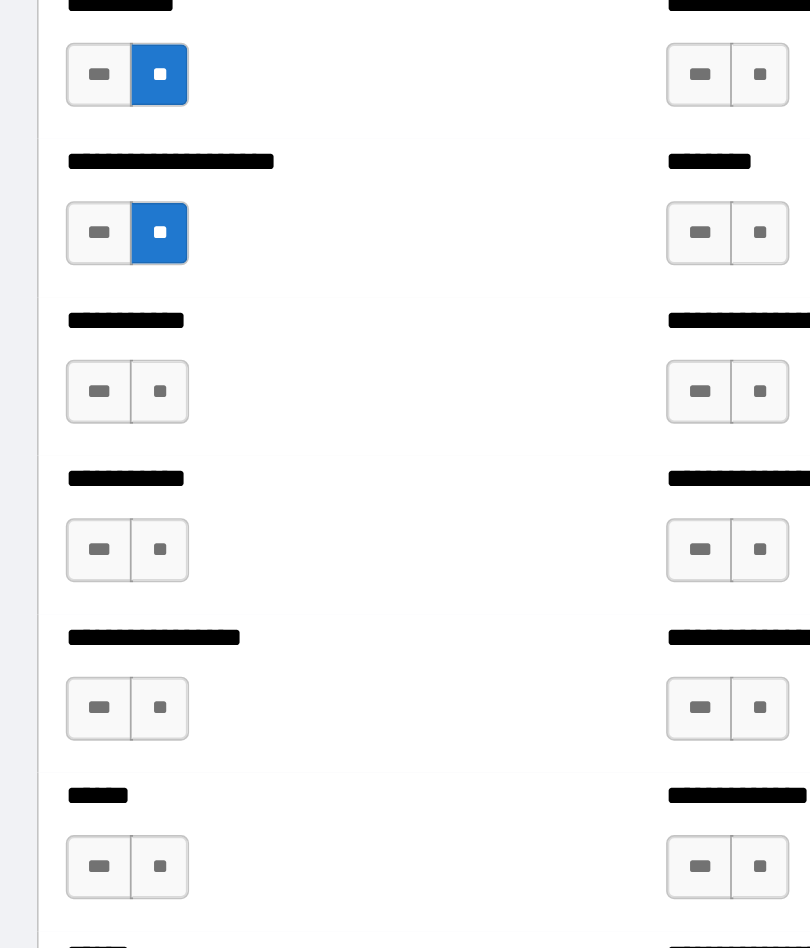 scroll, scrollTop: 2619, scrollLeft: 0, axis: vertical 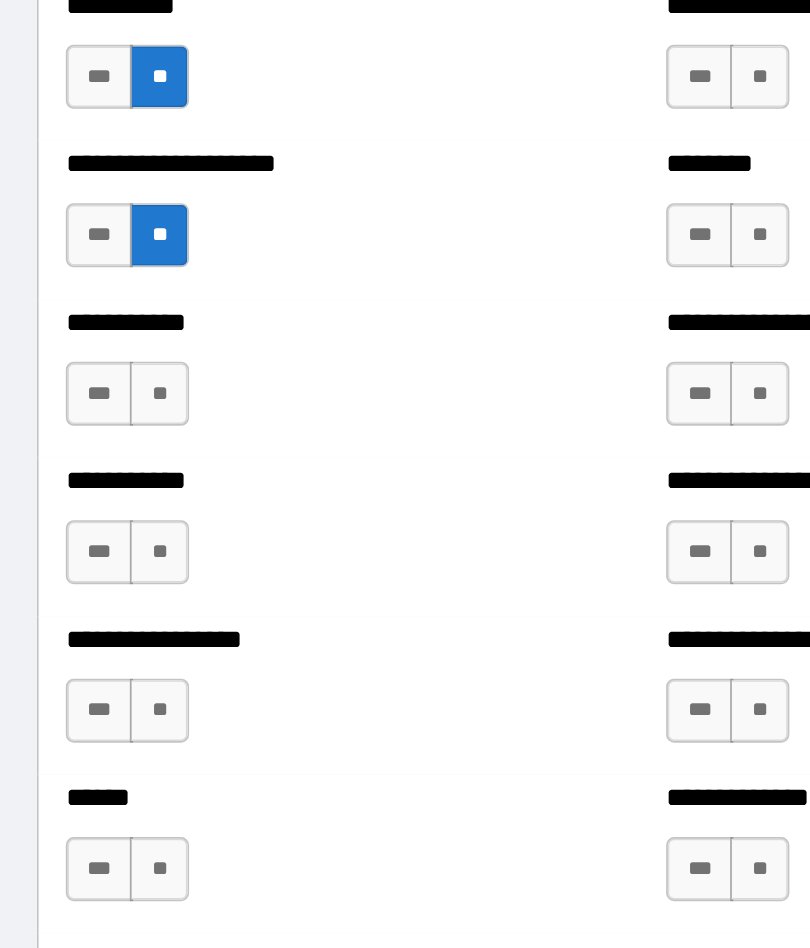 click on "**" at bounding box center (137, 385) 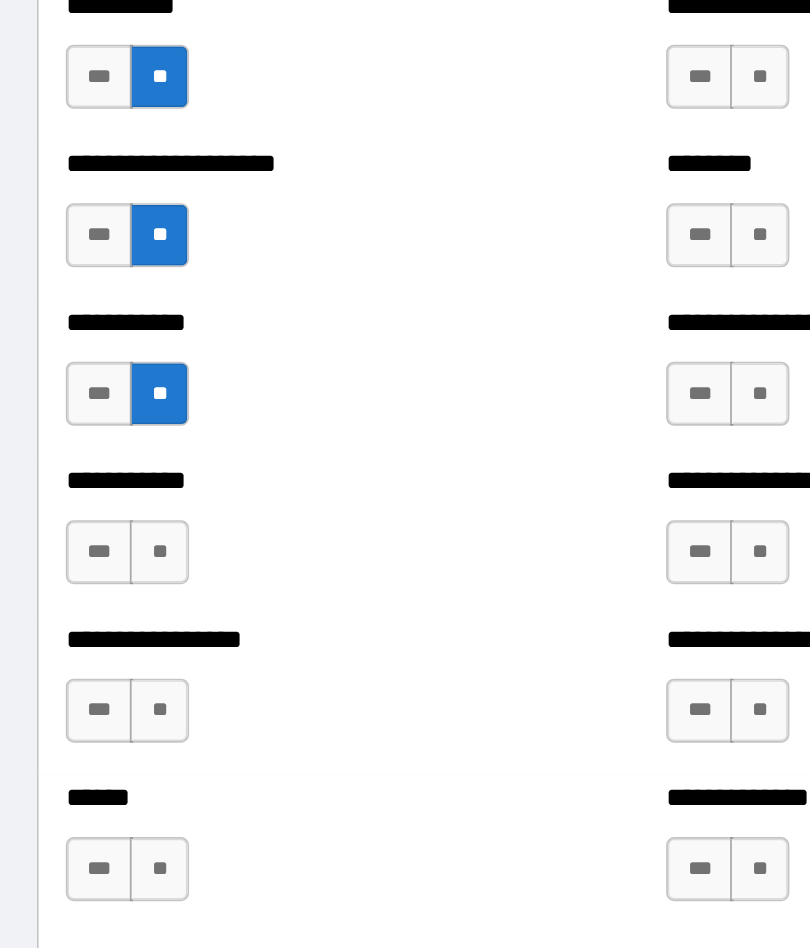 click on "**" at bounding box center (137, 484) 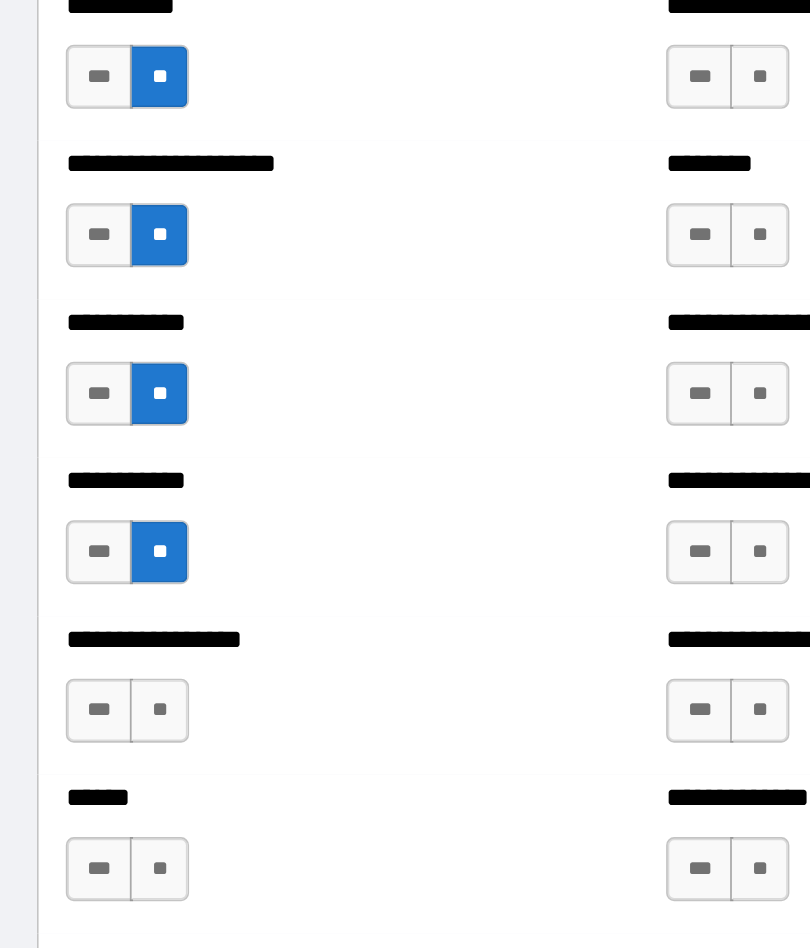 click on "**" at bounding box center [137, 583] 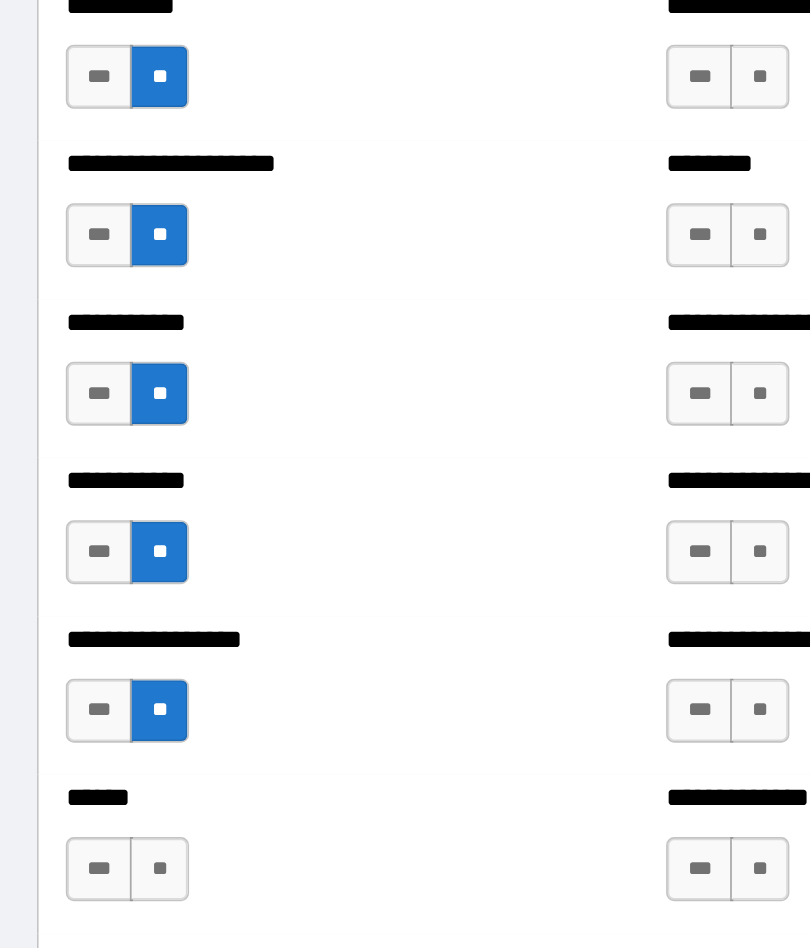 click on "***" at bounding box center [100, 682] 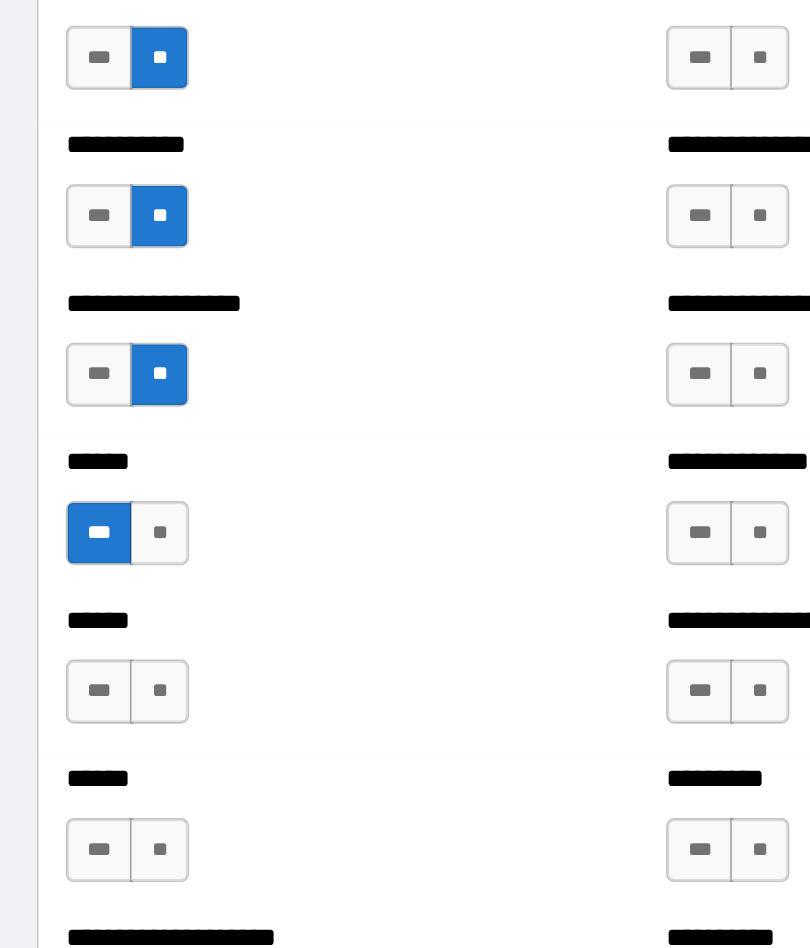 scroll, scrollTop: 2894, scrollLeft: 0, axis: vertical 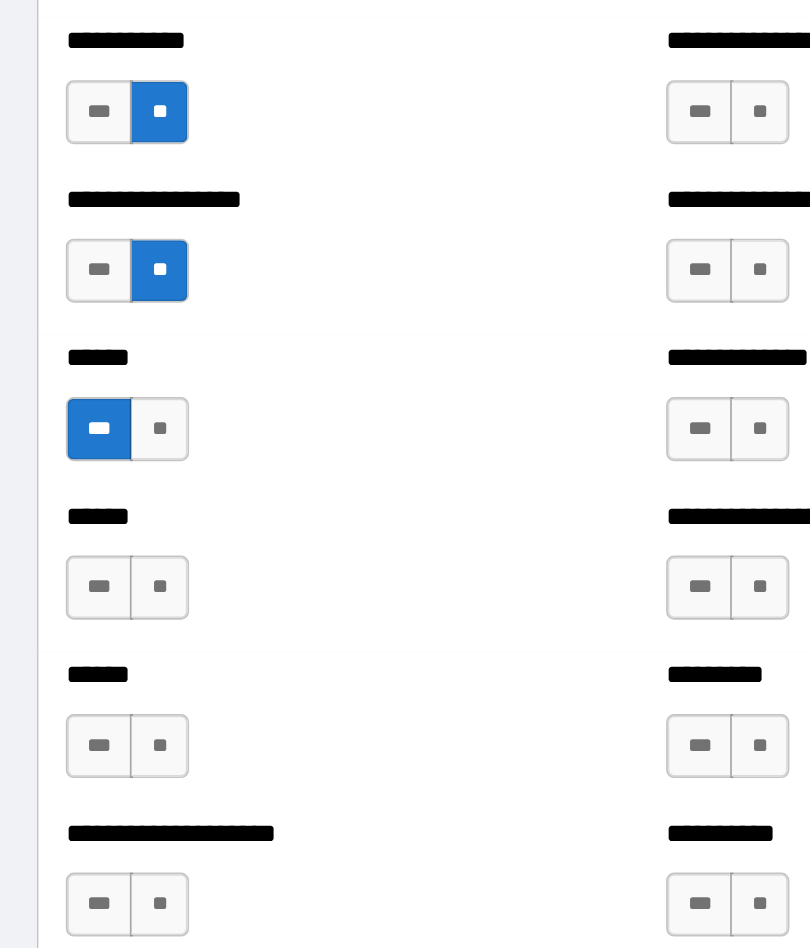 click on "**" at bounding box center [137, 506] 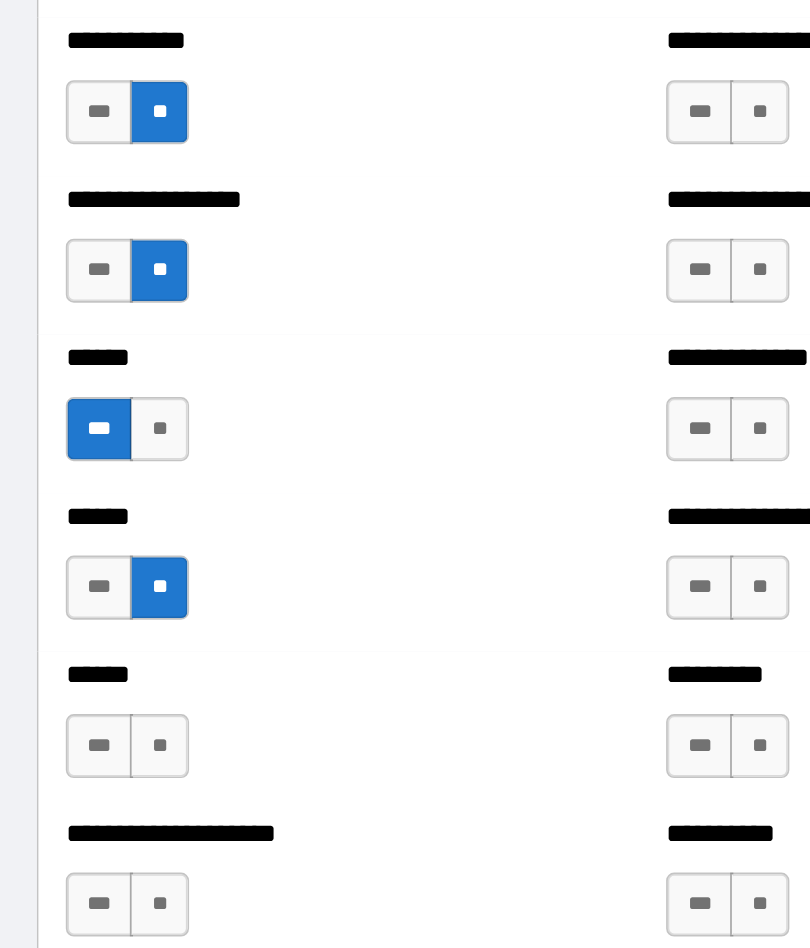 click on "**" at bounding box center (137, 605) 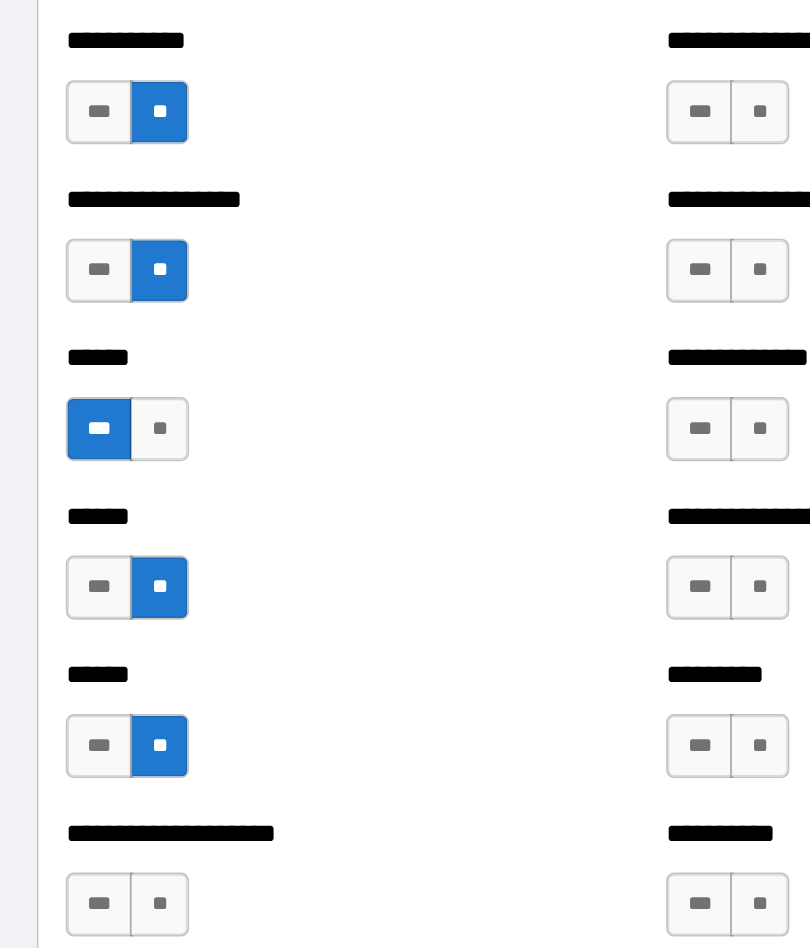 click on "***" at bounding box center (100, 704) 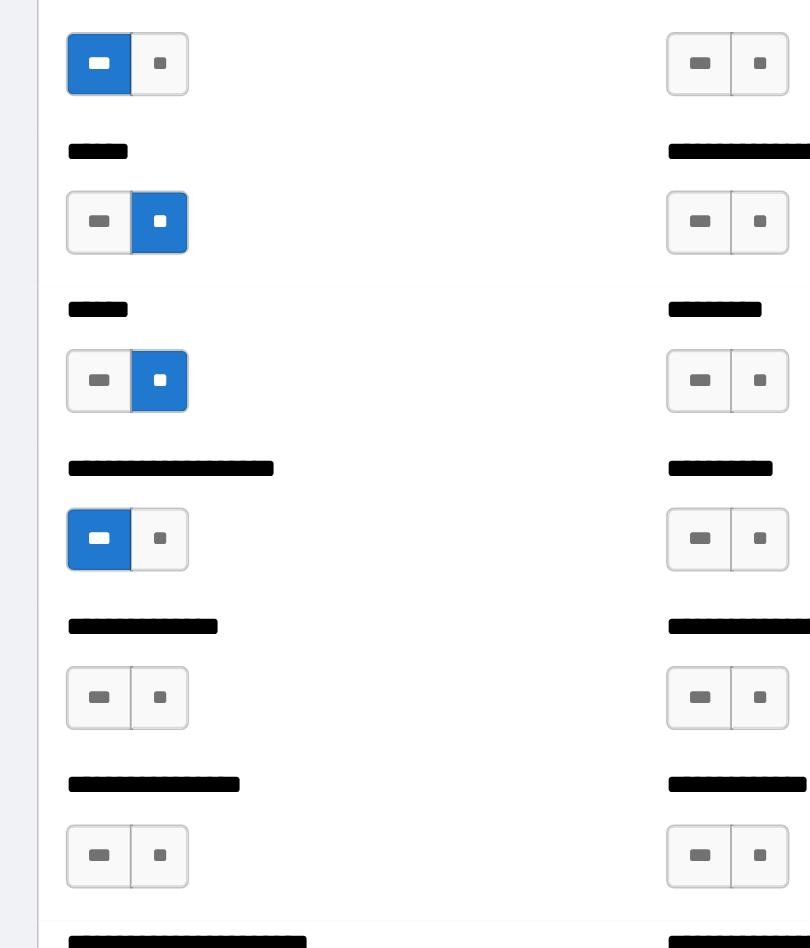 scroll, scrollTop: 3148, scrollLeft: 0, axis: vertical 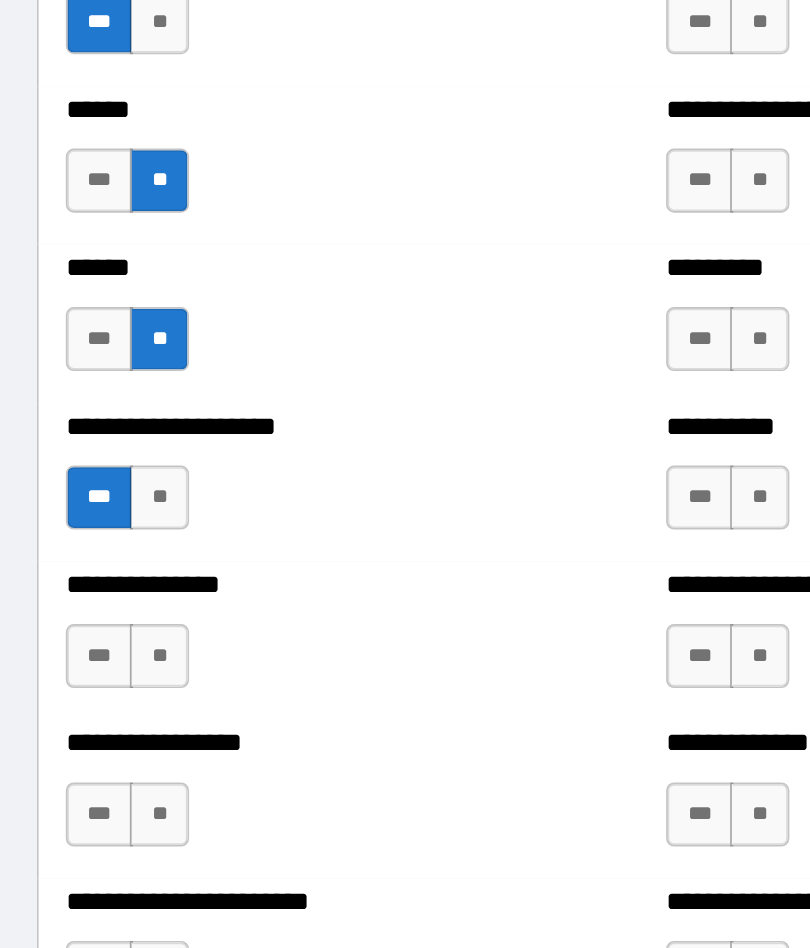 click on "***" at bounding box center [100, 549] 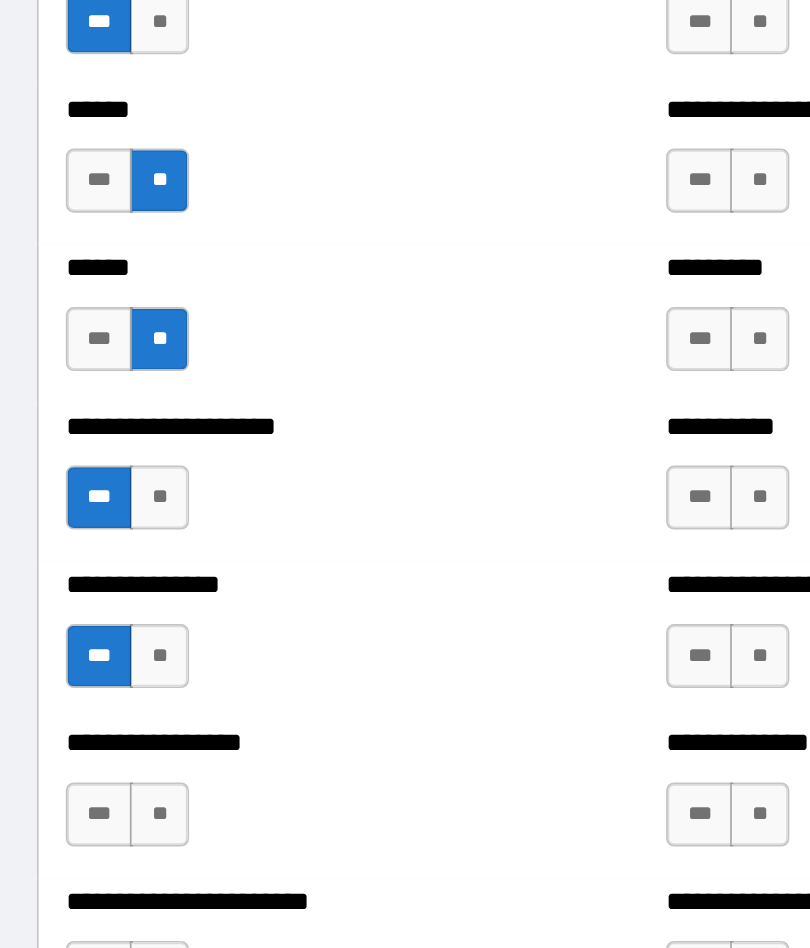 click on "***" at bounding box center [100, 648] 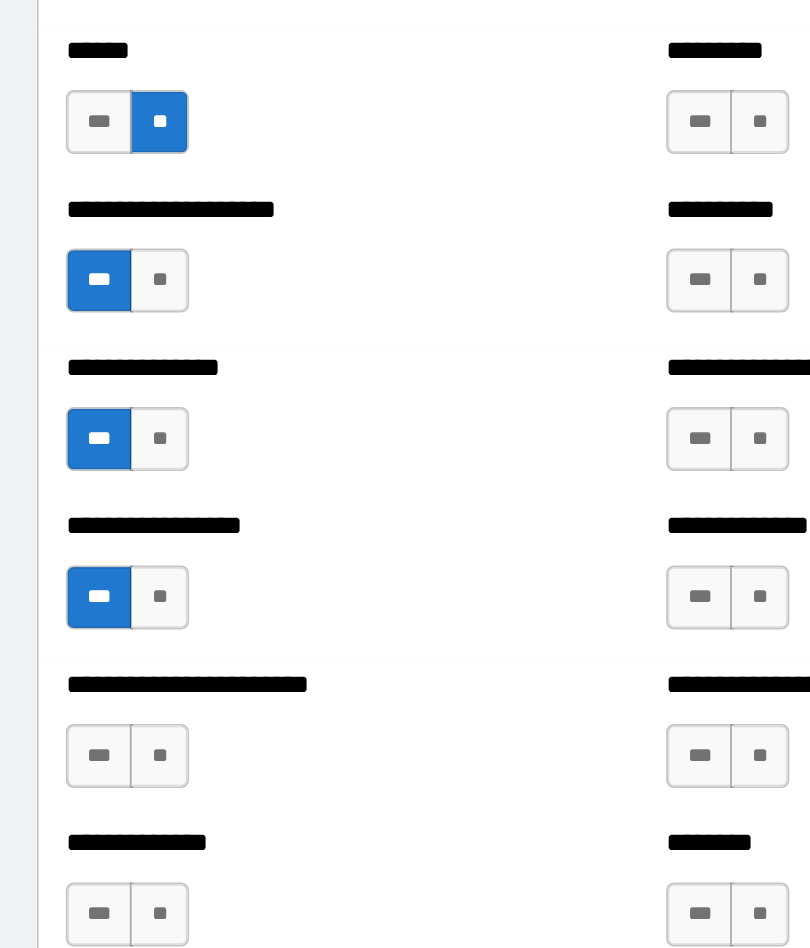 scroll, scrollTop: 3286, scrollLeft: 0, axis: vertical 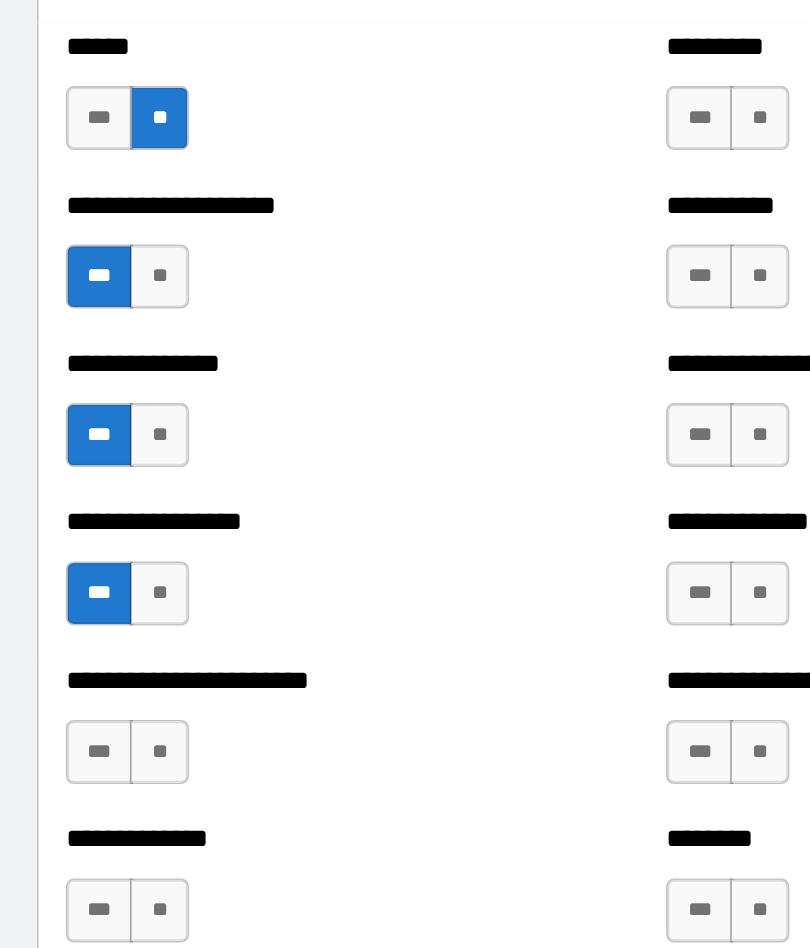 click on "**" at bounding box center (137, 708) 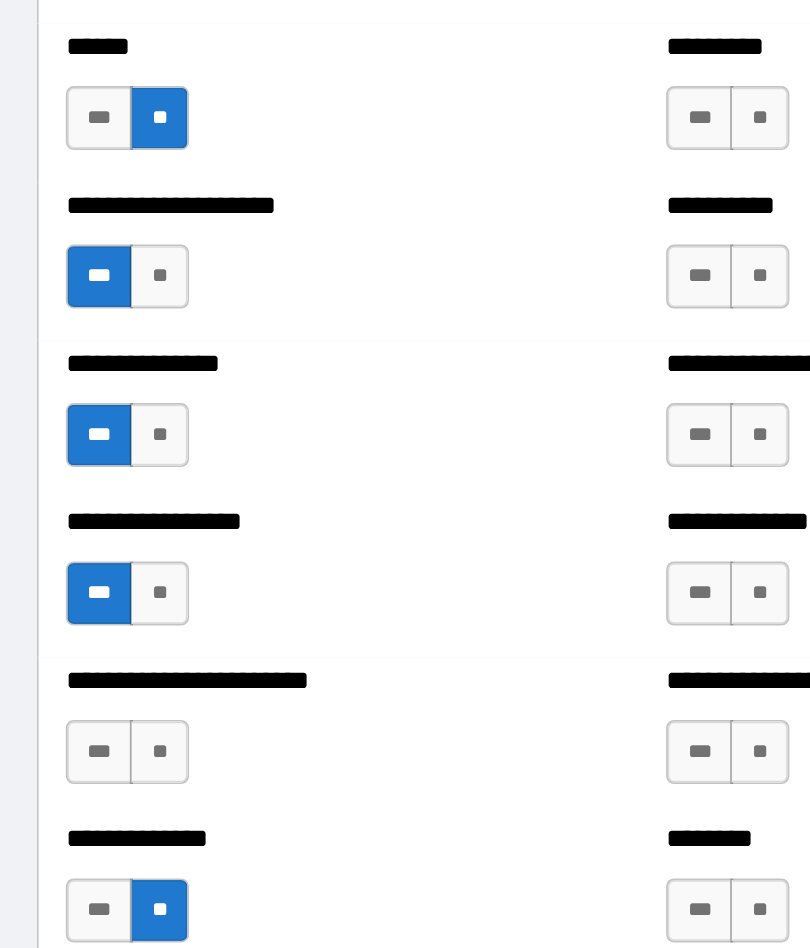 click on "**" at bounding box center [137, 609] 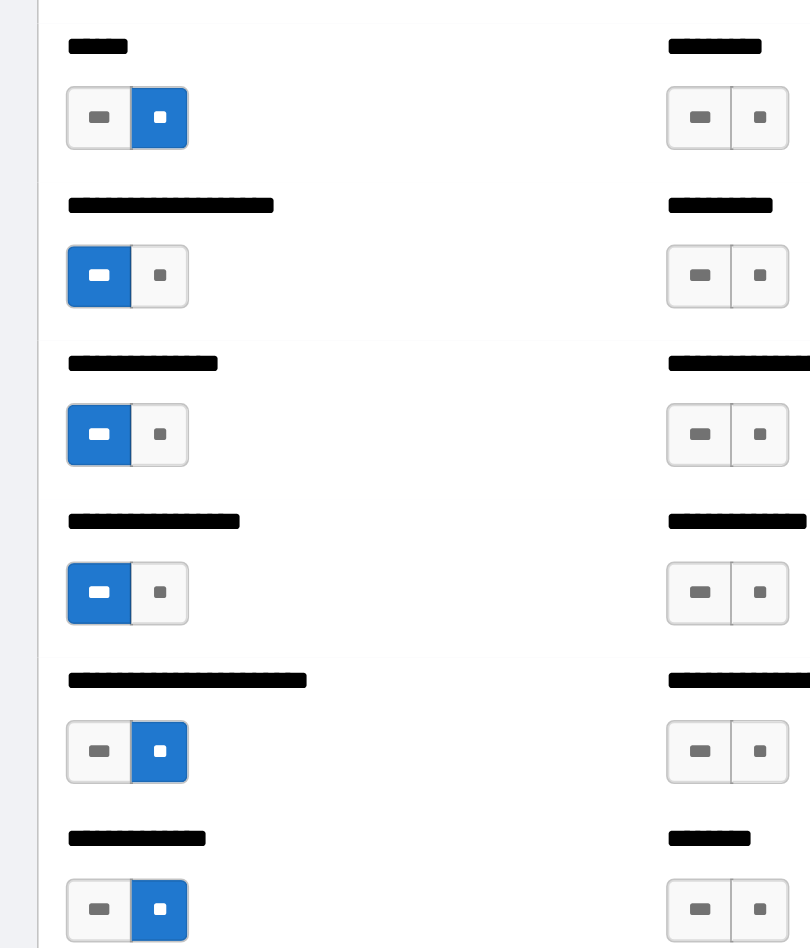 click on "***" at bounding box center (100, 708) 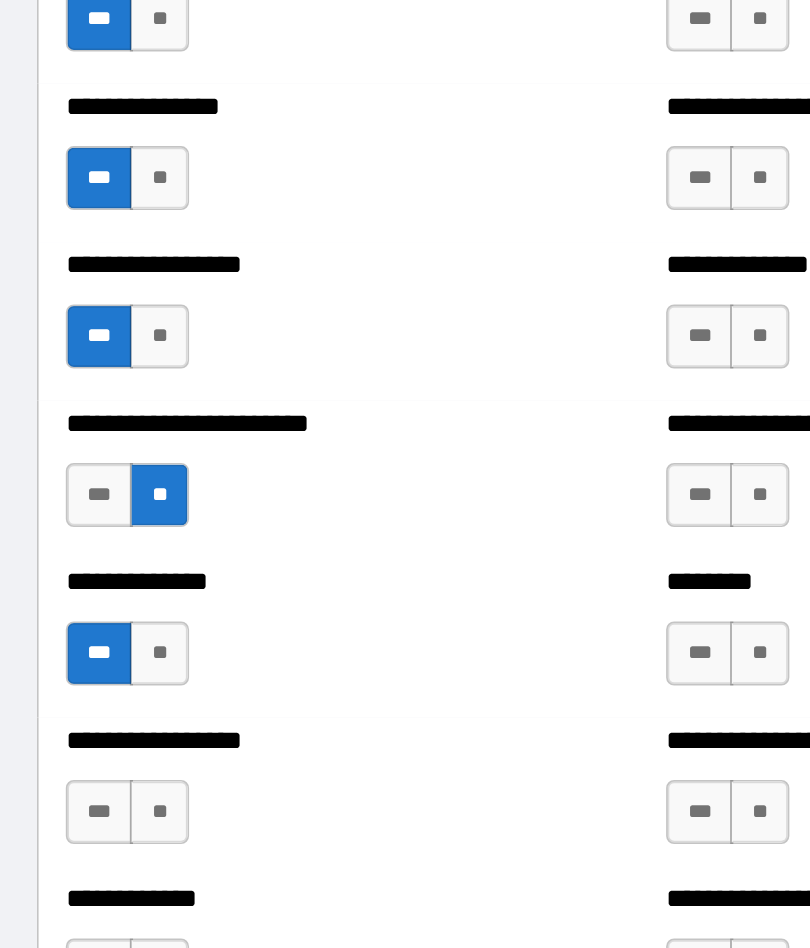 scroll, scrollTop: 3493, scrollLeft: 0, axis: vertical 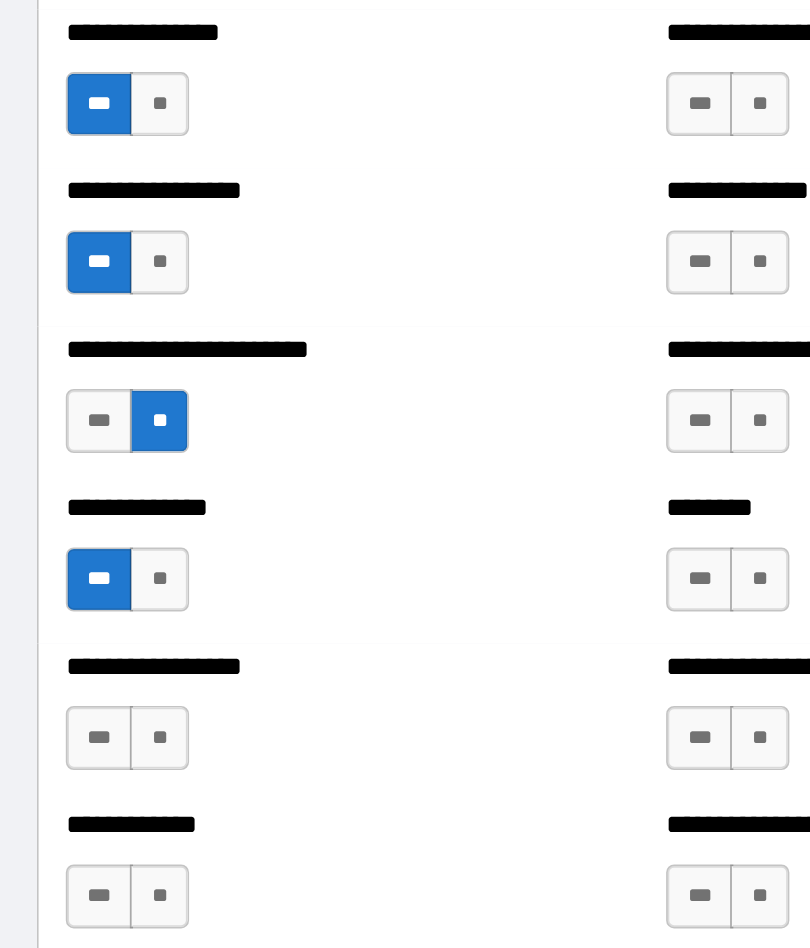 click on "**" at bounding box center [137, 600] 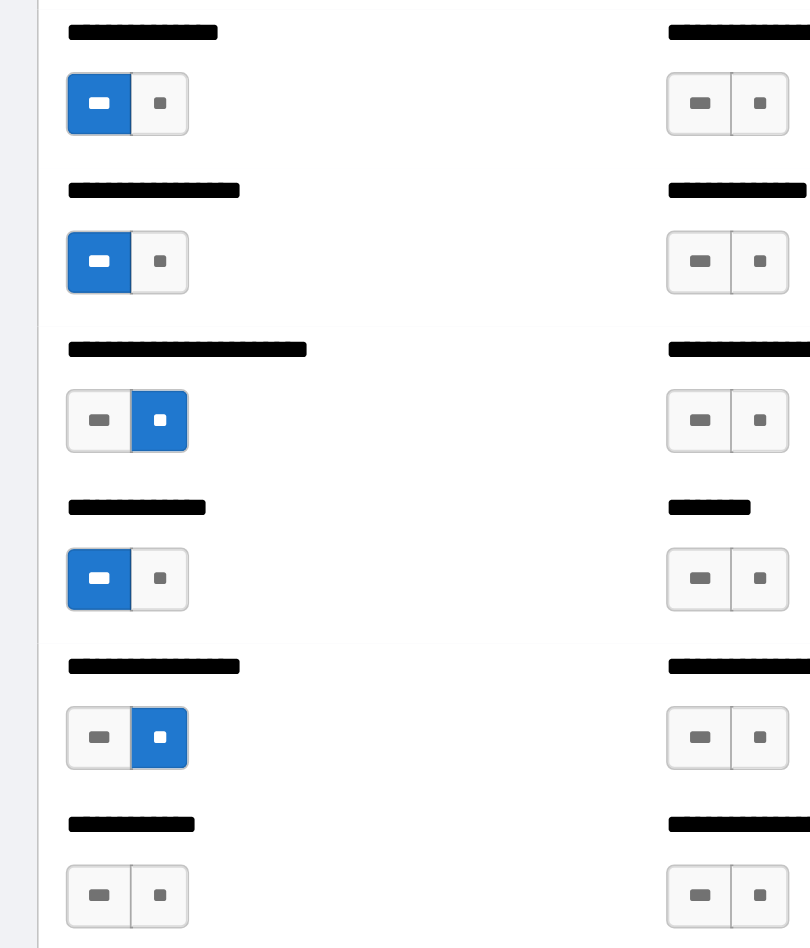 click on "**" at bounding box center (137, 699) 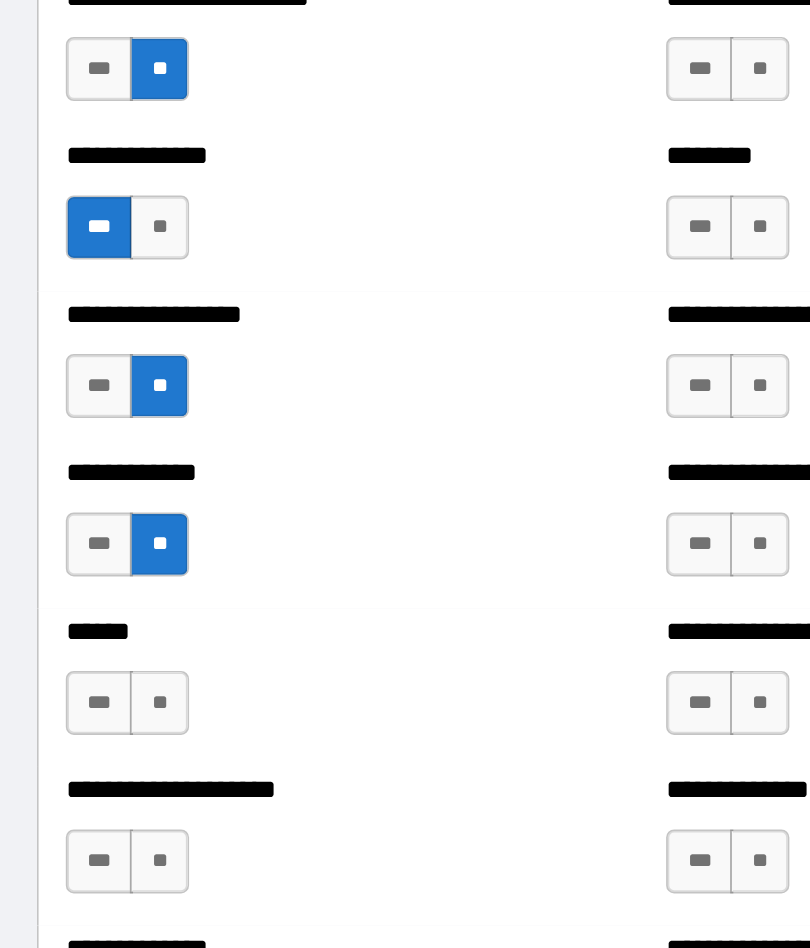 scroll, scrollTop: 3794, scrollLeft: 0, axis: vertical 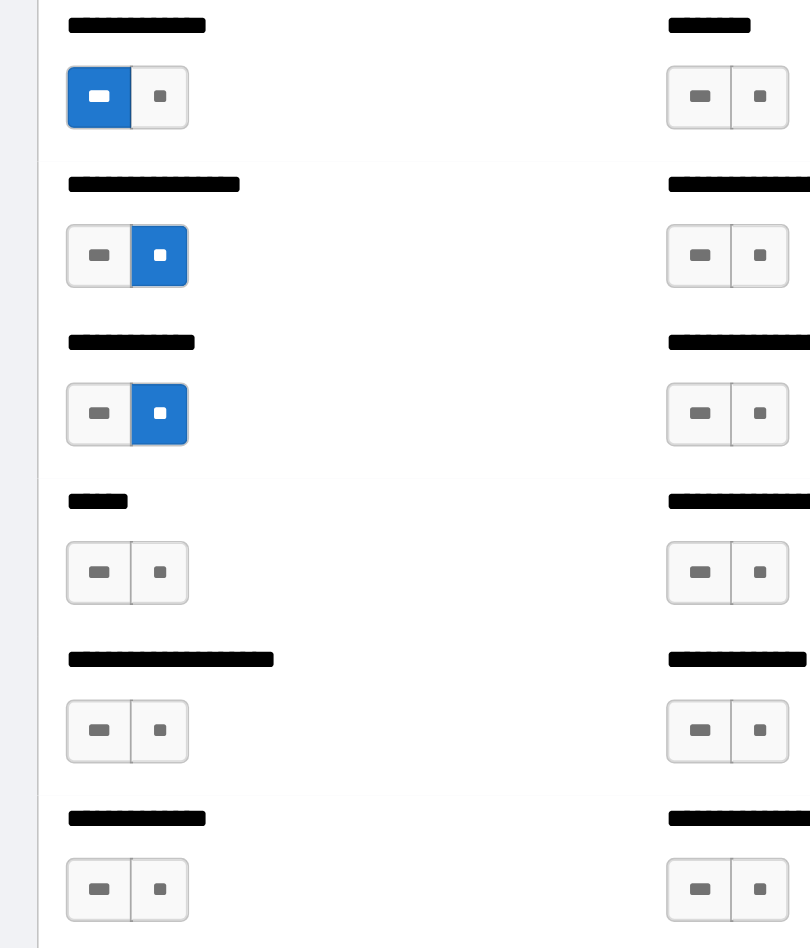 click on "***" at bounding box center (100, 497) 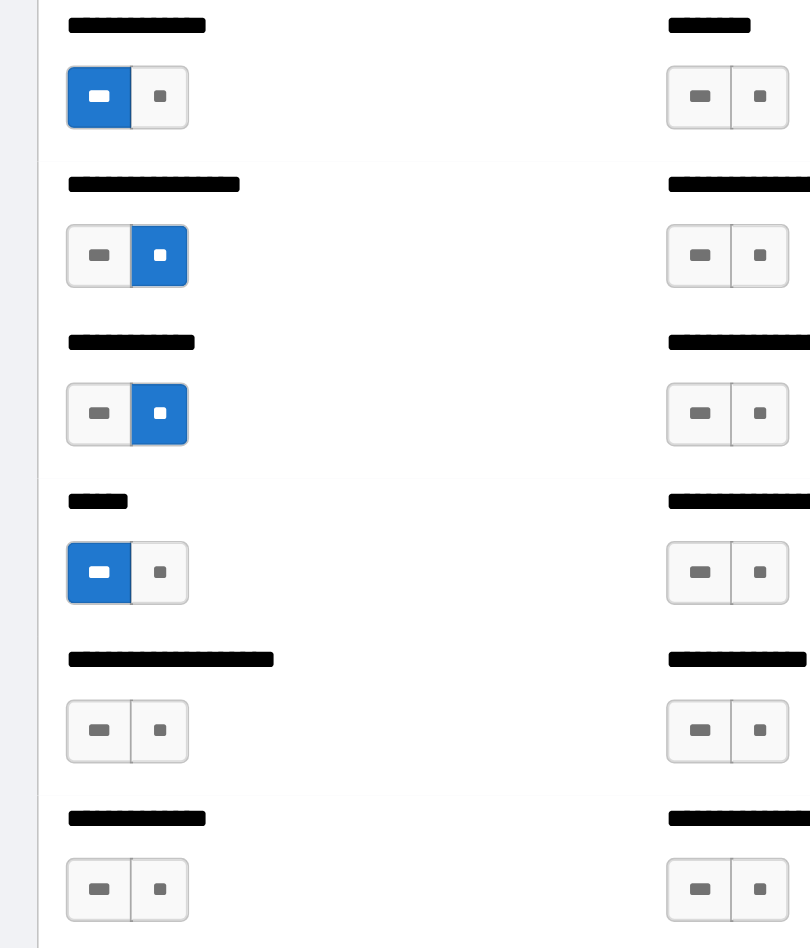 click on "**" at bounding box center [137, 596] 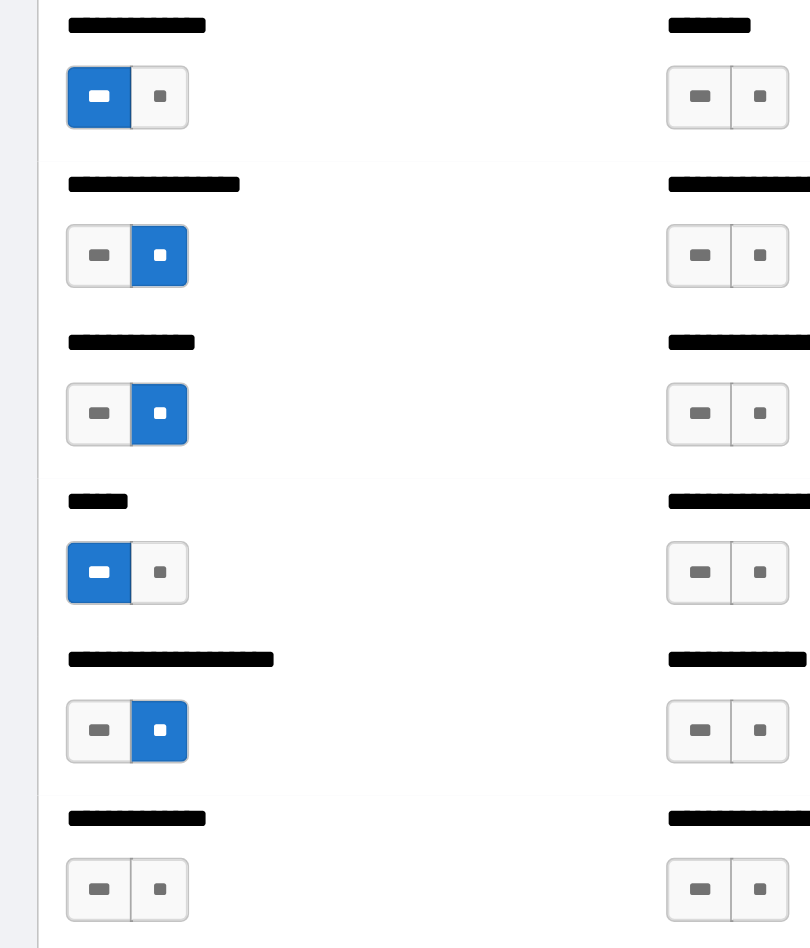 click on "**" at bounding box center [137, 695] 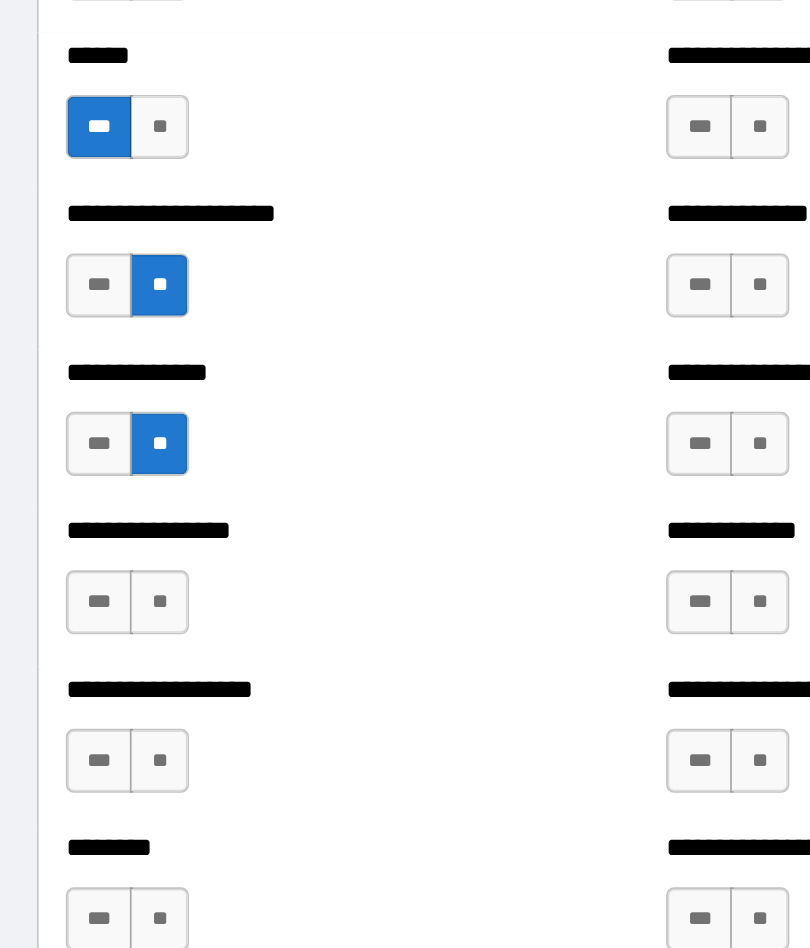 scroll, scrollTop: 4078, scrollLeft: 0, axis: vertical 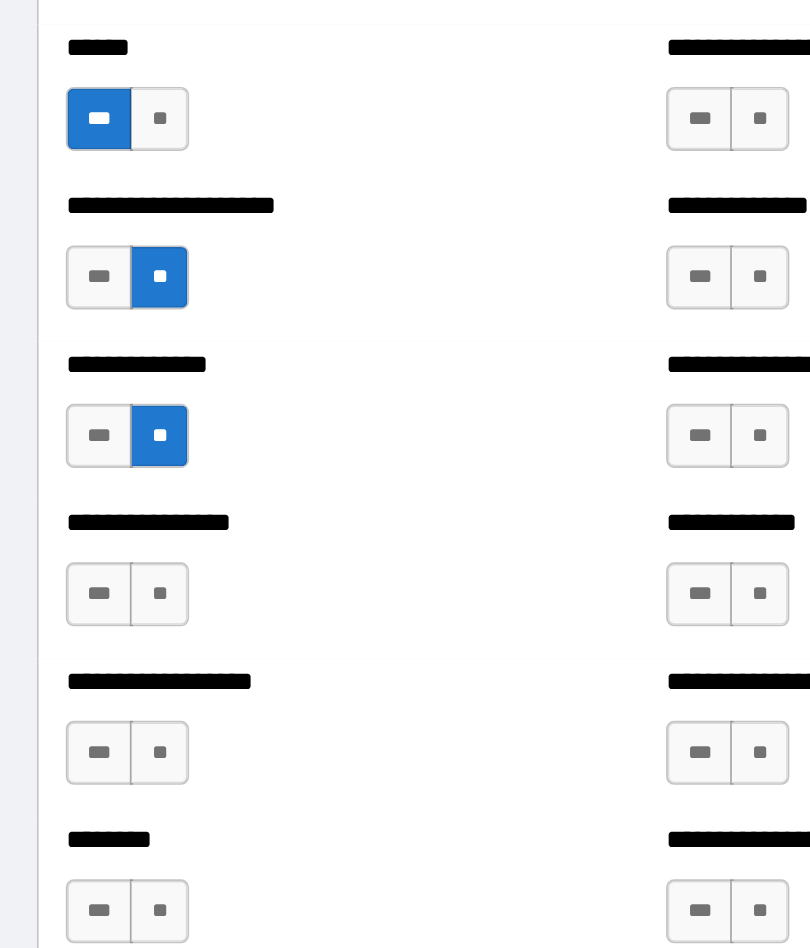 click on "***" at bounding box center [100, 411] 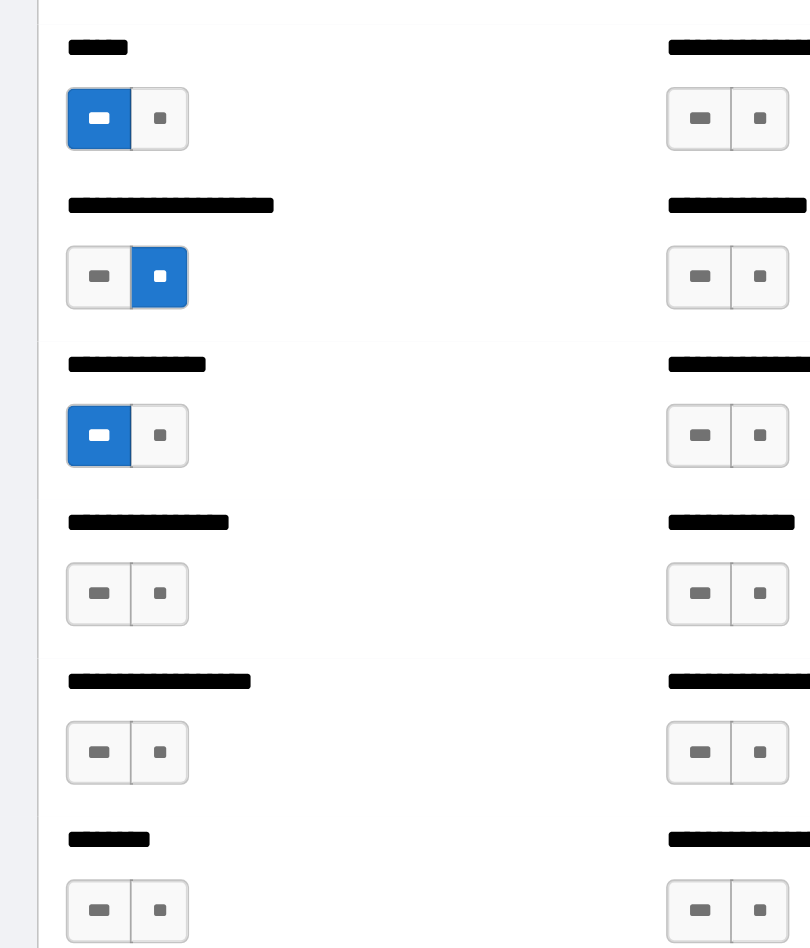 click on "**" at bounding box center [137, 510] 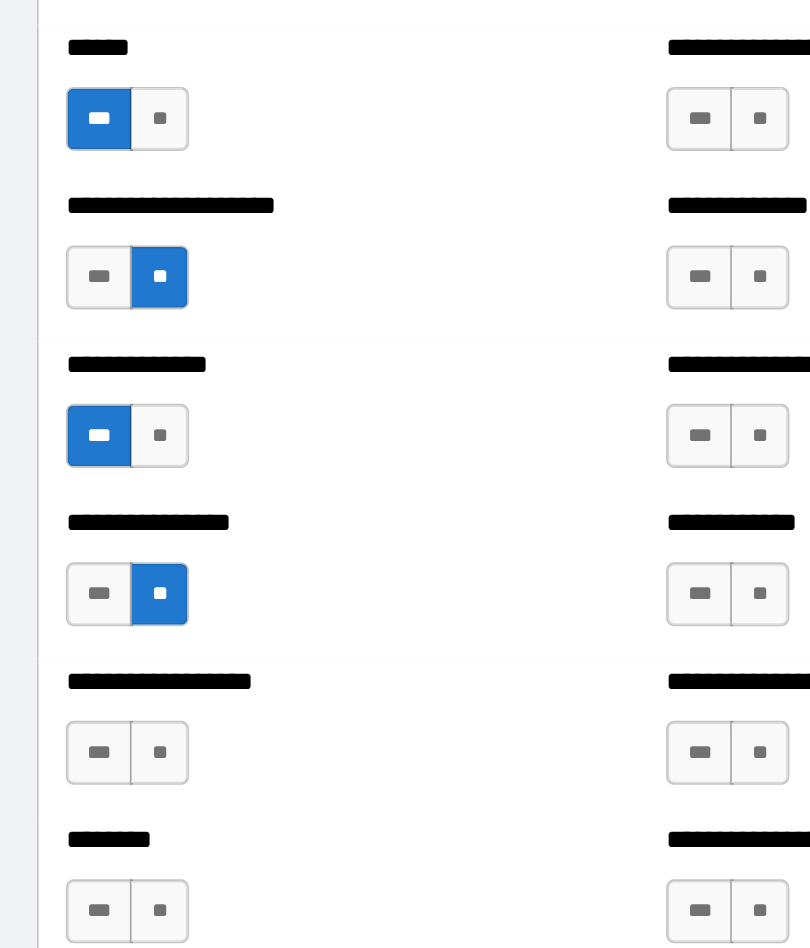 click on "**" at bounding box center (137, 609) 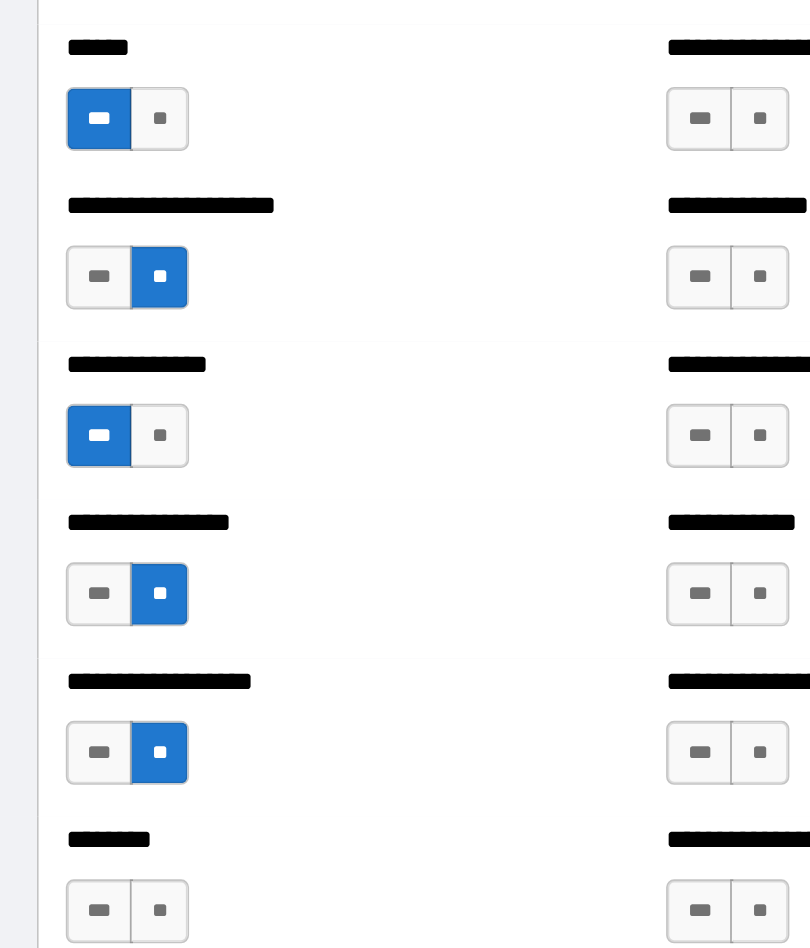 click on "**" at bounding box center (137, 708) 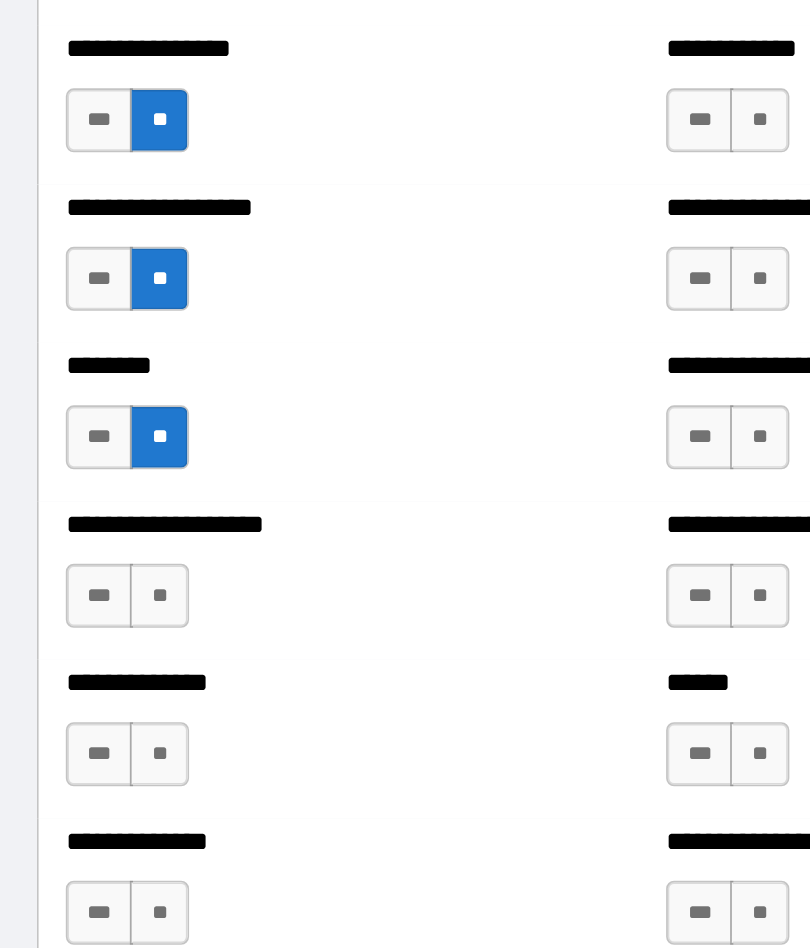 scroll, scrollTop: 4394, scrollLeft: 0, axis: vertical 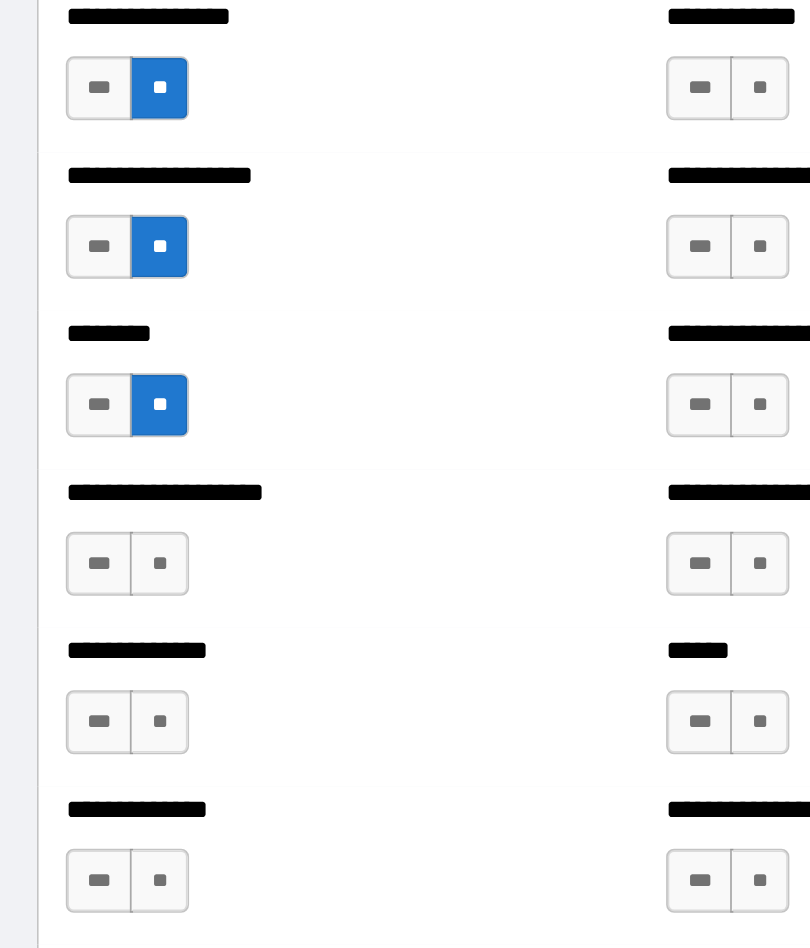 click on "**" at bounding box center [137, 491] 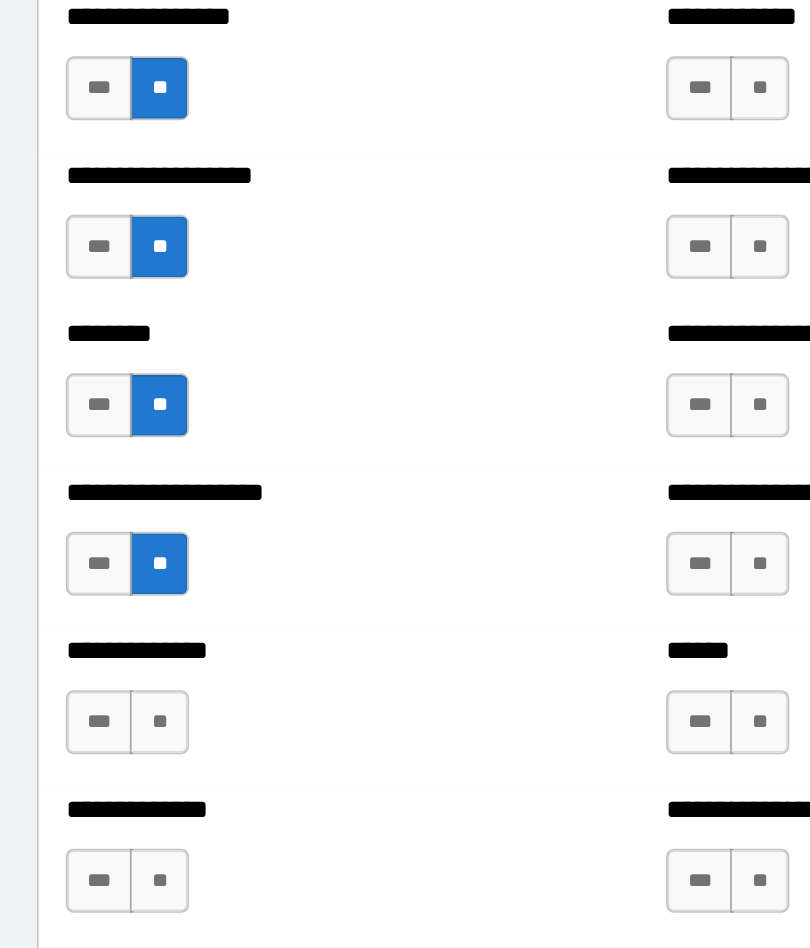 click on "**" at bounding box center (137, 590) 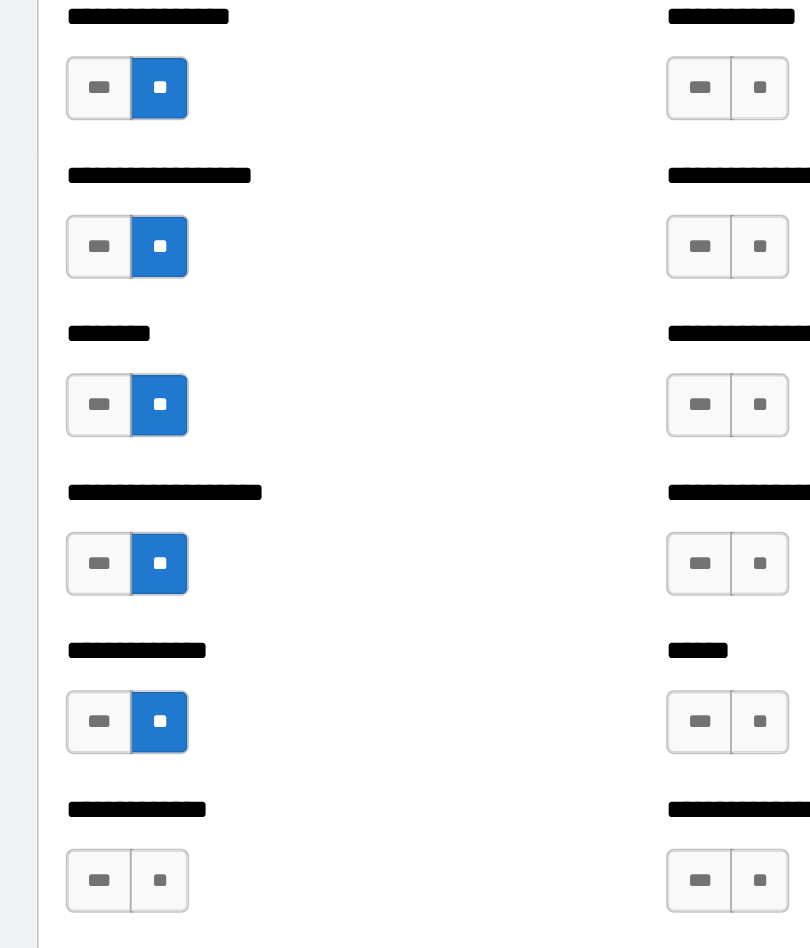 click on "***" at bounding box center (100, 689) 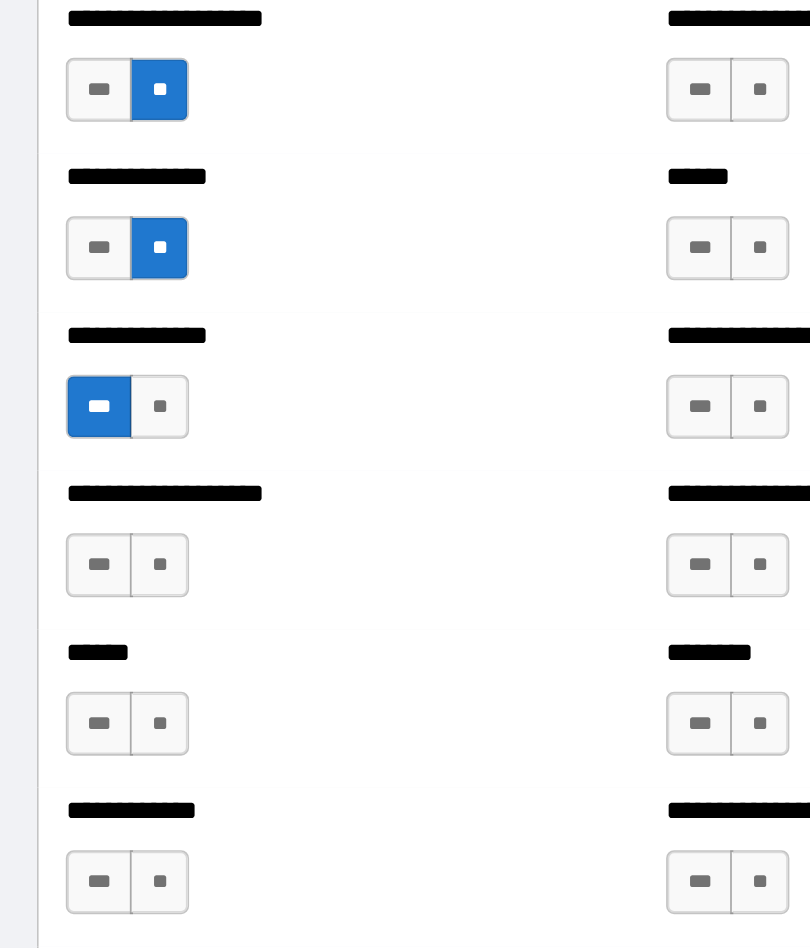scroll, scrollTop: 4698, scrollLeft: 0, axis: vertical 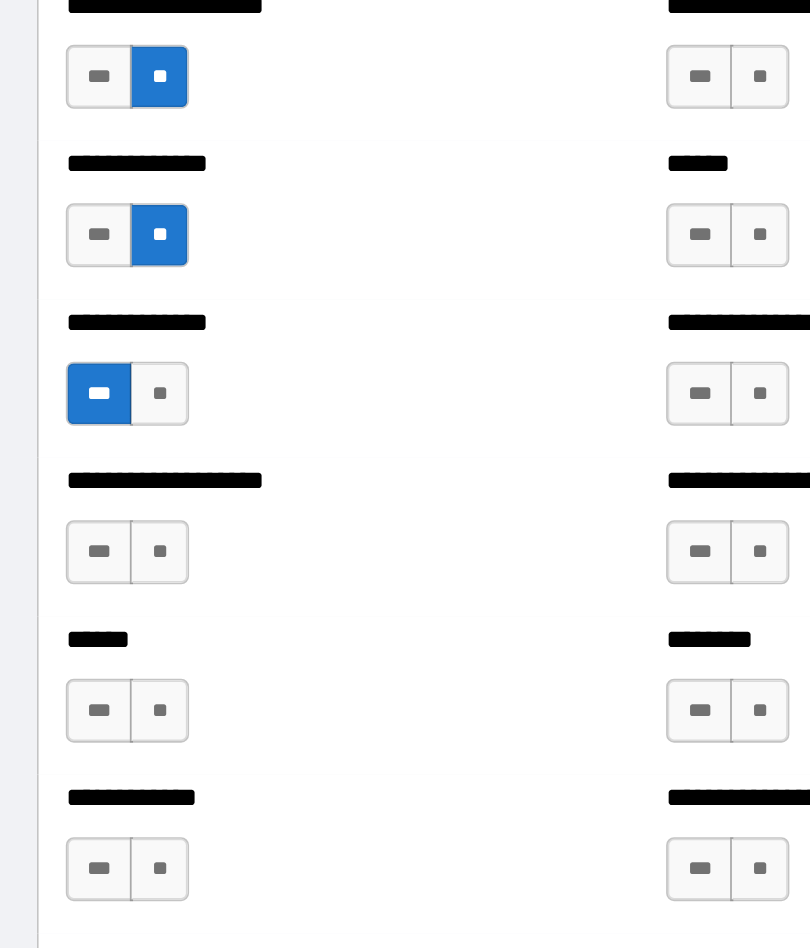 click on "**" at bounding box center [137, 484] 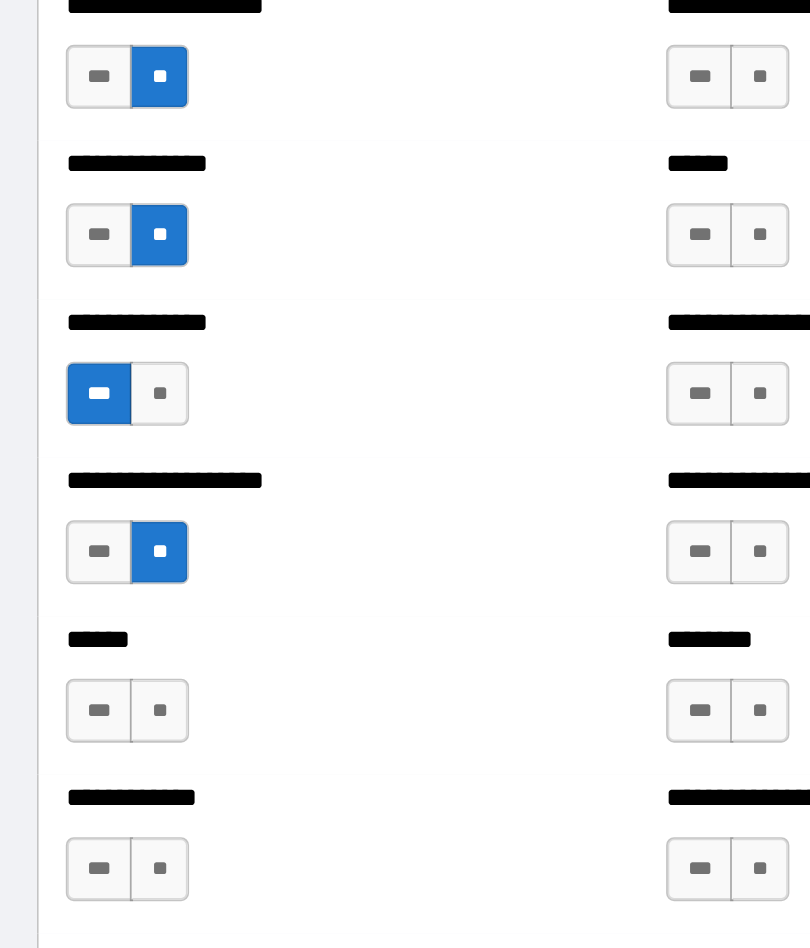 click on "**" at bounding box center (137, 583) 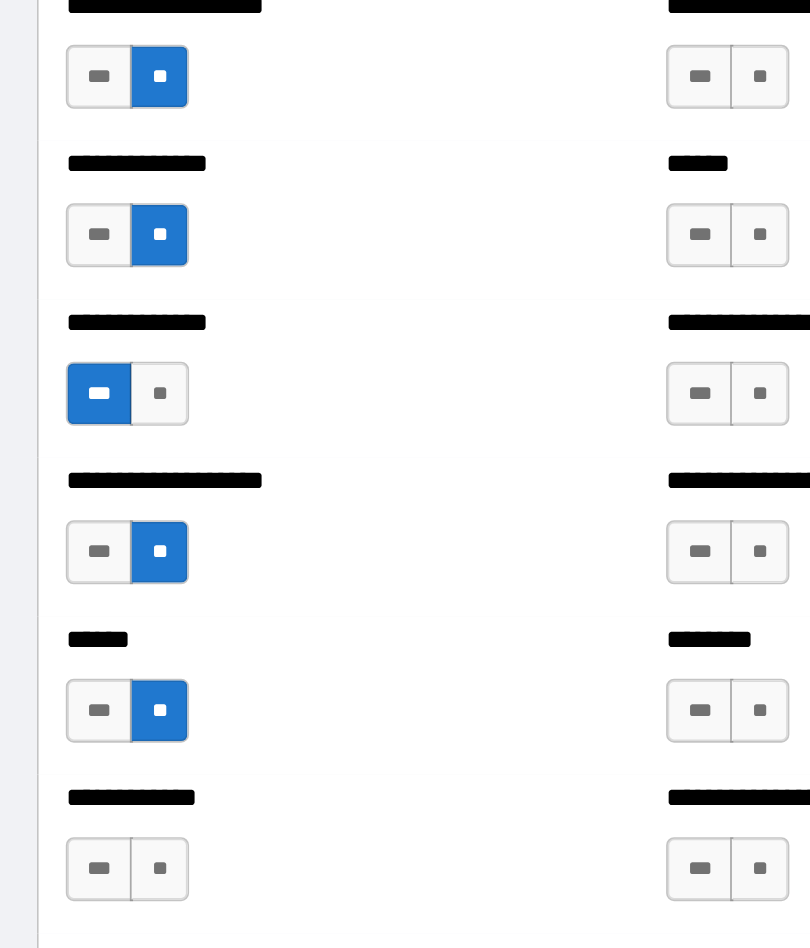 click on "**" at bounding box center (137, 682) 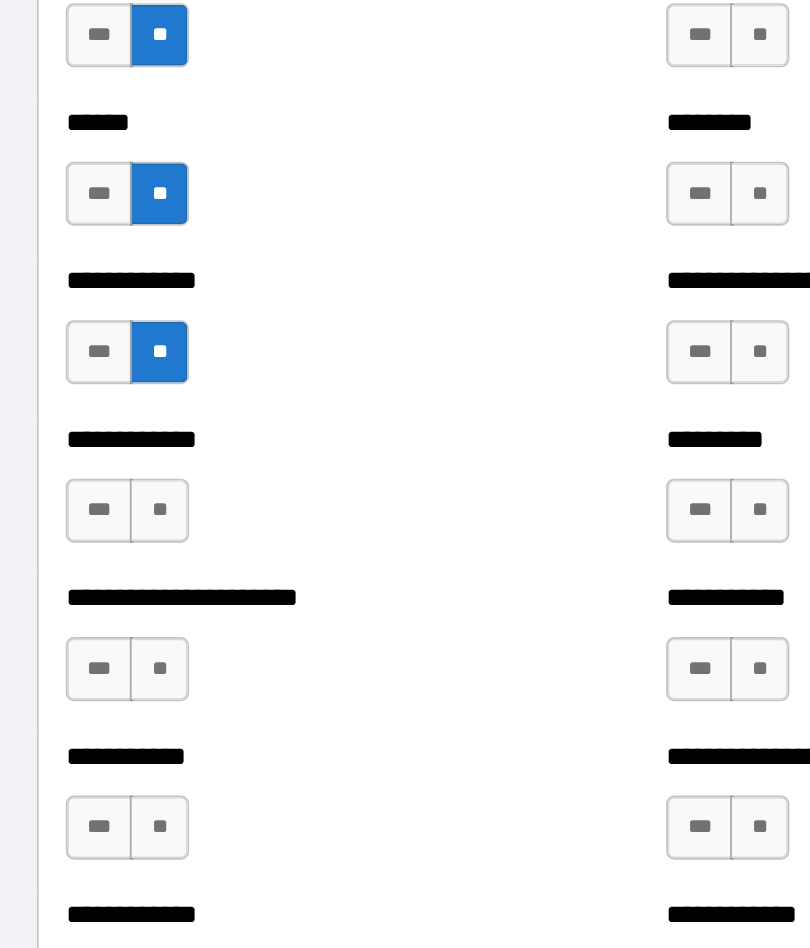 scroll, scrollTop: 5022, scrollLeft: 0, axis: vertical 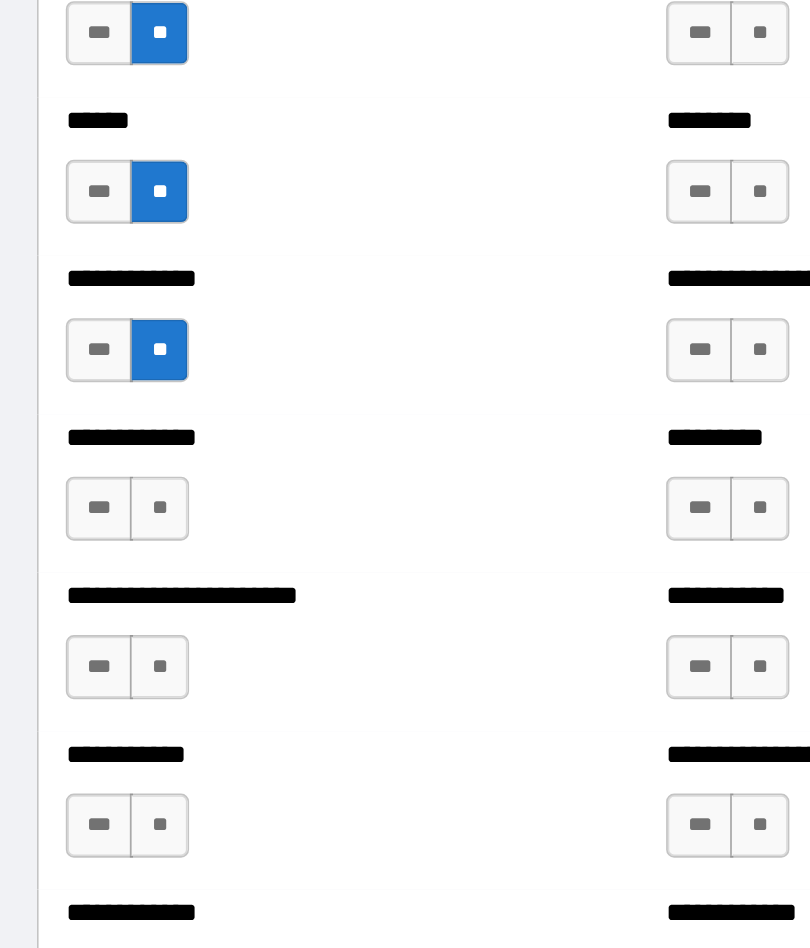 click on "**" at bounding box center [137, 457] 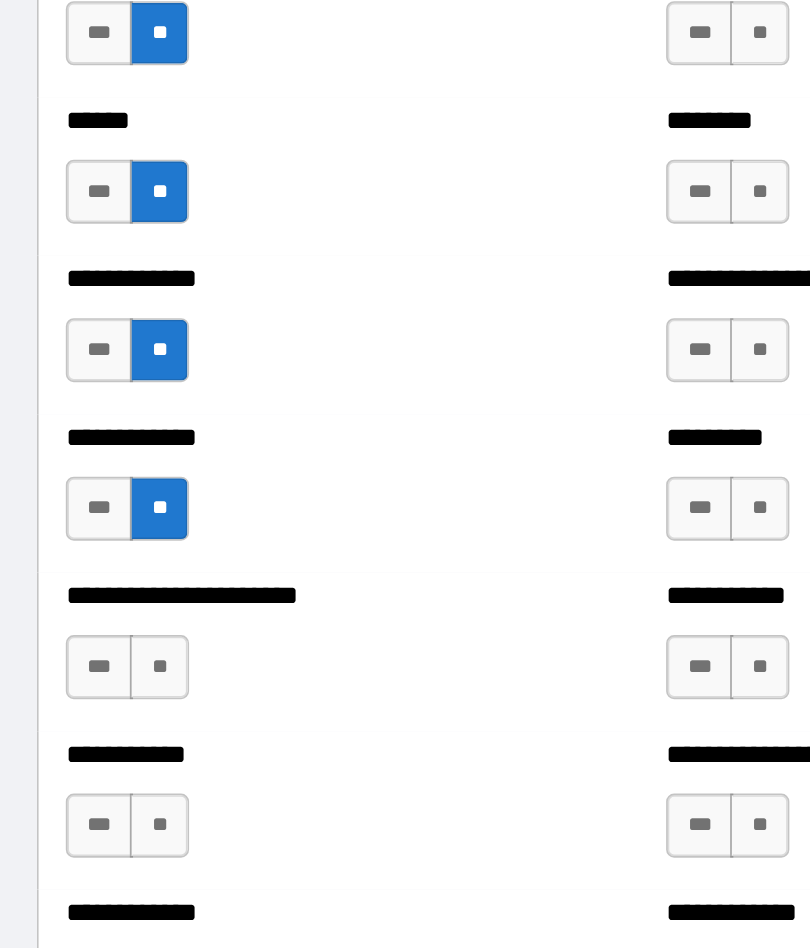 click on "**" at bounding box center (137, 556) 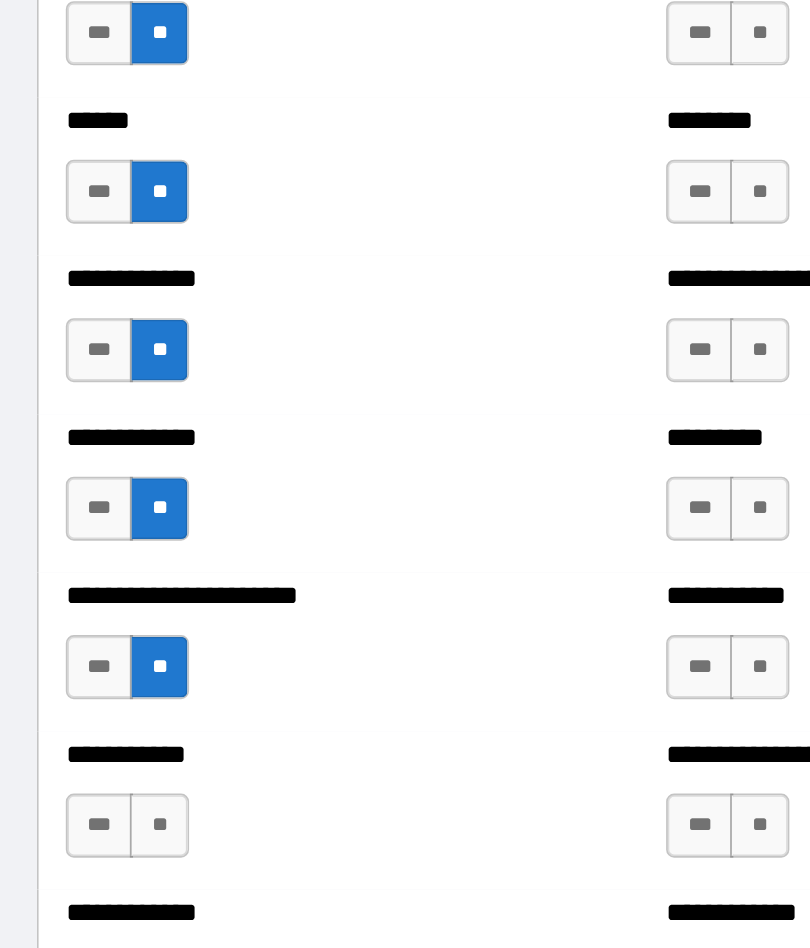 click on "**" at bounding box center [137, 655] 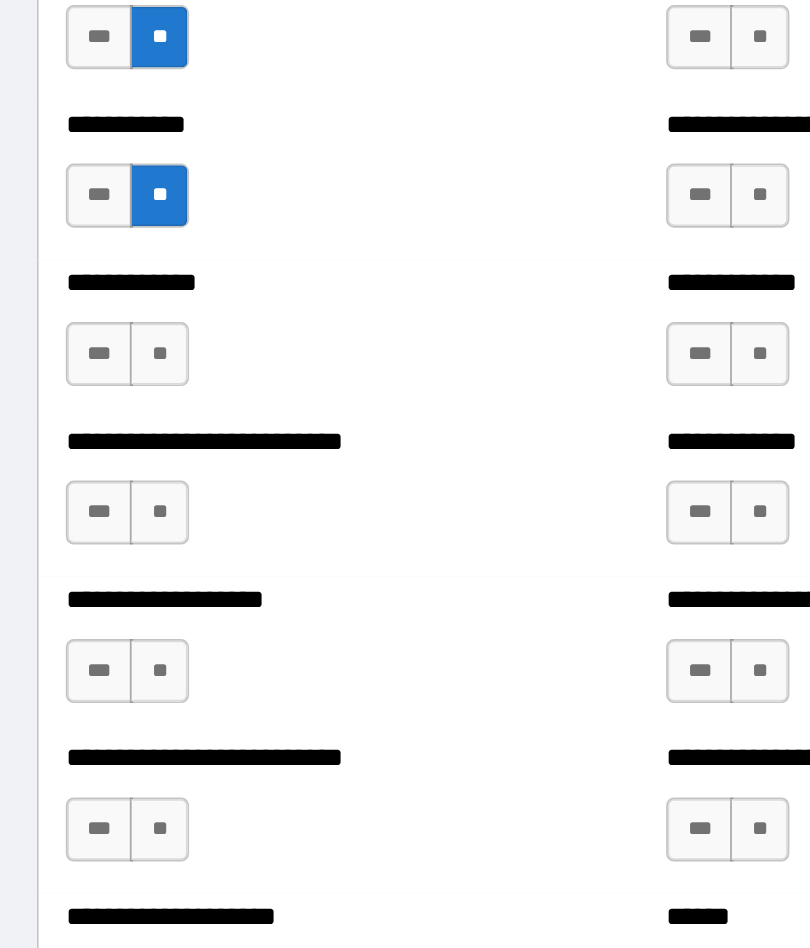scroll, scrollTop: 5420, scrollLeft: 0, axis: vertical 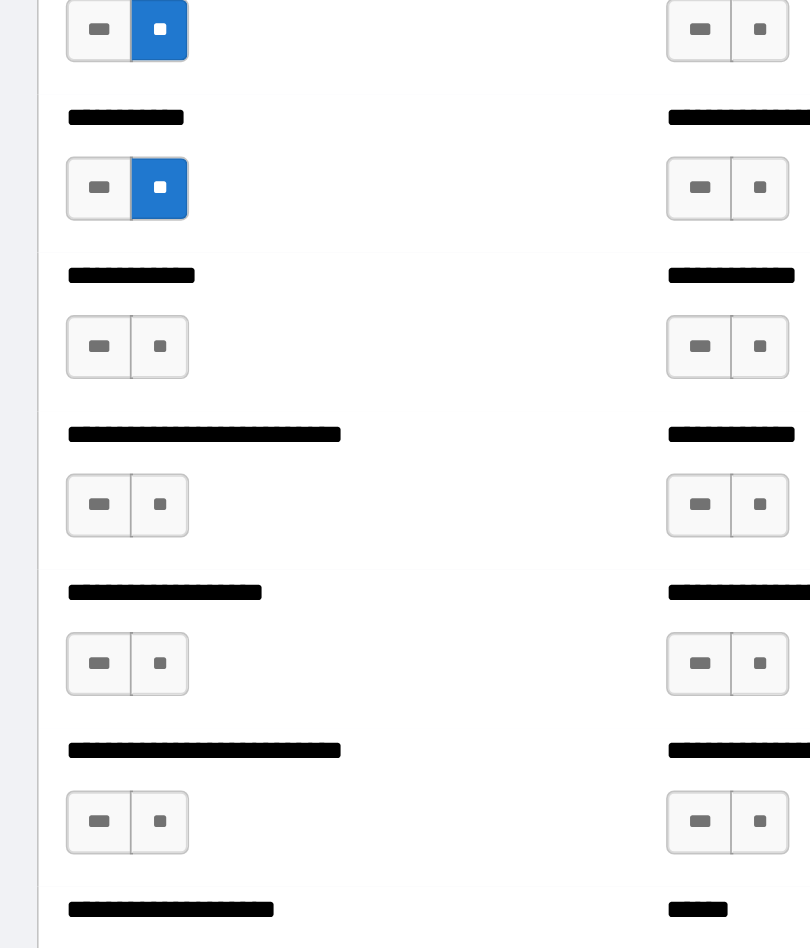 click on "**" at bounding box center [137, 356] 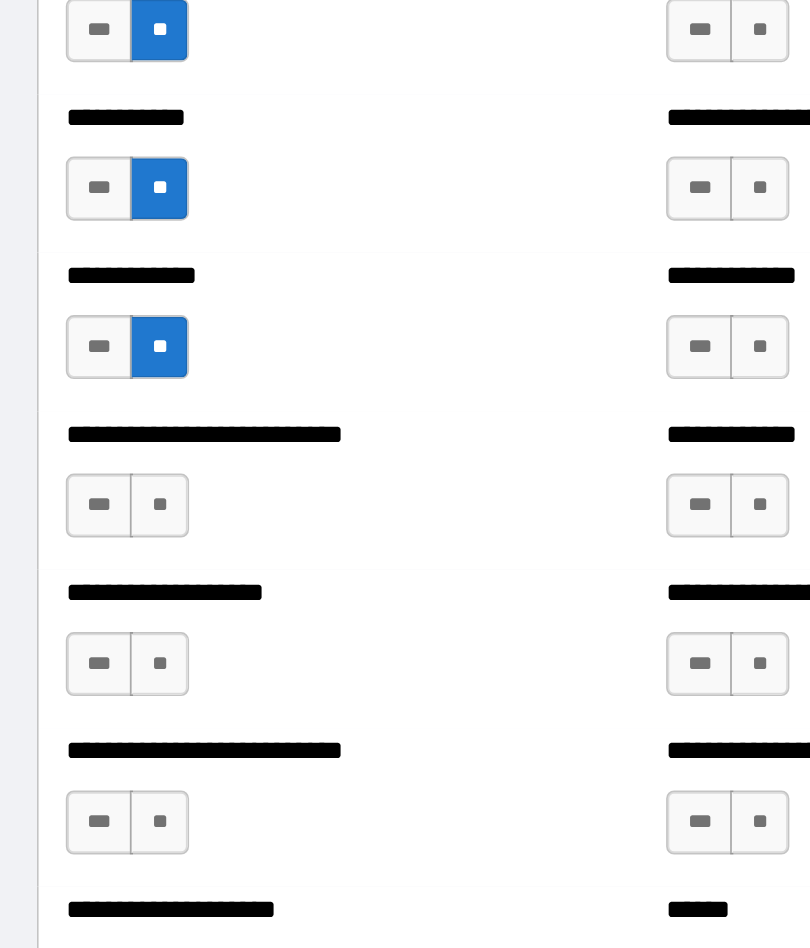 click on "**" at bounding box center (137, 455) 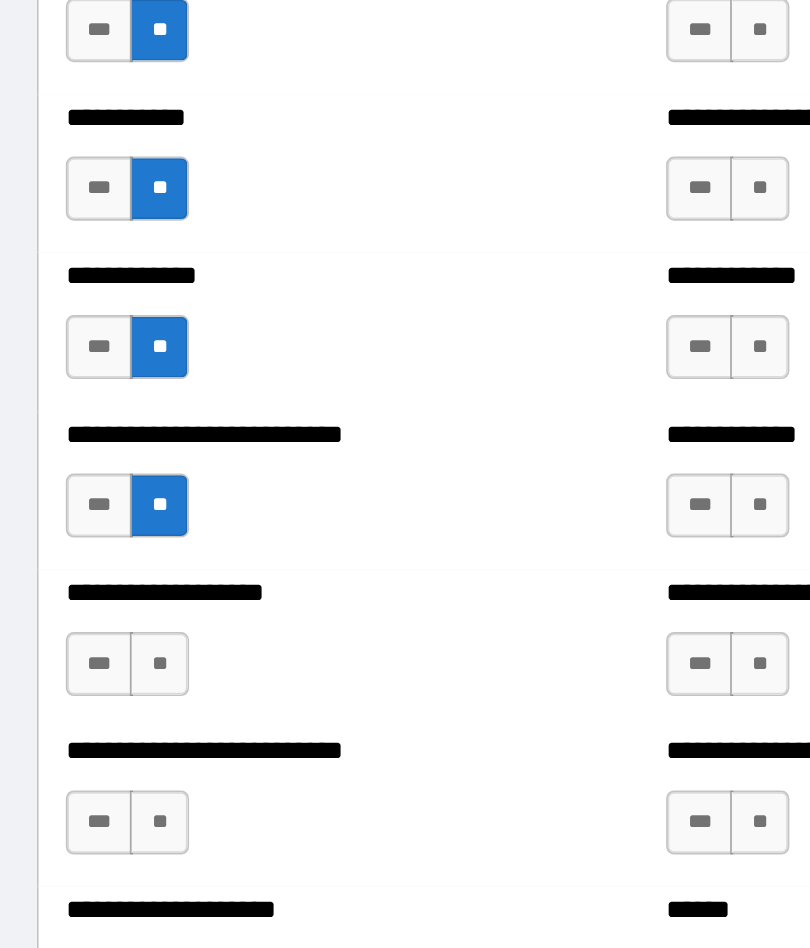 click on "**" at bounding box center [137, 554] 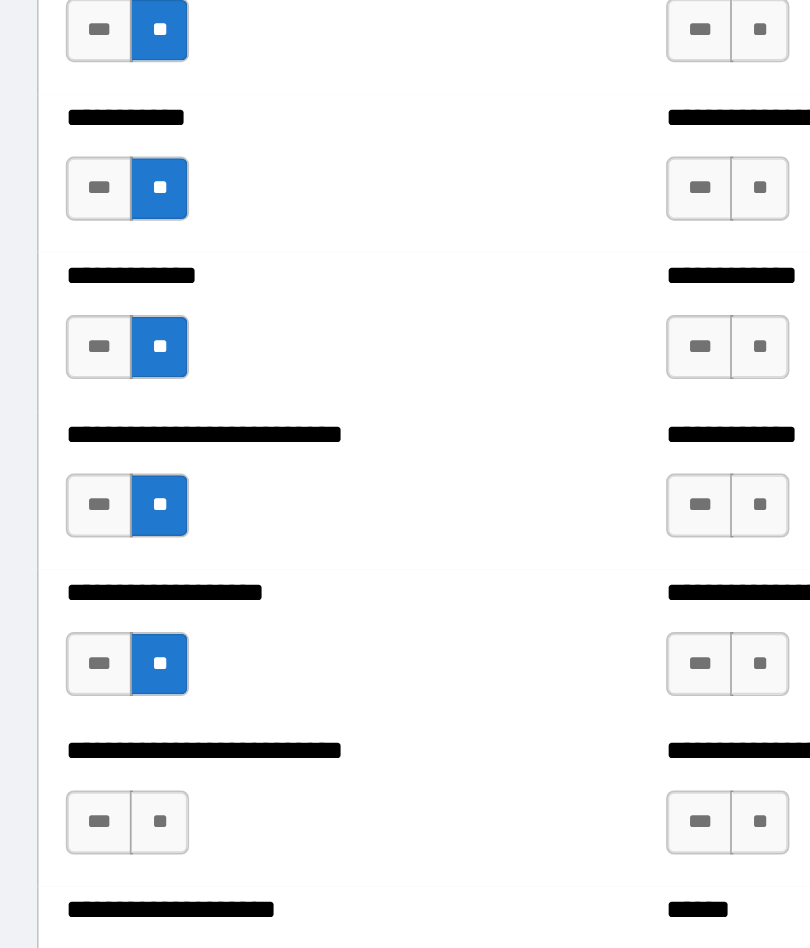 click on "**" at bounding box center (137, 653) 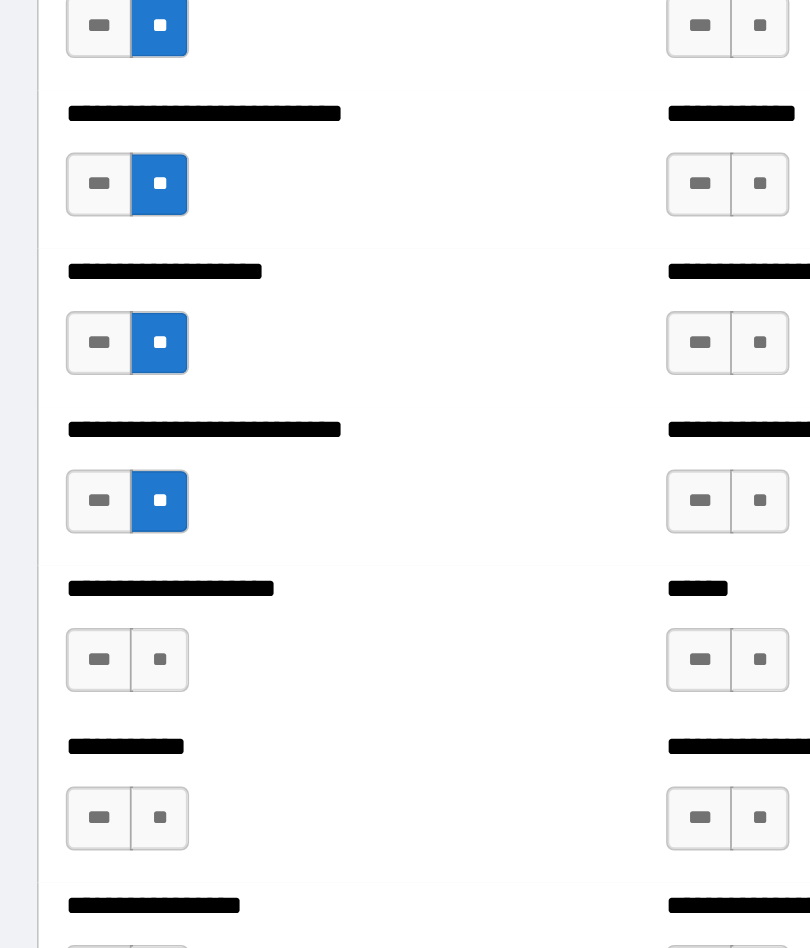 scroll, scrollTop: 5645, scrollLeft: 0, axis: vertical 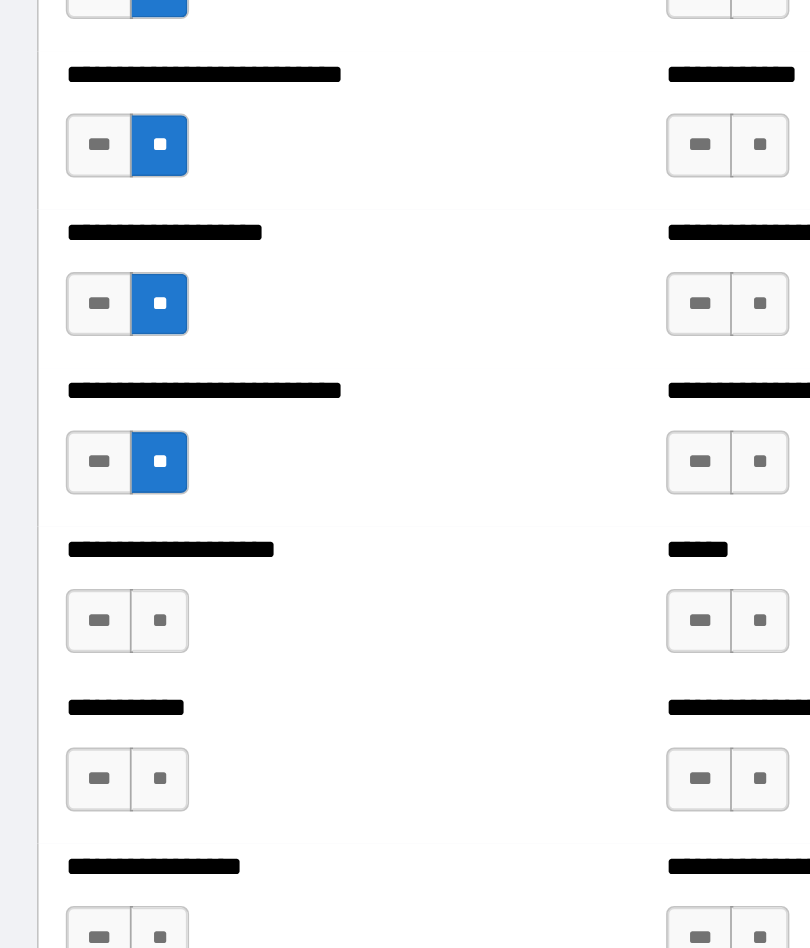 click on "**" at bounding box center [137, 527] 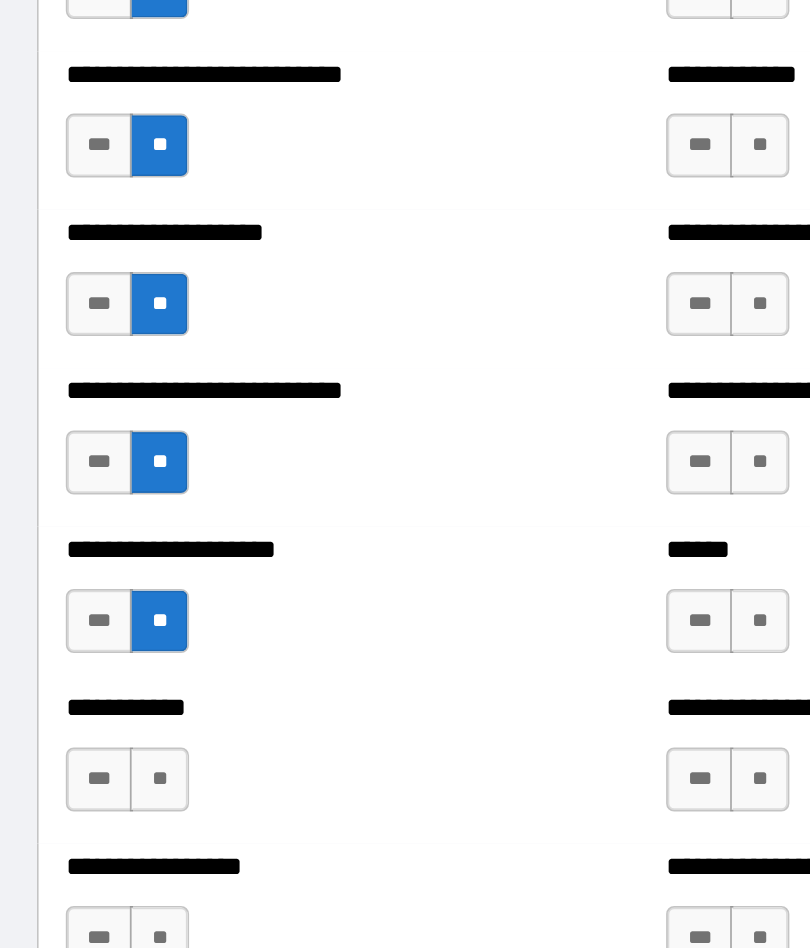 click on "**" at bounding box center [137, 626] 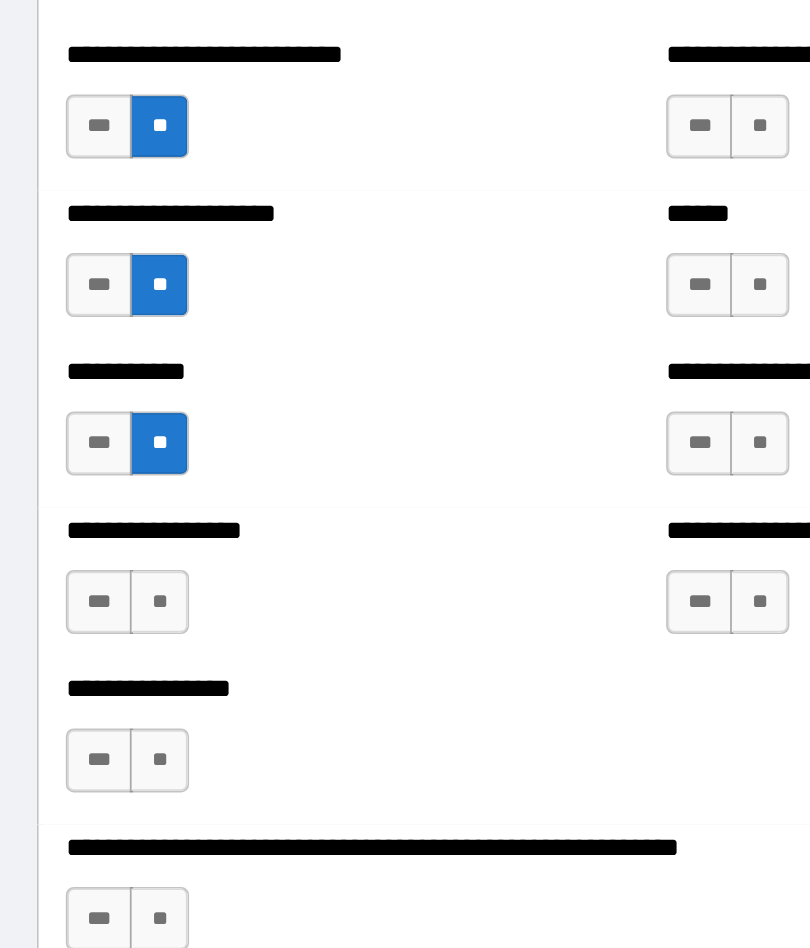 scroll, scrollTop: 5887, scrollLeft: 0, axis: vertical 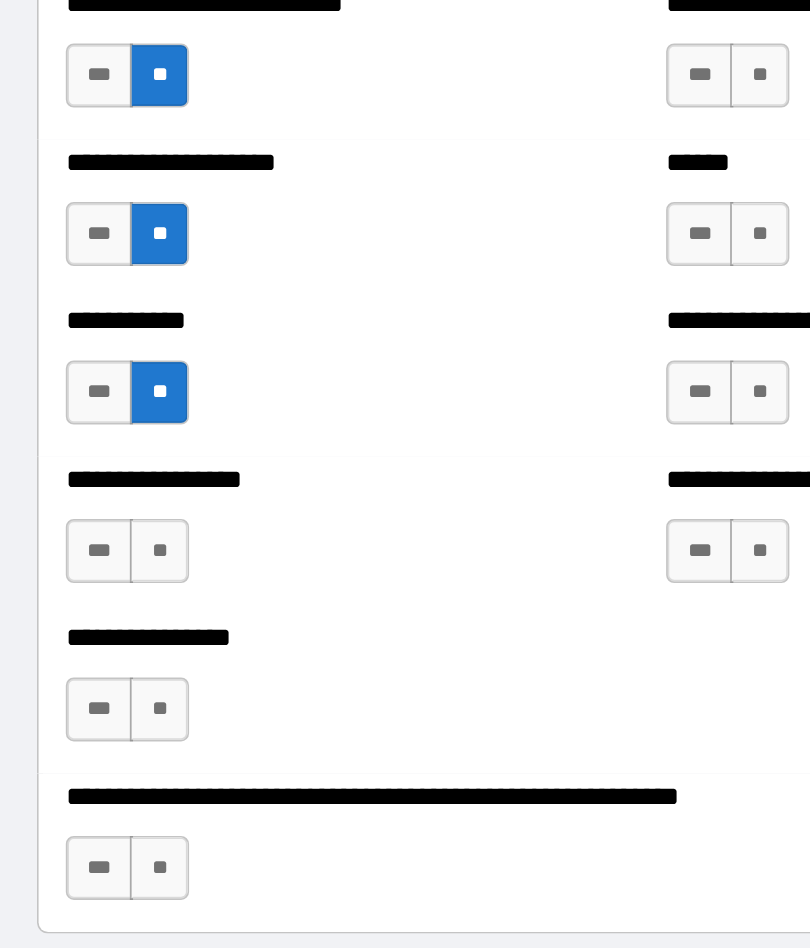 click on "**" at bounding box center (137, 483) 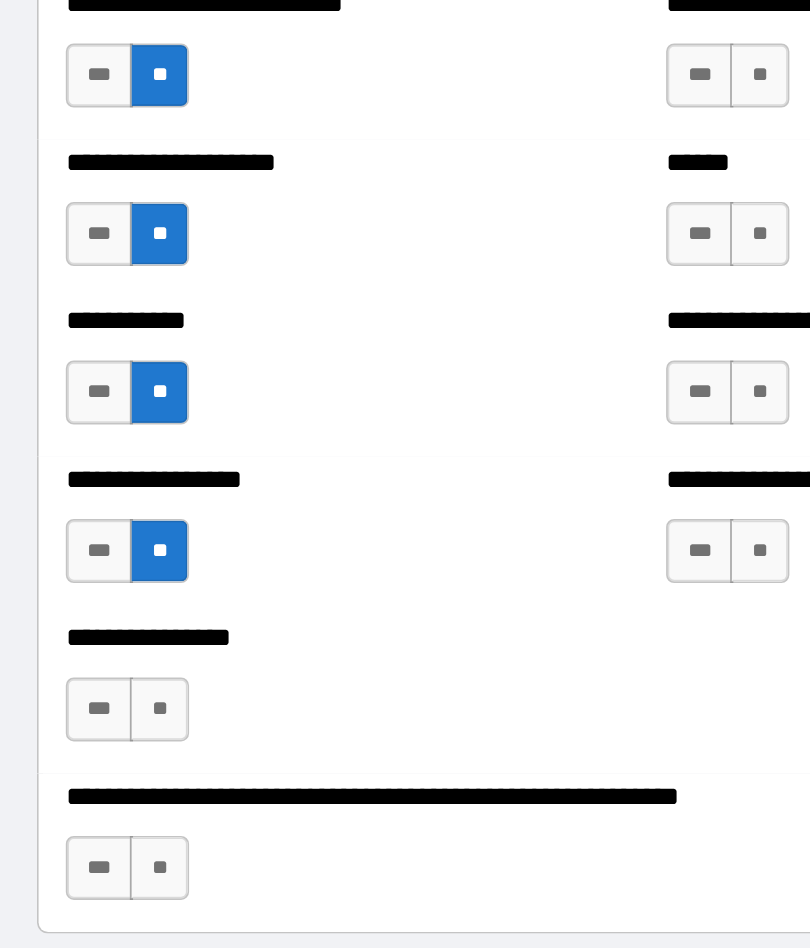 click on "**" at bounding box center (137, 582) 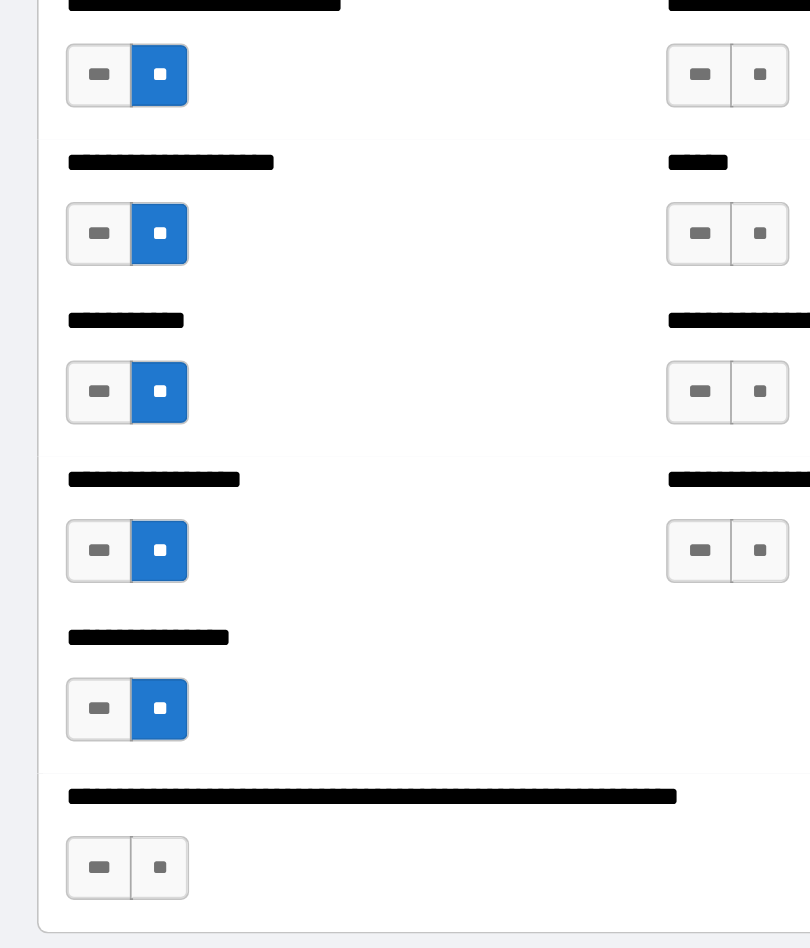 click on "**" at bounding box center [137, 681] 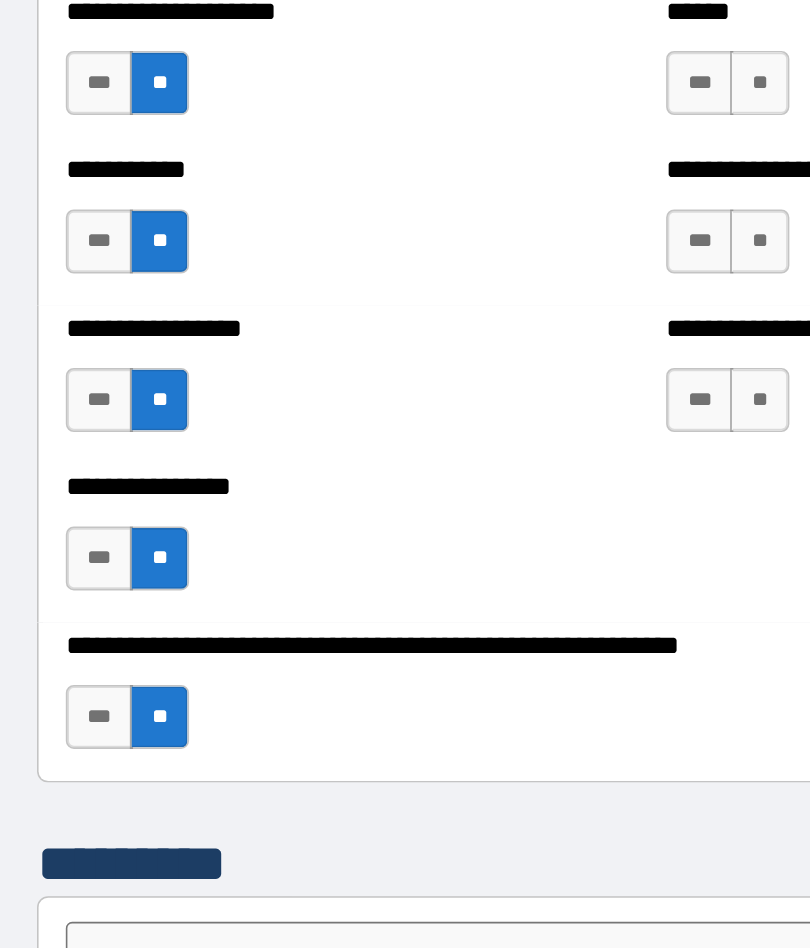 scroll, scrollTop: 5976, scrollLeft: 0, axis: vertical 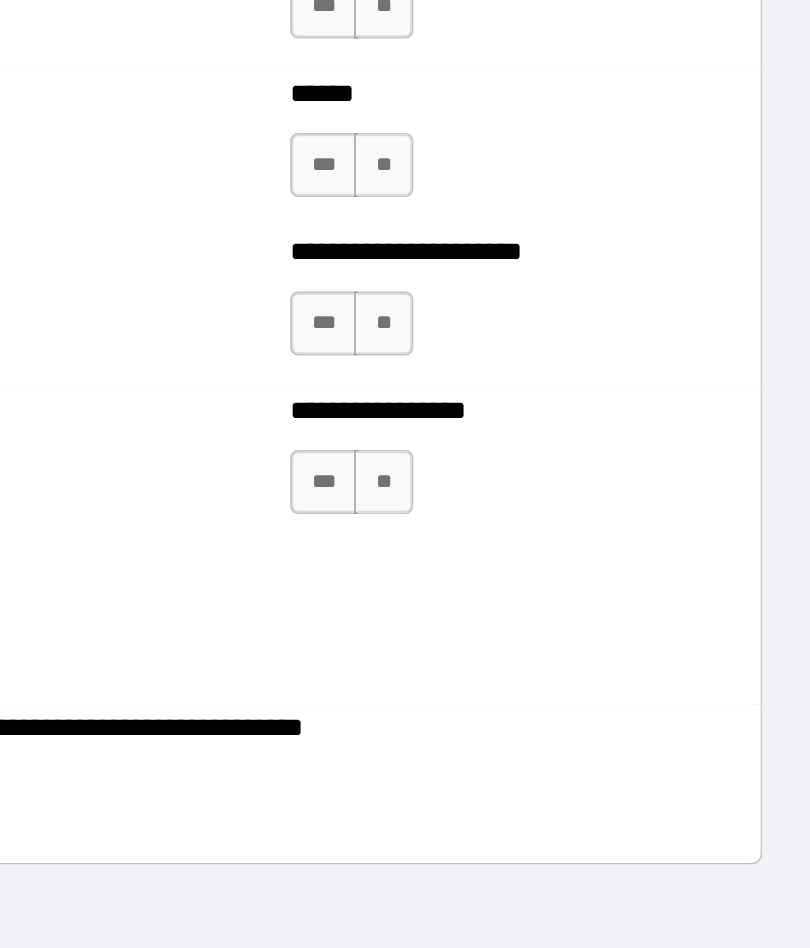click on "**" at bounding box center (512, 394) 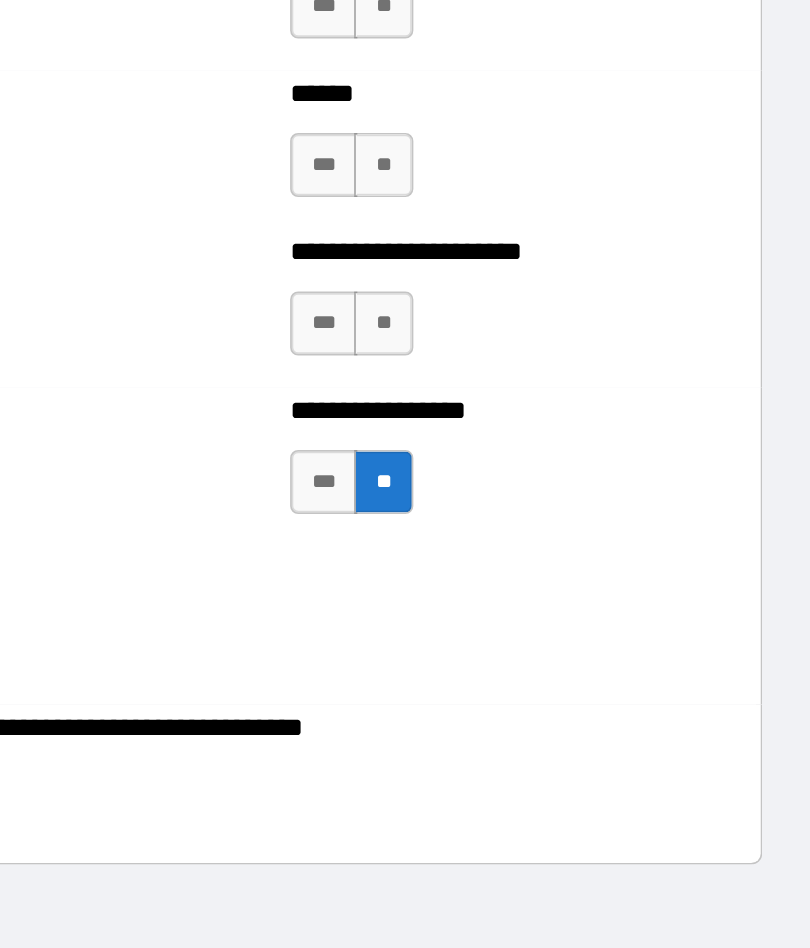 click on "**" at bounding box center [512, 295] 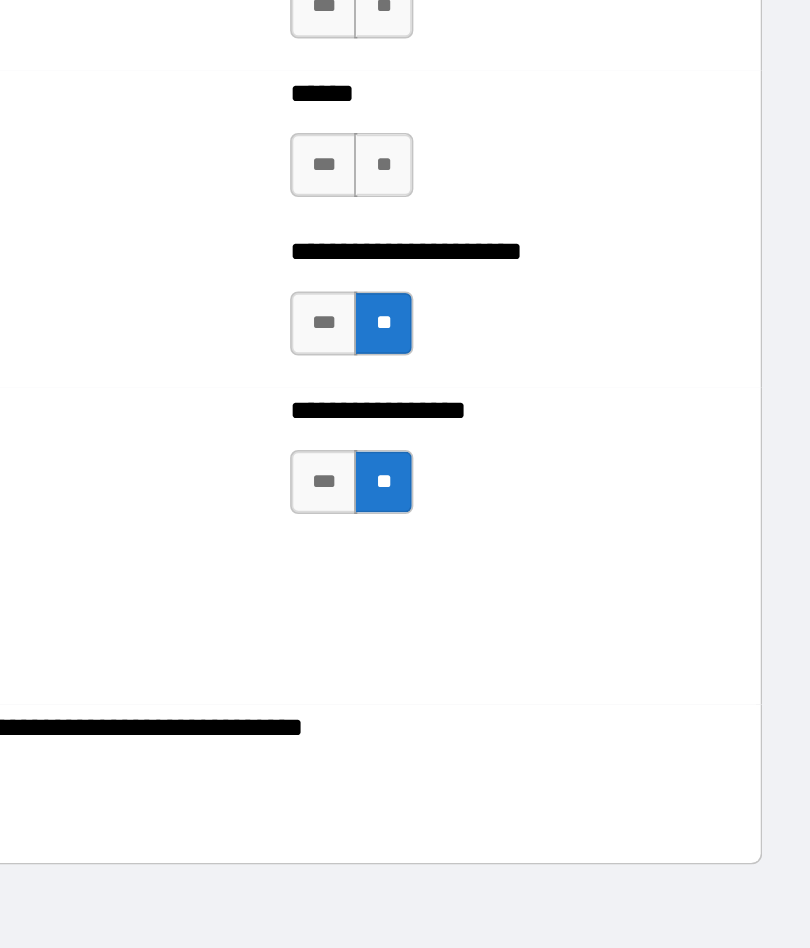 scroll, scrollTop: 5977, scrollLeft: 0, axis: vertical 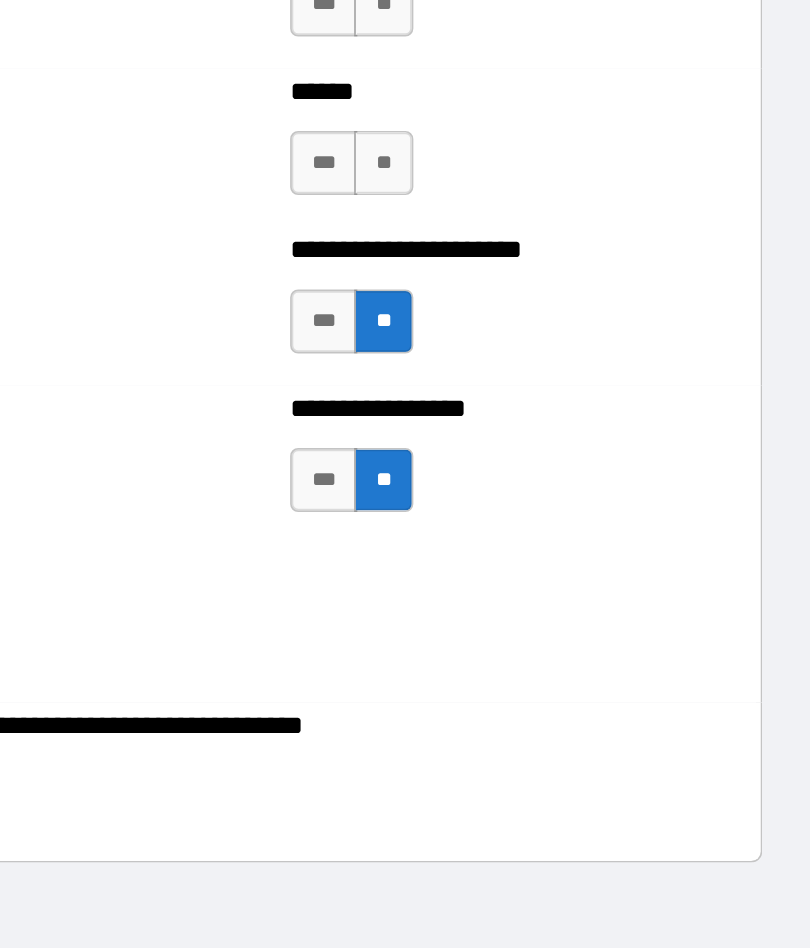 click on "**" at bounding box center [512, 195] 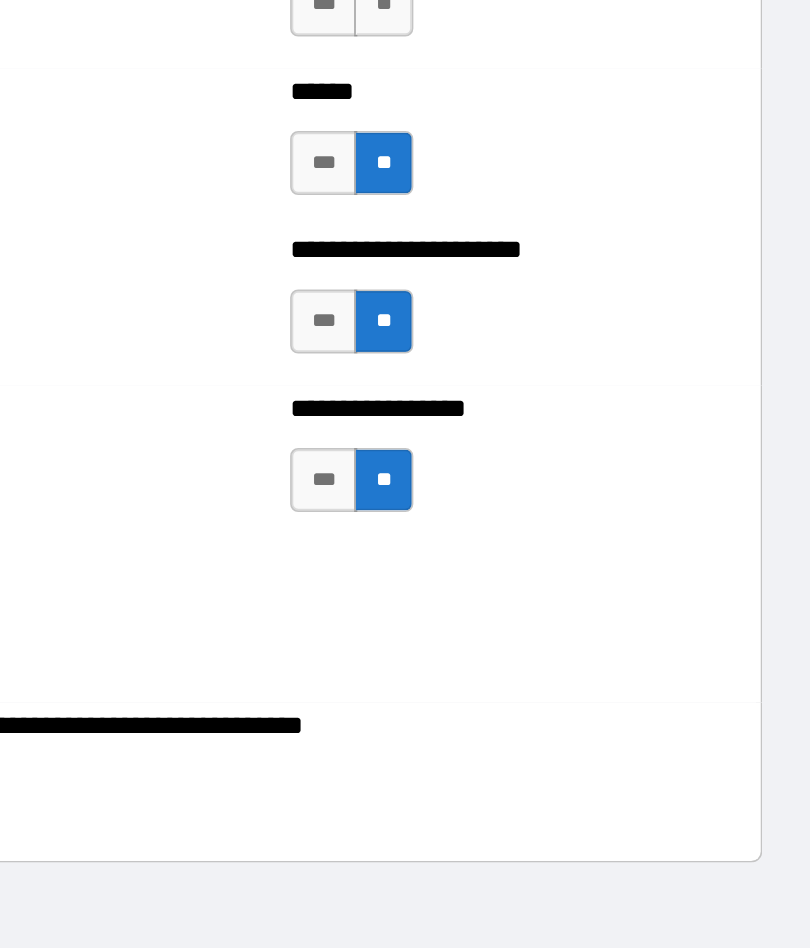 click on "***" at bounding box center (475, 294) 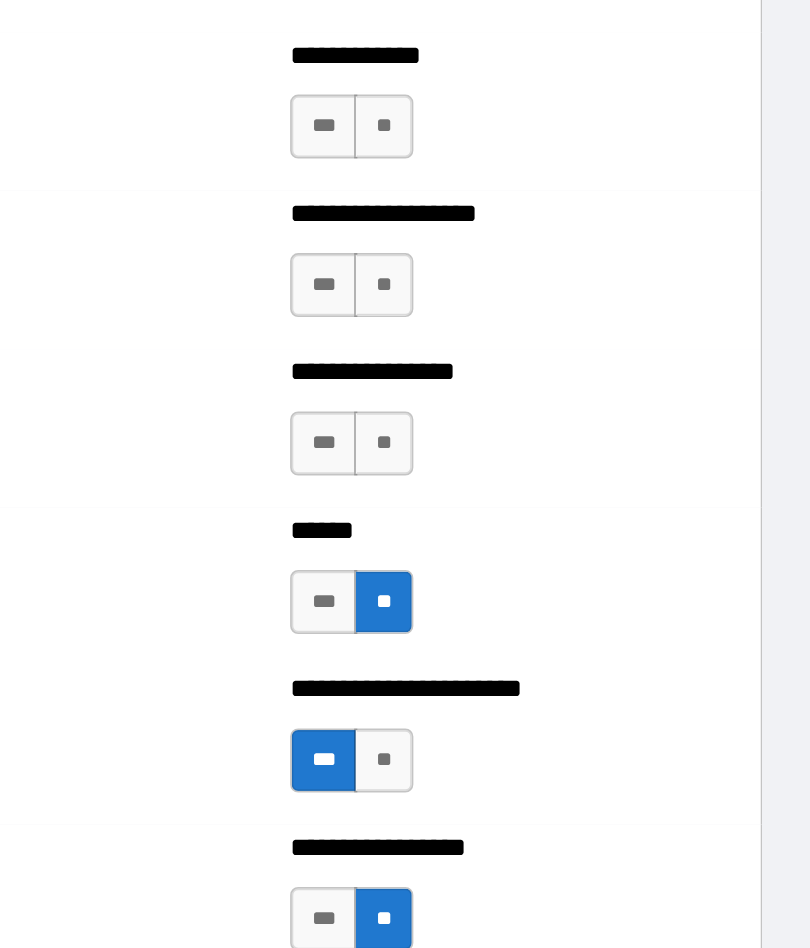 scroll, scrollTop: 5704, scrollLeft: 0, axis: vertical 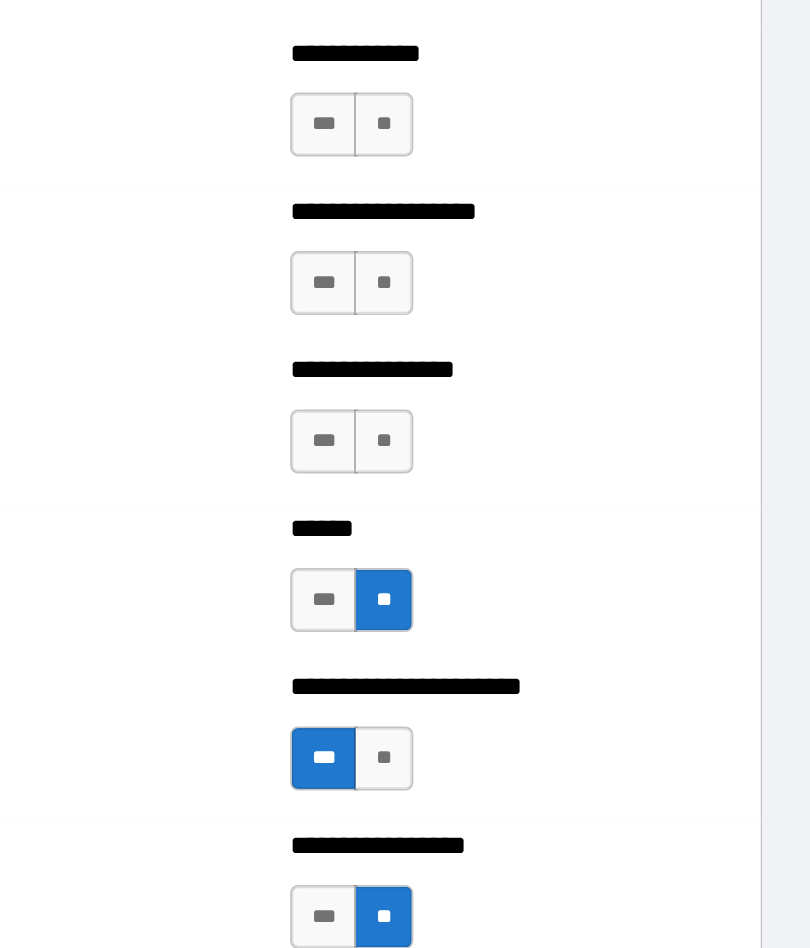 click on "***" at bounding box center [475, 468] 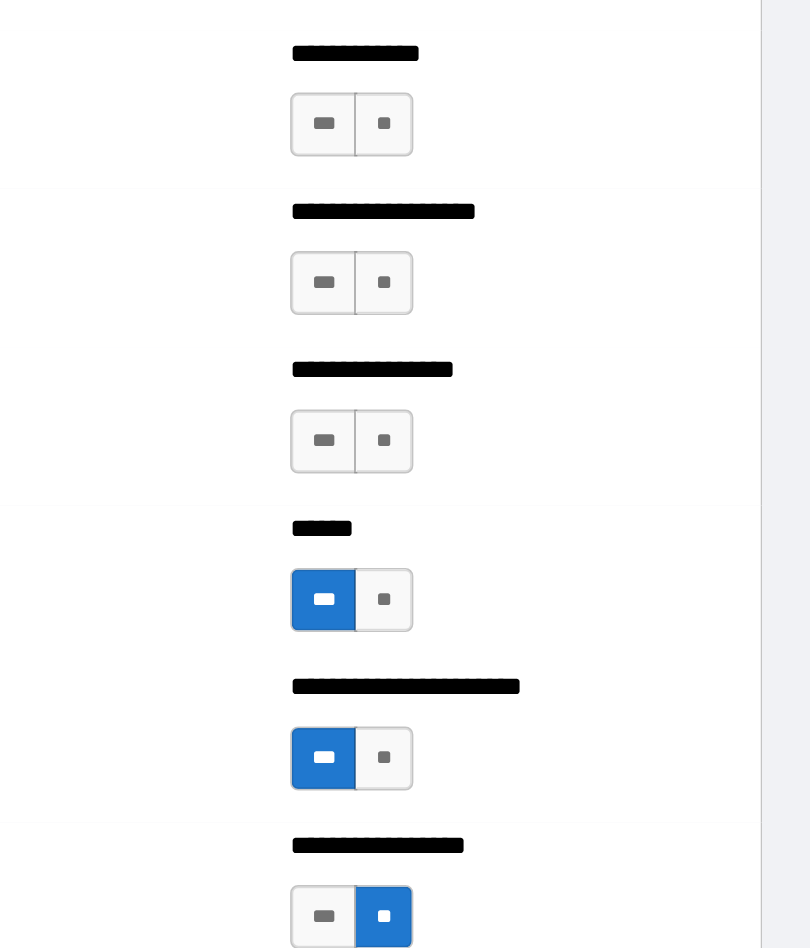 click on "**" at bounding box center [512, 369] 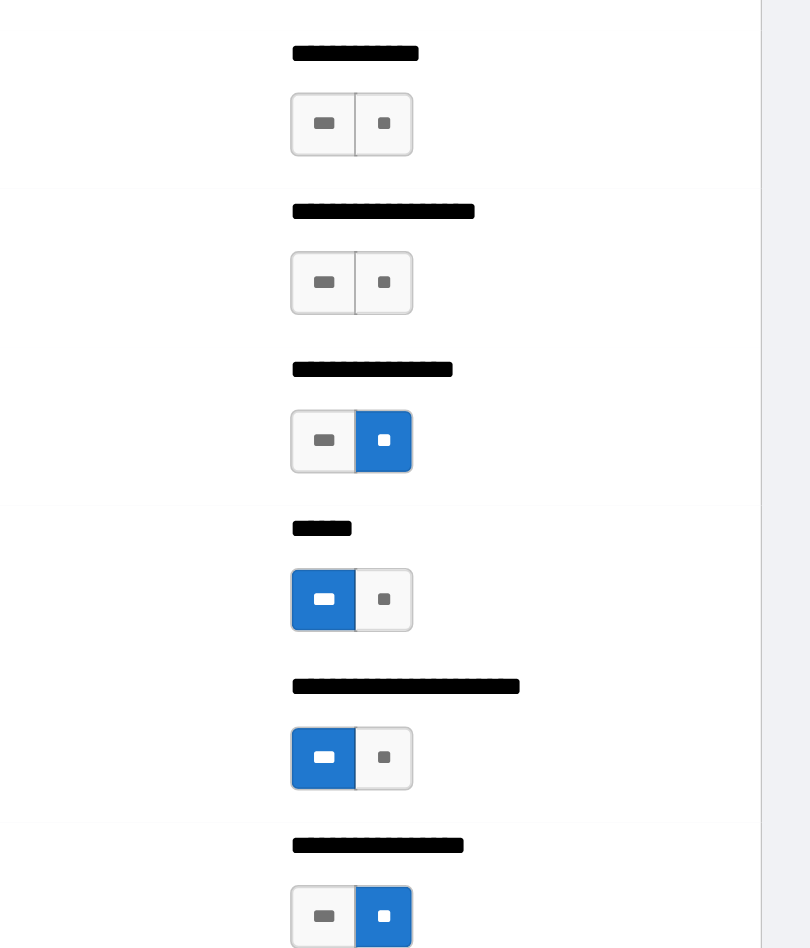 click on "**" at bounding box center [512, 270] 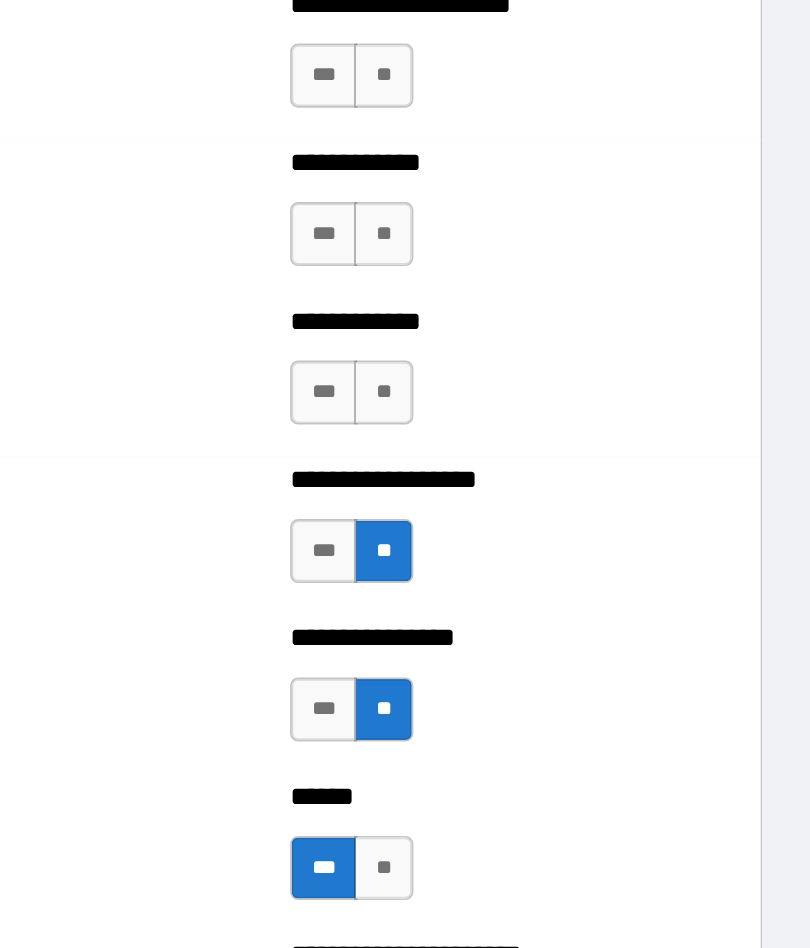 scroll, scrollTop: 5508, scrollLeft: 0, axis: vertical 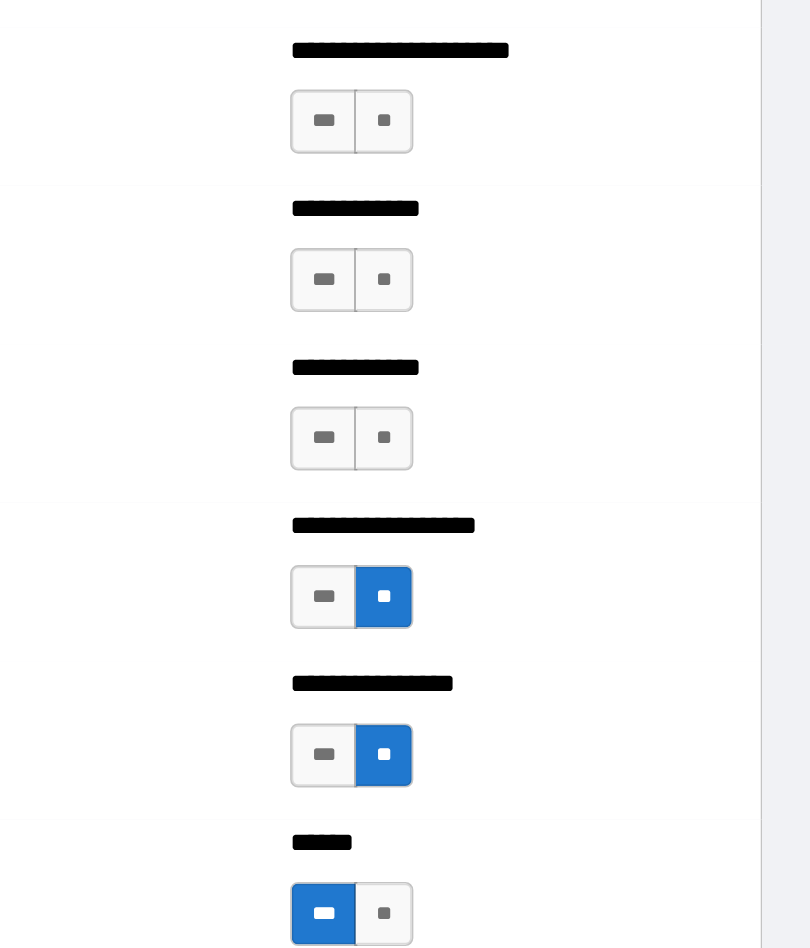 click on "**" at bounding box center [512, 367] 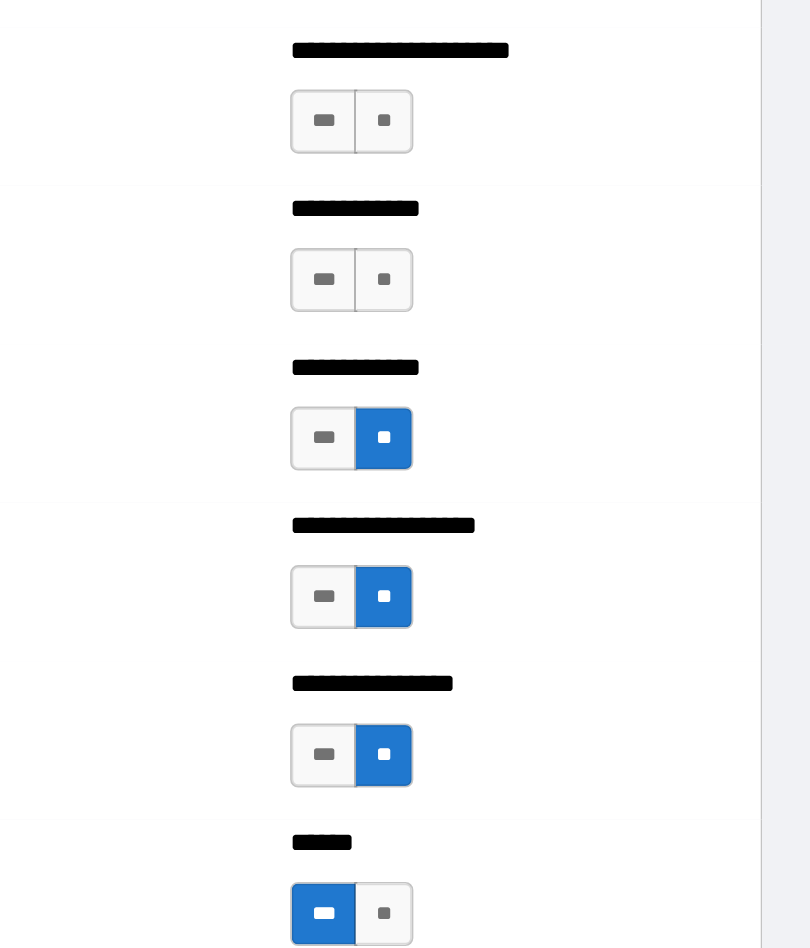 click on "**" at bounding box center [512, 268] 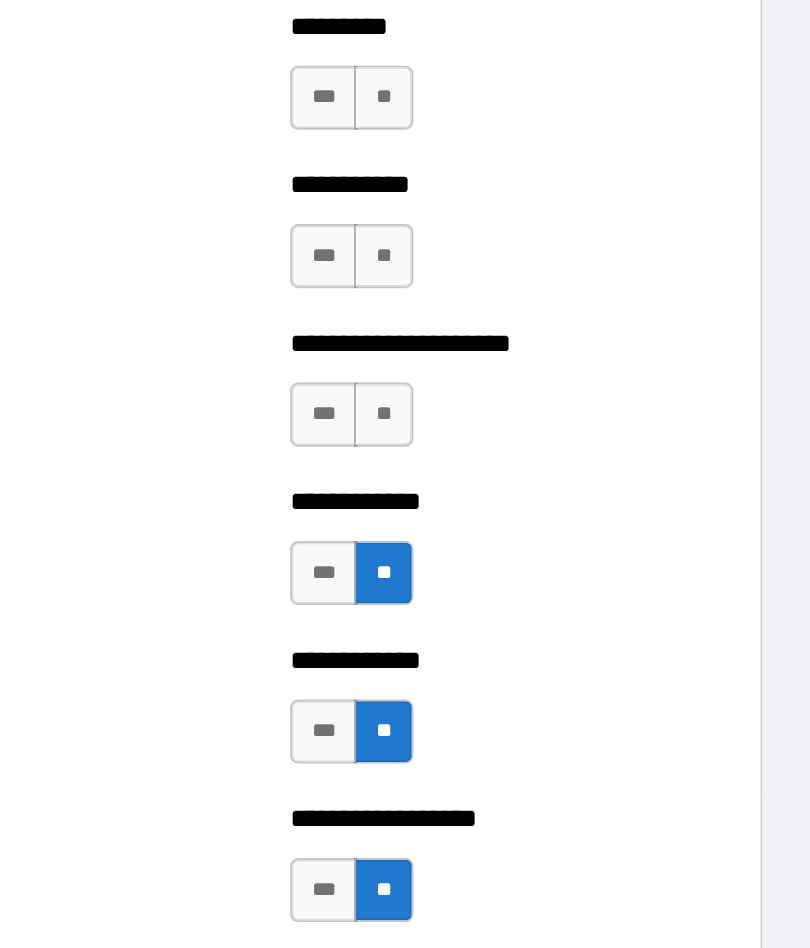 scroll, scrollTop: 5322, scrollLeft: 0, axis: vertical 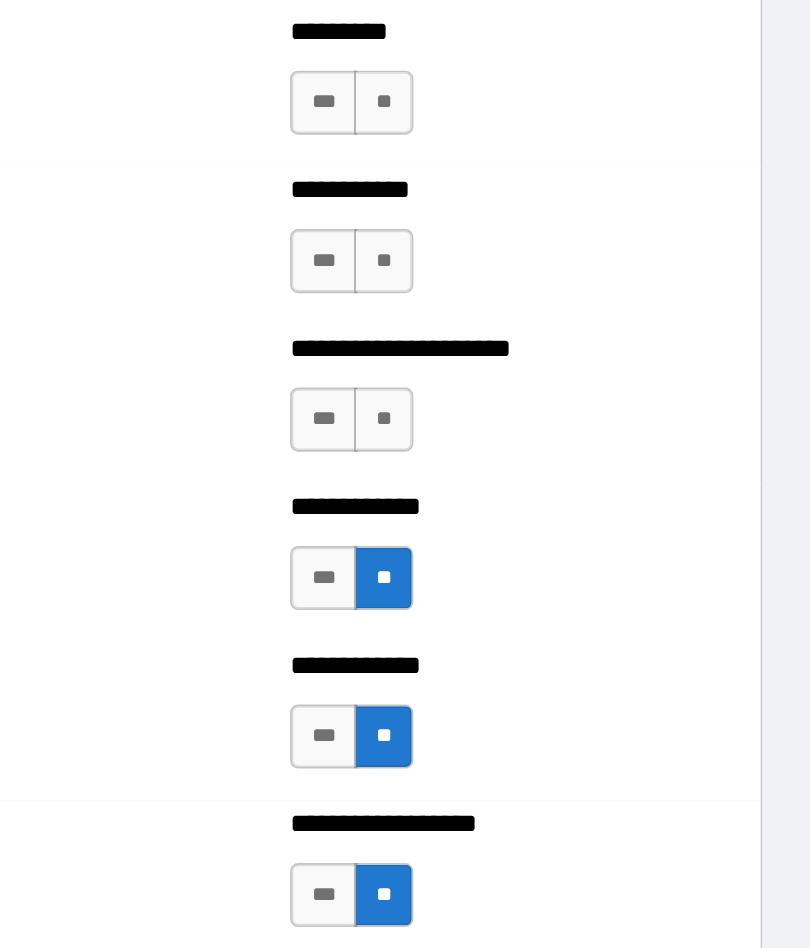 click on "**" at bounding box center (512, 355) 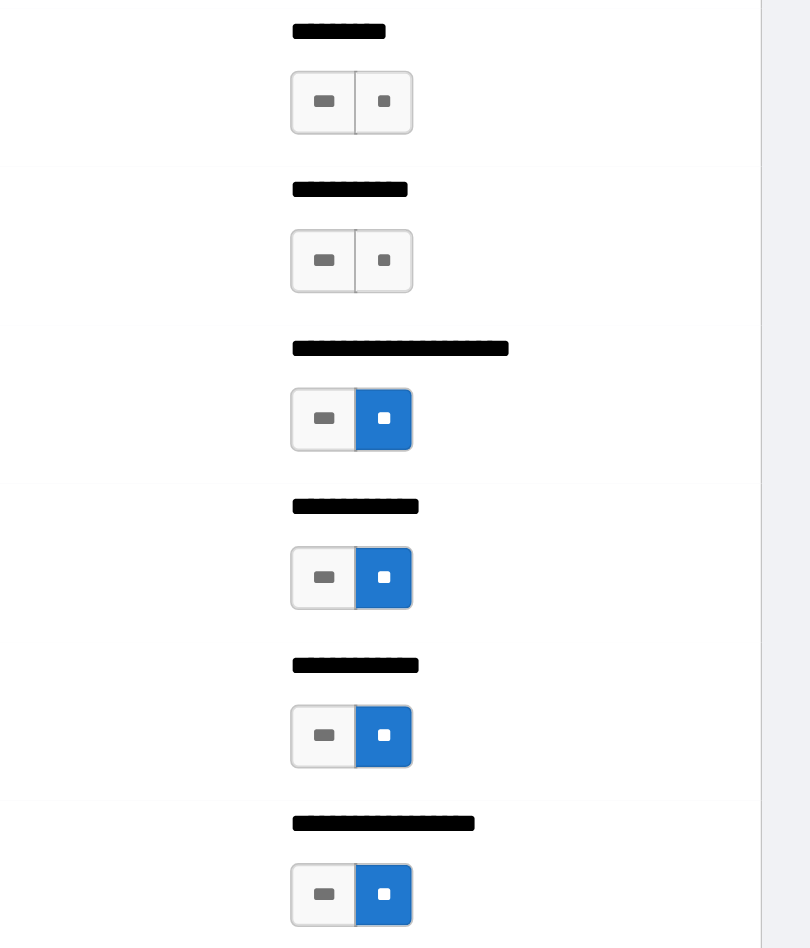 click on "**" at bounding box center (512, 256) 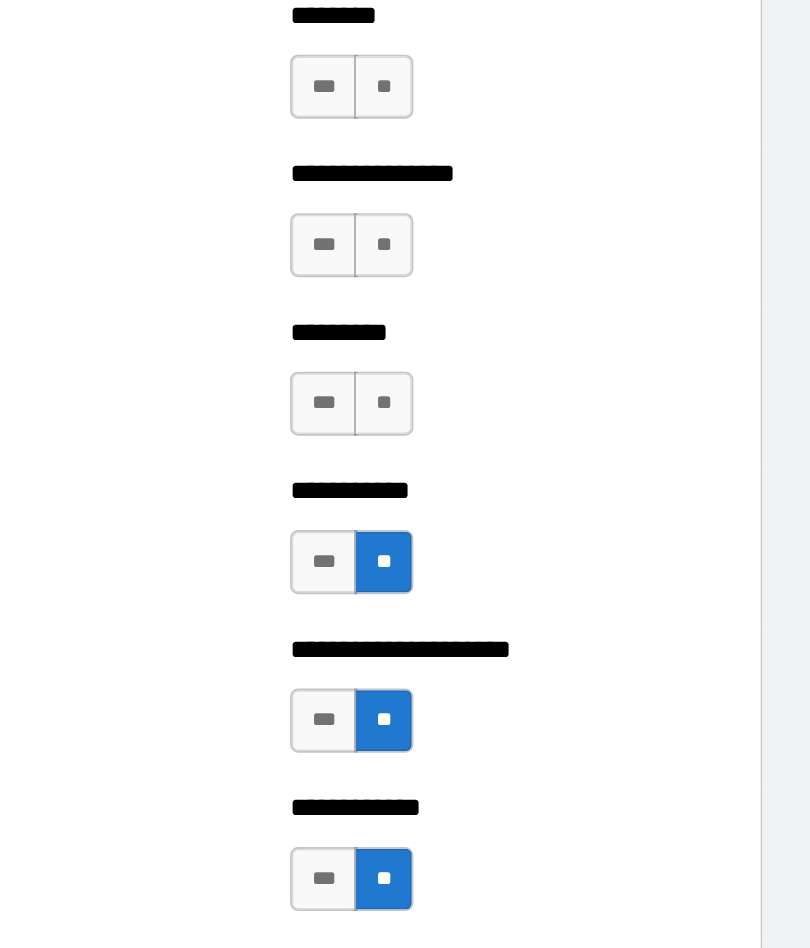 scroll, scrollTop: 5128, scrollLeft: 0, axis: vertical 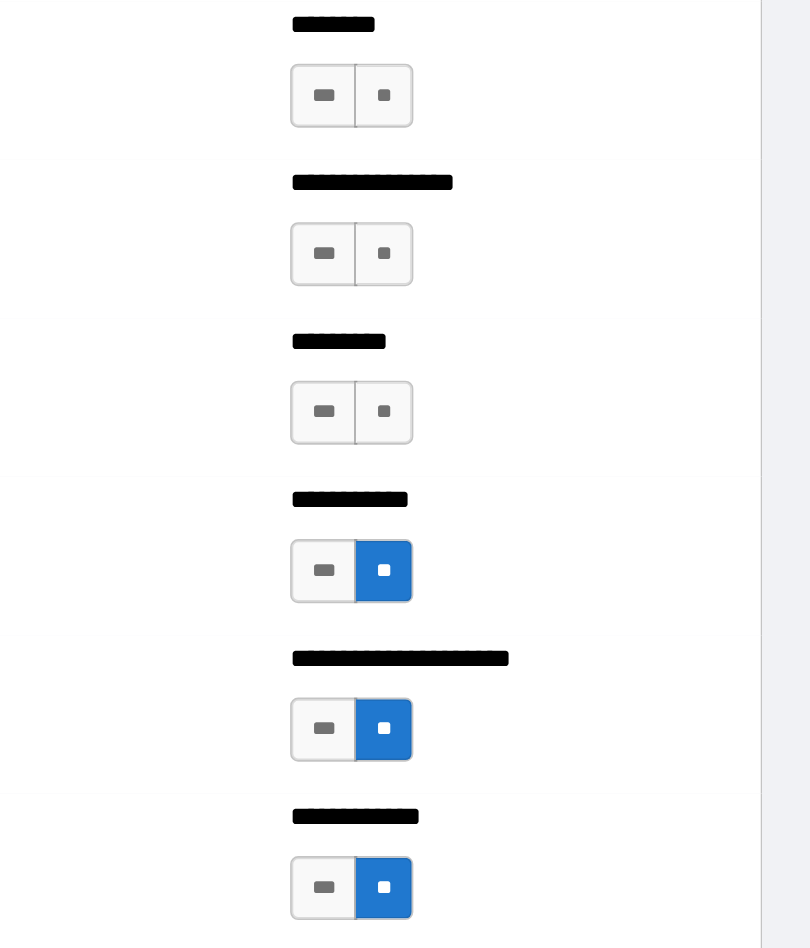 click on "***" at bounding box center [475, 351] 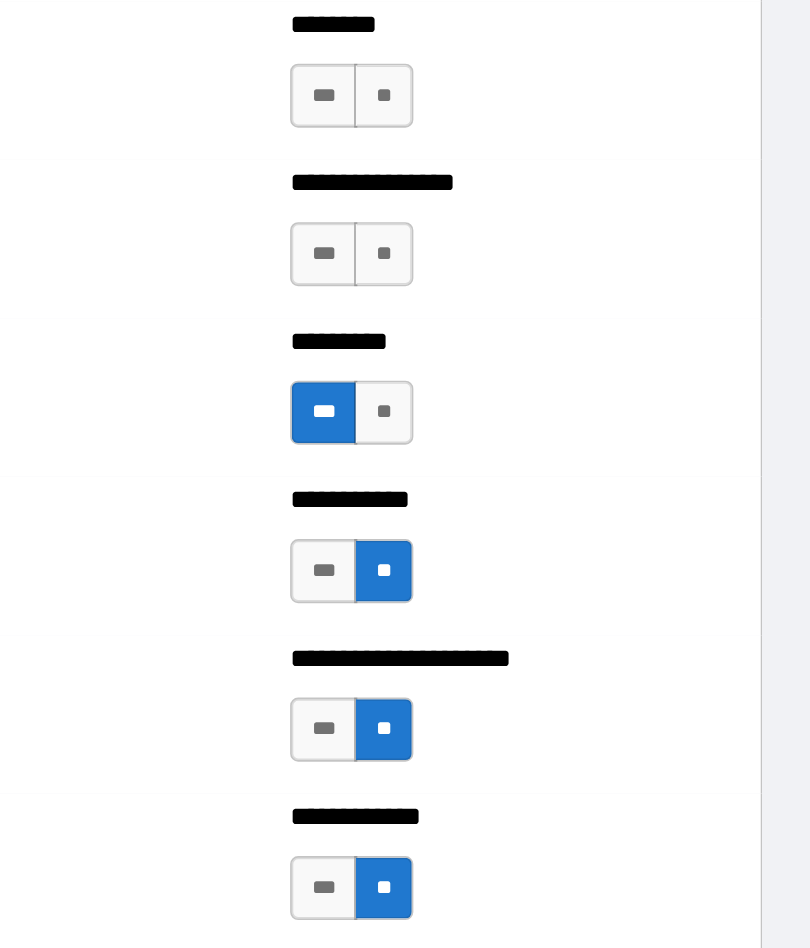 click on "**" at bounding box center (512, 252) 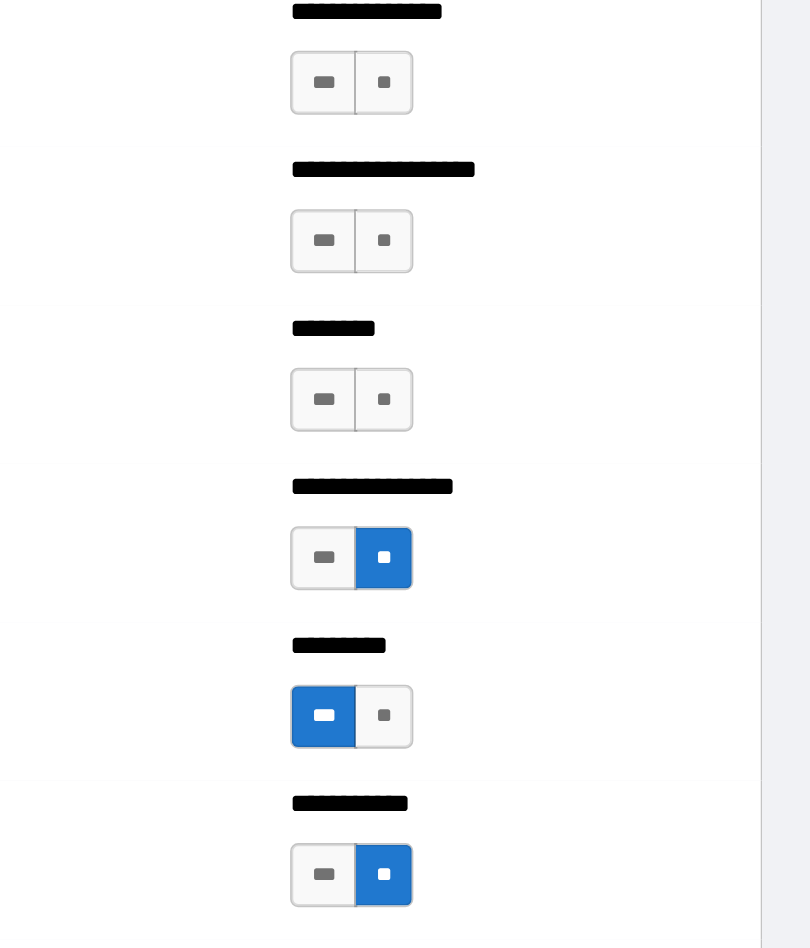 scroll, scrollTop: 4931, scrollLeft: 0, axis: vertical 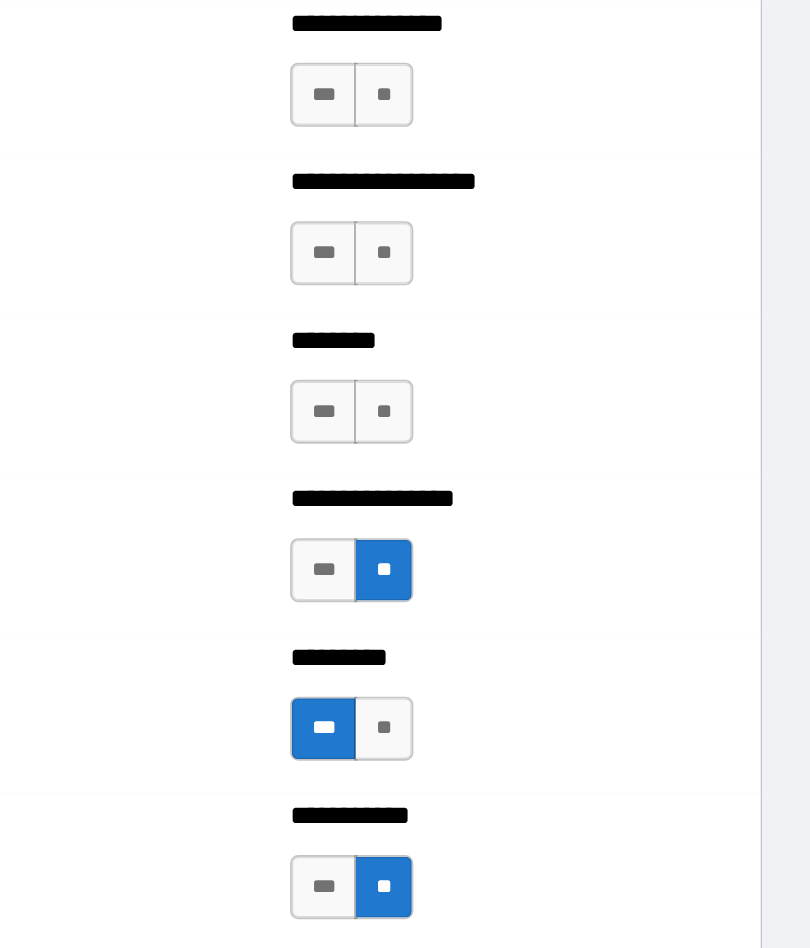 click on "**" at bounding box center (512, 350) 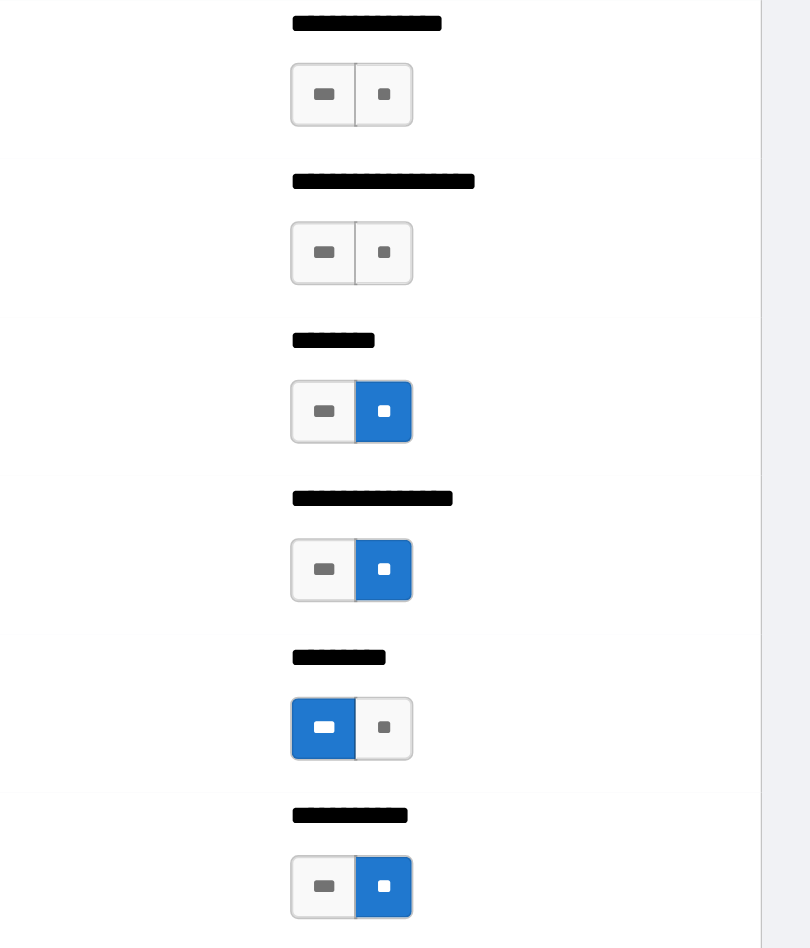 click on "**" at bounding box center [512, 251] 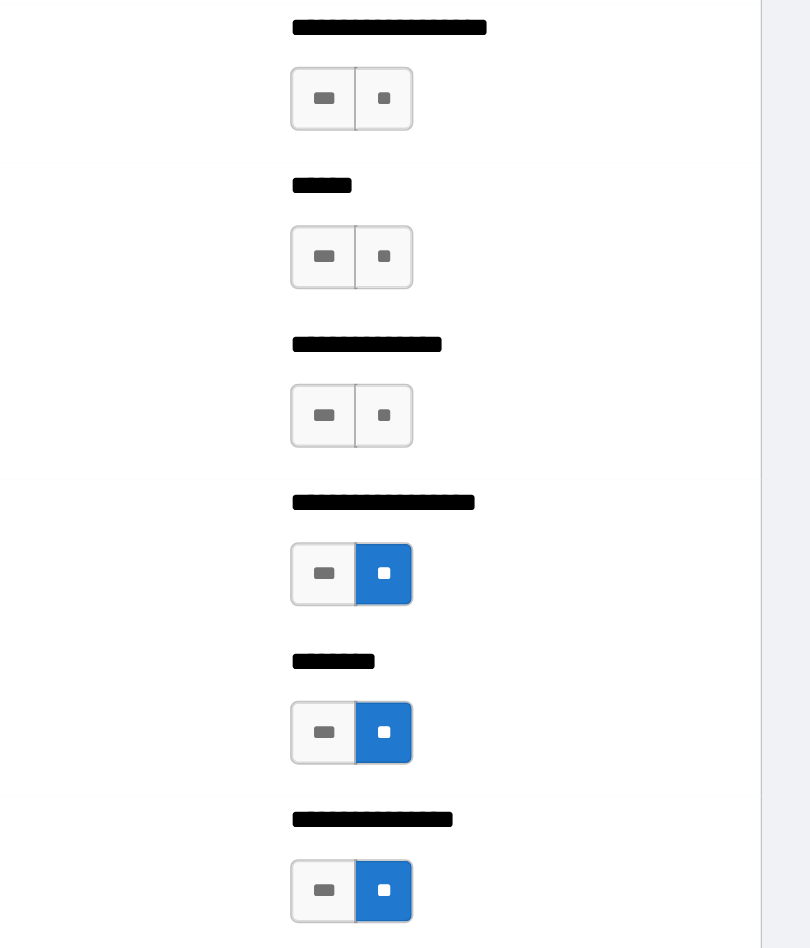 scroll, scrollTop: 4731, scrollLeft: 0, axis: vertical 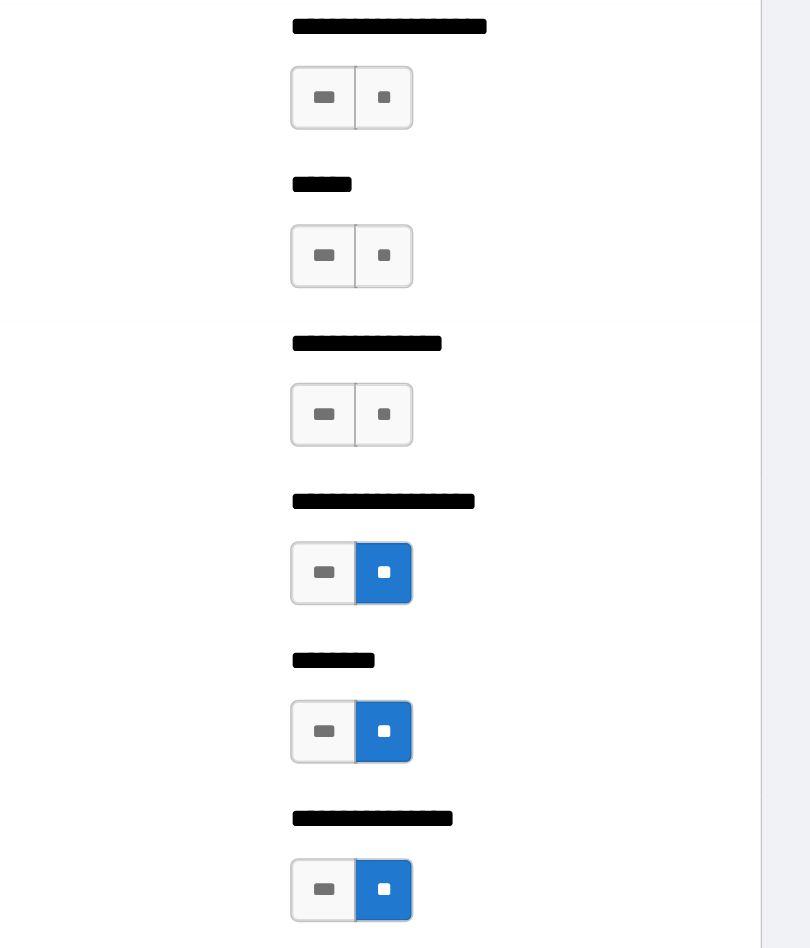 click on "**" at bounding box center (512, 352) 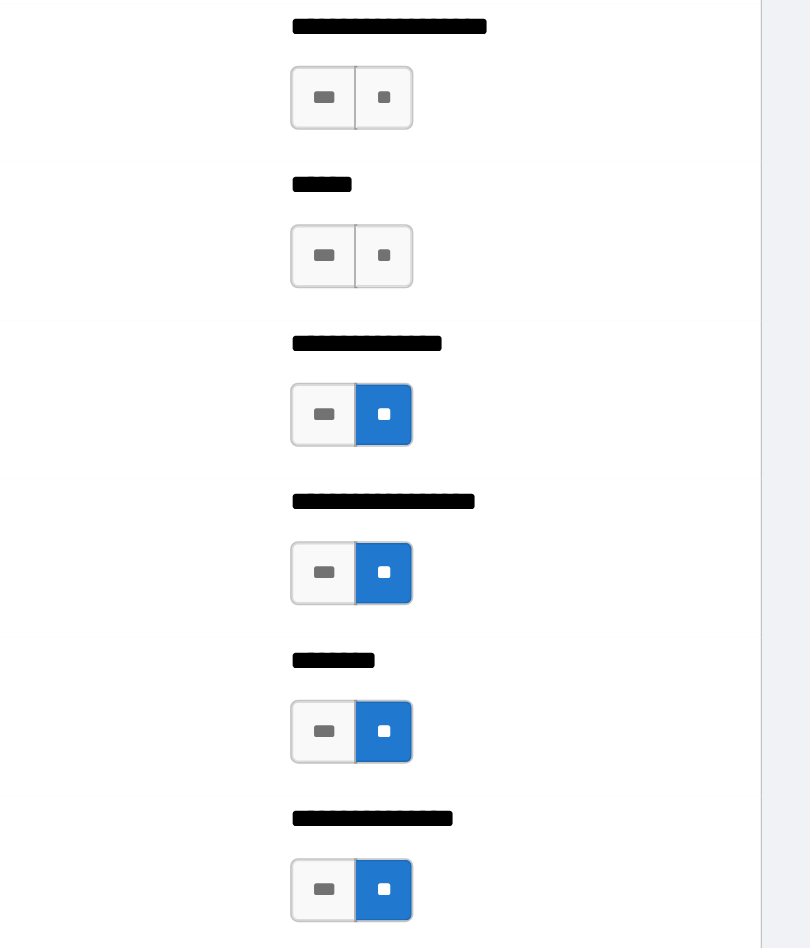 click on "**" at bounding box center (512, 253) 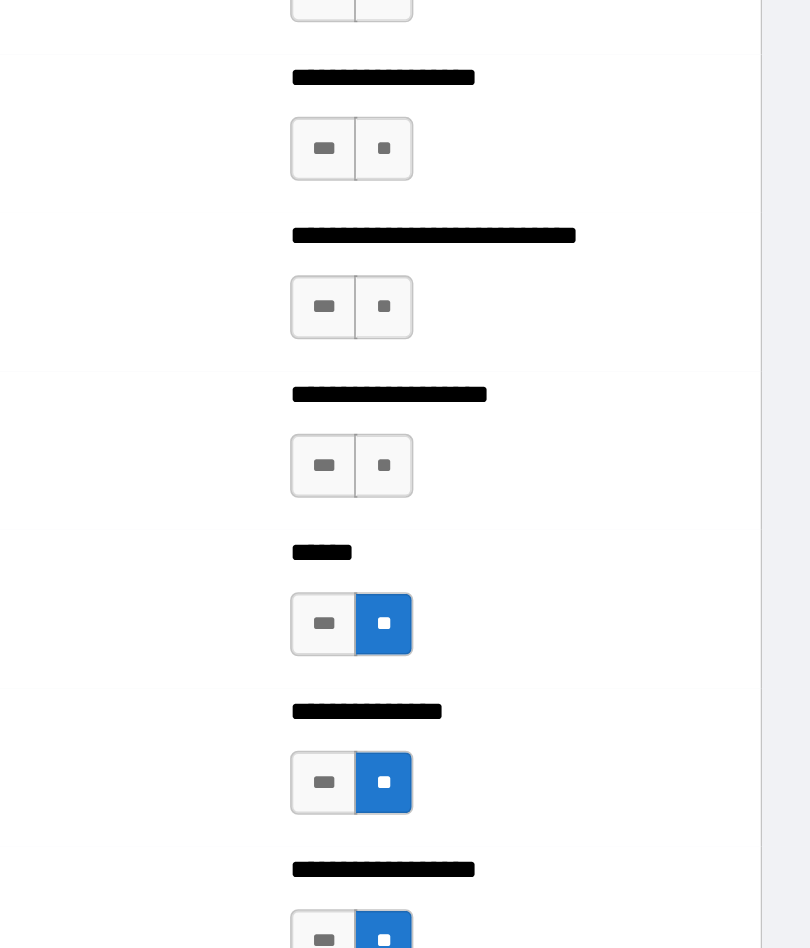 scroll, scrollTop: 4494, scrollLeft: 0, axis: vertical 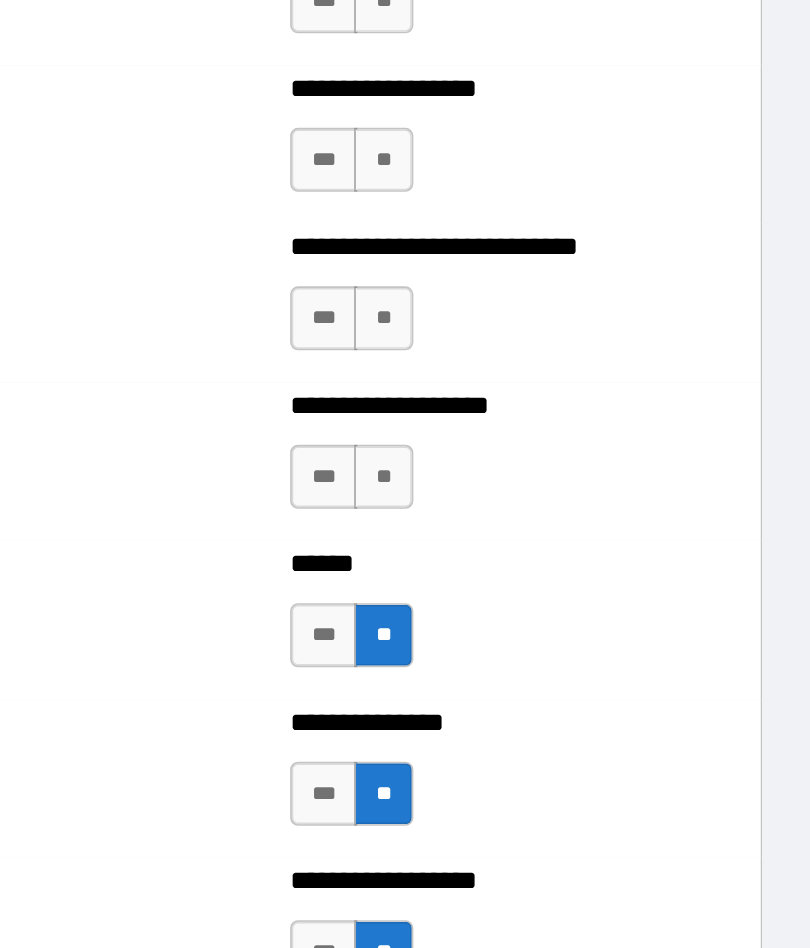 click on "**" at bounding box center (512, 391) 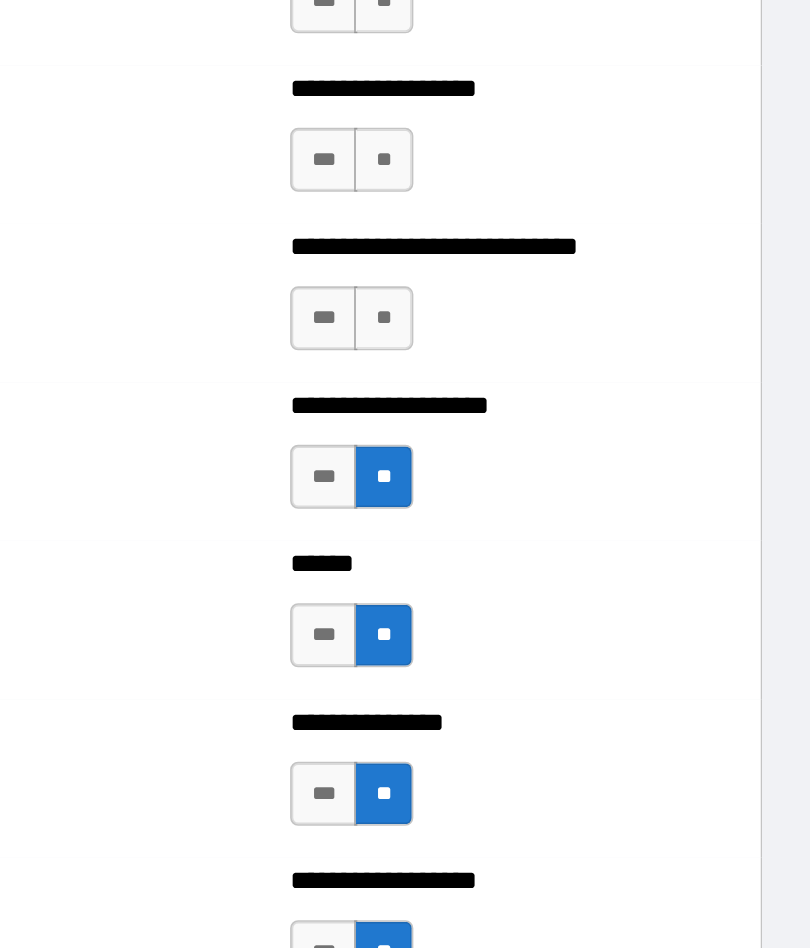 click on "**" at bounding box center [512, 292] 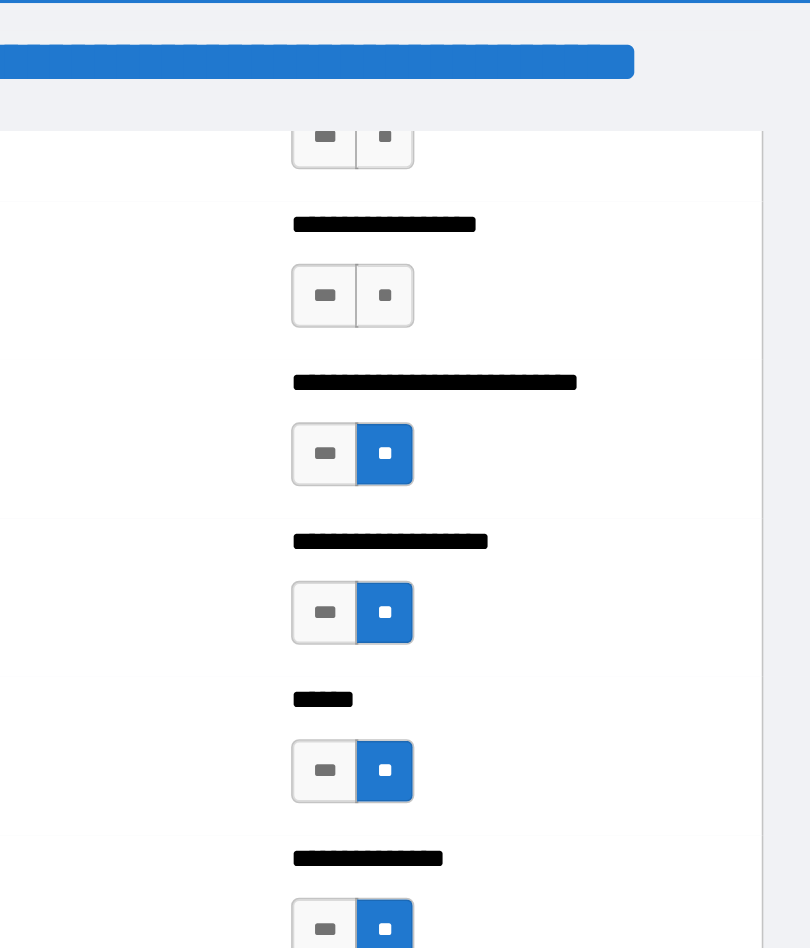 click on "**" at bounding box center (512, 193) 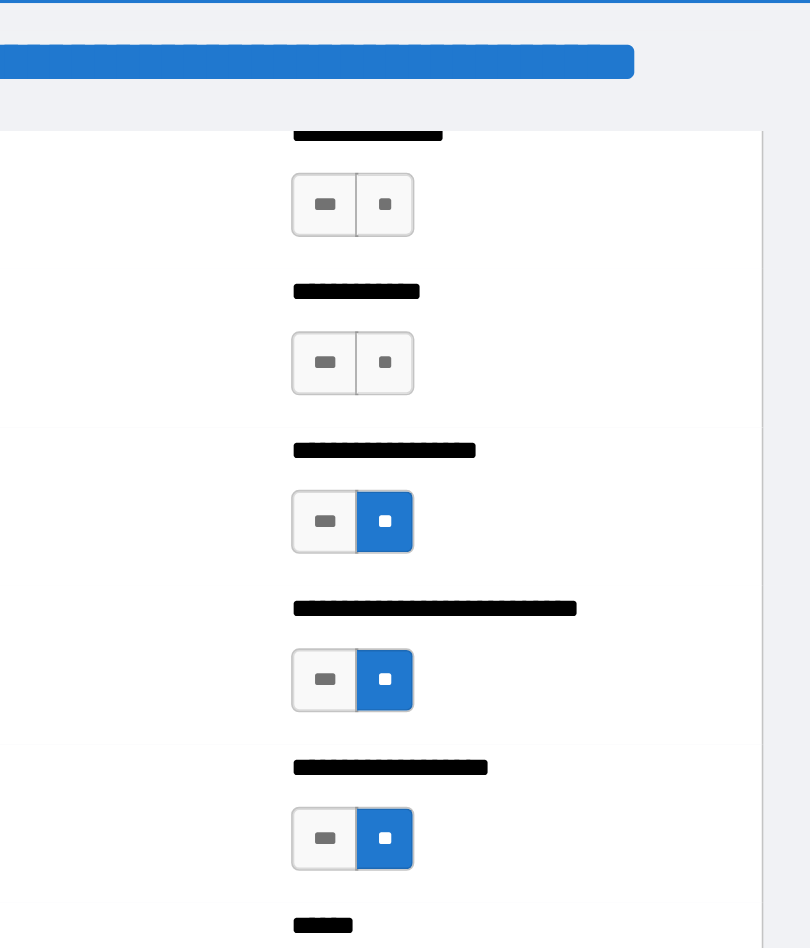 scroll, scrollTop: 4330, scrollLeft: 0, axis: vertical 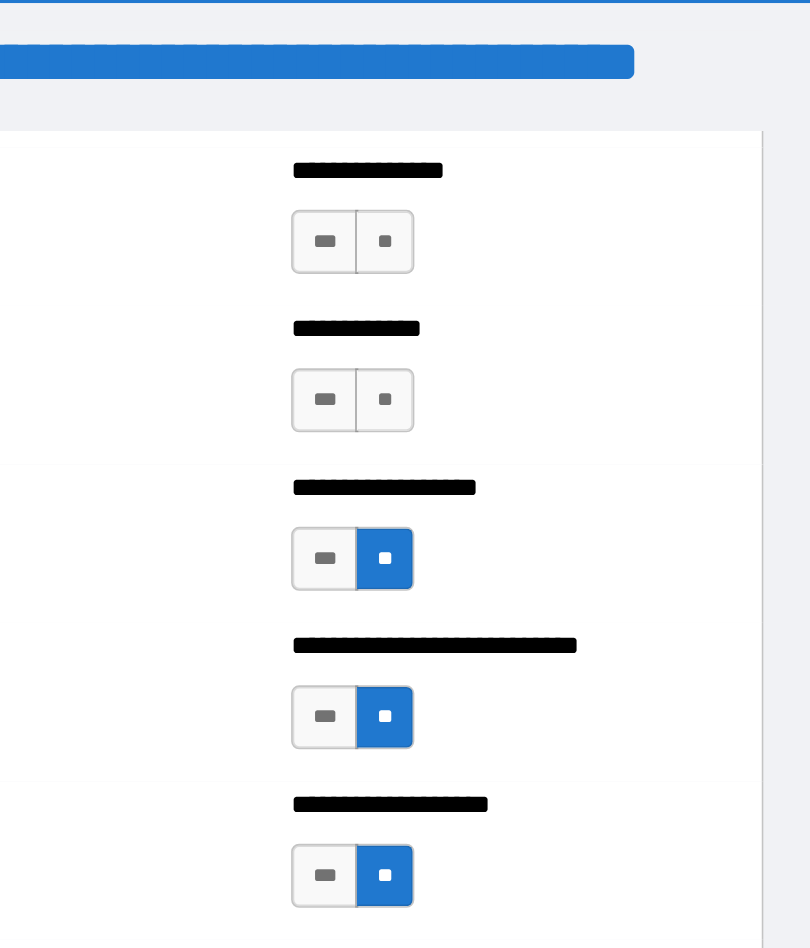 click on "**" at bounding box center (512, 258) 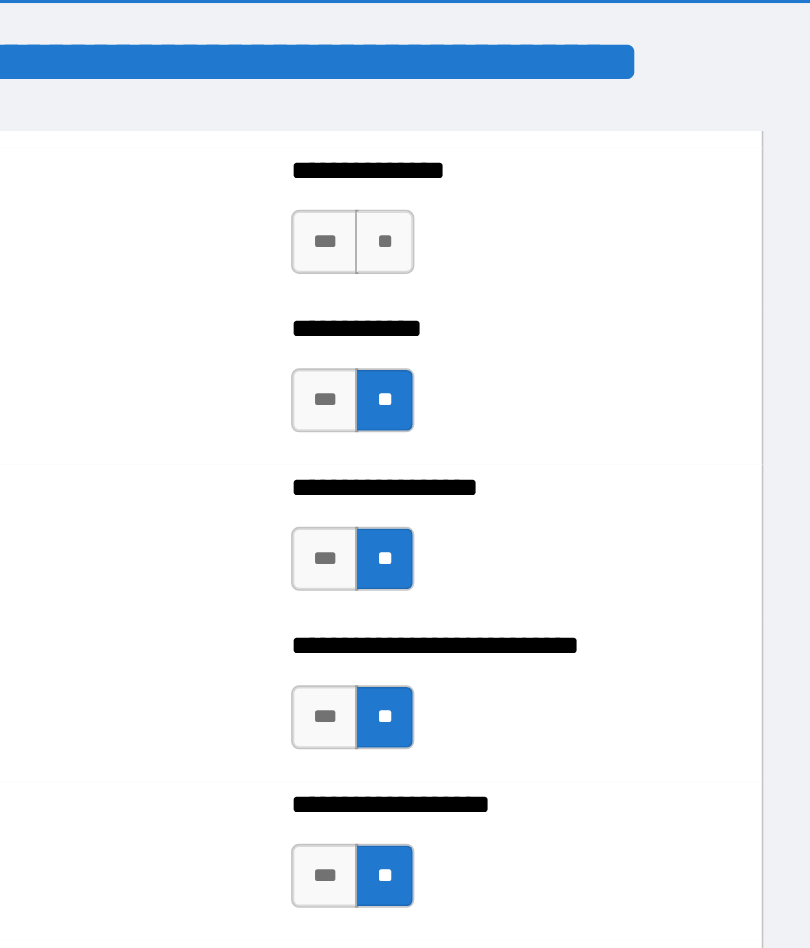 click on "**" at bounding box center [512, 159] 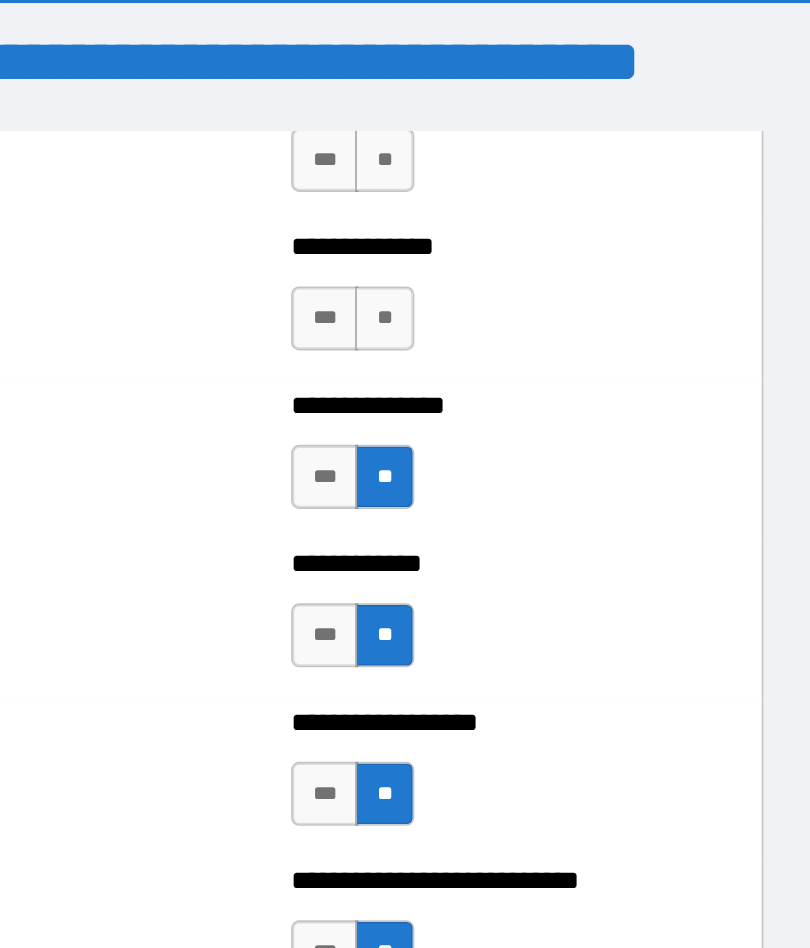scroll, scrollTop: 4159, scrollLeft: 0, axis: vertical 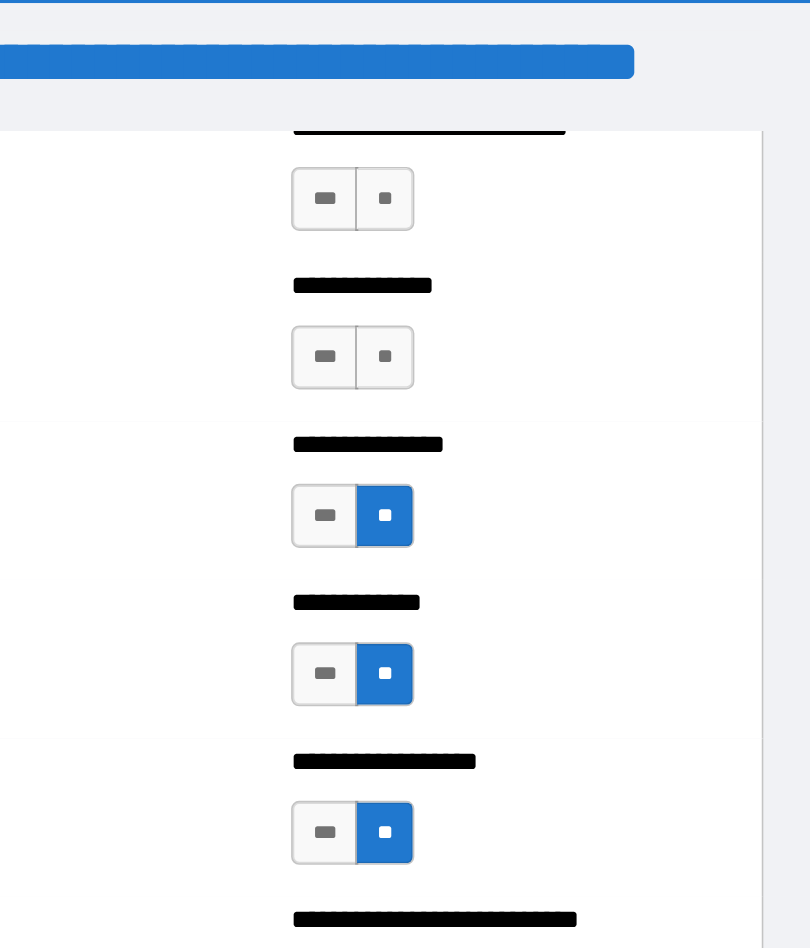 click on "***" at bounding box center [475, 231] 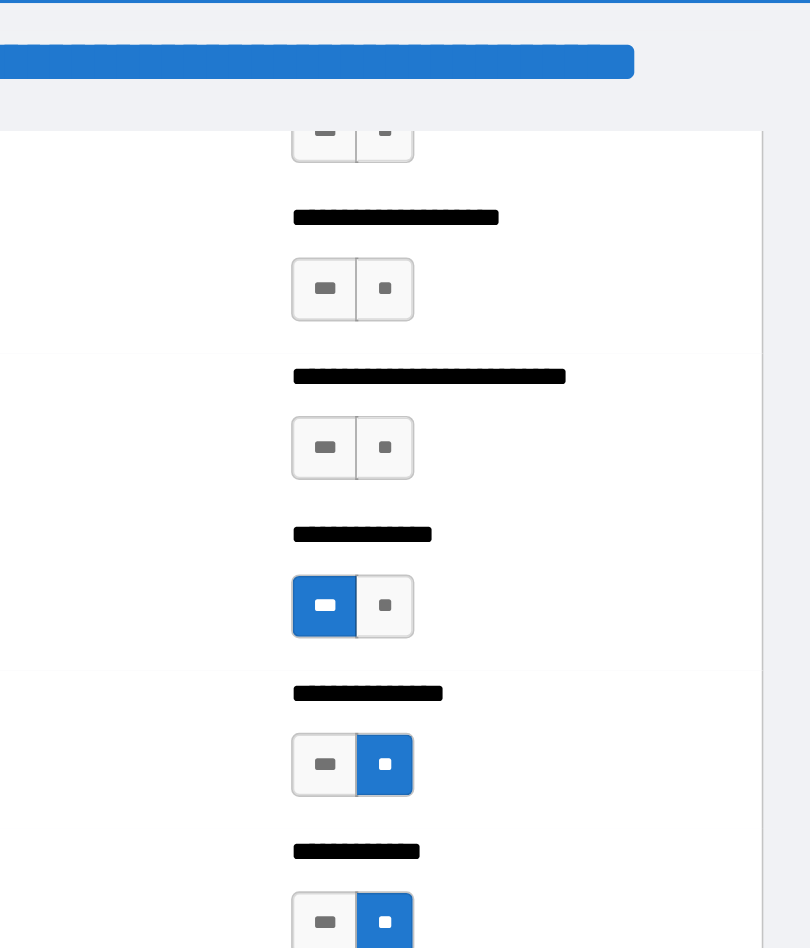 scroll, scrollTop: 4004, scrollLeft: 0, axis: vertical 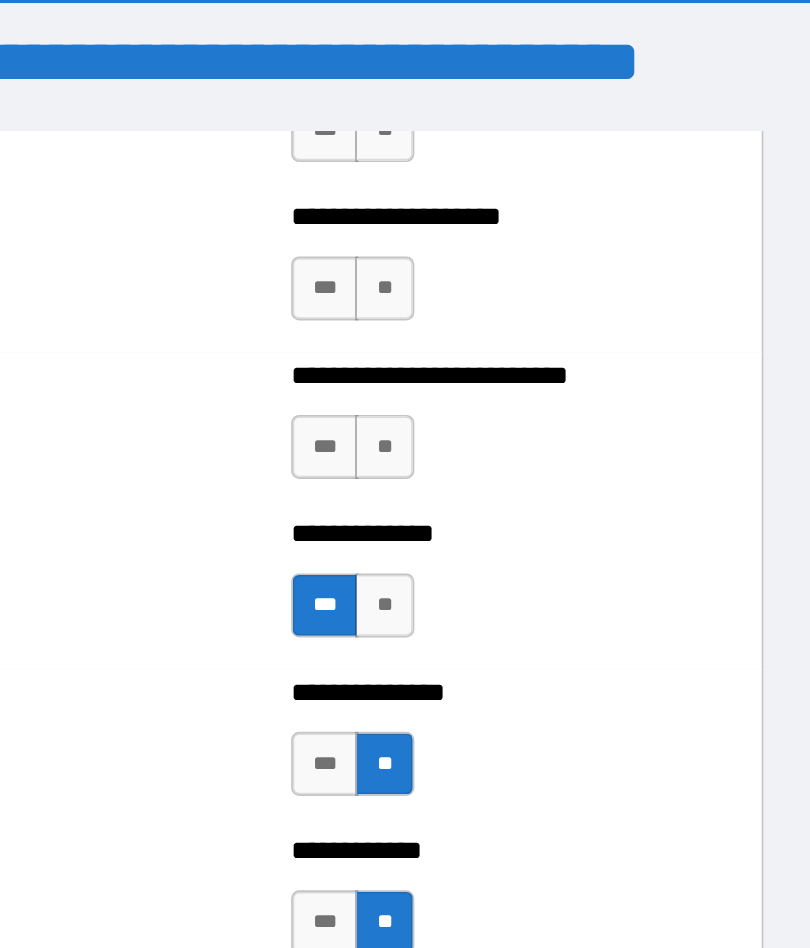 click on "**********" at bounding box center (592, 277) 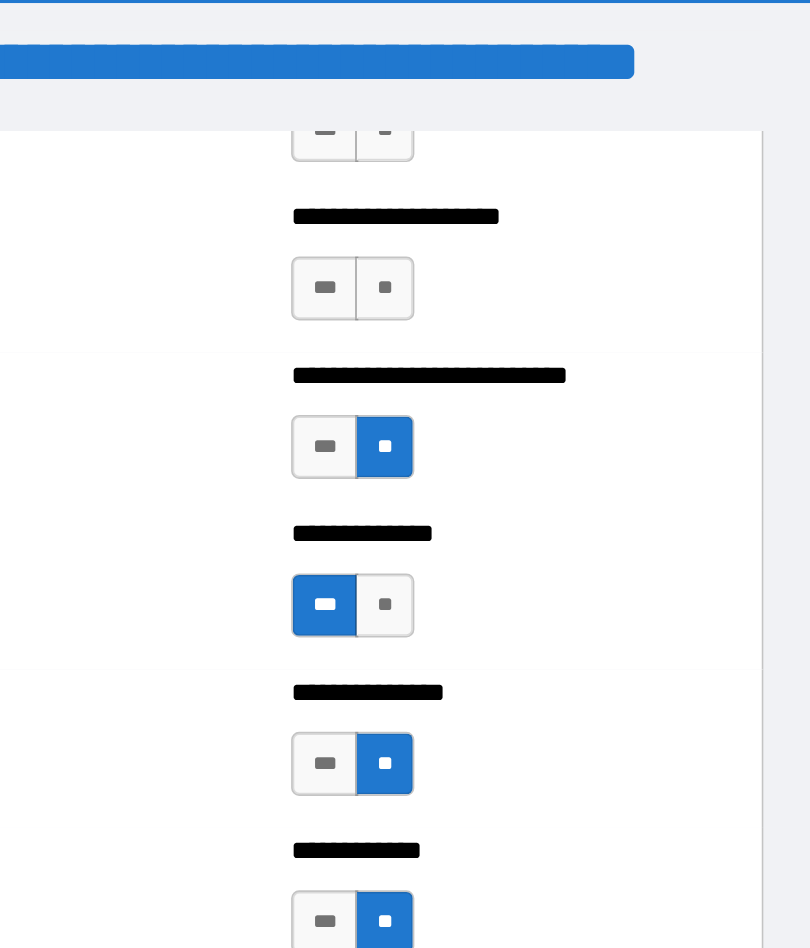 click on "**" at bounding box center (512, 188) 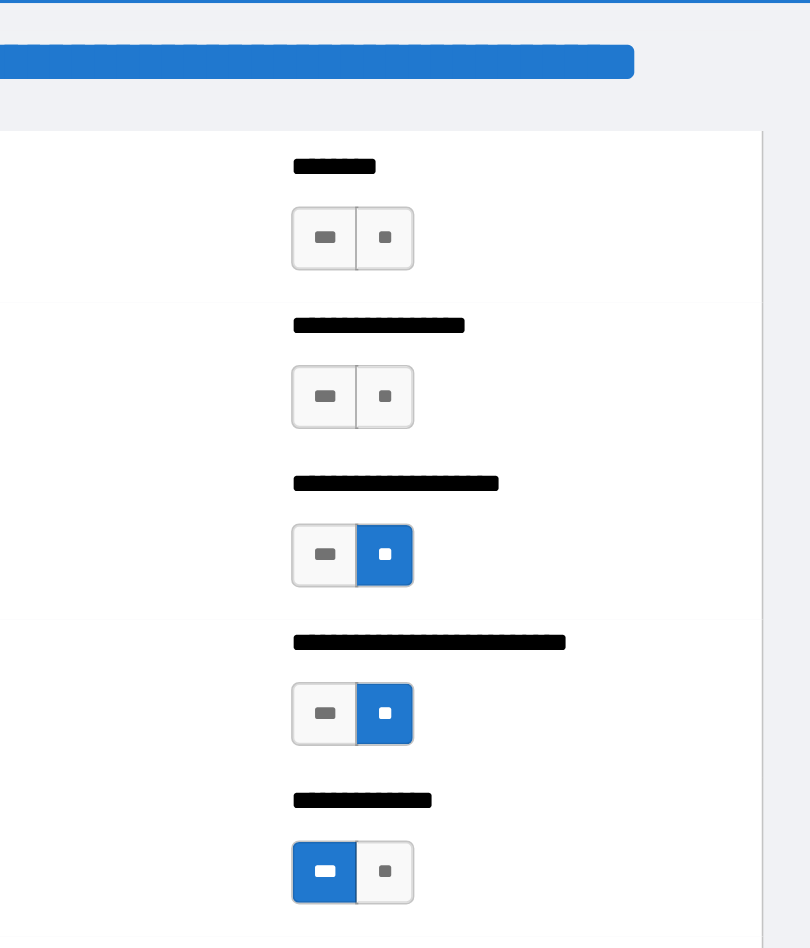 scroll, scrollTop: 3835, scrollLeft: 0, axis: vertical 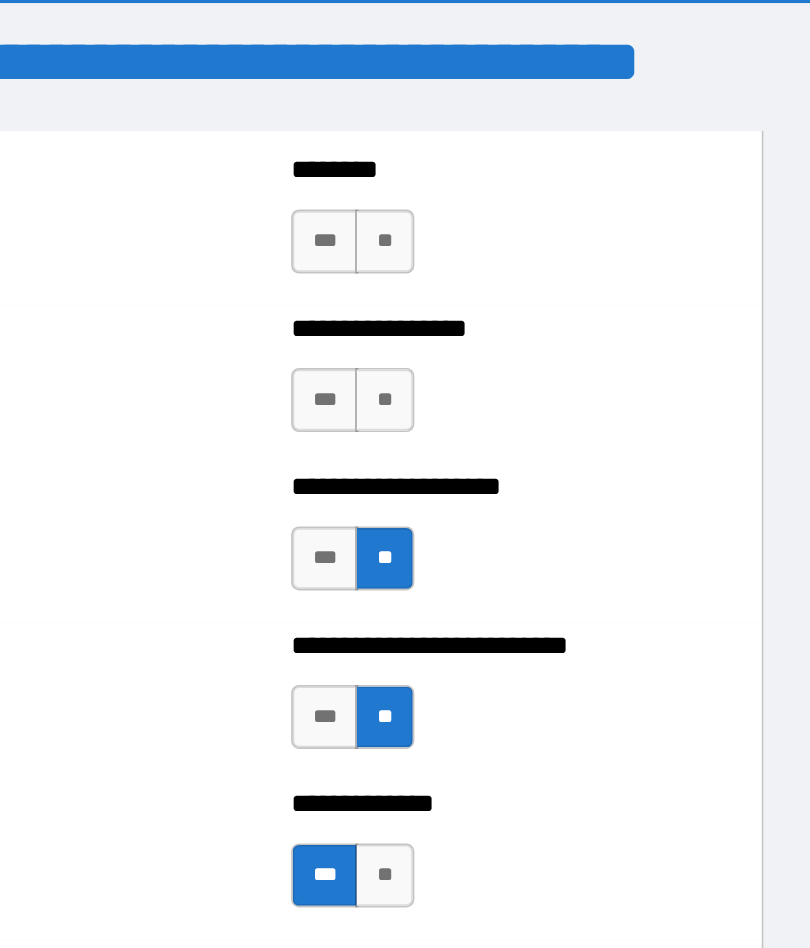 click on "**" at bounding box center [512, 258] 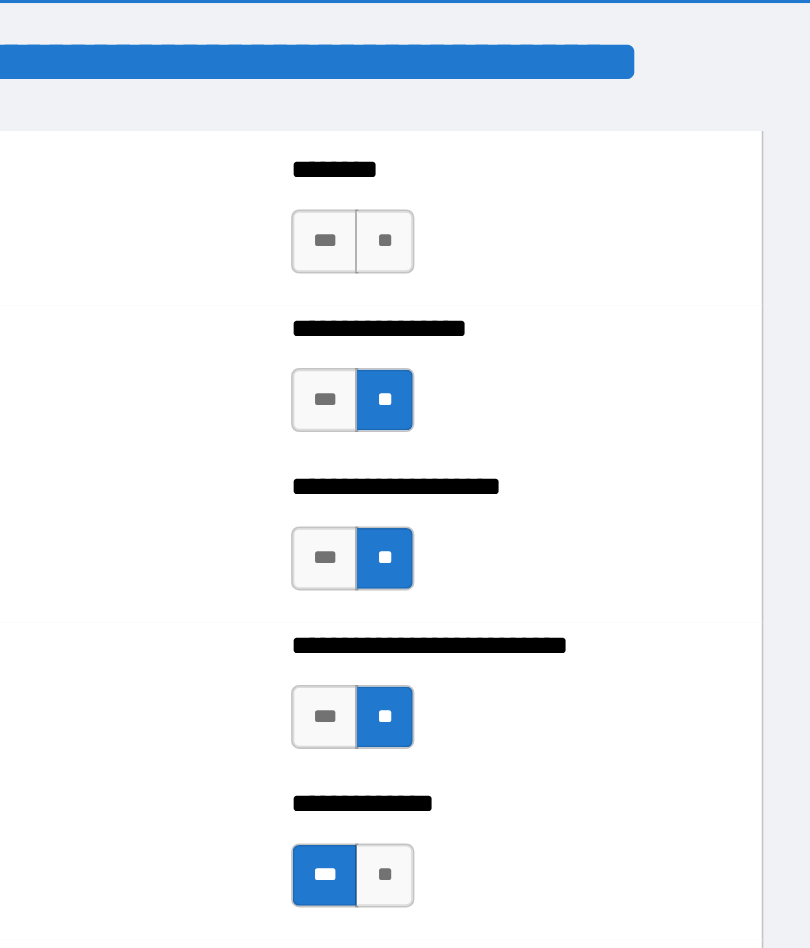 click on "**" at bounding box center (512, 159) 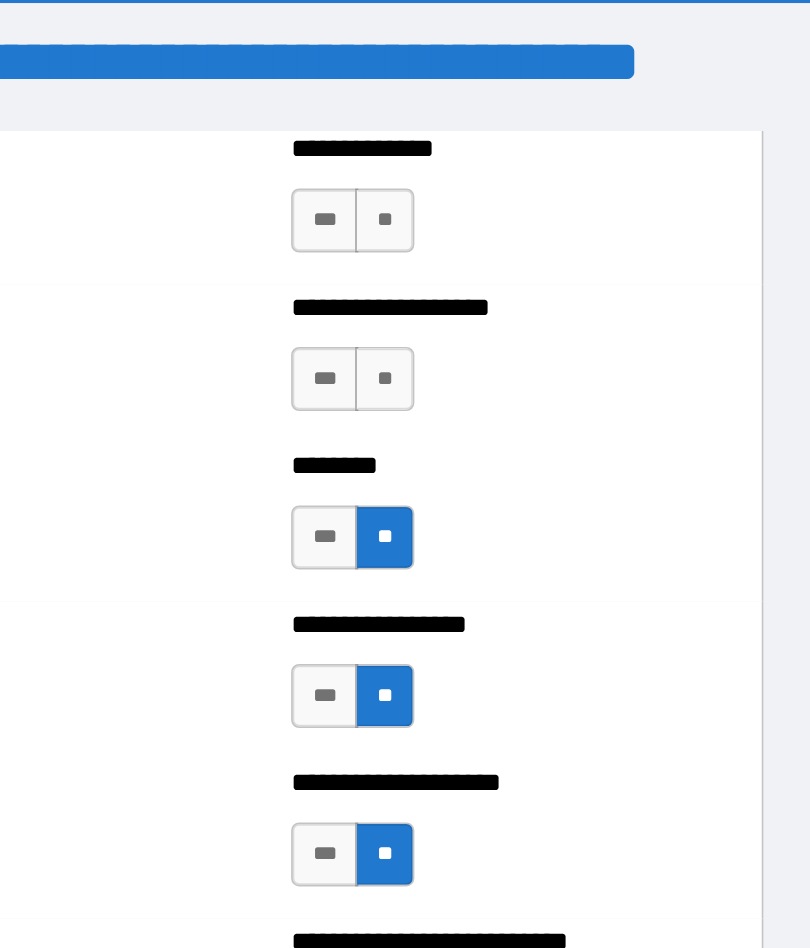 scroll, scrollTop: 3626, scrollLeft: 0, axis: vertical 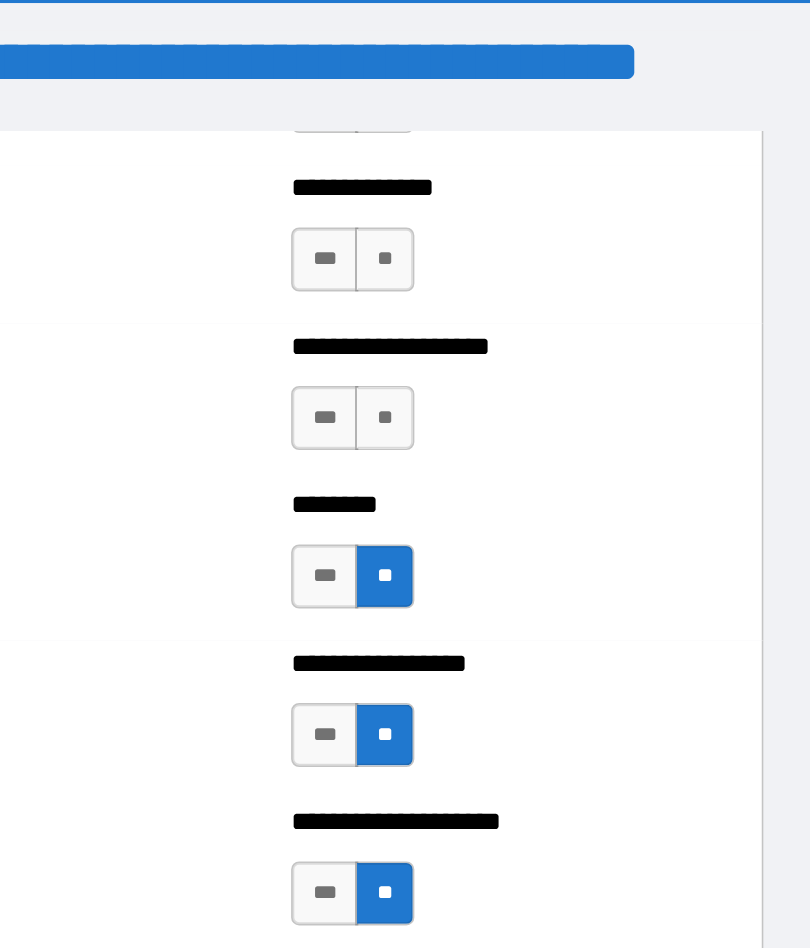 click on "**" at bounding box center [512, 269] 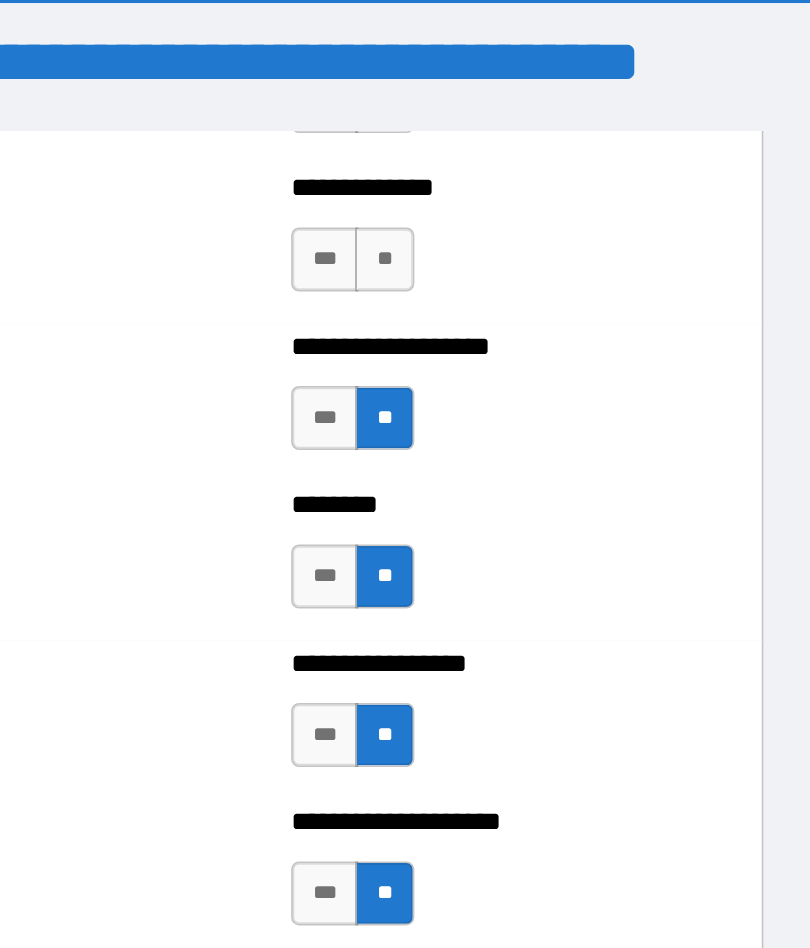 click on "**" at bounding box center [512, 170] 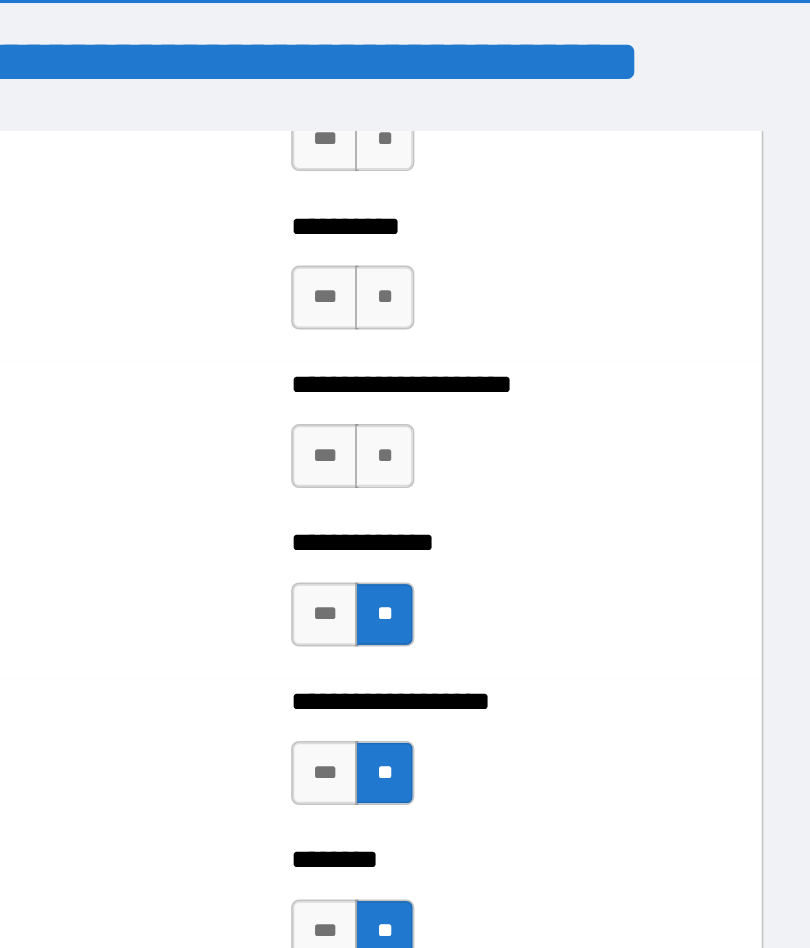 scroll, scrollTop: 3403, scrollLeft: 0, axis: vertical 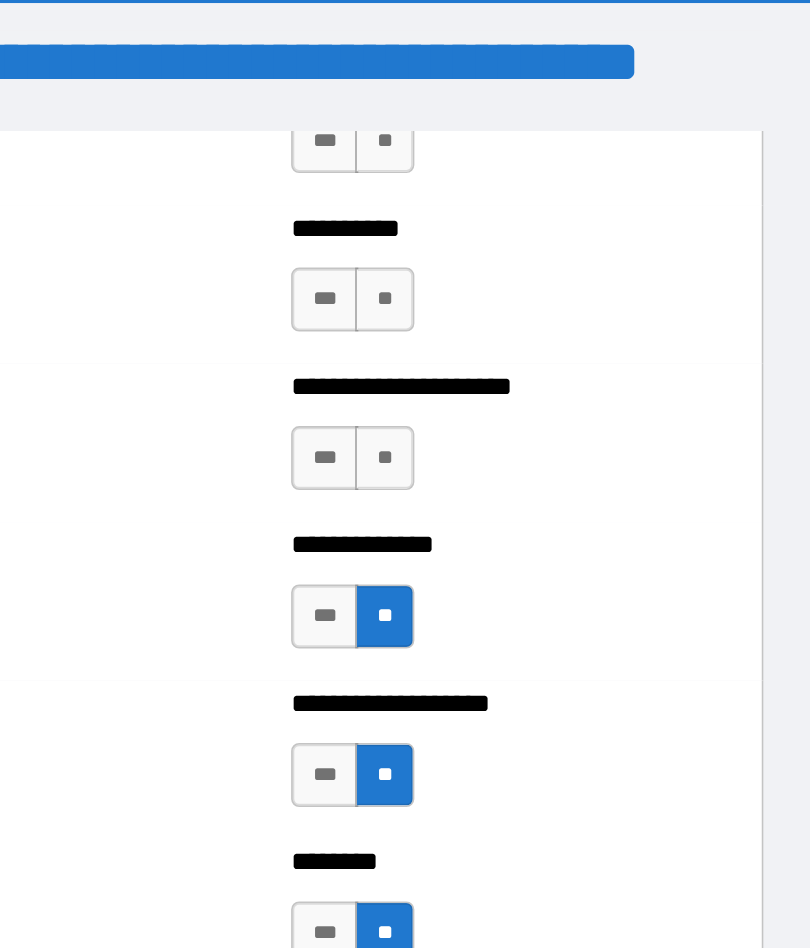 click on "**" at bounding box center [512, 294] 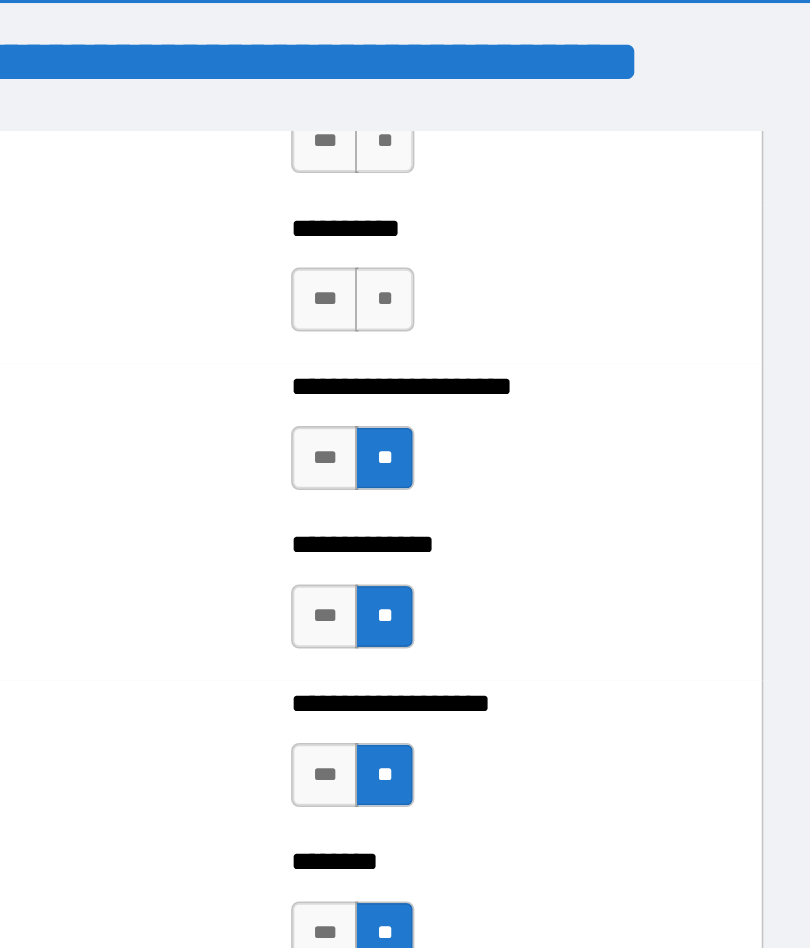 click on "**" at bounding box center [512, 195] 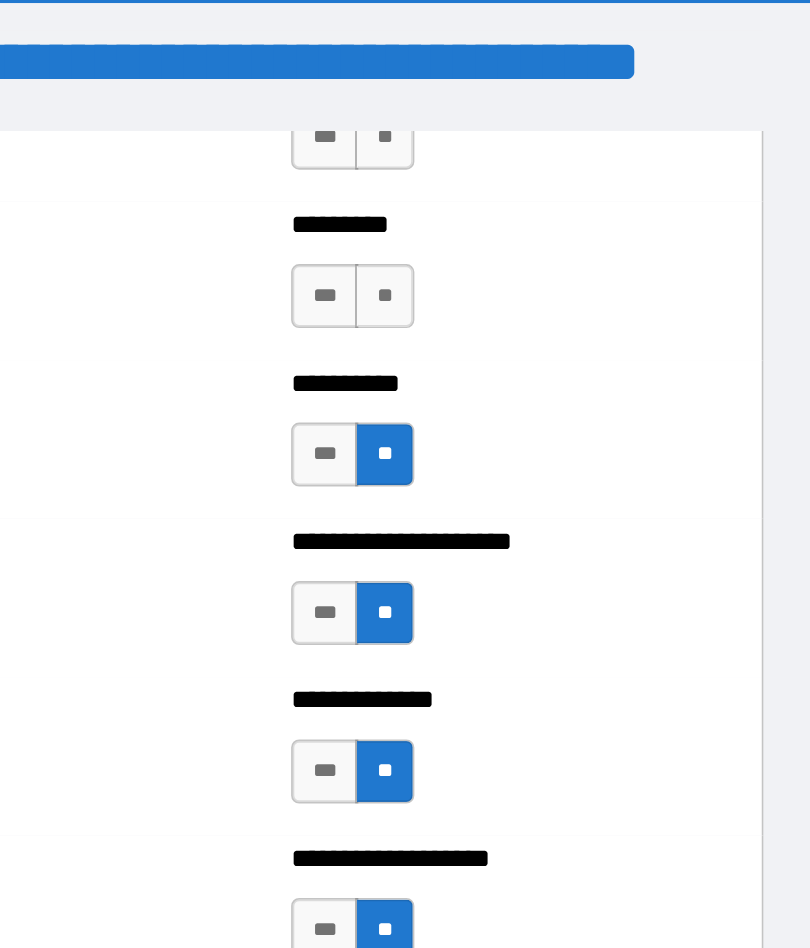 scroll, scrollTop: 3293, scrollLeft: 0, axis: vertical 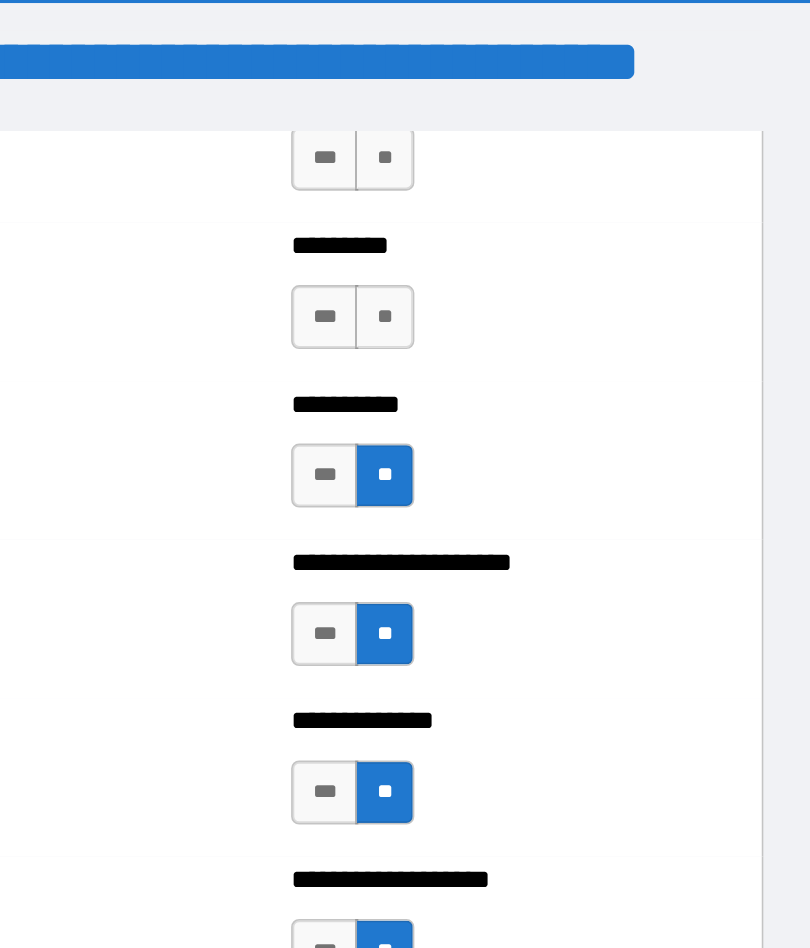 click on "***" at bounding box center (475, 305) 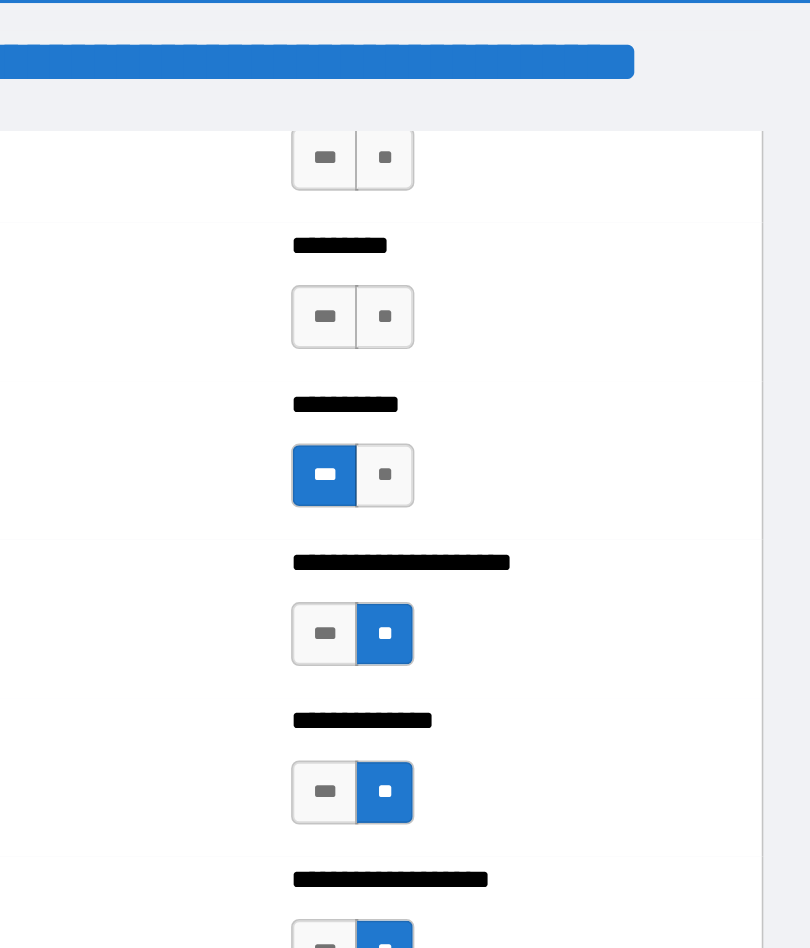 click on "**" at bounding box center (512, 206) 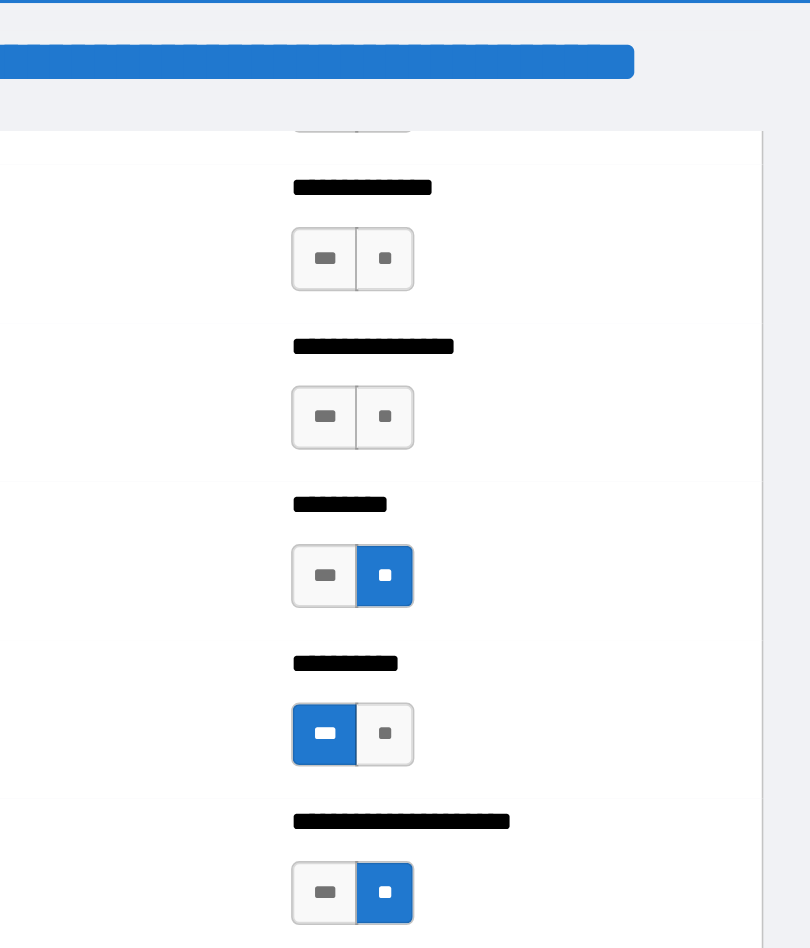 scroll, scrollTop: 3126, scrollLeft: 0, axis: vertical 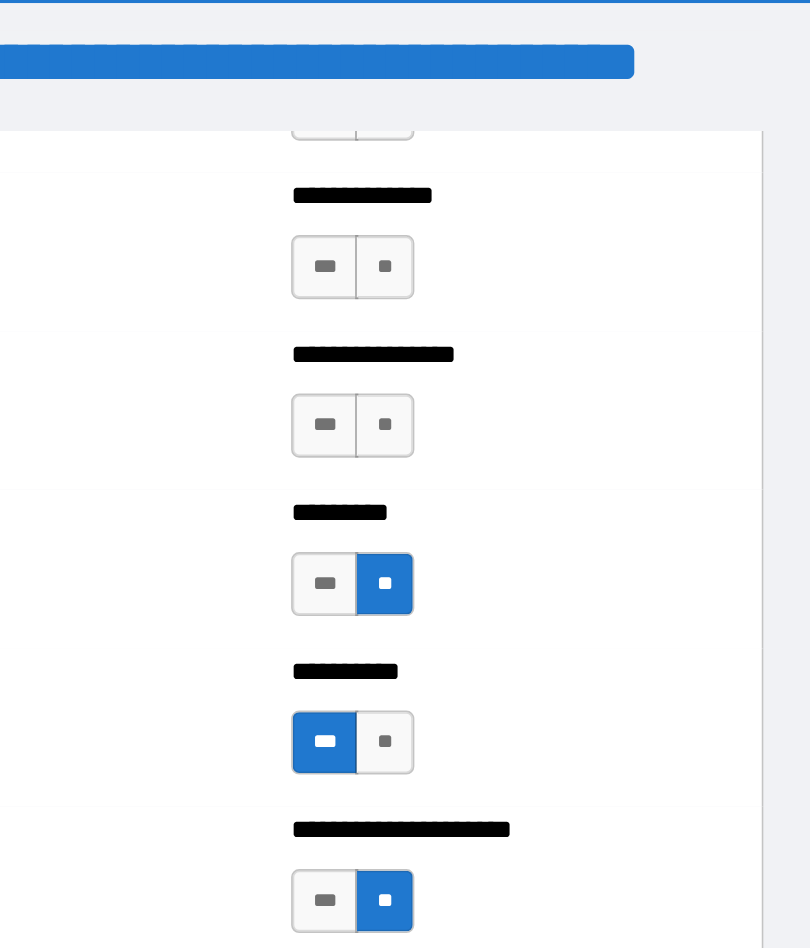 click on "**" at bounding box center [512, 274] 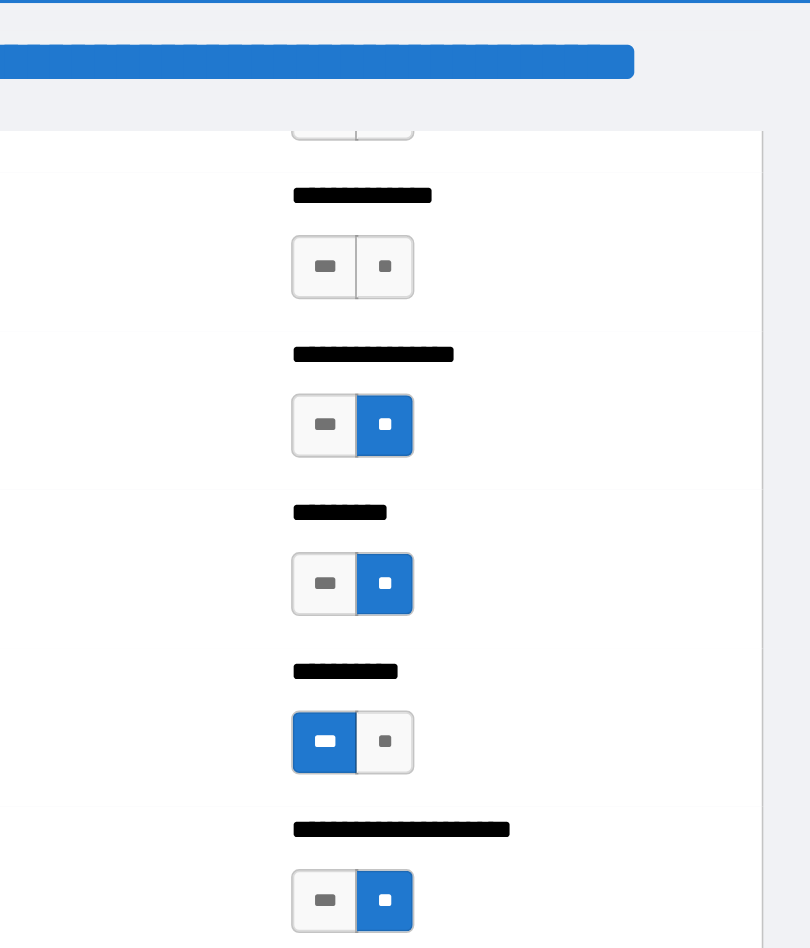 click on "**" at bounding box center (512, 175) 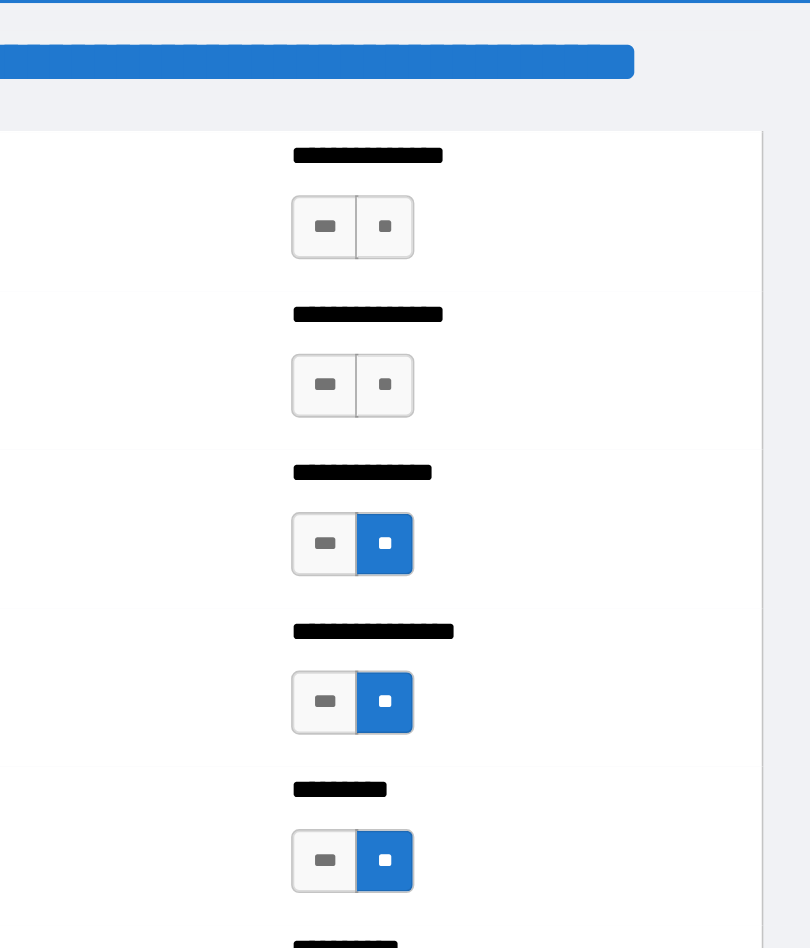 scroll, scrollTop: 2952, scrollLeft: 0, axis: vertical 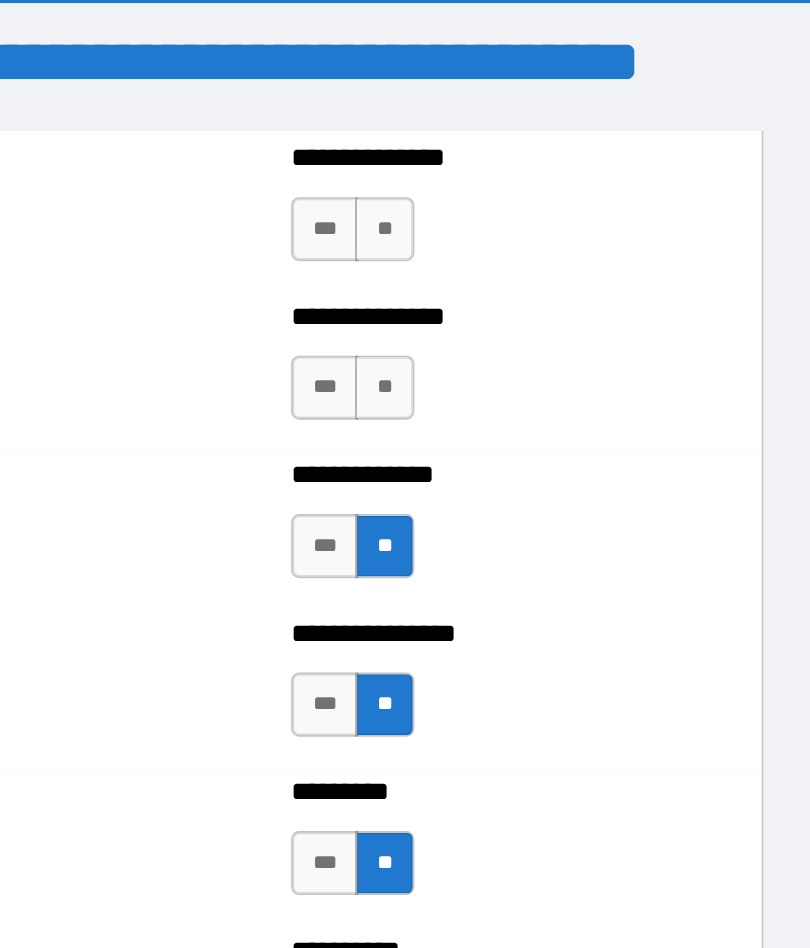 click on "**" at bounding box center (512, 250) 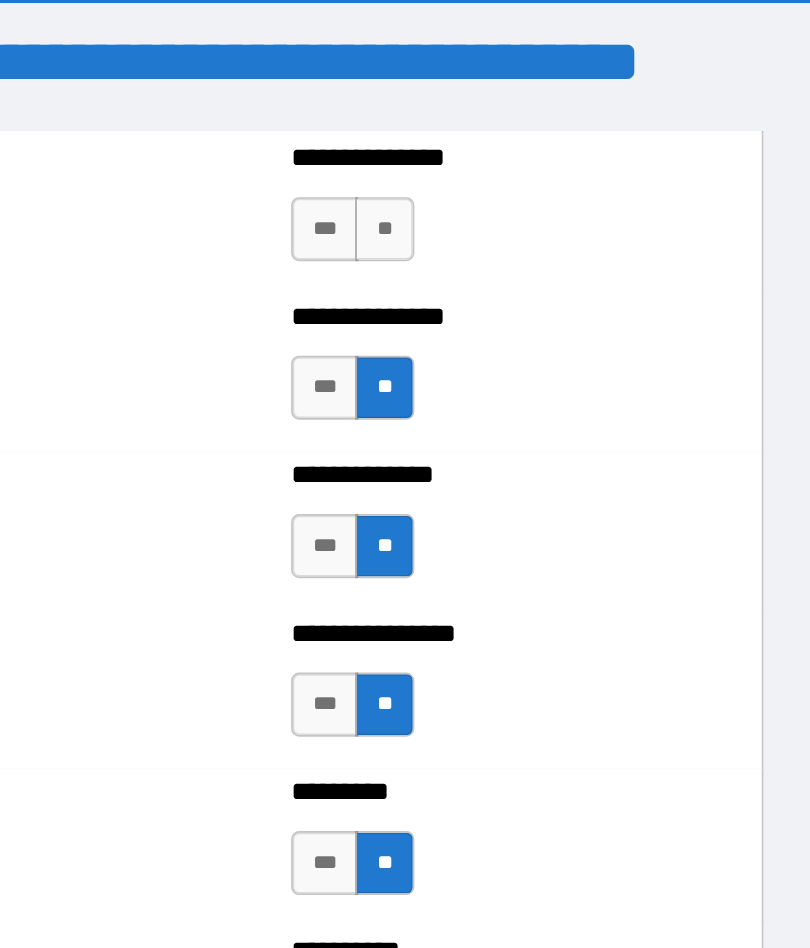click on "**" at bounding box center [512, 151] 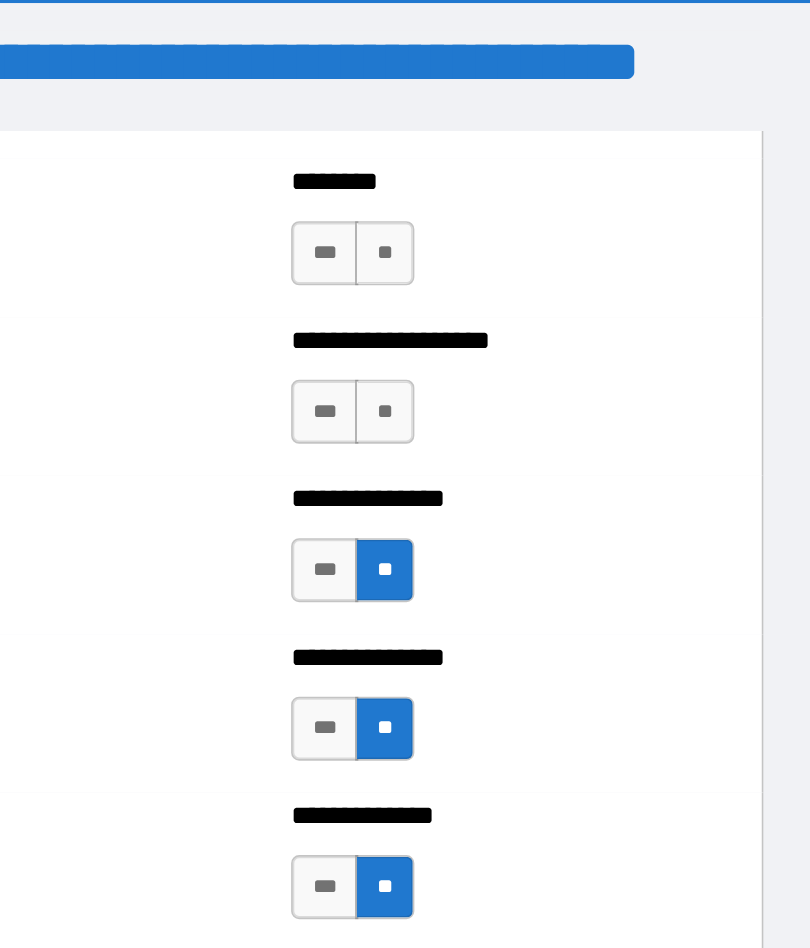 scroll, scrollTop: 2741, scrollLeft: 0, axis: vertical 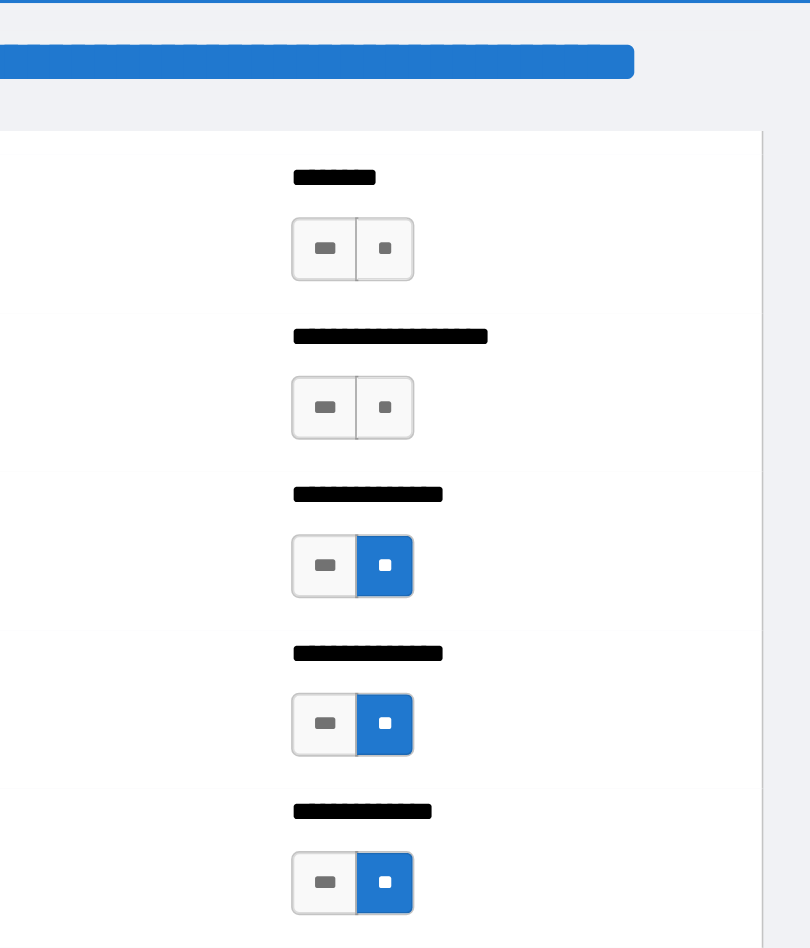 click on "**" at bounding box center (512, 263) 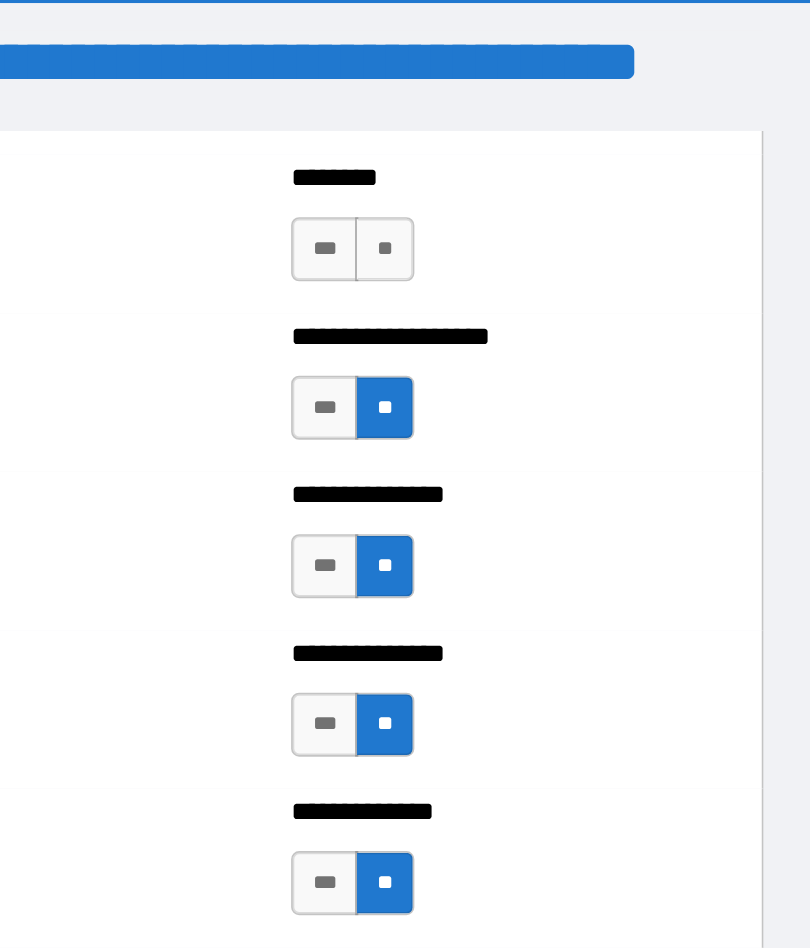 click on "**" at bounding box center [512, 164] 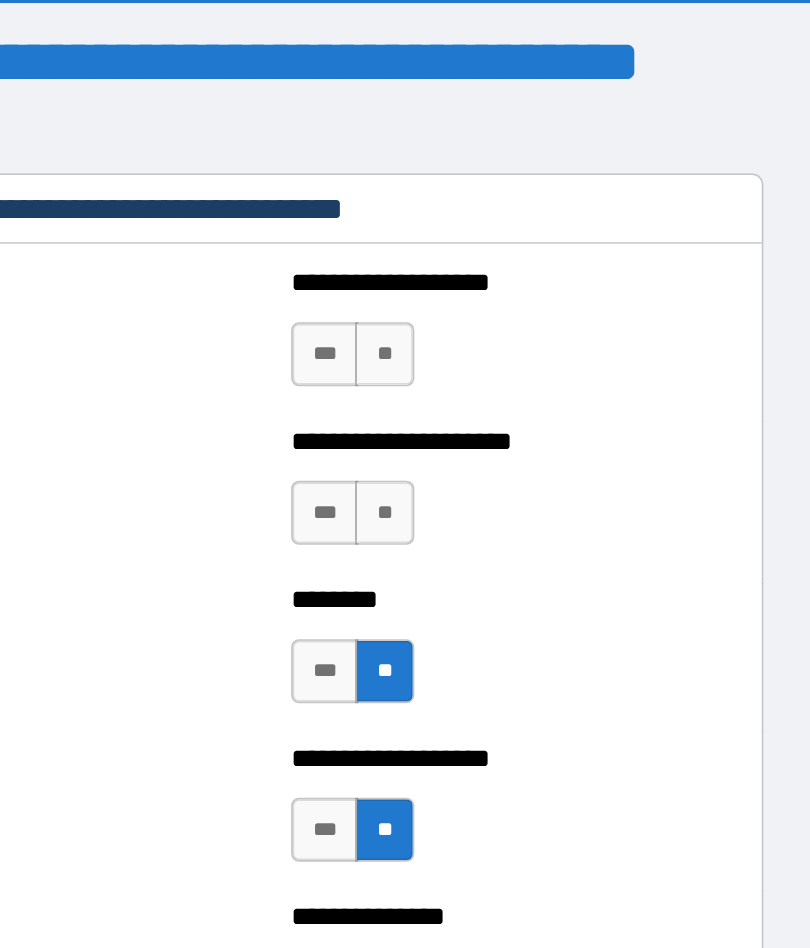 scroll, scrollTop: 2430, scrollLeft: 0, axis: vertical 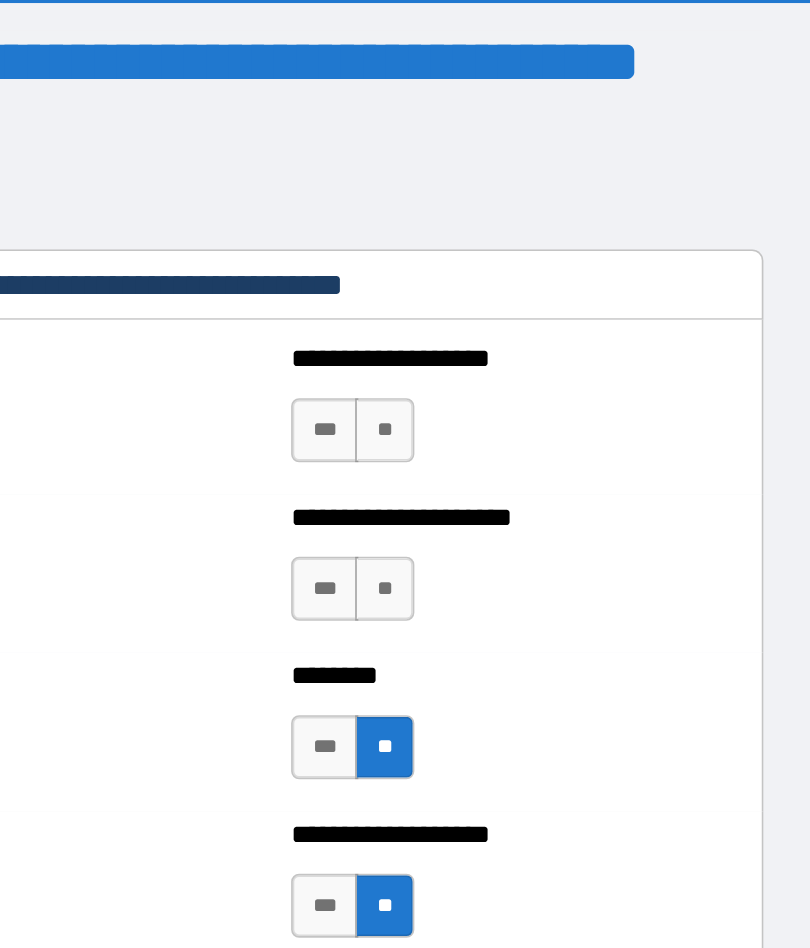 click on "**" at bounding box center (512, 376) 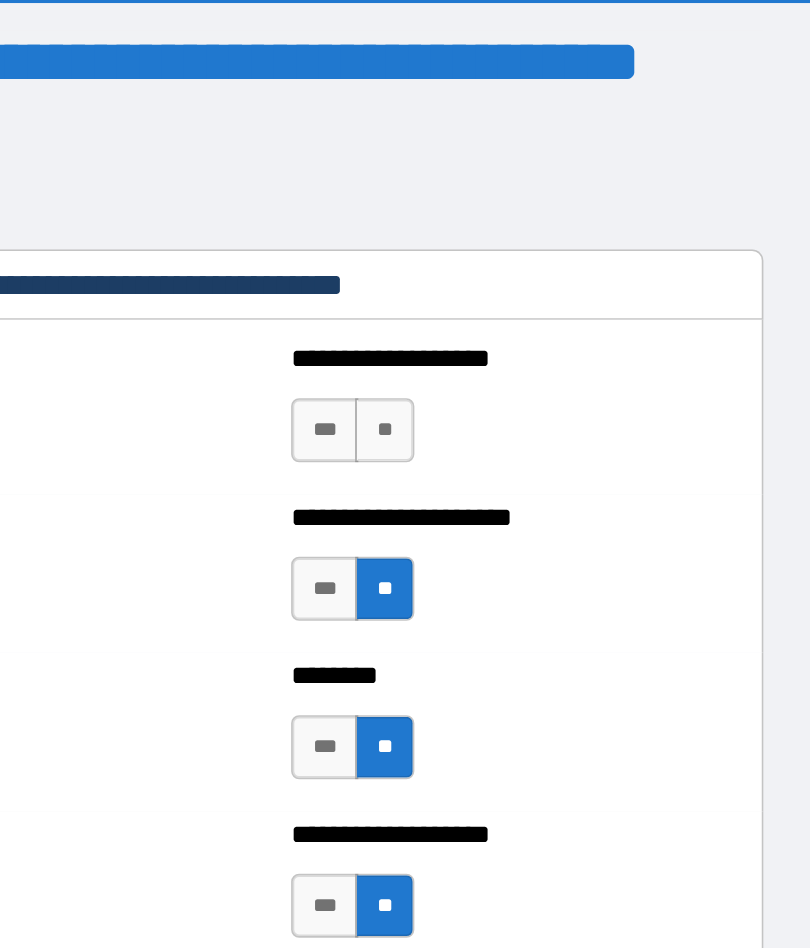 click on "**" at bounding box center (512, 277) 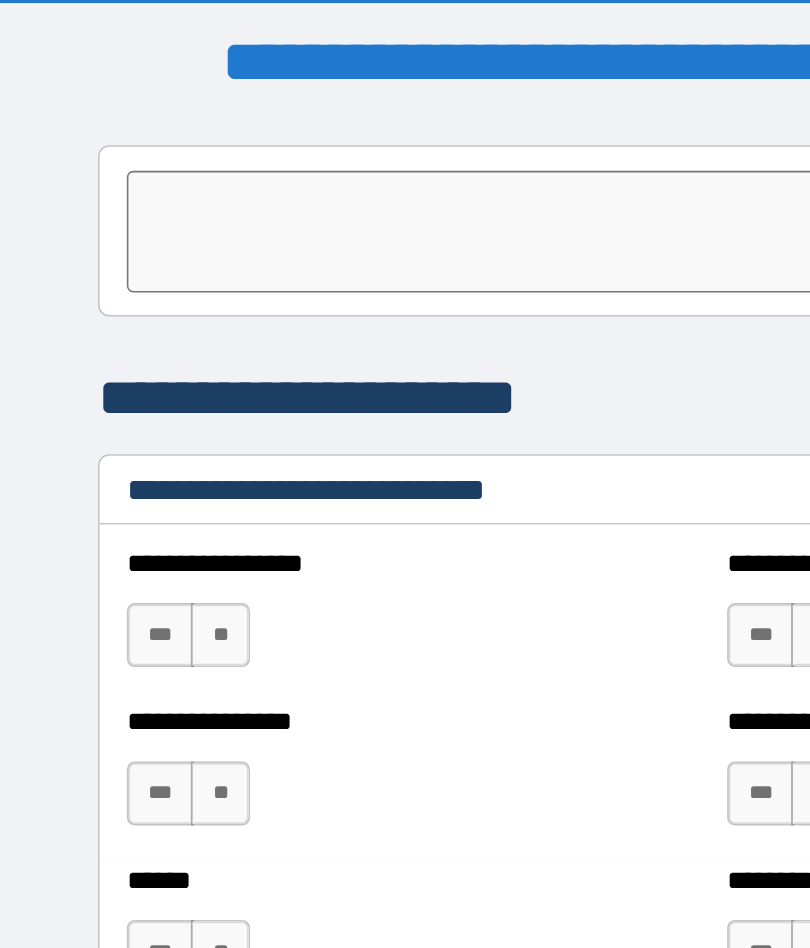 scroll, scrollTop: 6584, scrollLeft: 0, axis: vertical 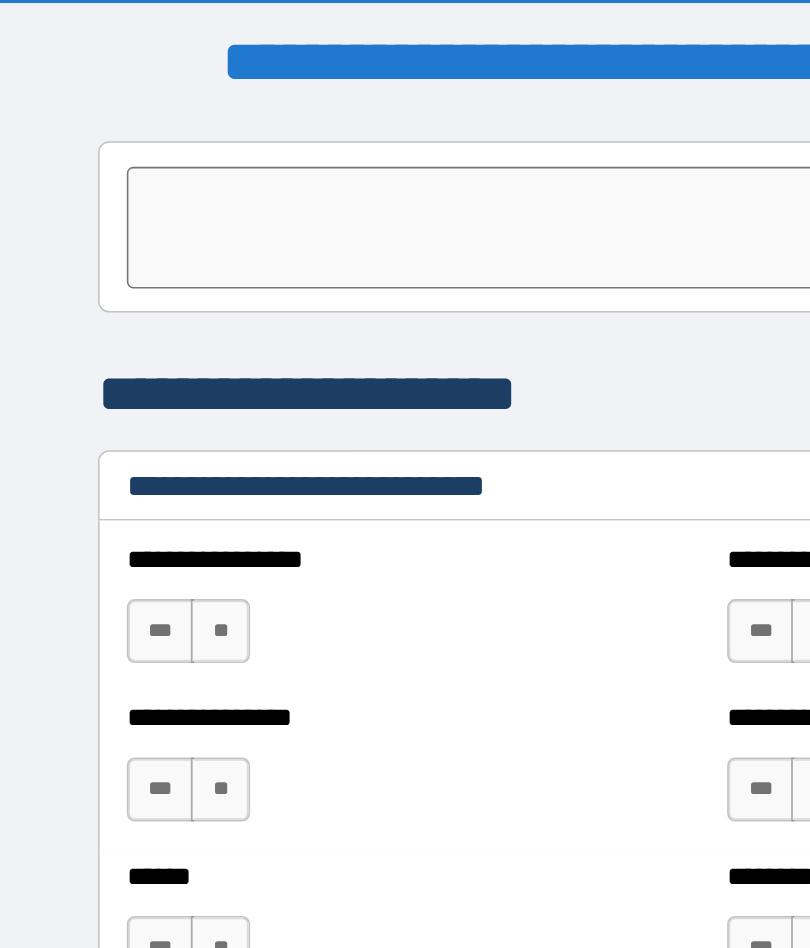 click on "**" at bounding box center [137, 402] 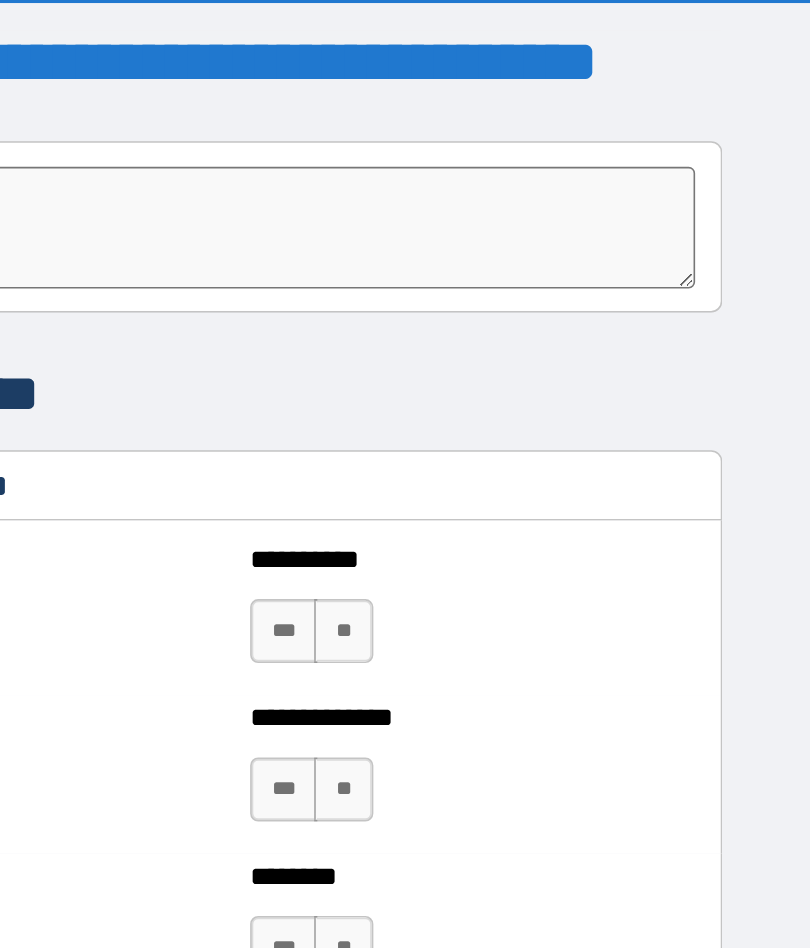 click on "***" at bounding box center [475, 402] 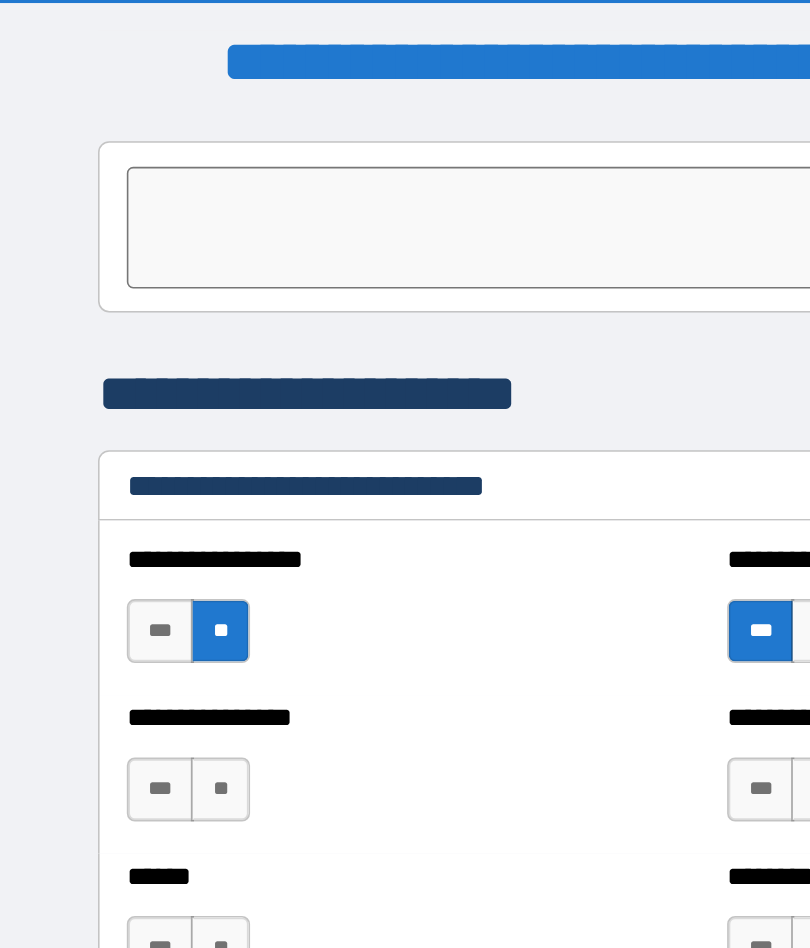 click on "**" at bounding box center [137, 501] 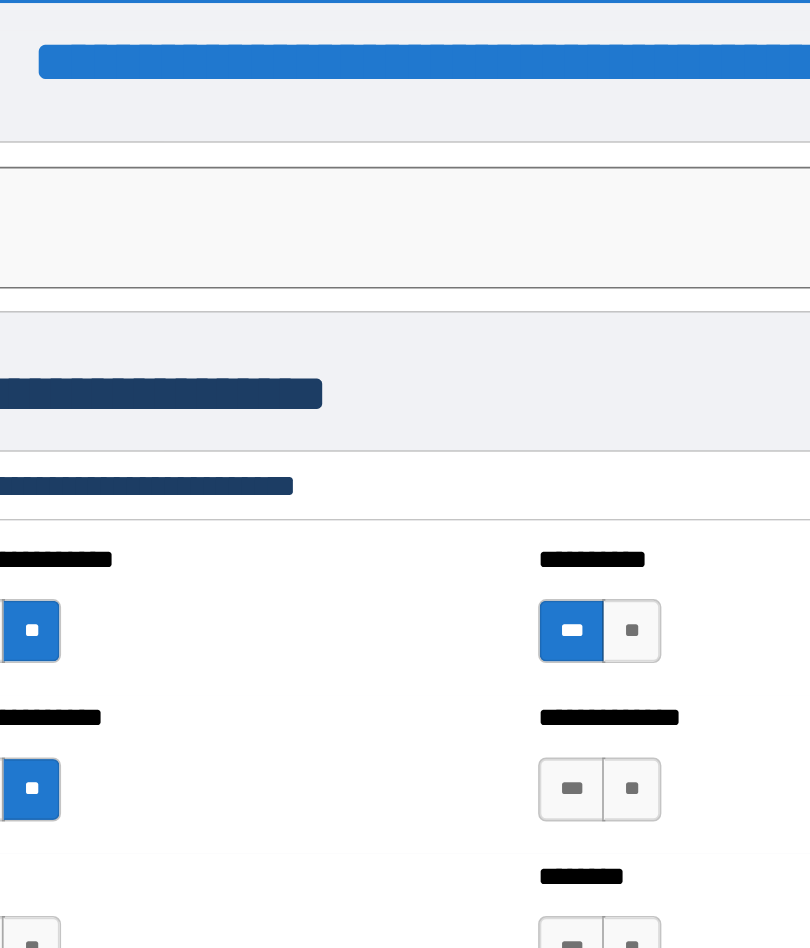 click on "***" at bounding box center (475, 501) 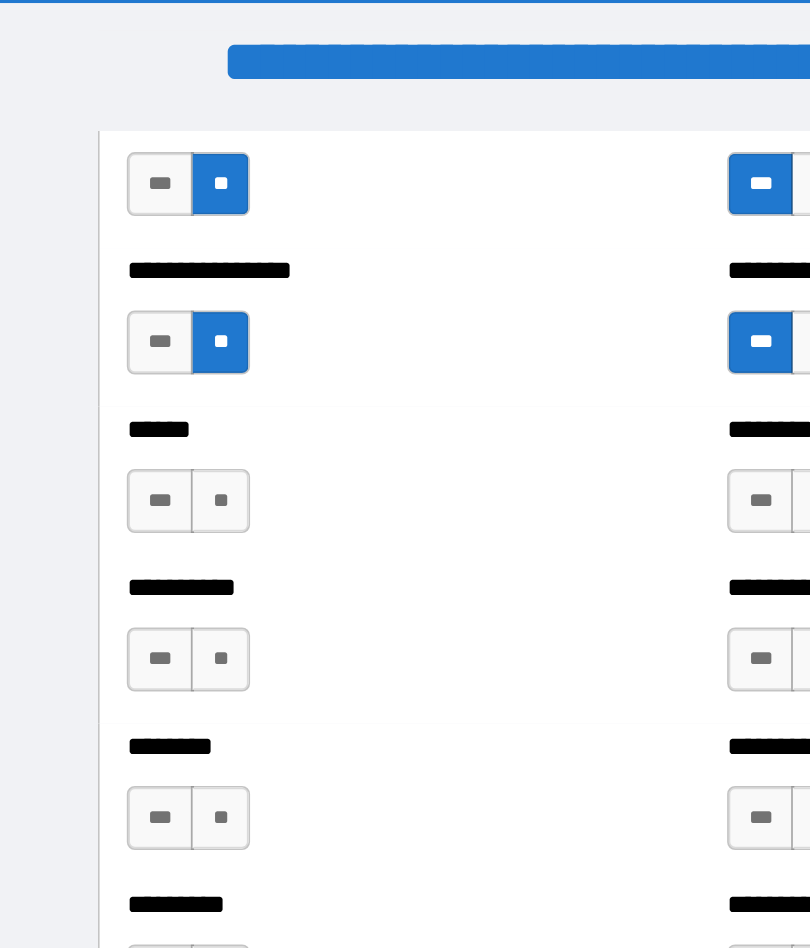 scroll, scrollTop: 6863, scrollLeft: 0, axis: vertical 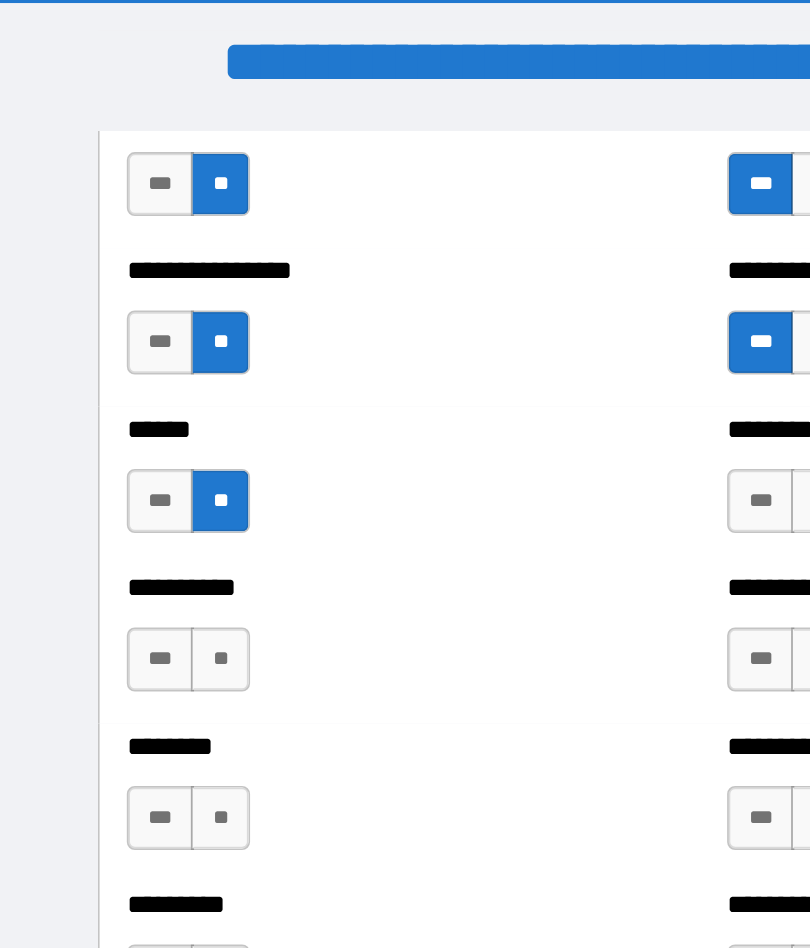 click on "**" at bounding box center (137, 420) 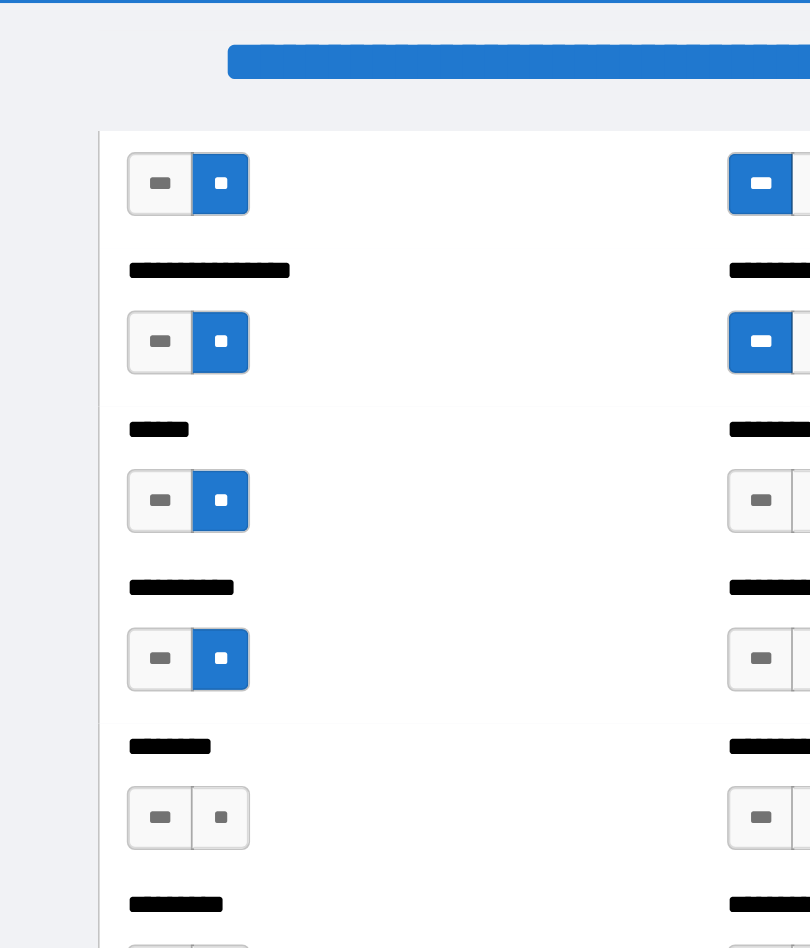 click on "**" at bounding box center (137, 519) 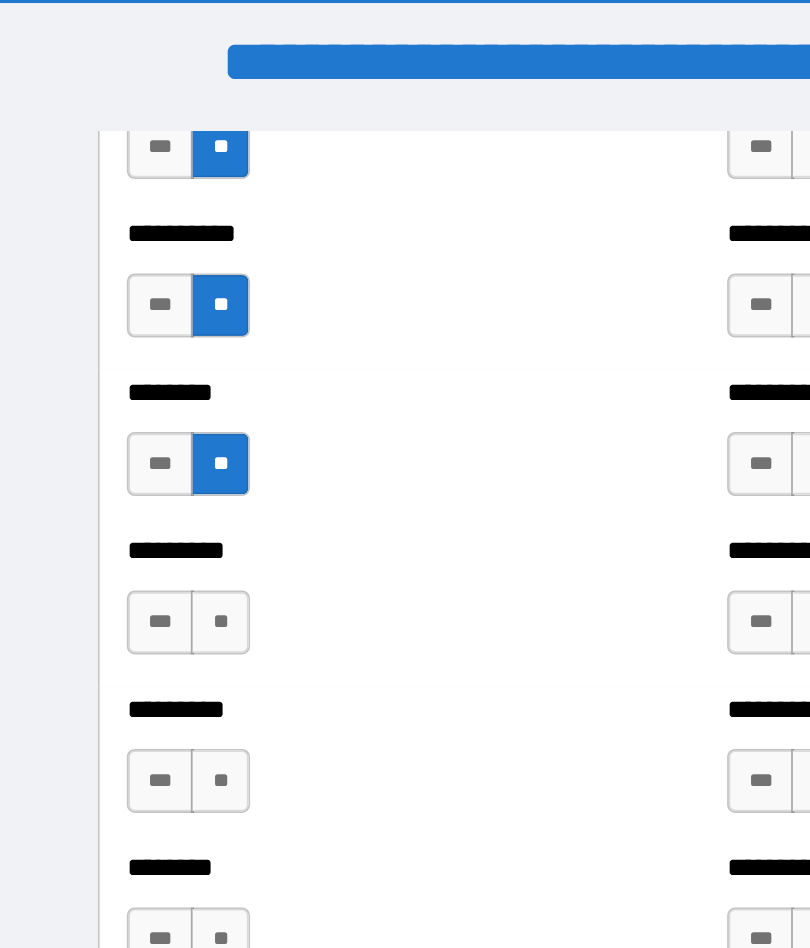 scroll, scrollTop: 7080, scrollLeft: 0, axis: vertical 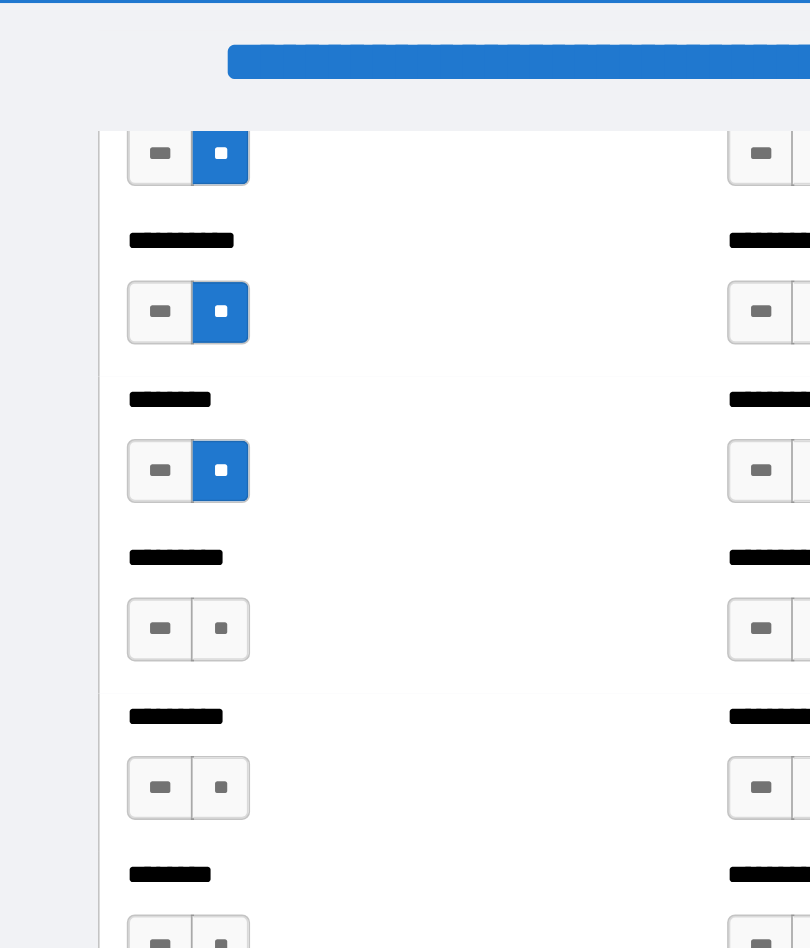 click on "***" at bounding box center [100, 401] 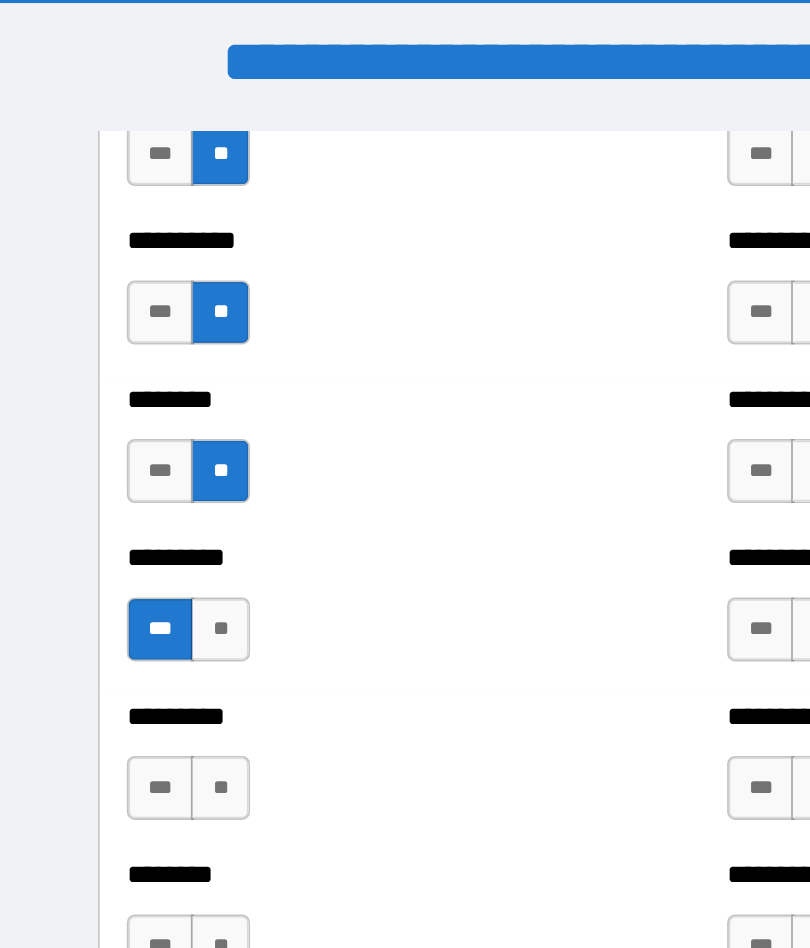 click on "***" at bounding box center [100, 500] 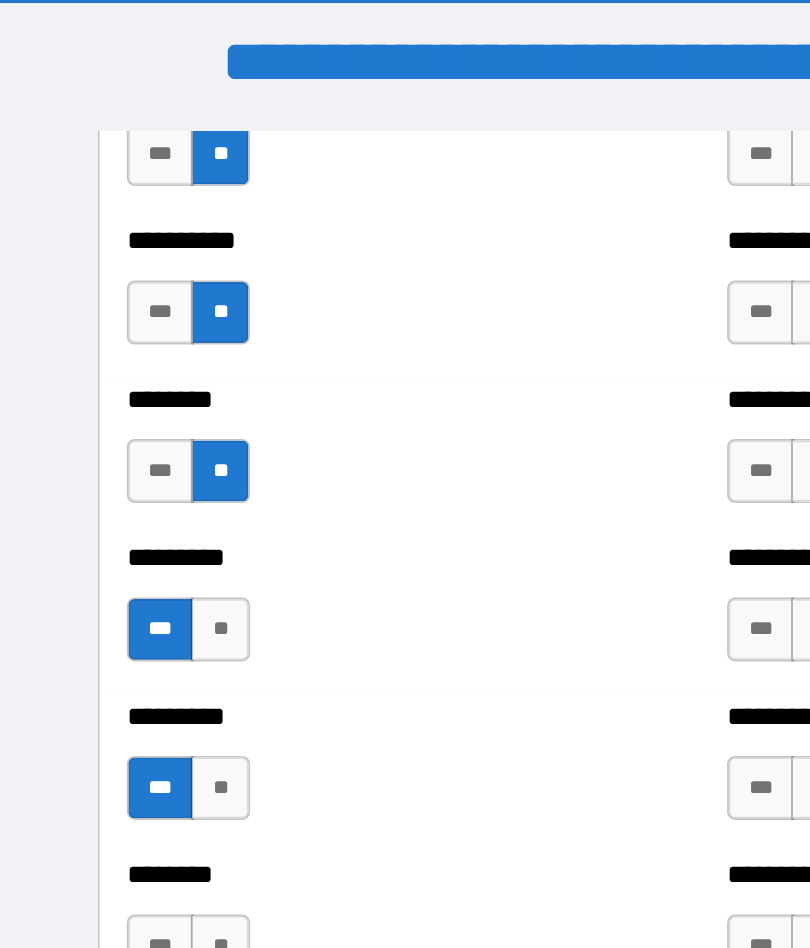 click on "**" at bounding box center (137, 500) 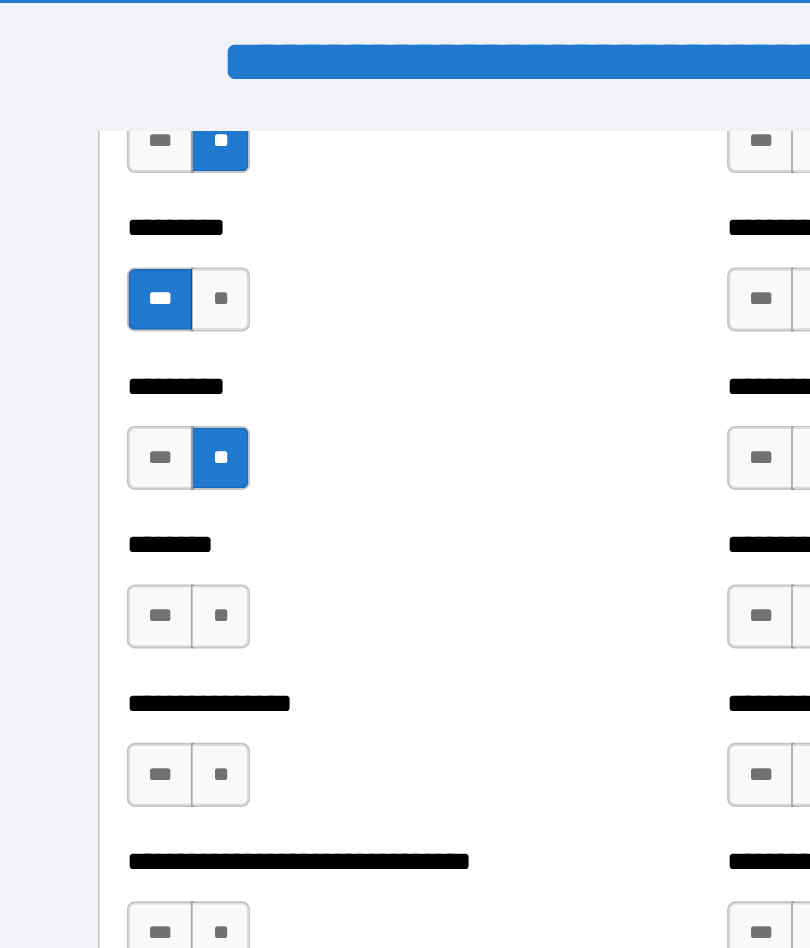 scroll, scrollTop: 7374, scrollLeft: 0, axis: vertical 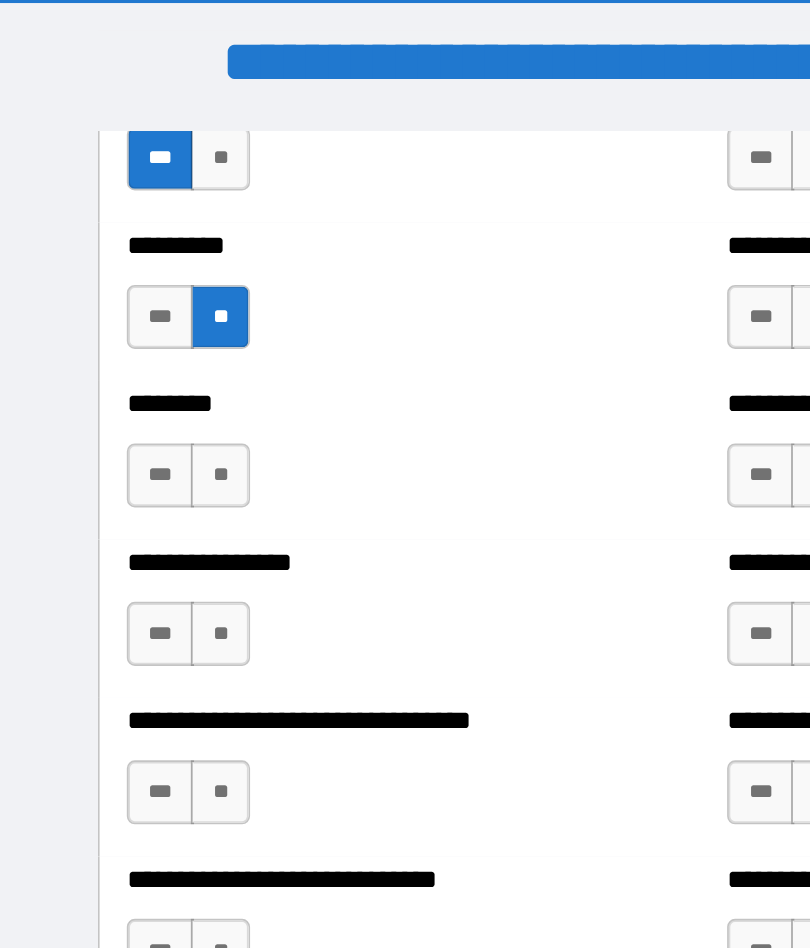 click on "**" at bounding box center (137, 305) 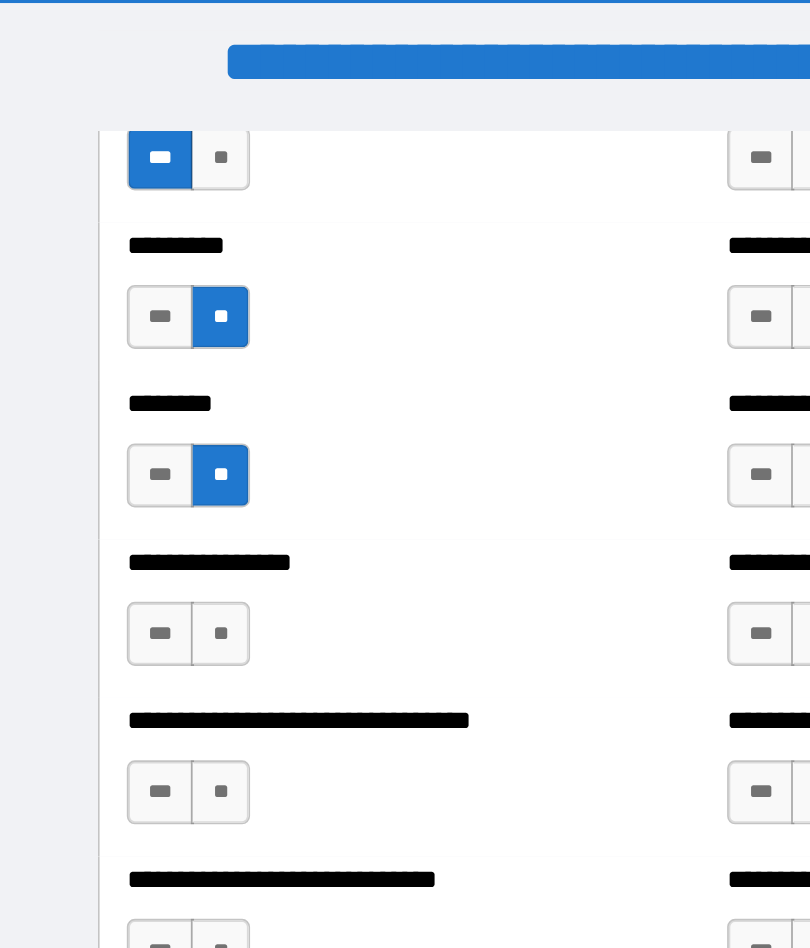 click on "***" at bounding box center [100, 404] 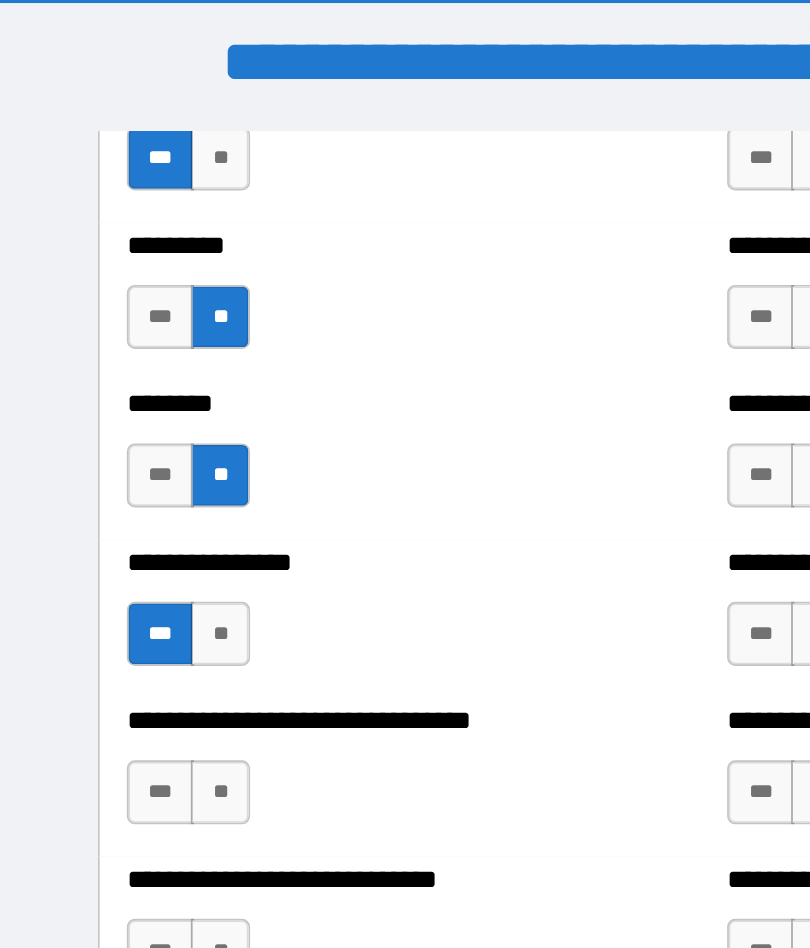 click on "**" at bounding box center [137, 503] 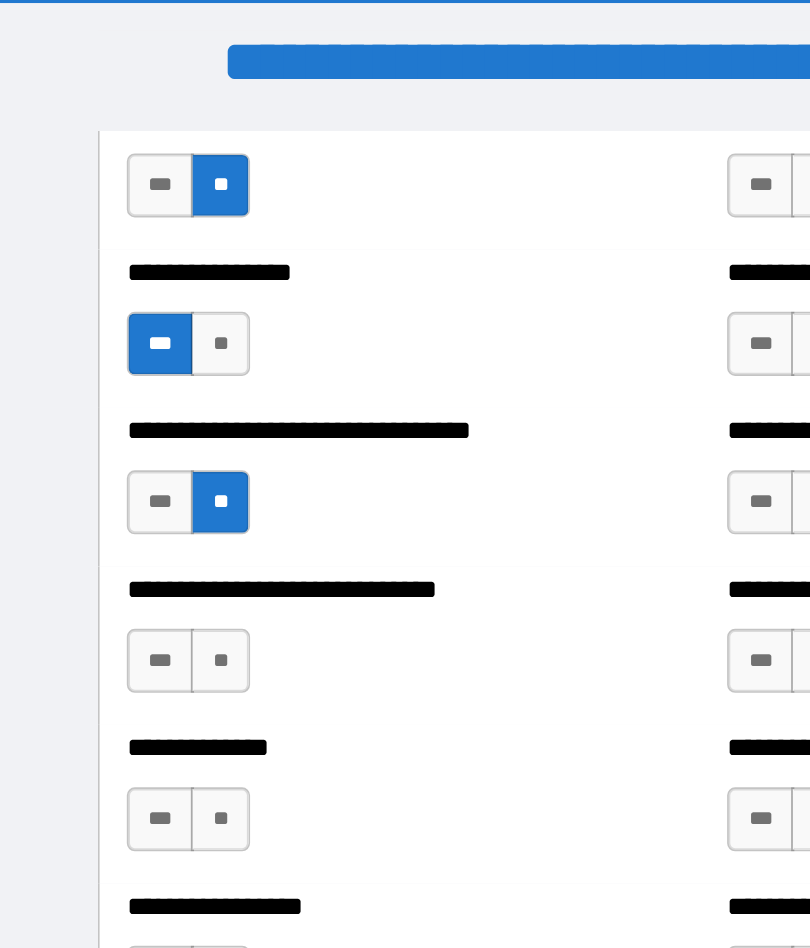 scroll, scrollTop: 7555, scrollLeft: 0, axis: vertical 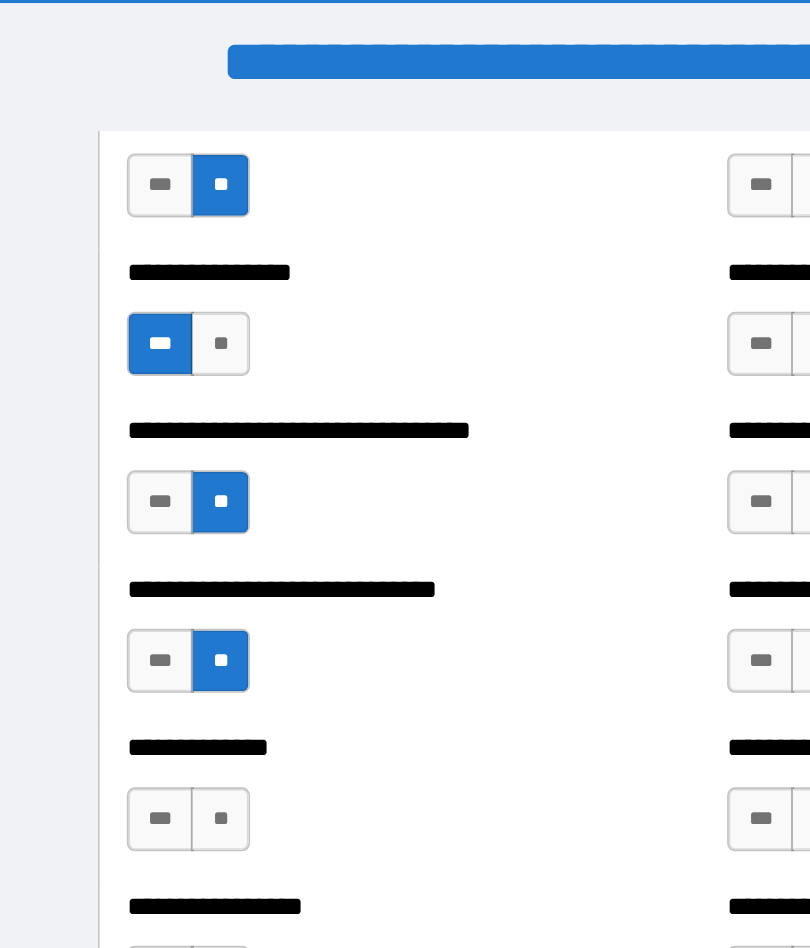 click on "**" at bounding box center (137, 520) 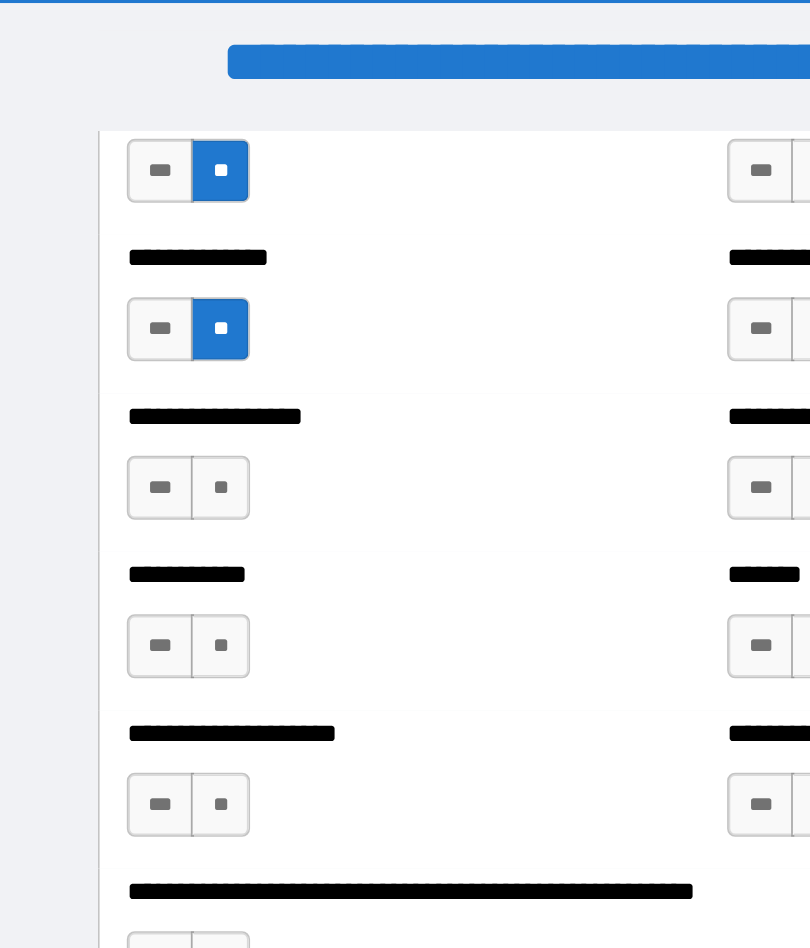scroll, scrollTop: 7861, scrollLeft: 0, axis: vertical 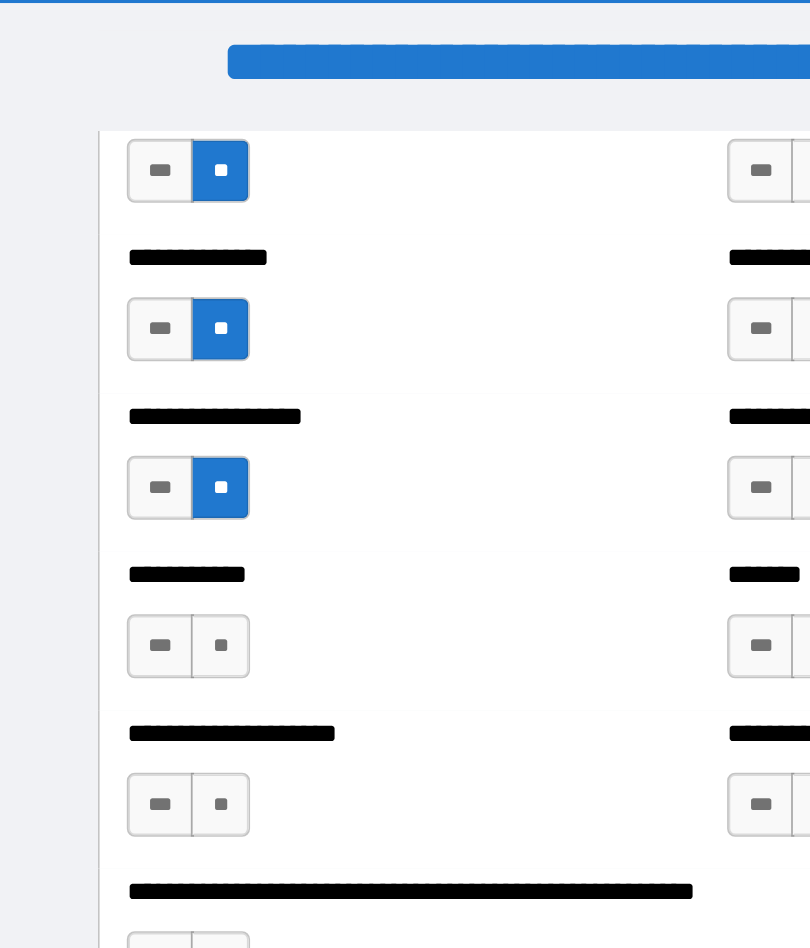 click on "**" at bounding box center [137, 412] 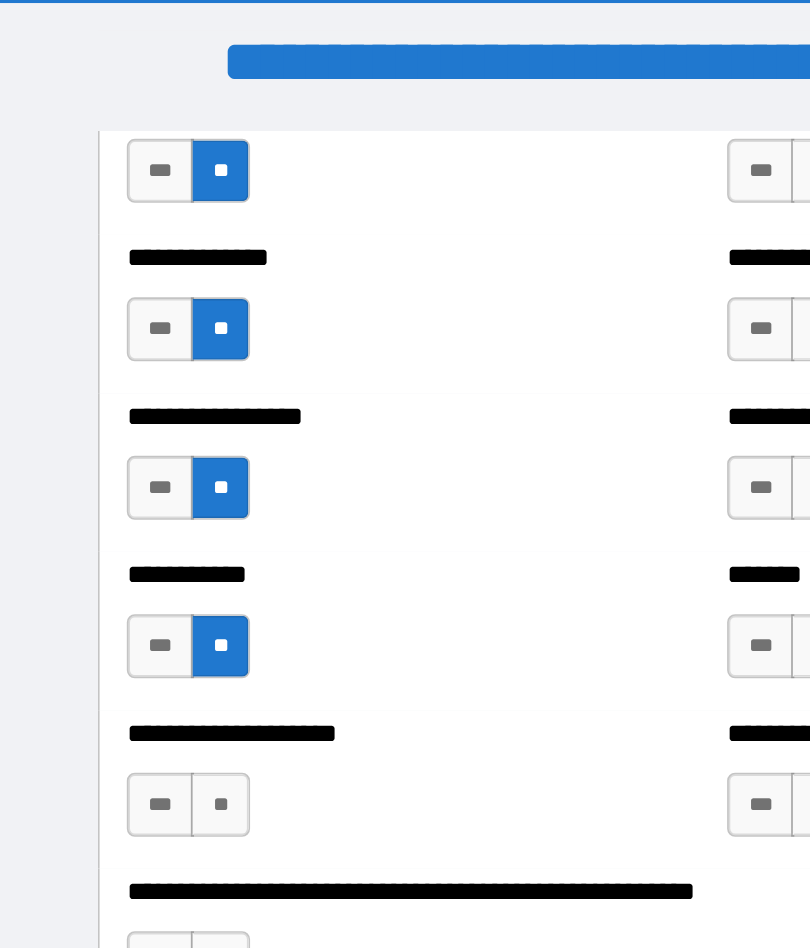 click on "**" at bounding box center [137, 511] 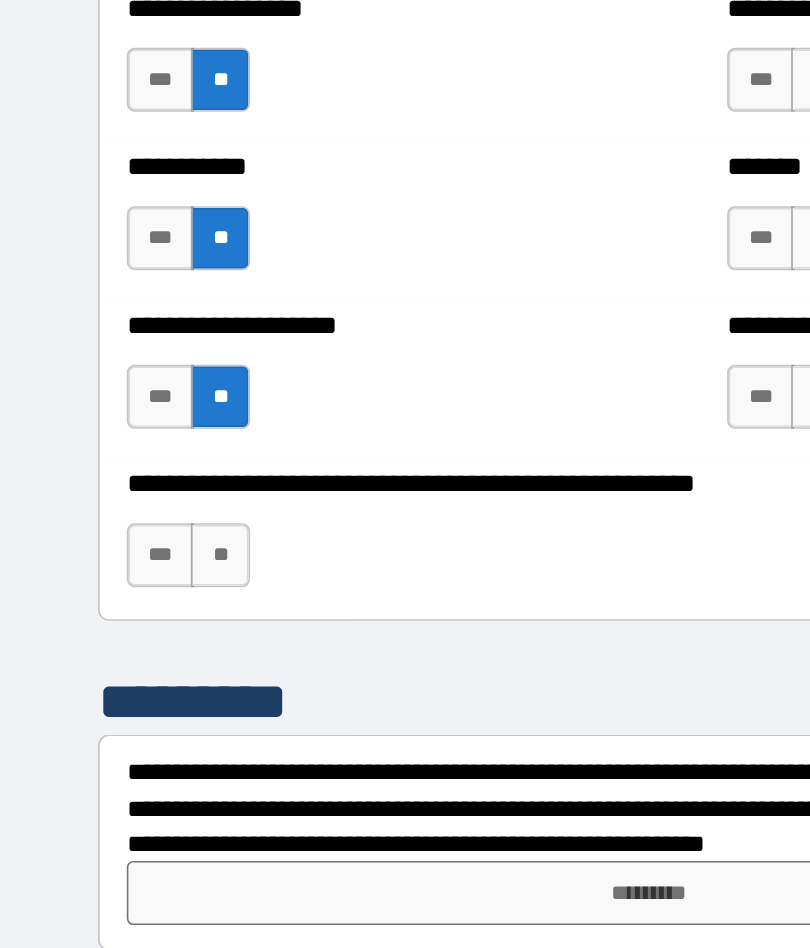 click on "**" at bounding box center (137, 610) 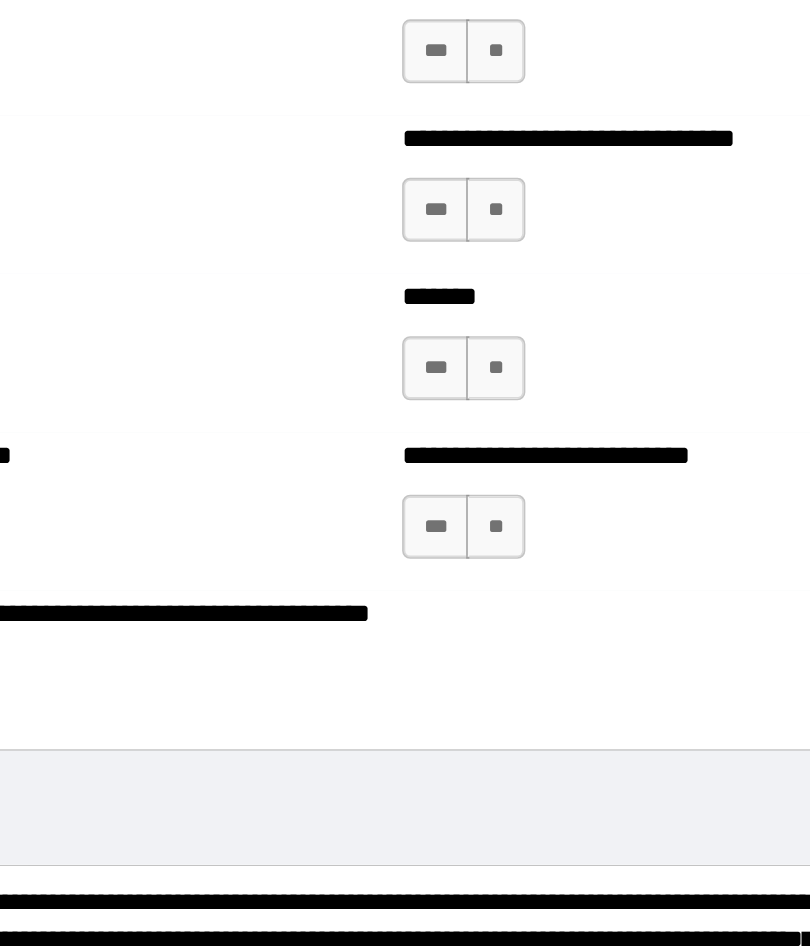 scroll, scrollTop: 7769, scrollLeft: 0, axis: vertical 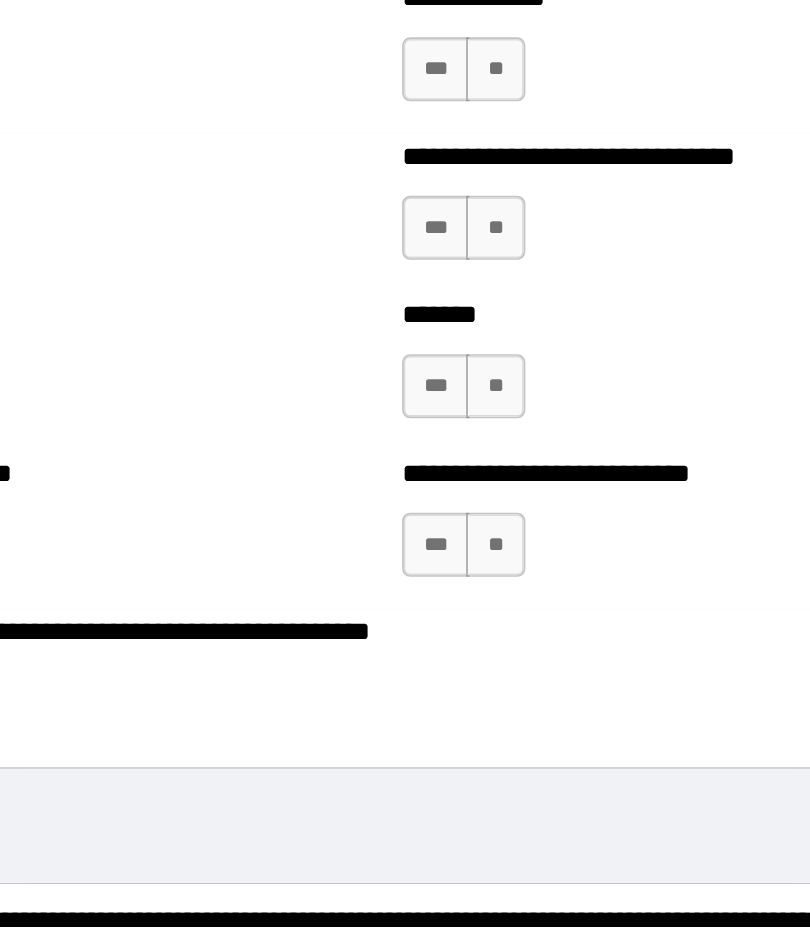 click on "**" at bounding box center [512, 603] 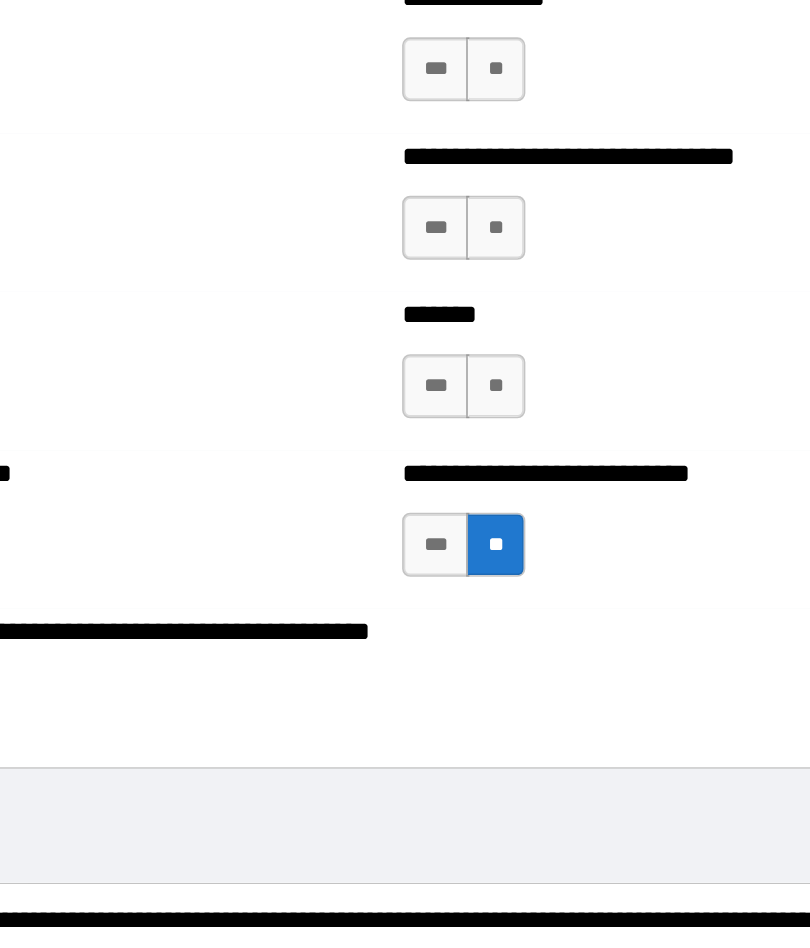 click on "**" at bounding box center [512, 504] 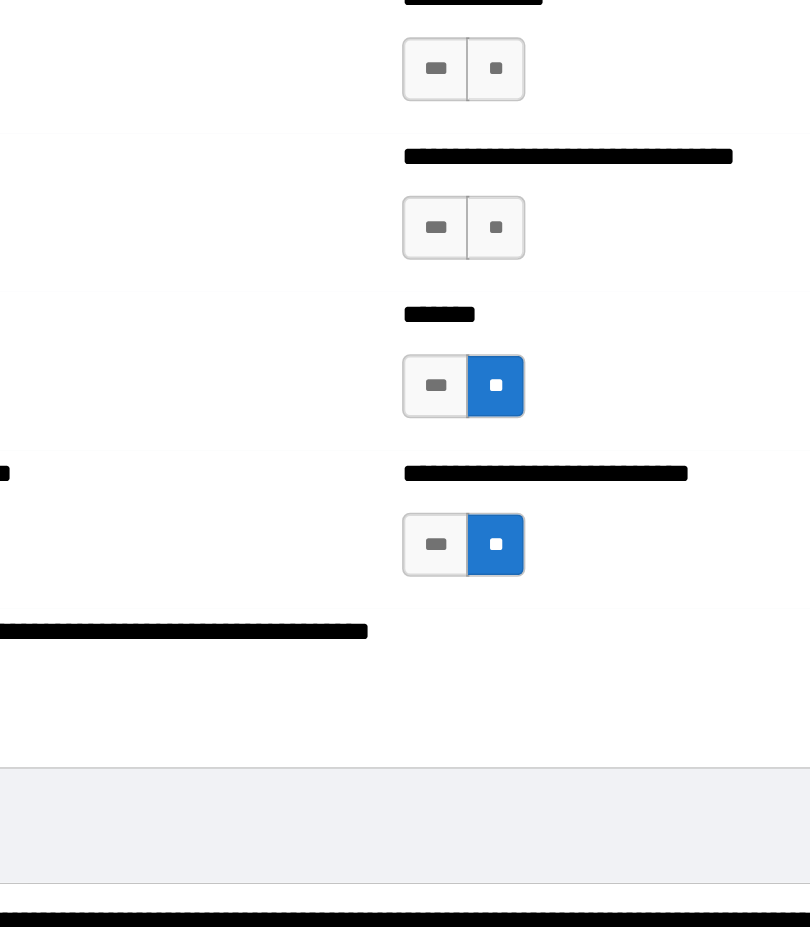 click on "**" at bounding box center (512, 405) 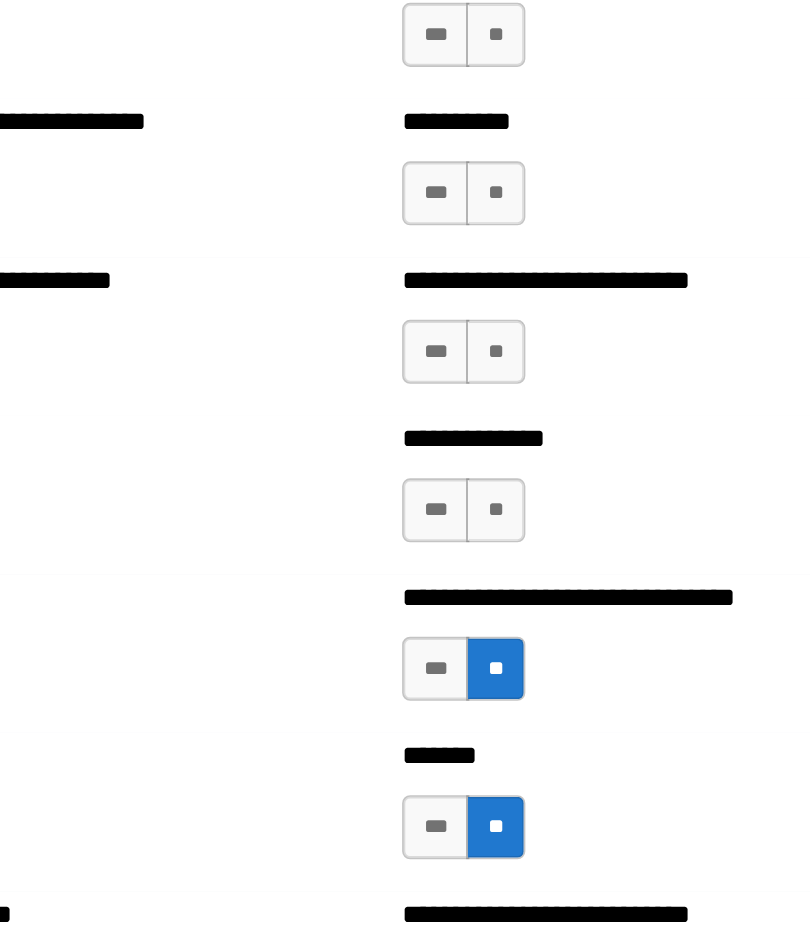 scroll, scrollTop: 7489, scrollLeft: 0, axis: vertical 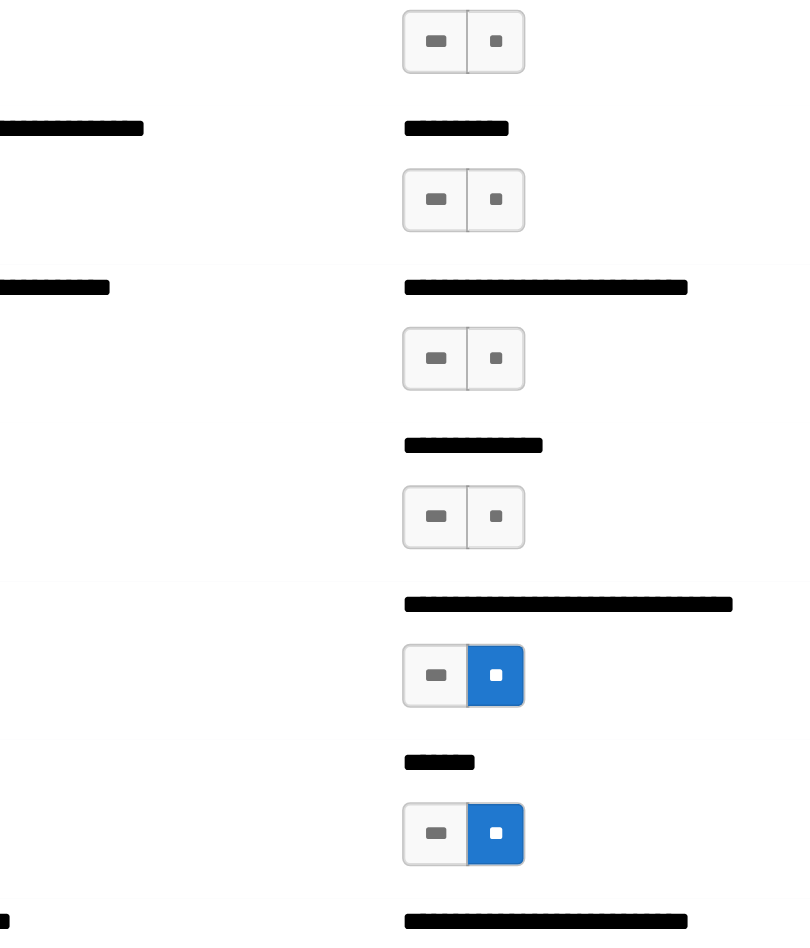 click on "**" at bounding box center [512, 586] 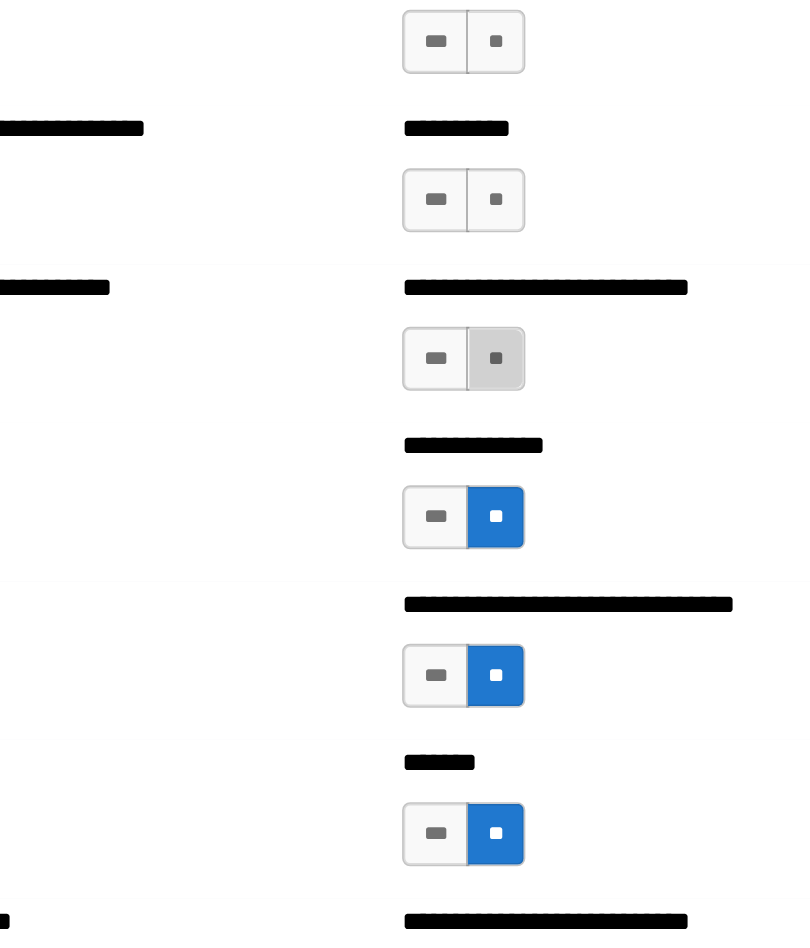 click on "**" at bounding box center [512, 487] 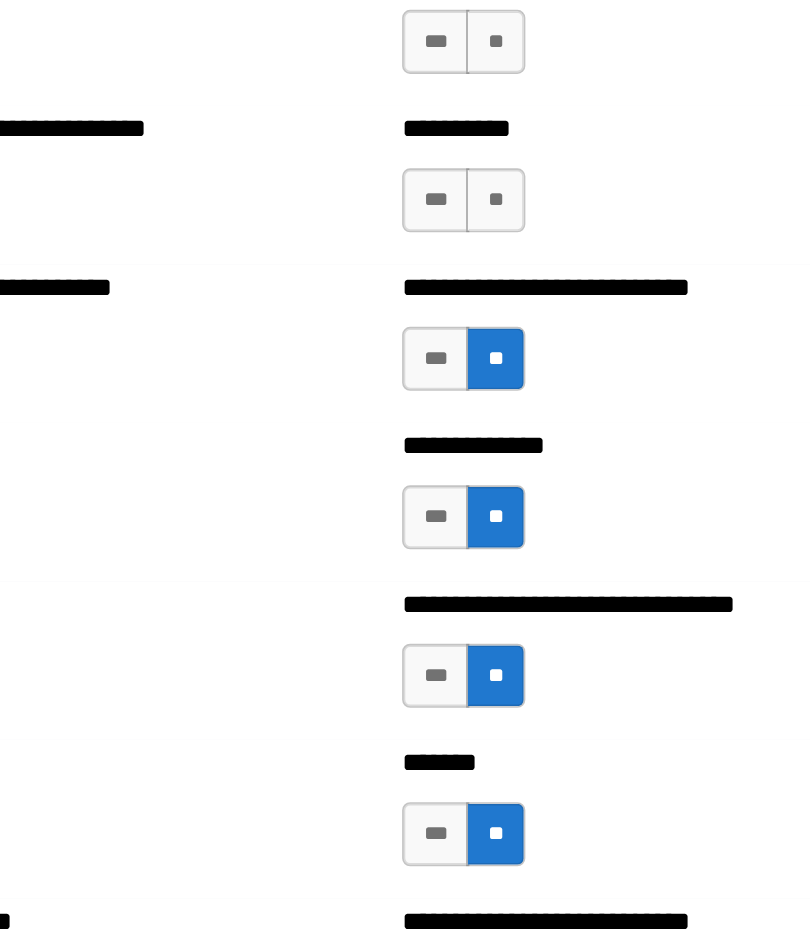 click on "**" at bounding box center [512, 388] 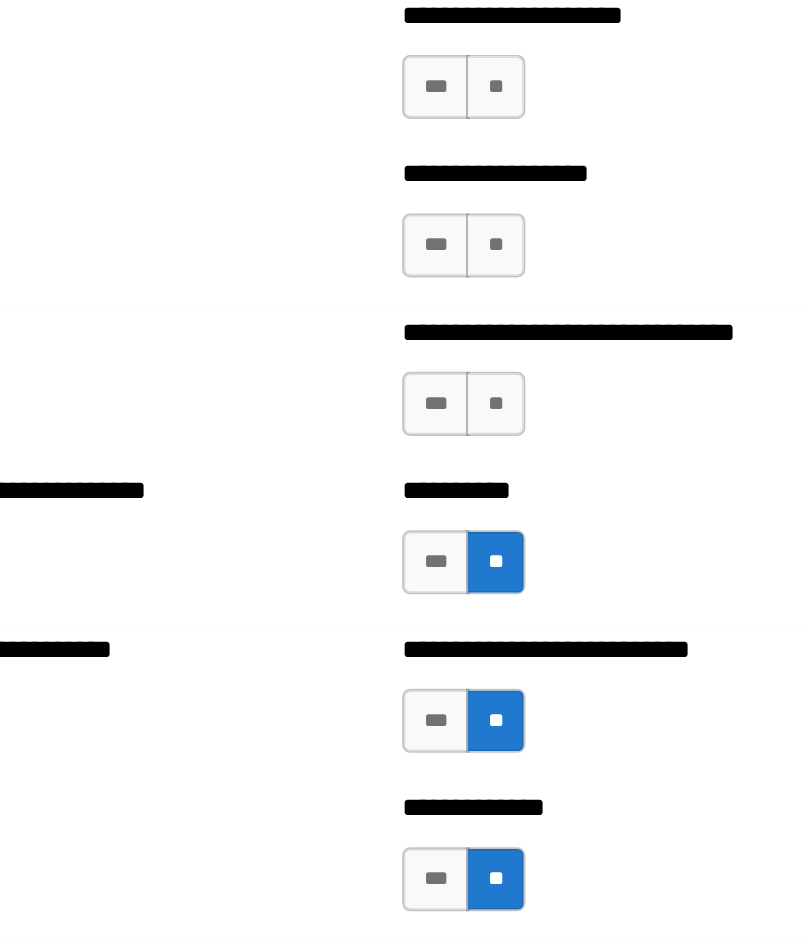 scroll, scrollTop: 7262, scrollLeft: 0, axis: vertical 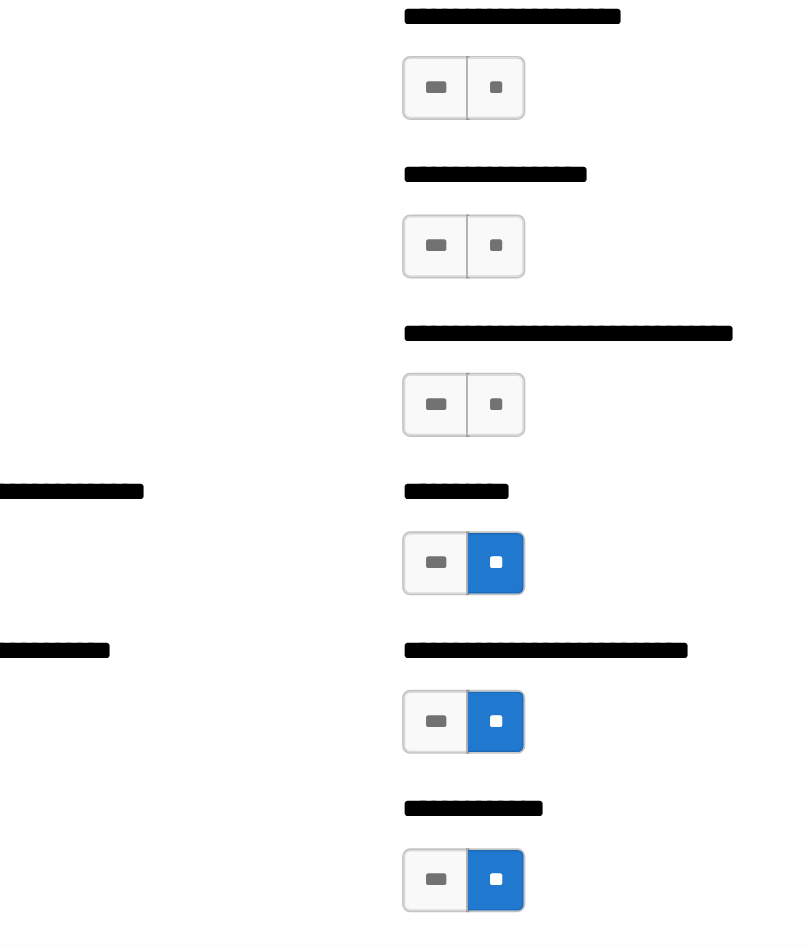 click on "***" at bounding box center [475, 516] 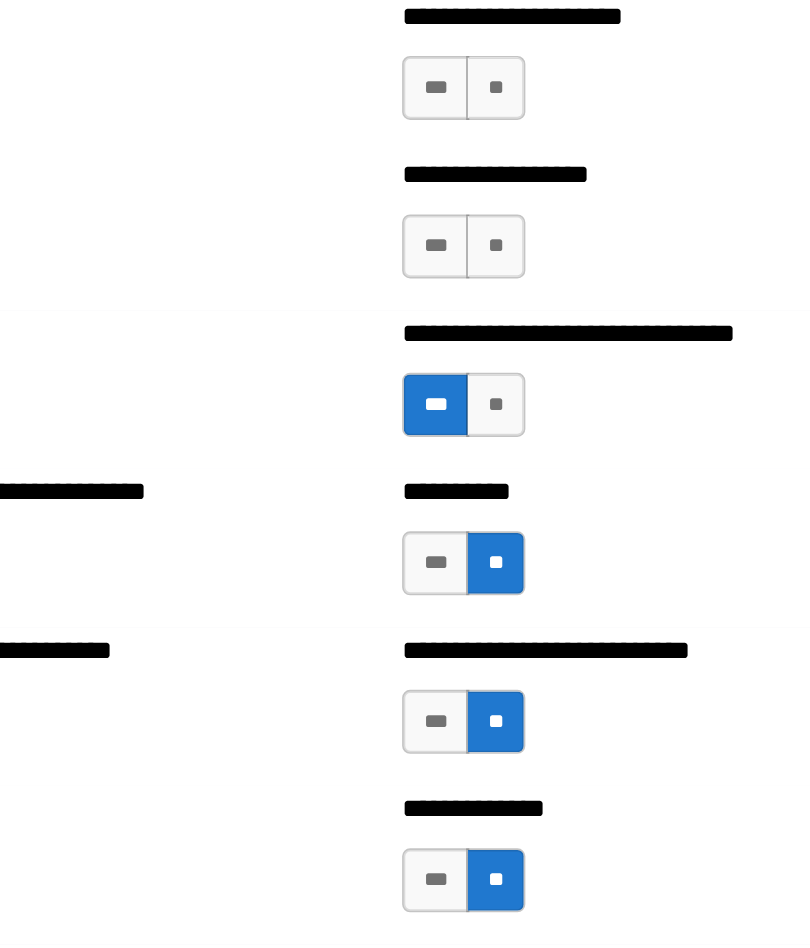 click on "**" at bounding box center (512, 417) 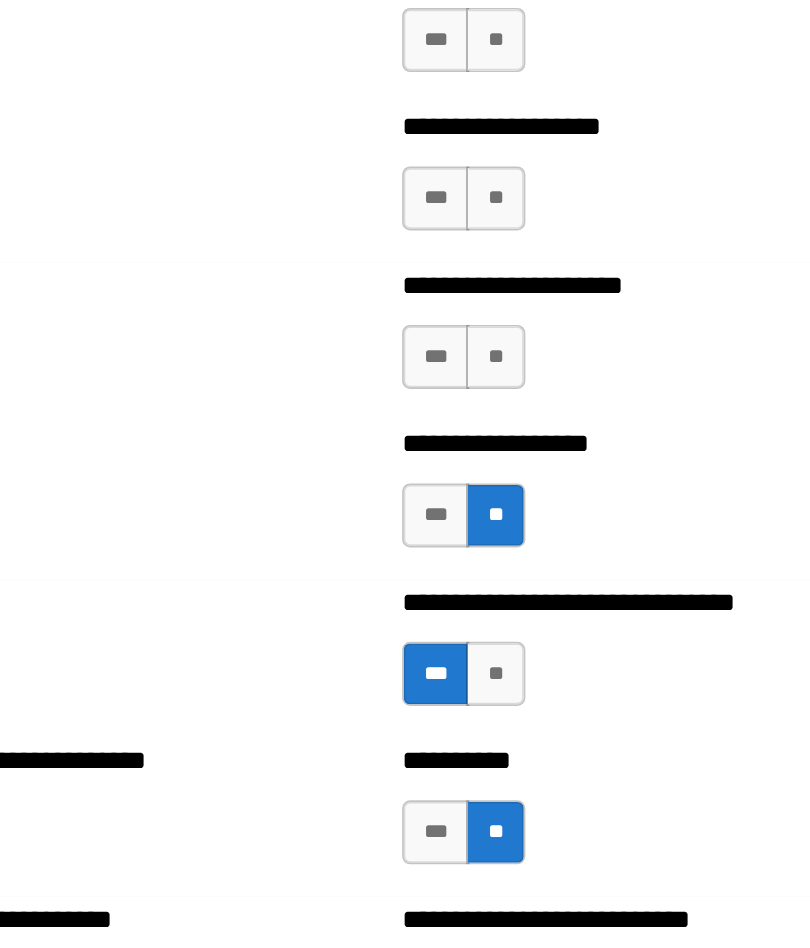 scroll, scrollTop: 7093, scrollLeft: 0, axis: vertical 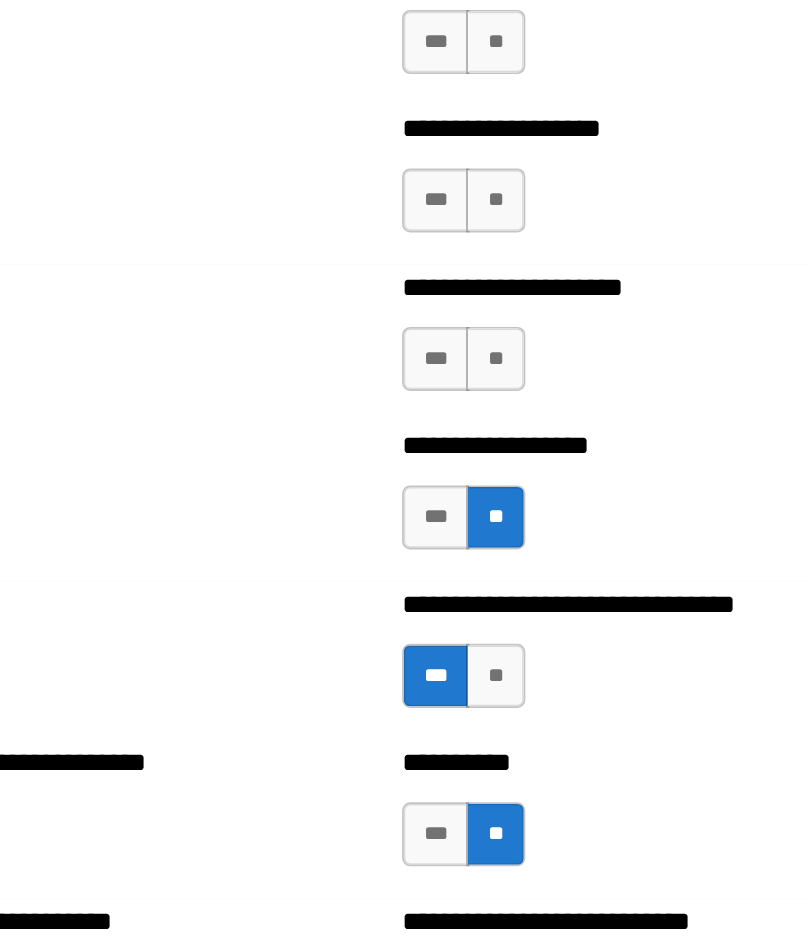 click on "**" at bounding box center (512, 487) 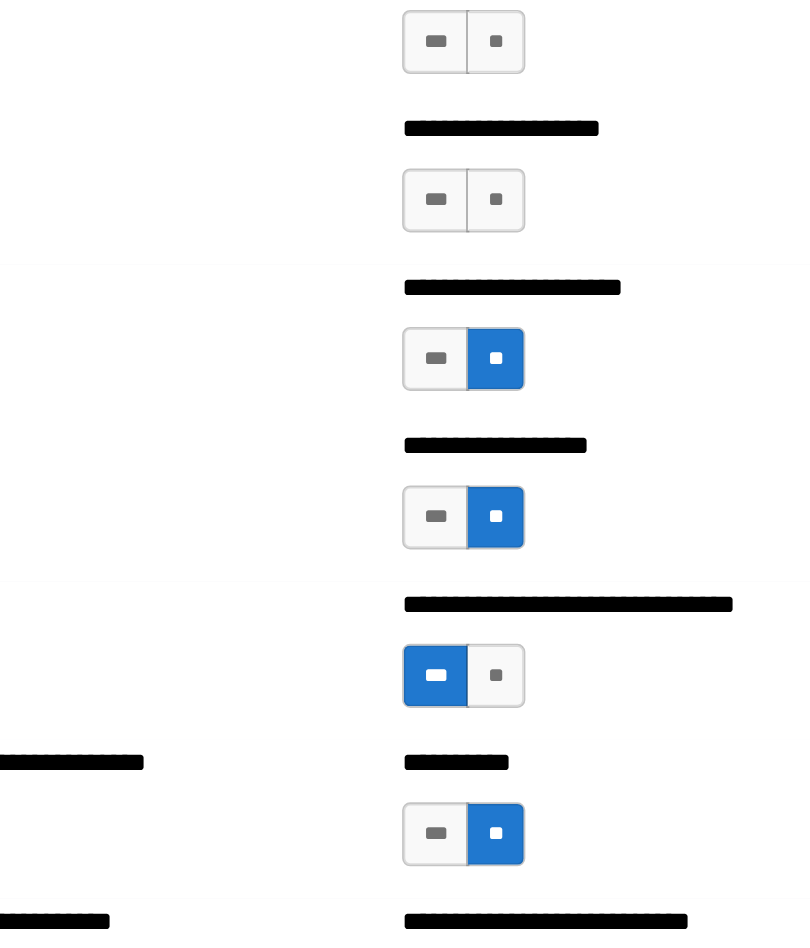 click on "**" at bounding box center (512, 388) 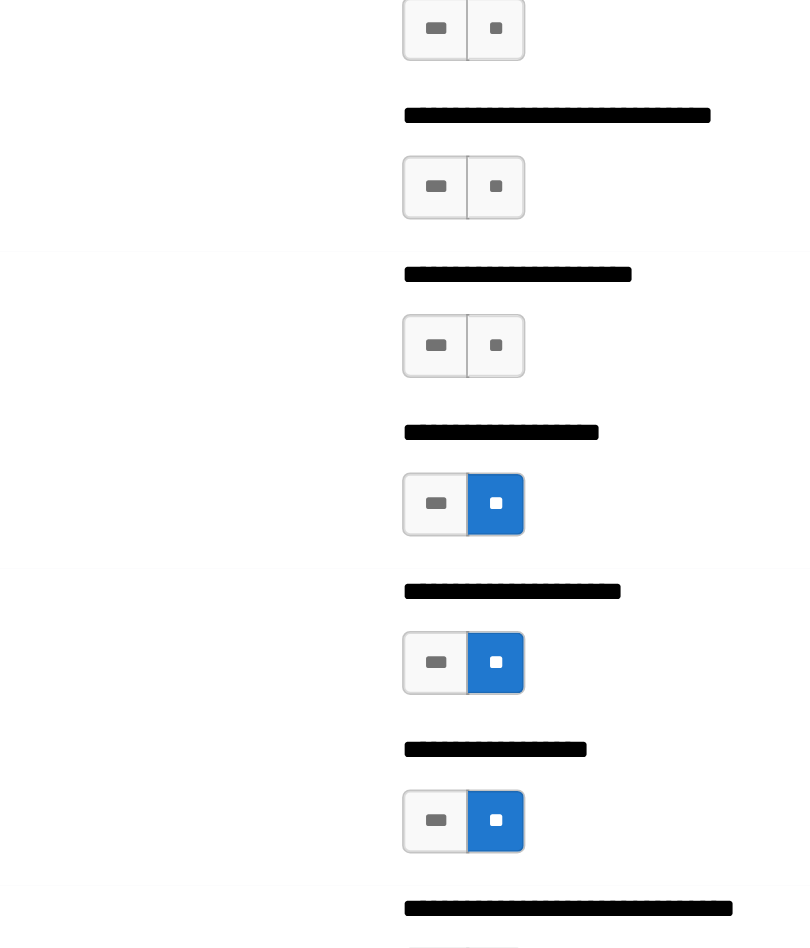 scroll, scrollTop: 6905, scrollLeft: 0, axis: vertical 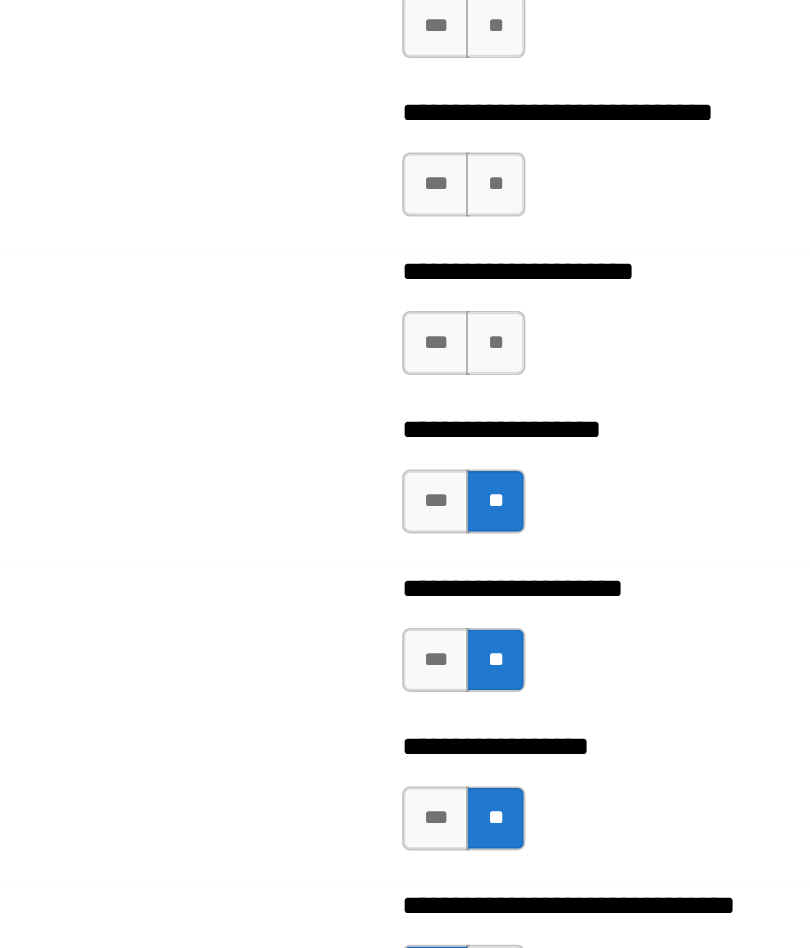 click on "**" at bounding box center [512, 477] 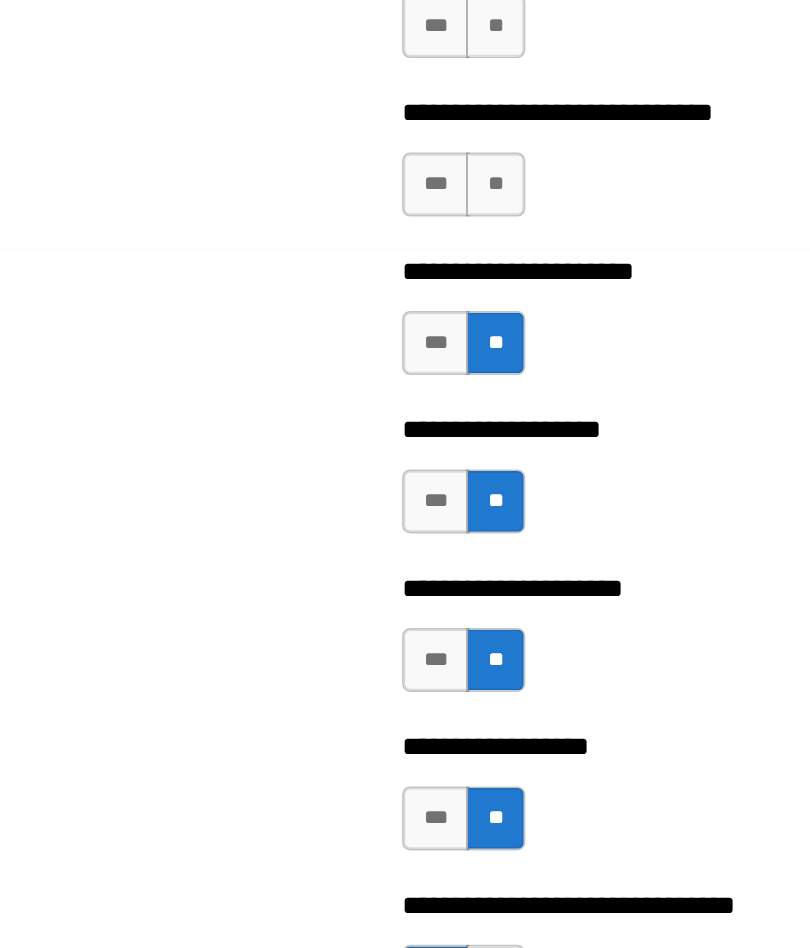 click on "**" at bounding box center [512, 378] 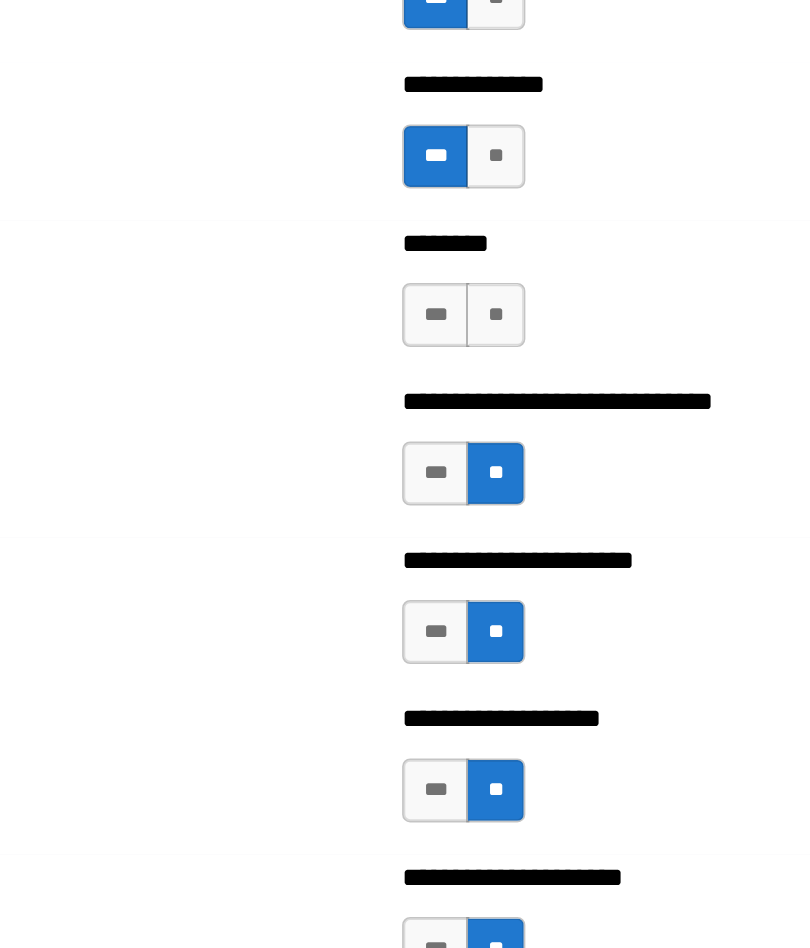 scroll, scrollTop: 6726, scrollLeft: 0, axis: vertical 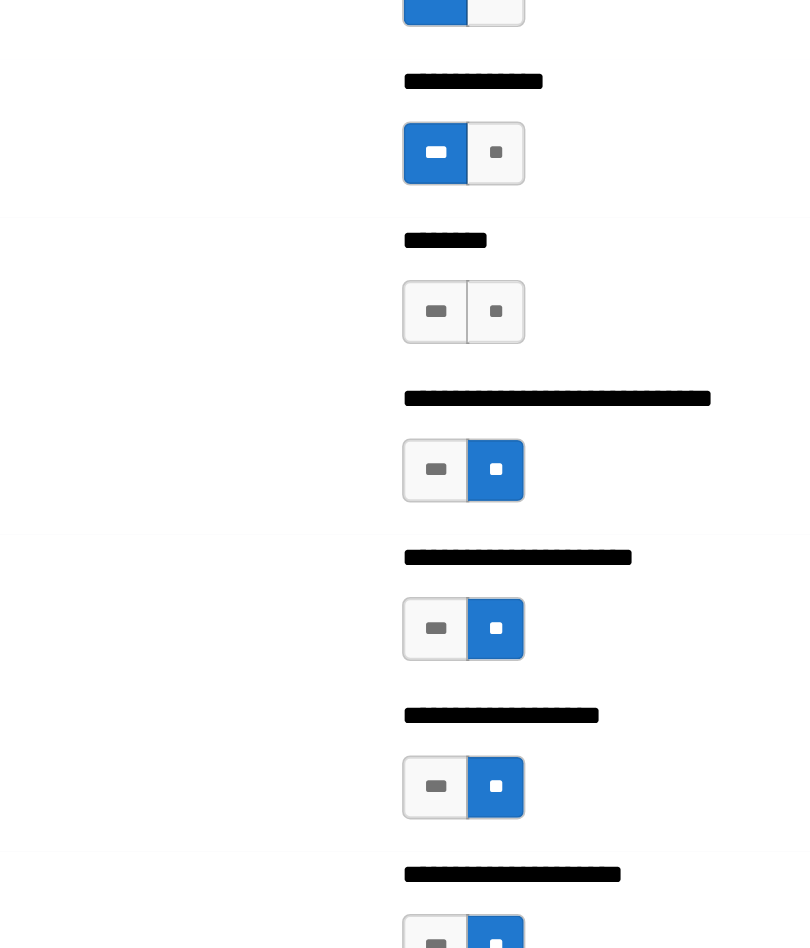 click on "***" at bounding box center [475, 458] 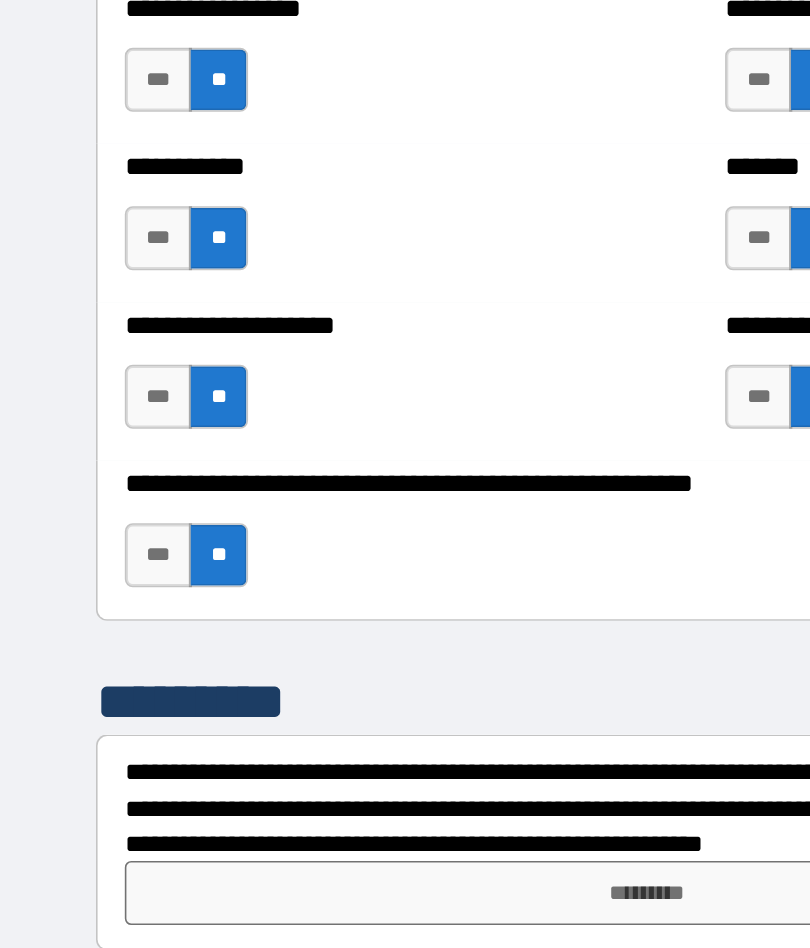 scroll, scrollTop: 7861, scrollLeft: 0, axis: vertical 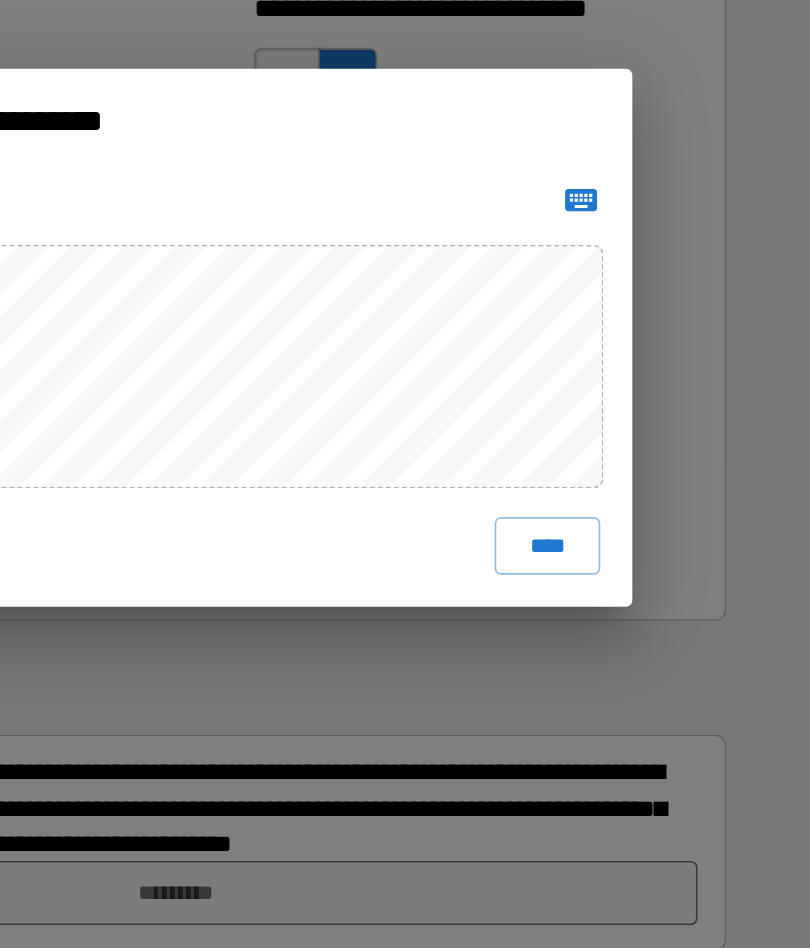 click on "****" at bounding box center [637, 604] 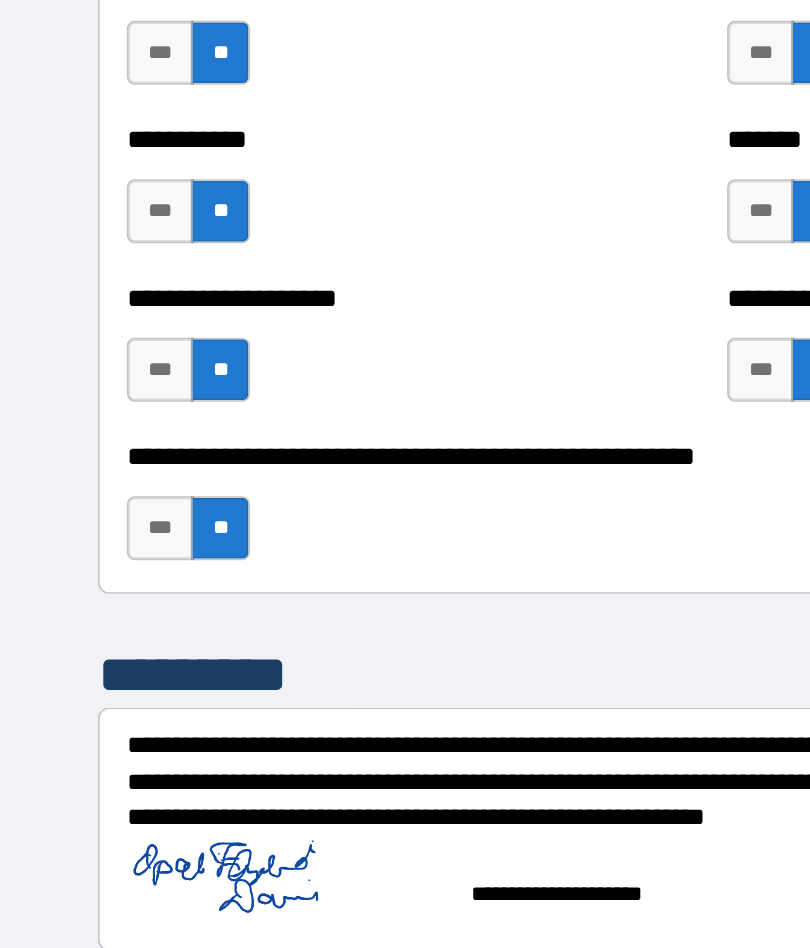scroll, scrollTop: 7878, scrollLeft: 0, axis: vertical 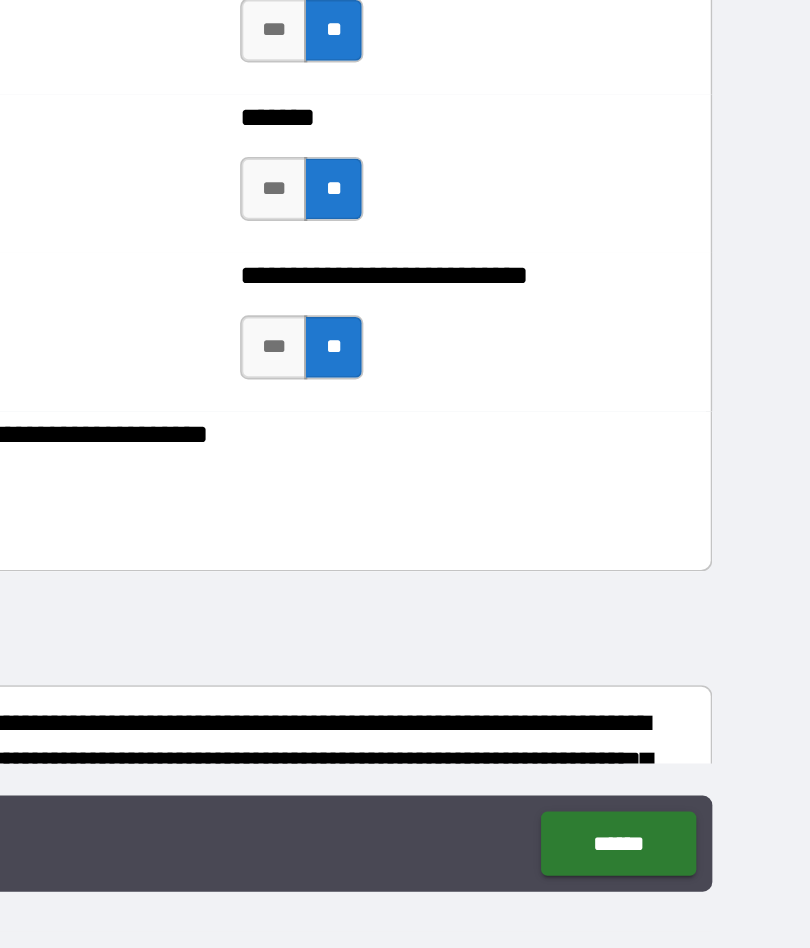 click on "******" at bounding box center [690, 834] 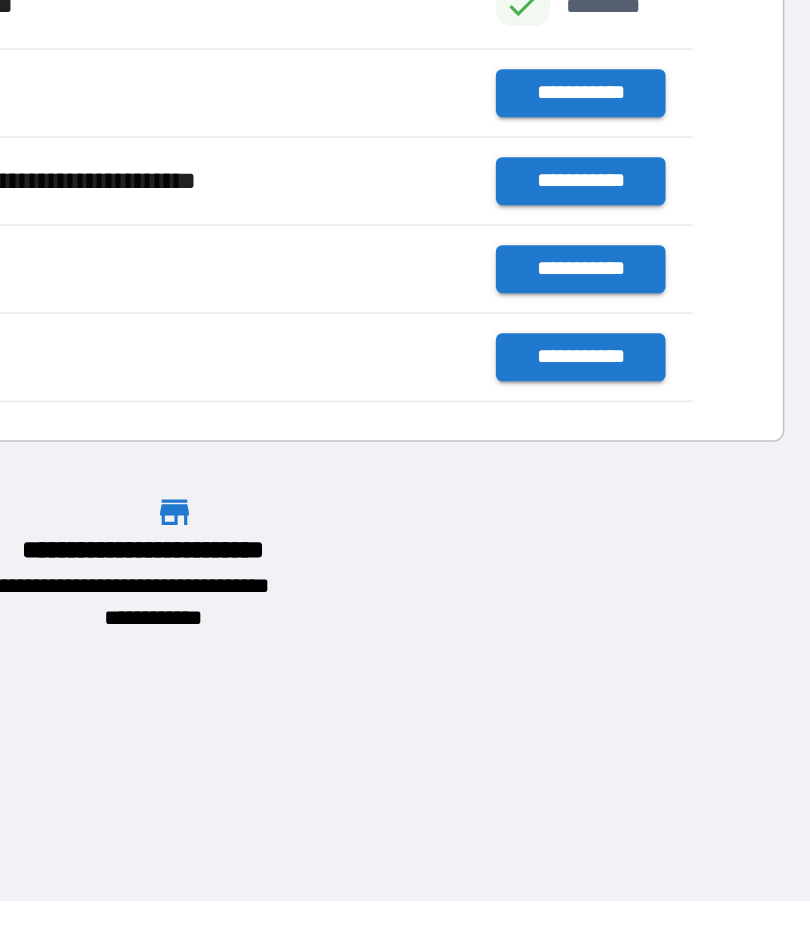 scroll, scrollTop: 1, scrollLeft: 1, axis: both 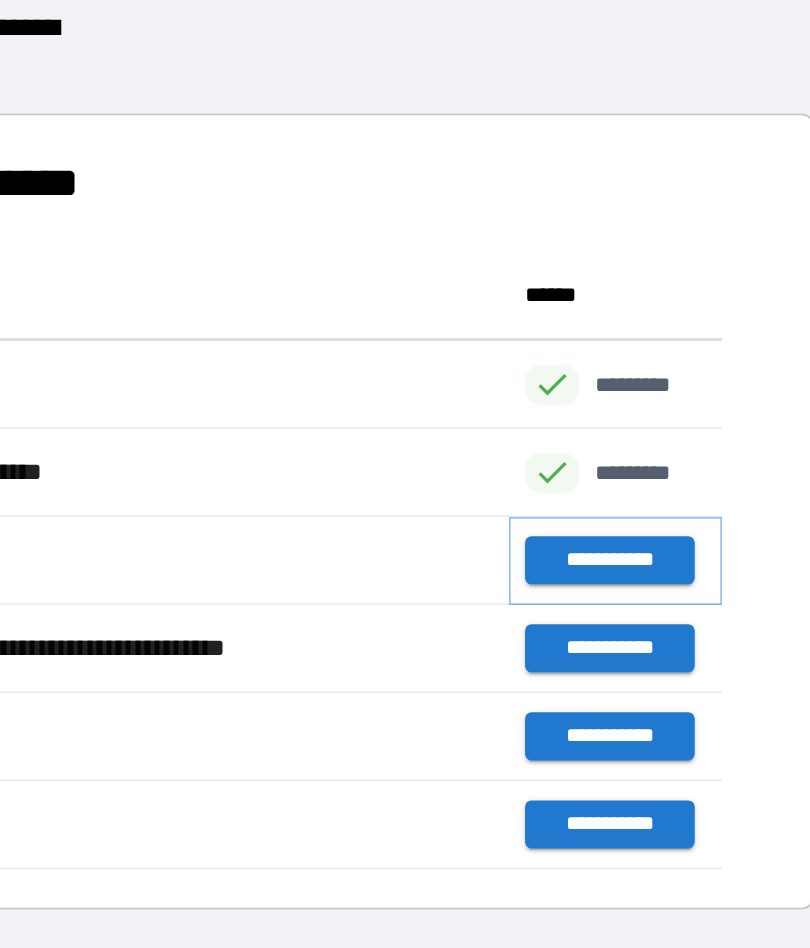 click on "**********" at bounding box center (666, 443) 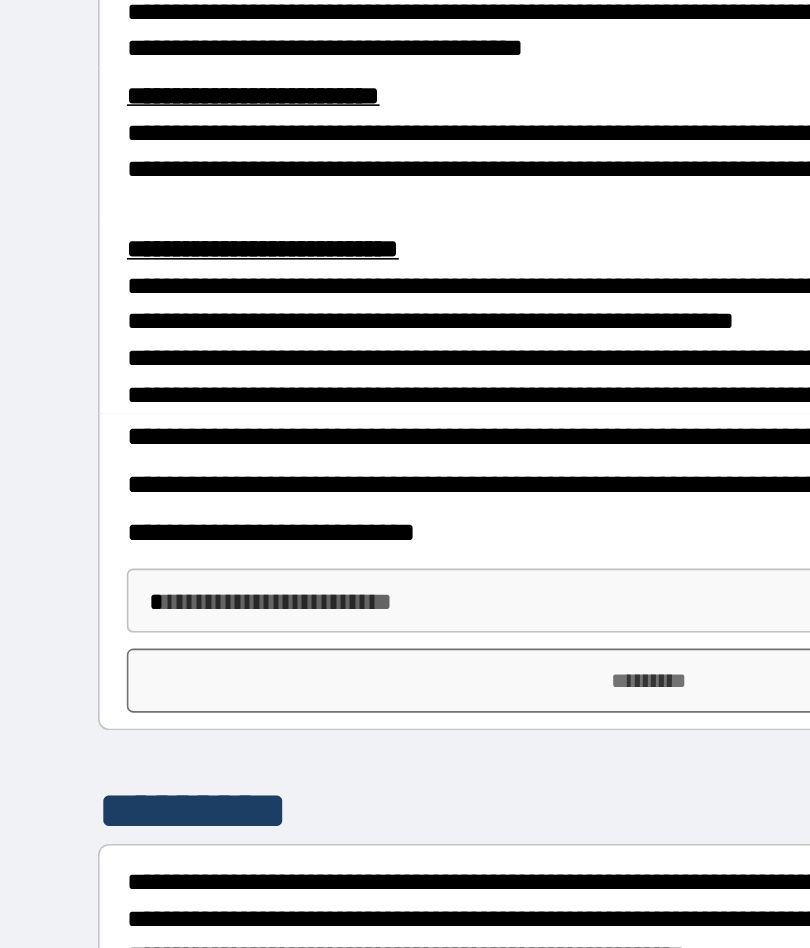 scroll, scrollTop: 653, scrollLeft: 0, axis: vertical 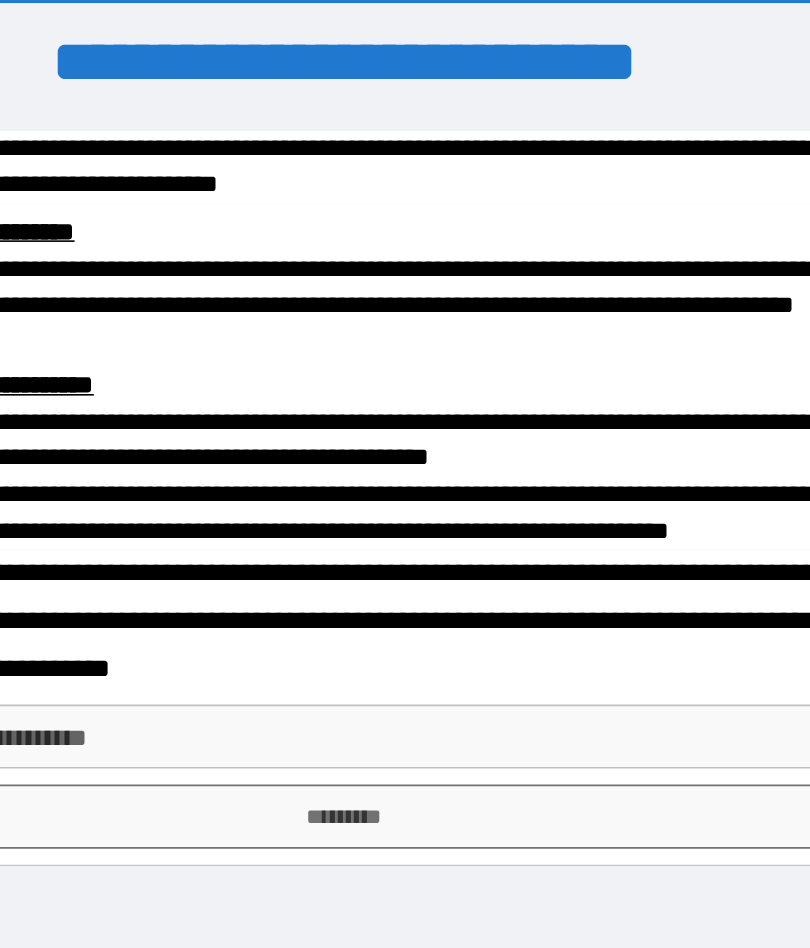 click on "*********" at bounding box center [405, 518] 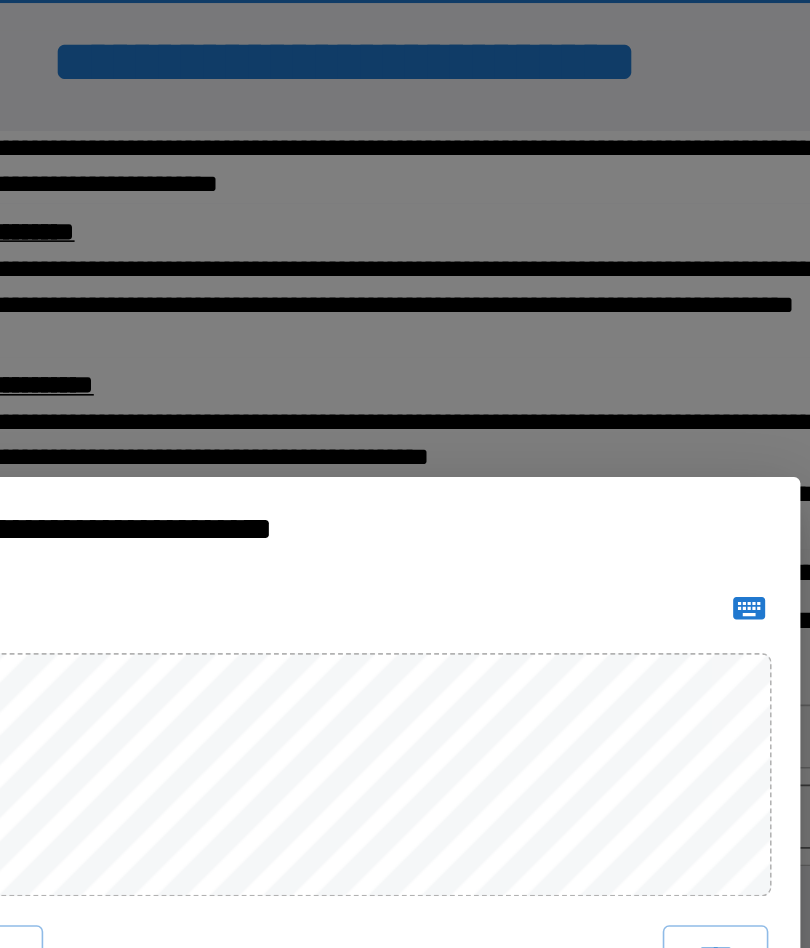 click on "****" at bounding box center [637, 604] 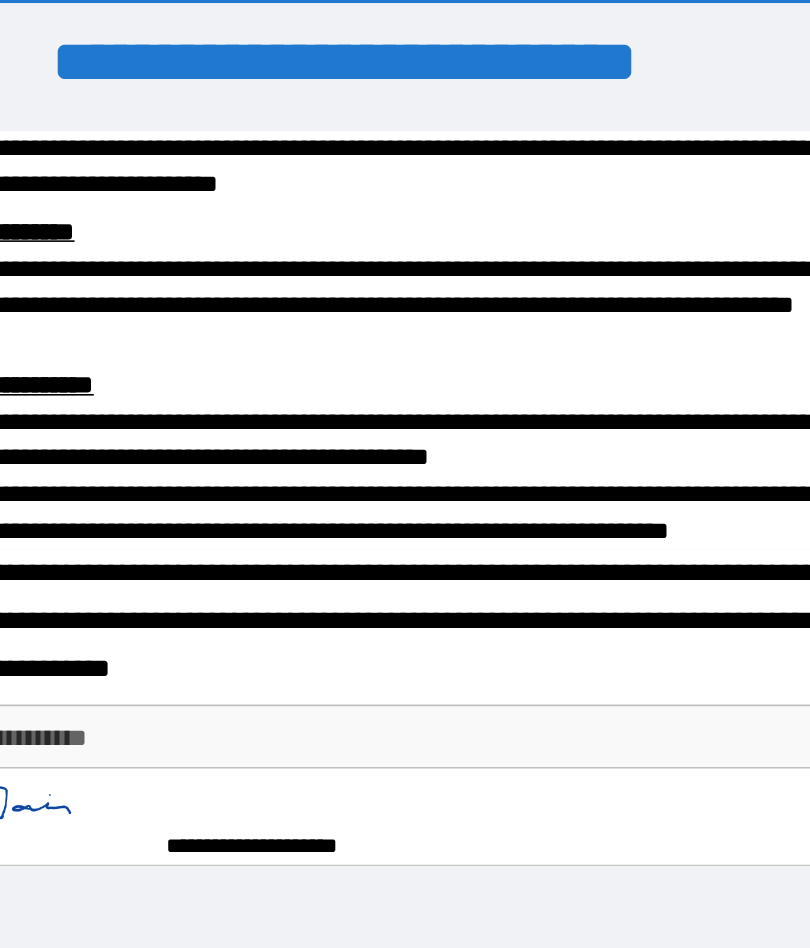 scroll, scrollTop: 664, scrollLeft: 0, axis: vertical 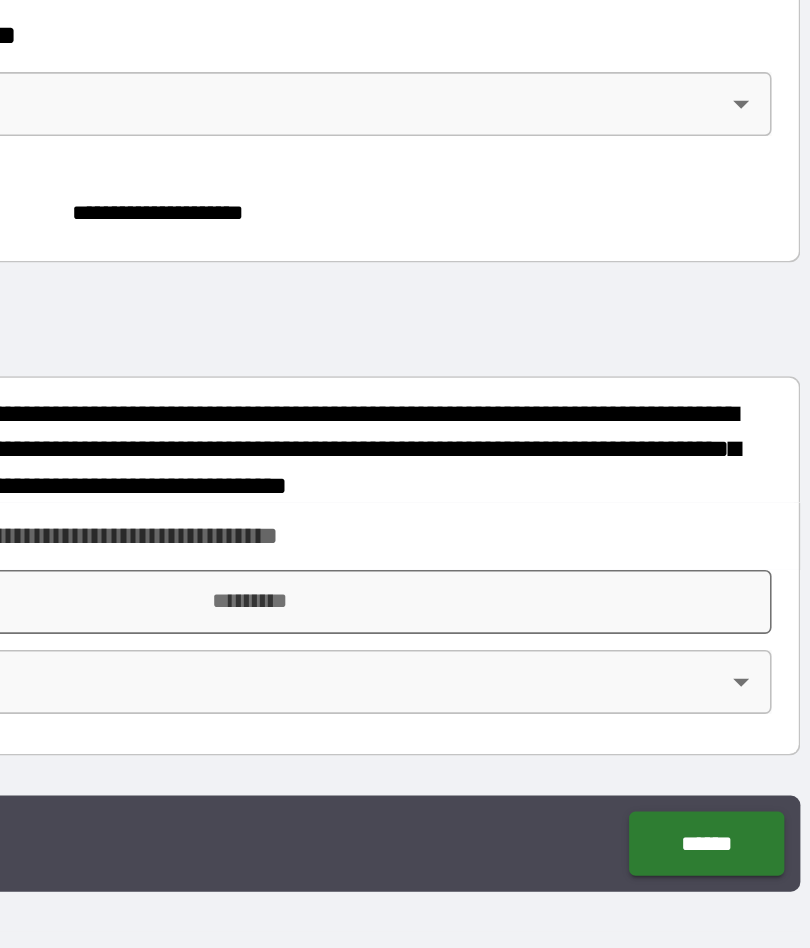 click on "******" at bounding box center [690, 834] 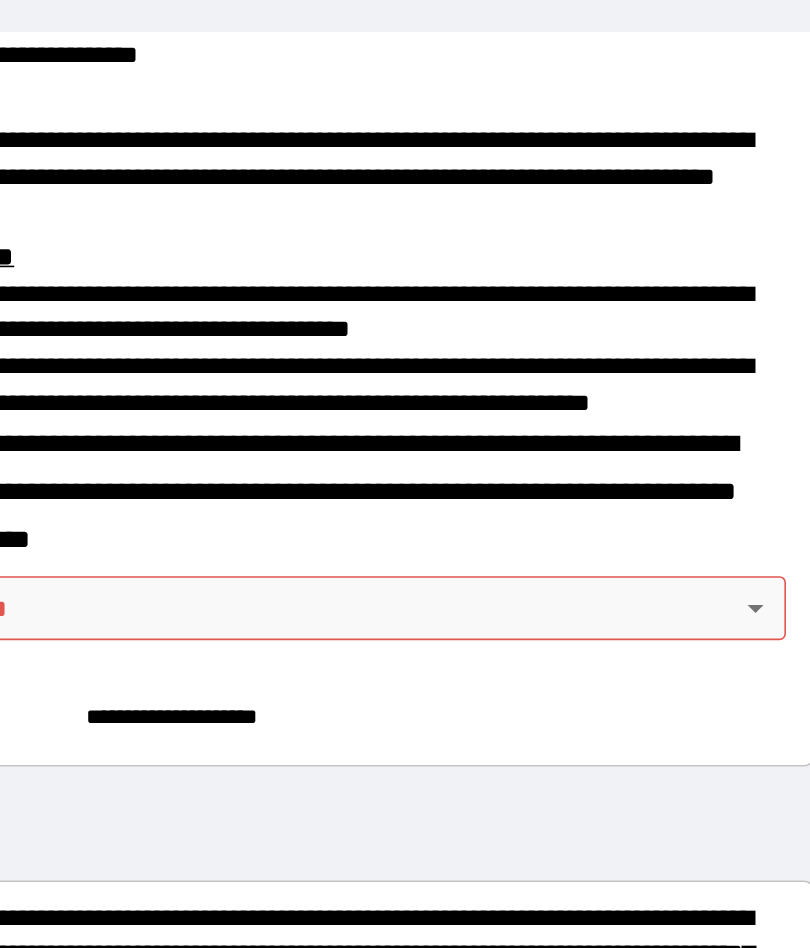 scroll, scrollTop: 70, scrollLeft: 0, axis: vertical 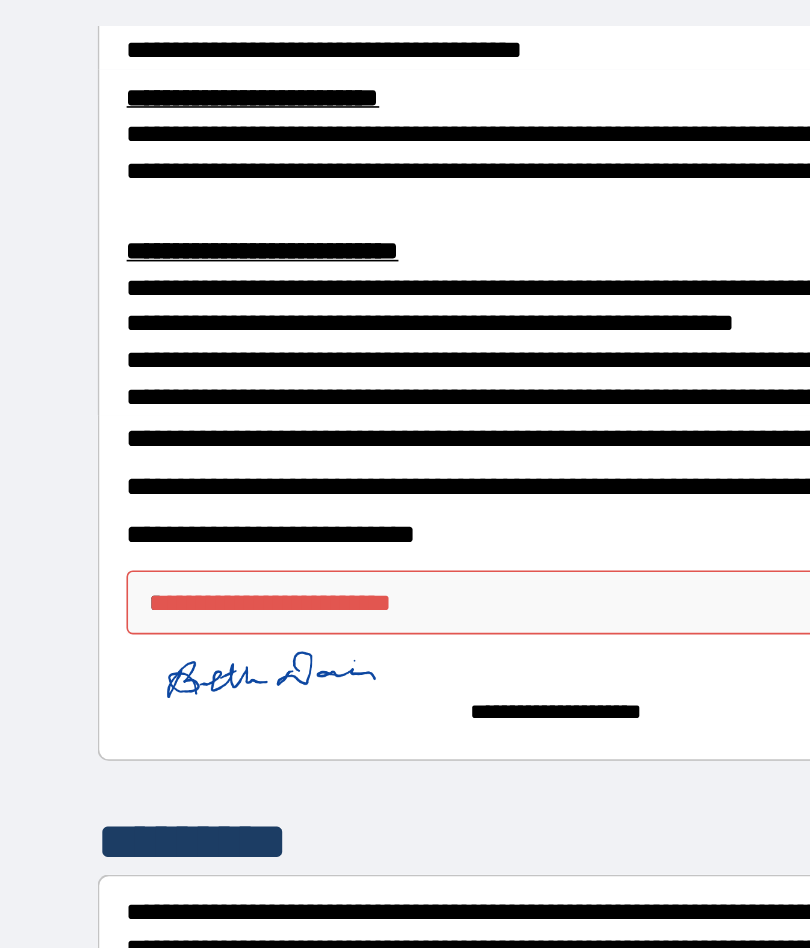 click on "**********" at bounding box center (405, 443) 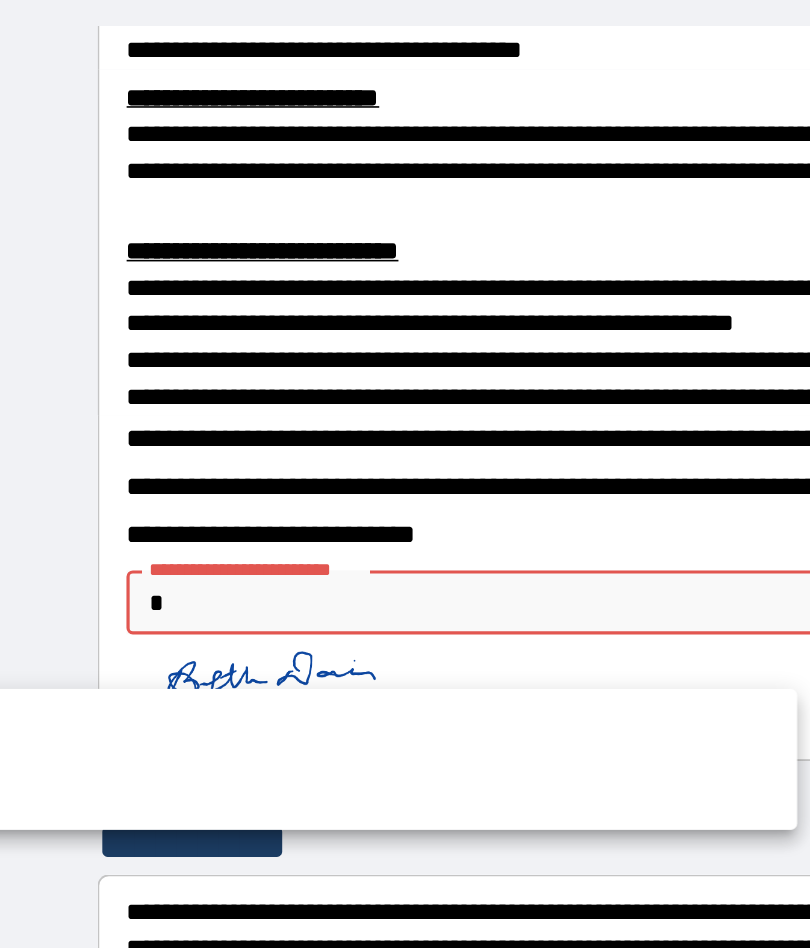click at bounding box center [405, 474] 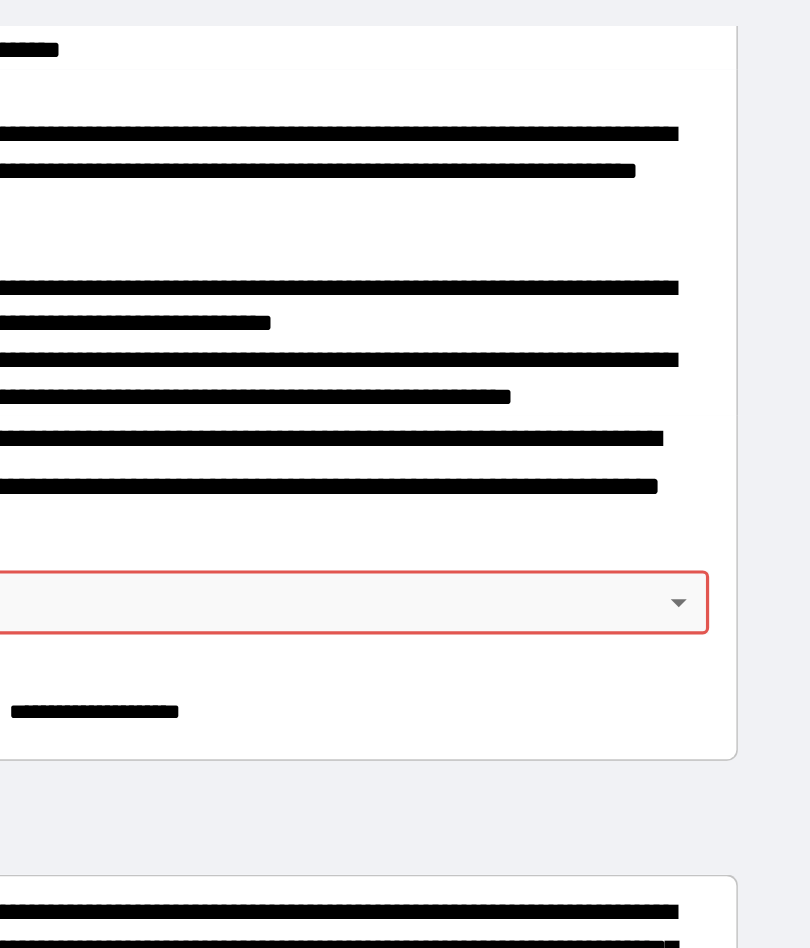click on "**********" at bounding box center [405, 443] 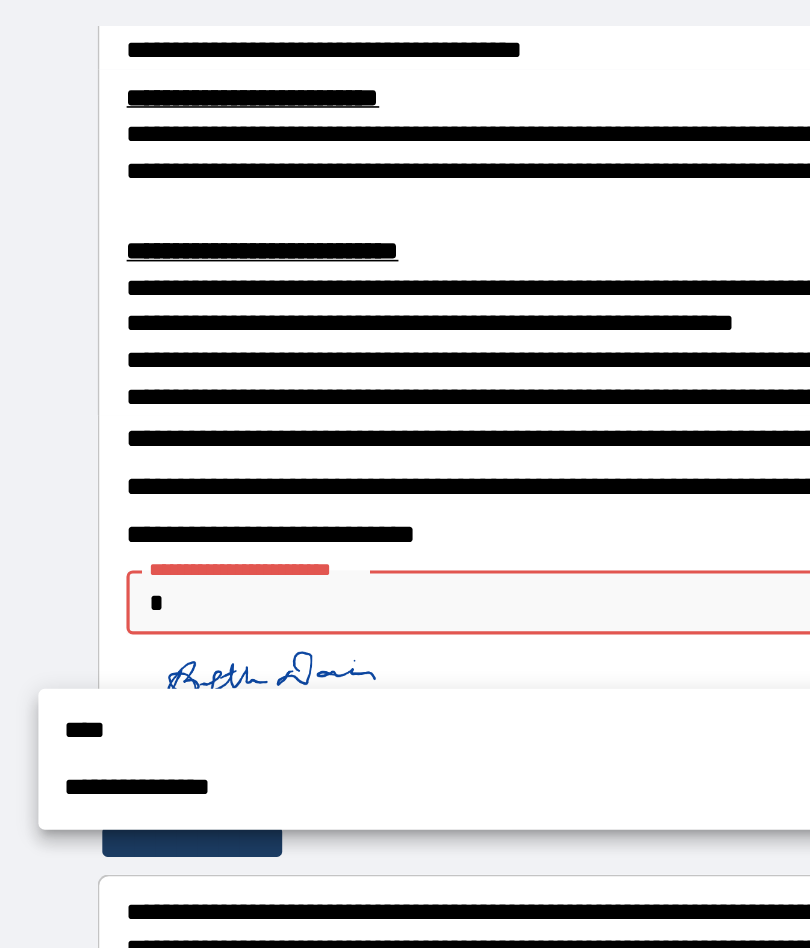 click on "****" at bounding box center [350, 460] 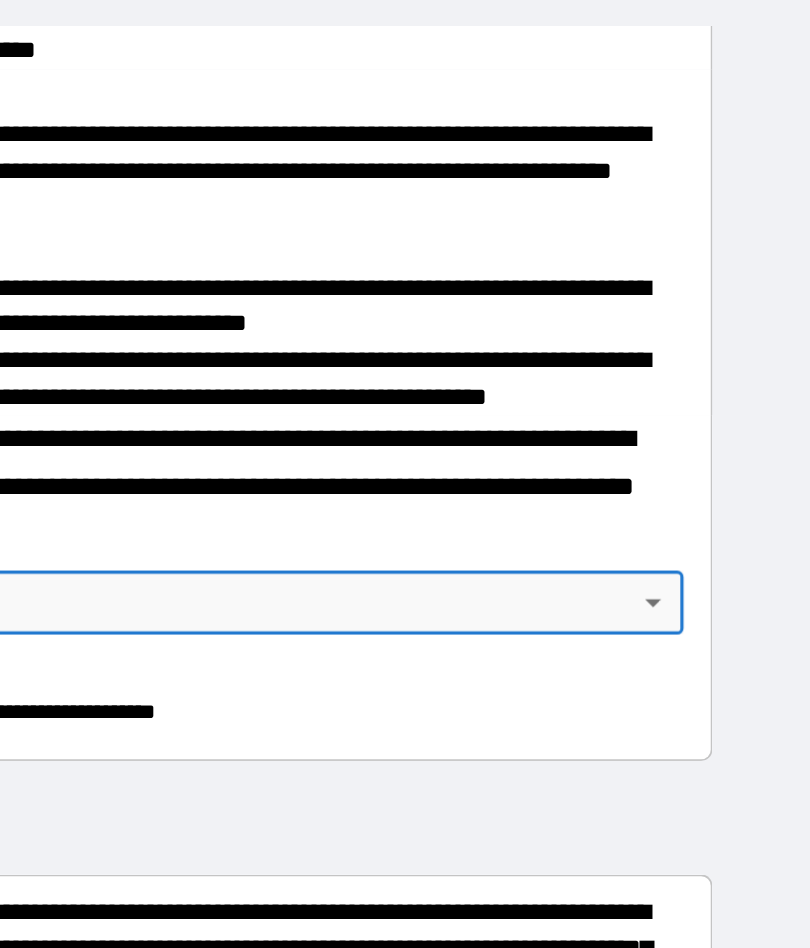 scroll, scrollTop: 691, scrollLeft: 0, axis: vertical 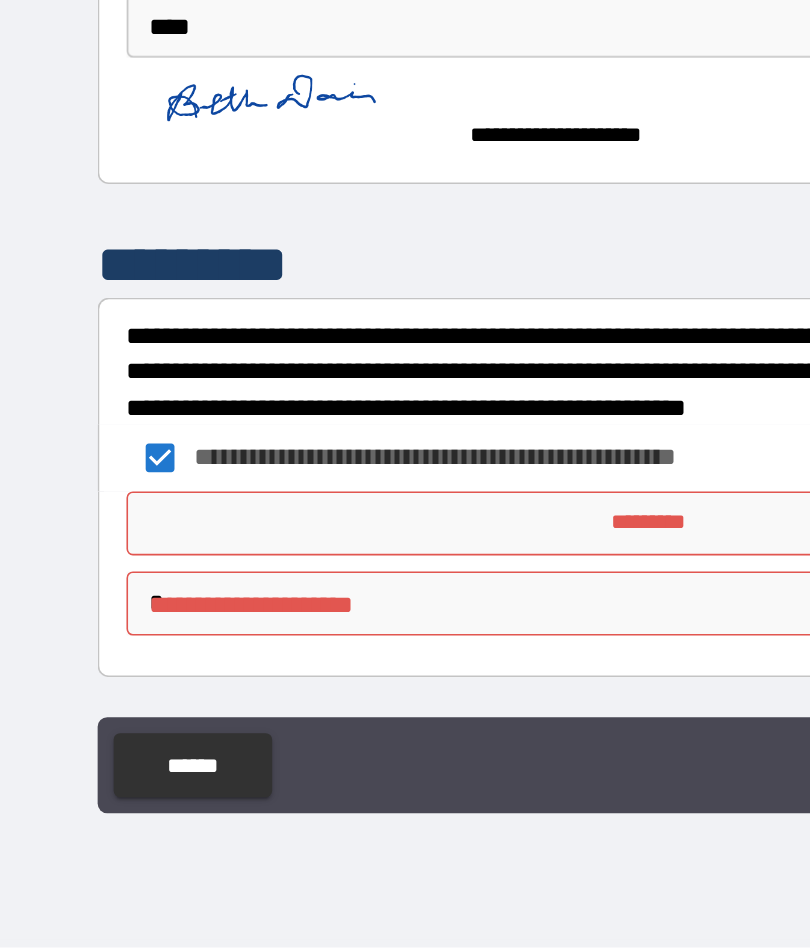 click on "*********" at bounding box center [405, 683] 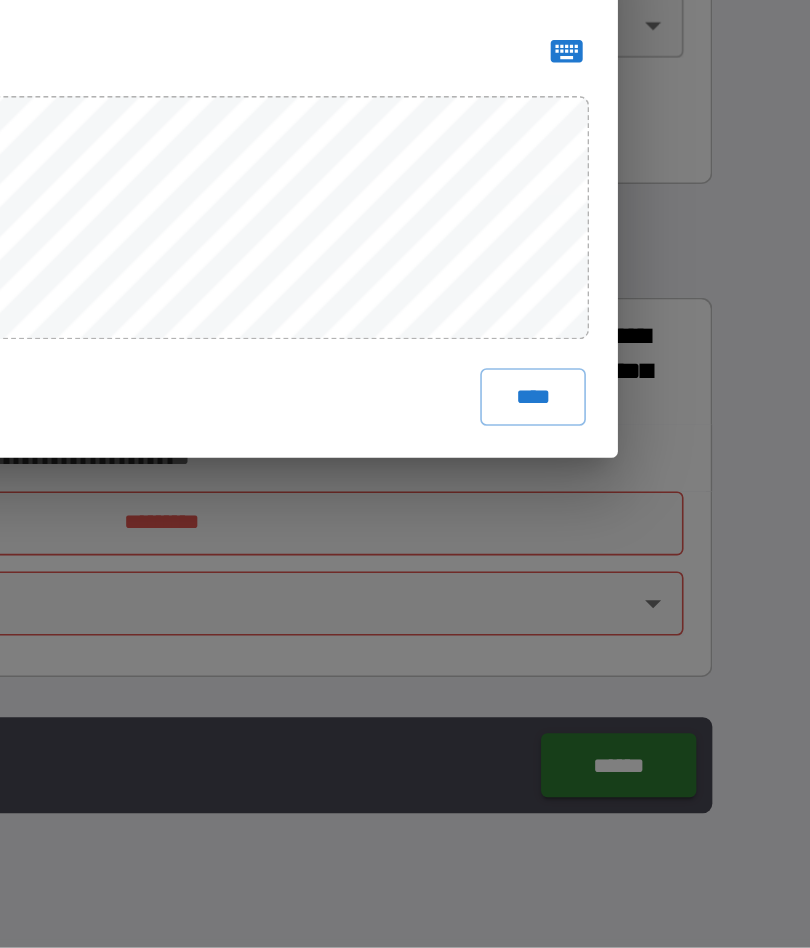 click on "****" at bounding box center (637, 604) 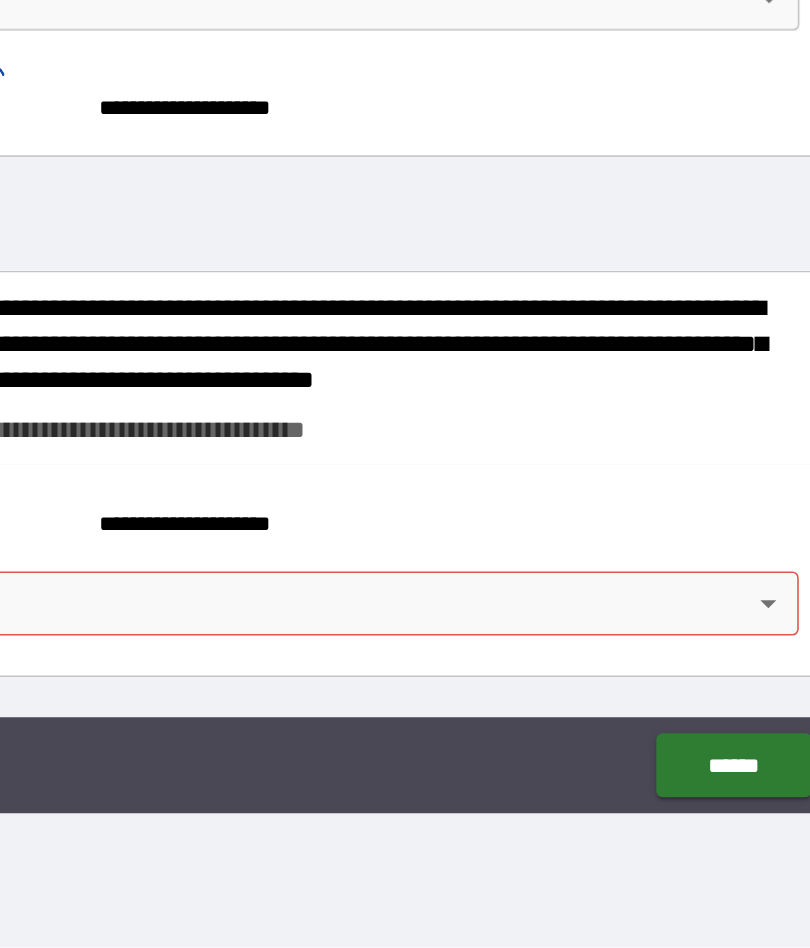 click on "**********" at bounding box center [405, 435] 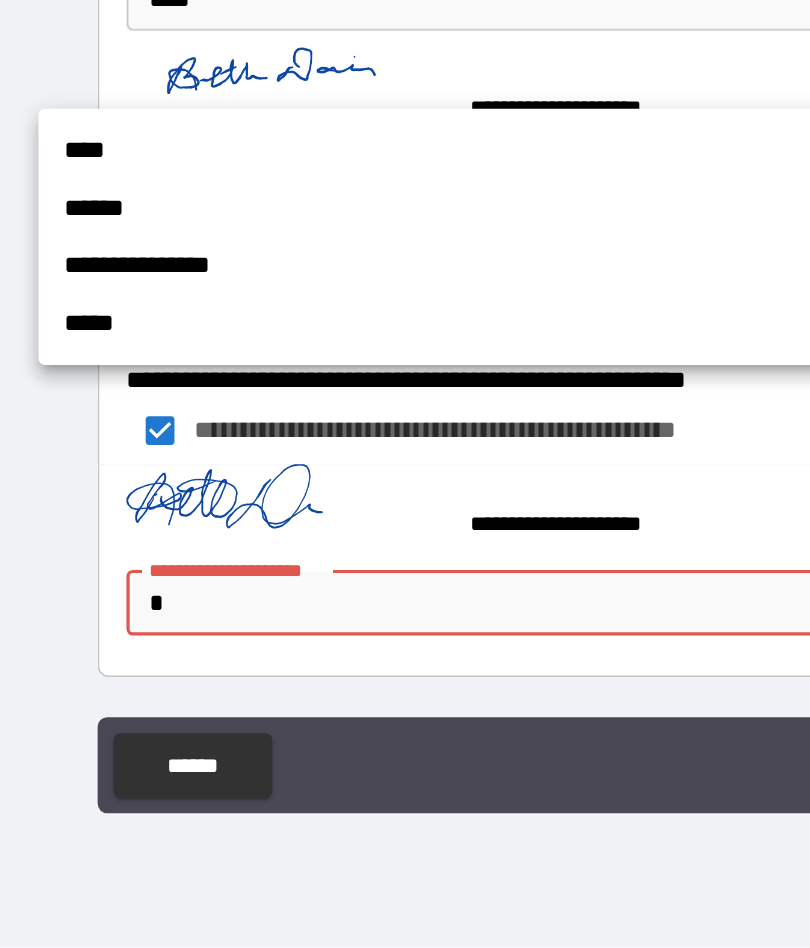 click on "****" at bounding box center (350, 450) 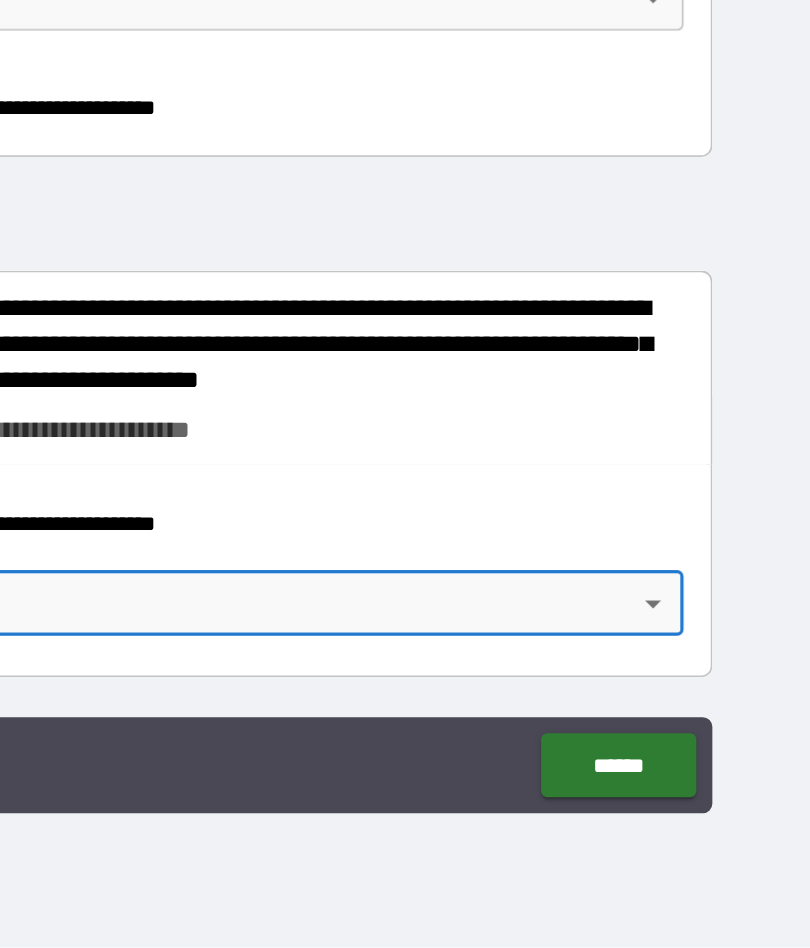 click on "******" at bounding box center (690, 834) 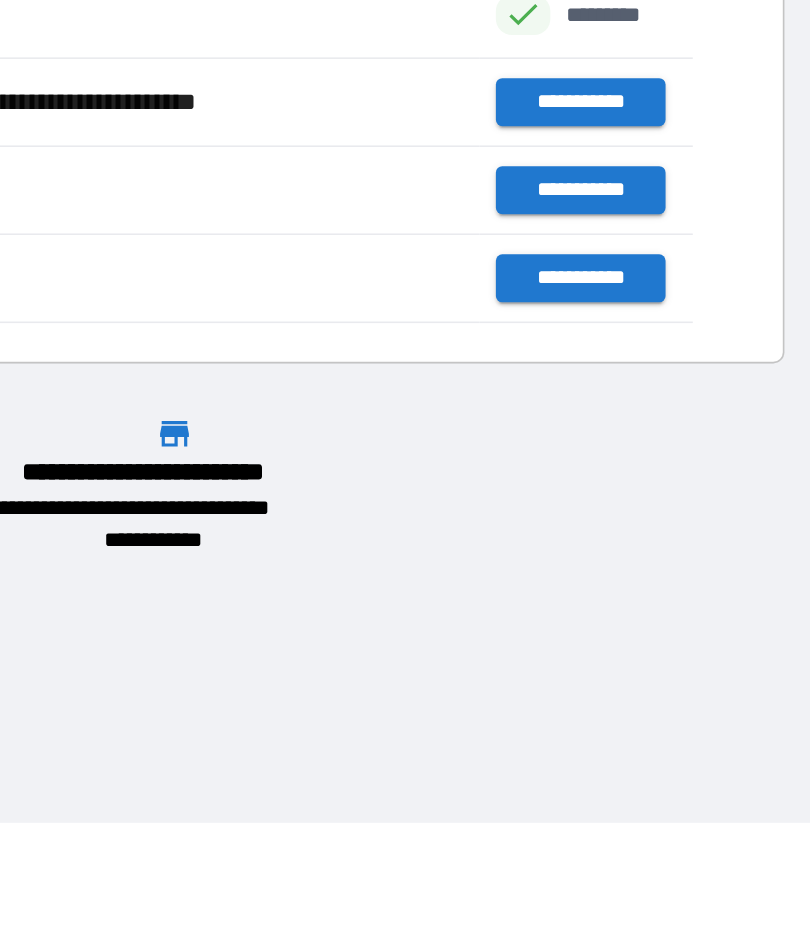scroll, scrollTop: 386, scrollLeft: 664, axis: both 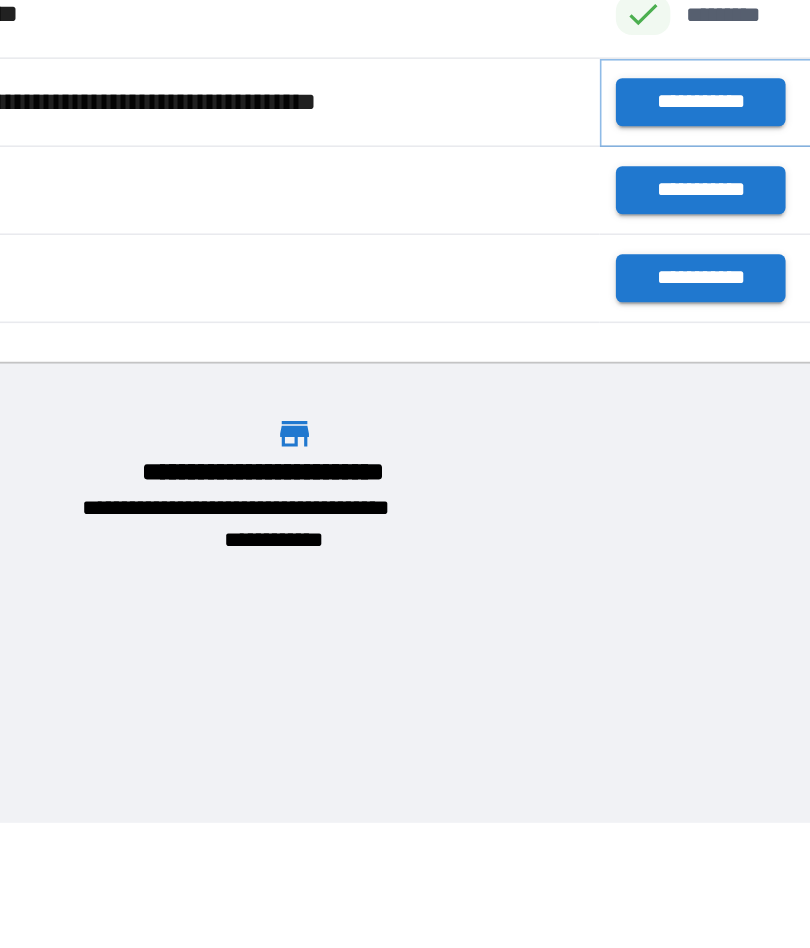 click on "**********" at bounding box center (666, 420) 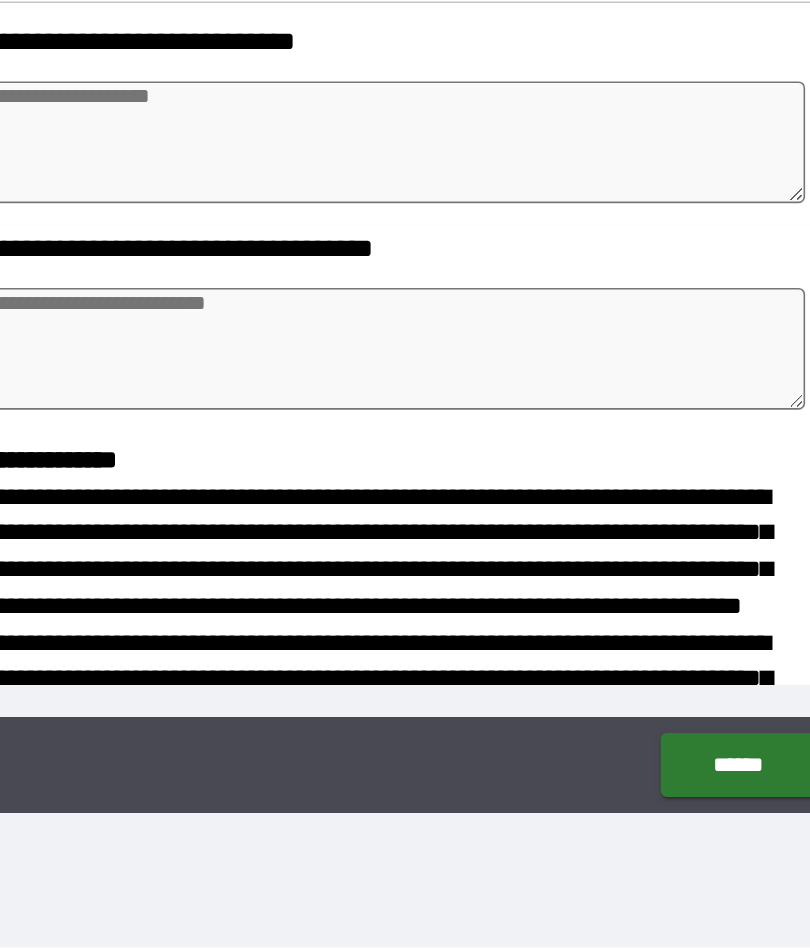 type on "*" 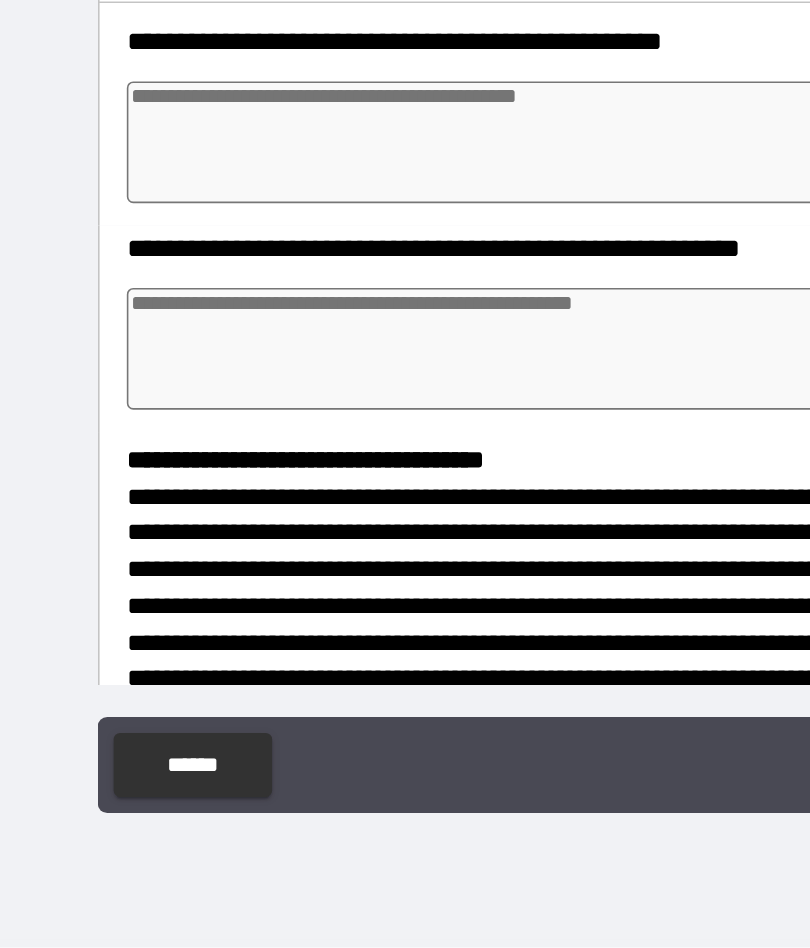 click at bounding box center (405, 445) 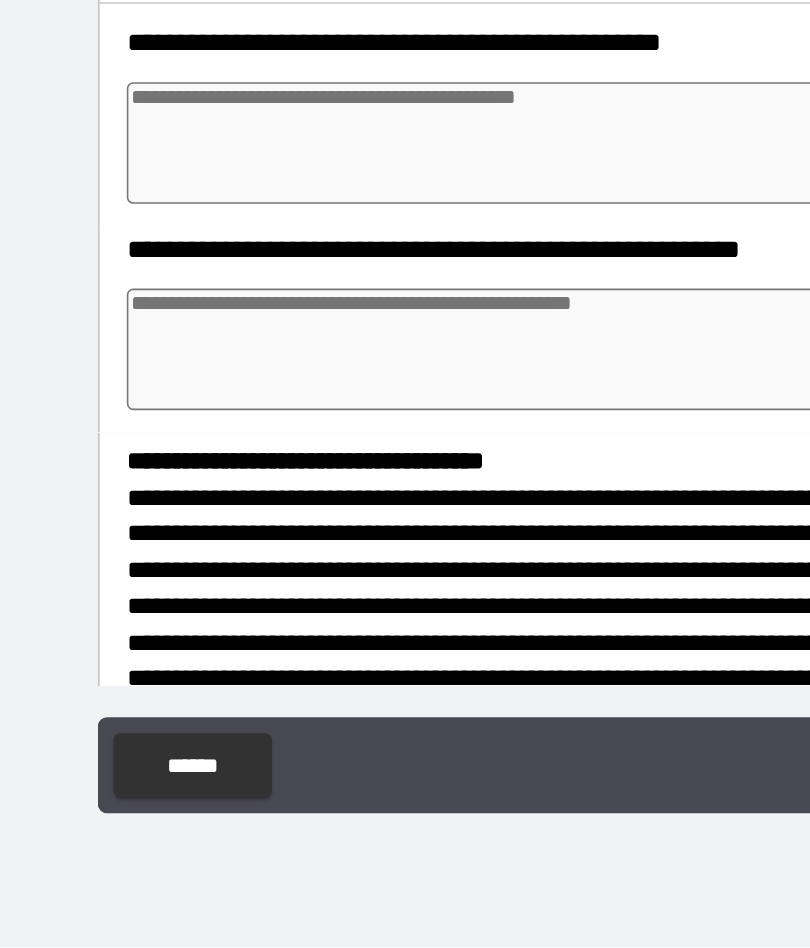 type on "*" 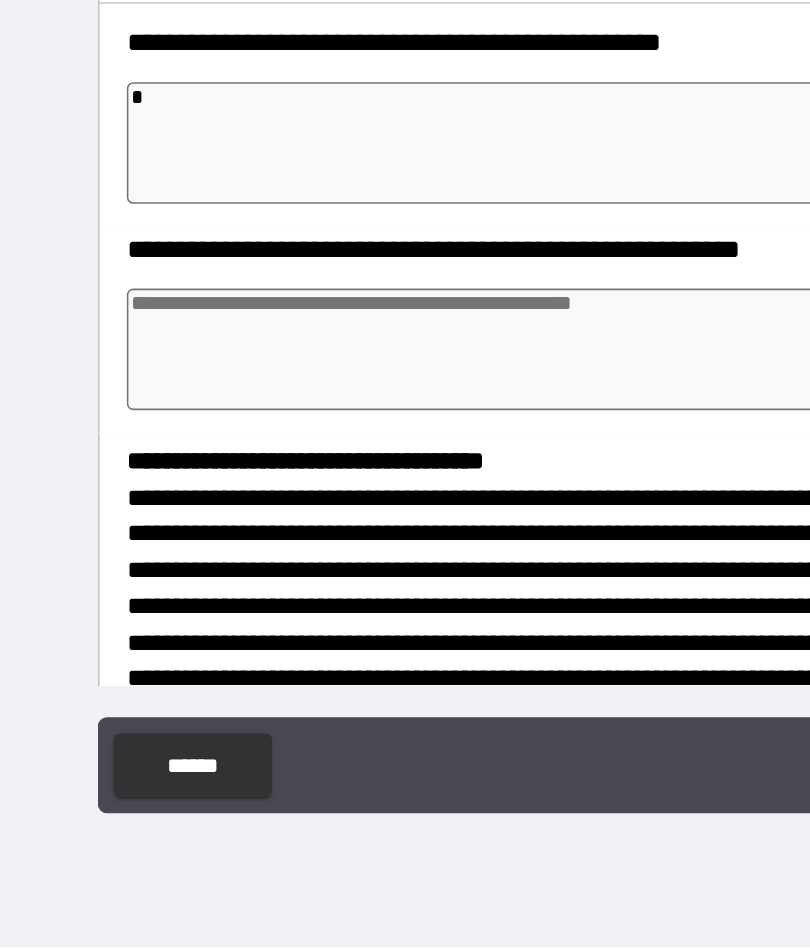 type on "*" 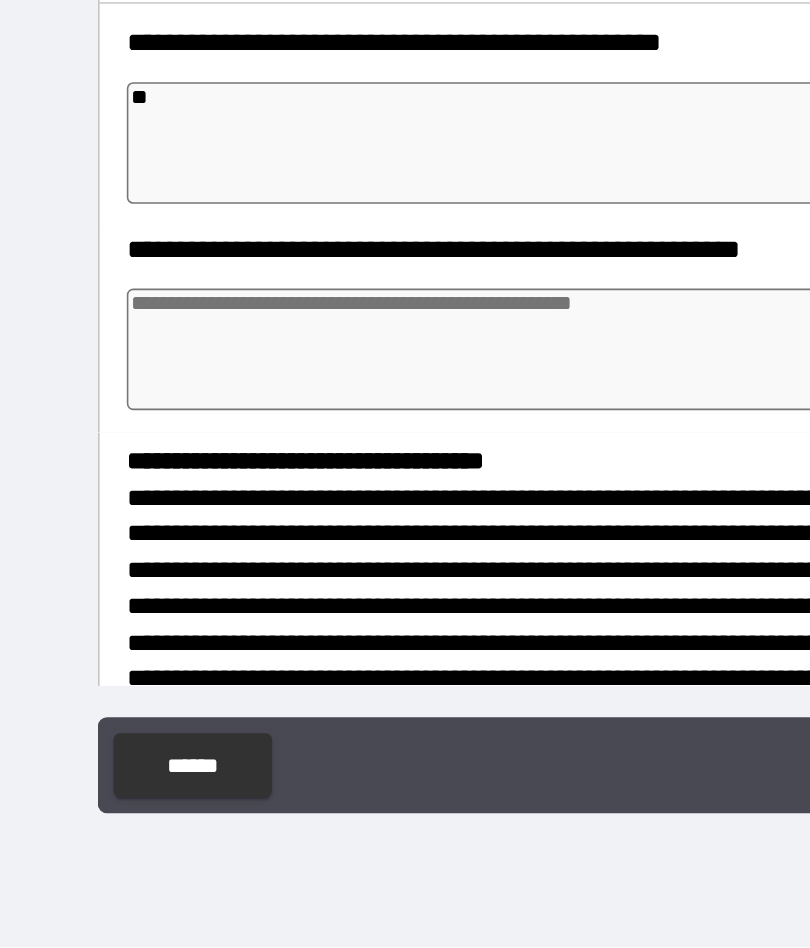 type on "*" 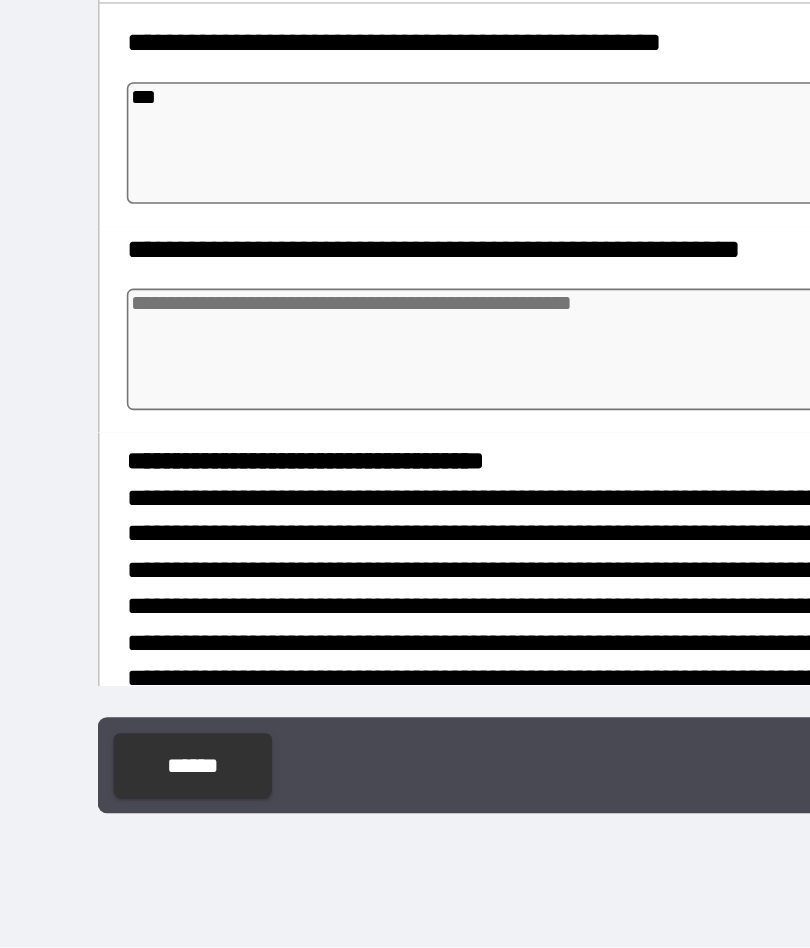type on "*" 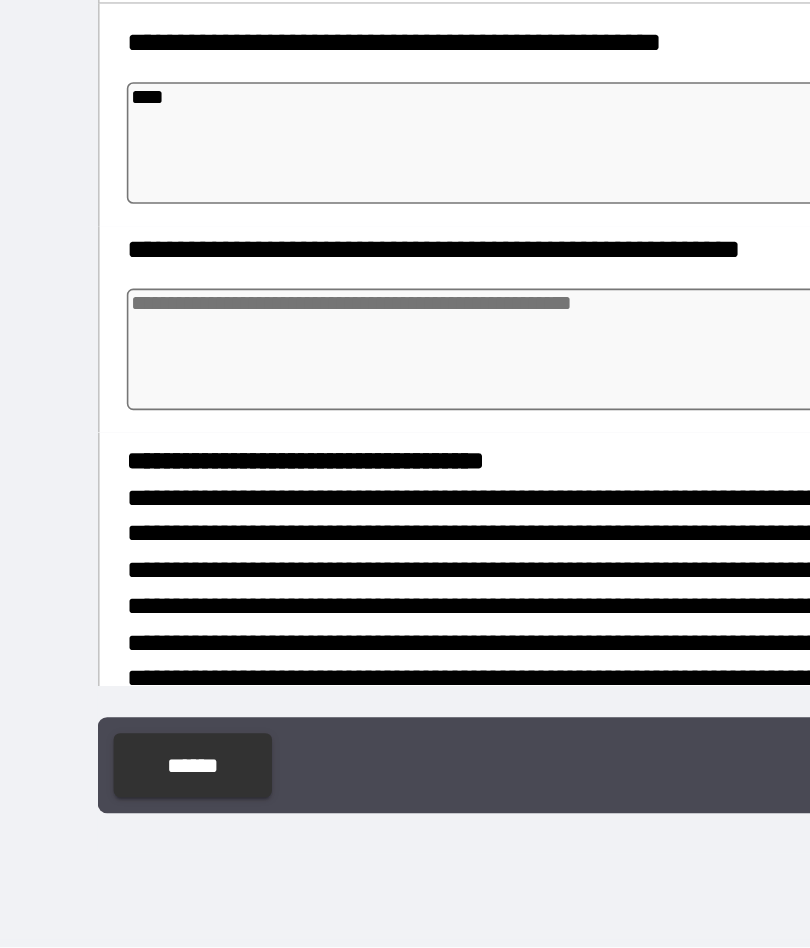 type on "*" 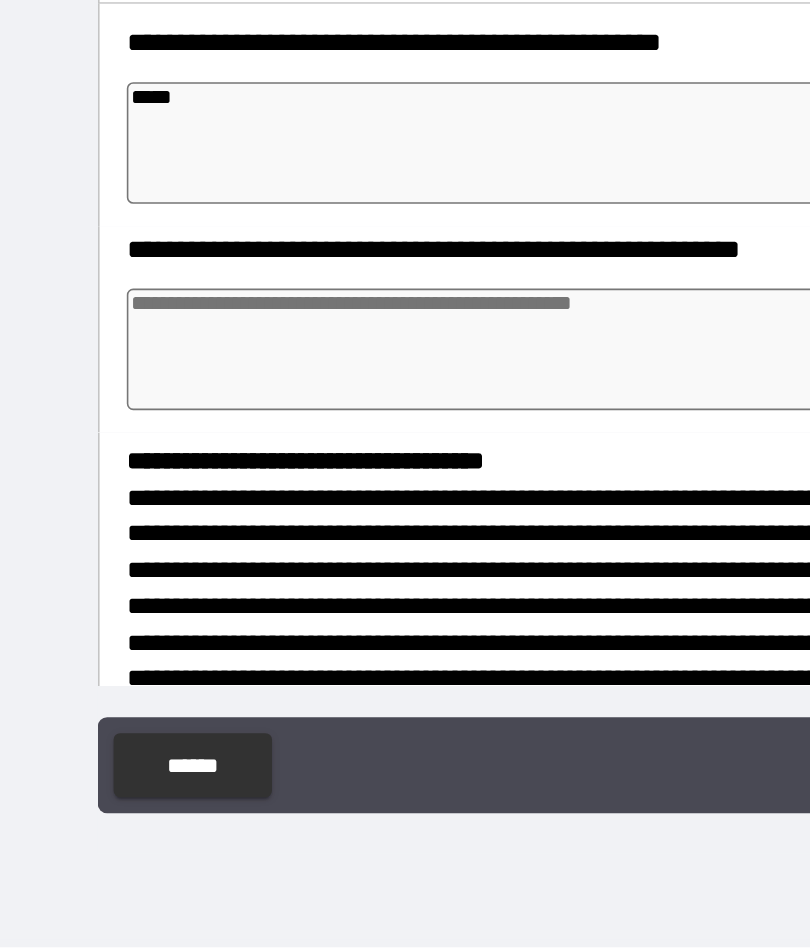 type on "*" 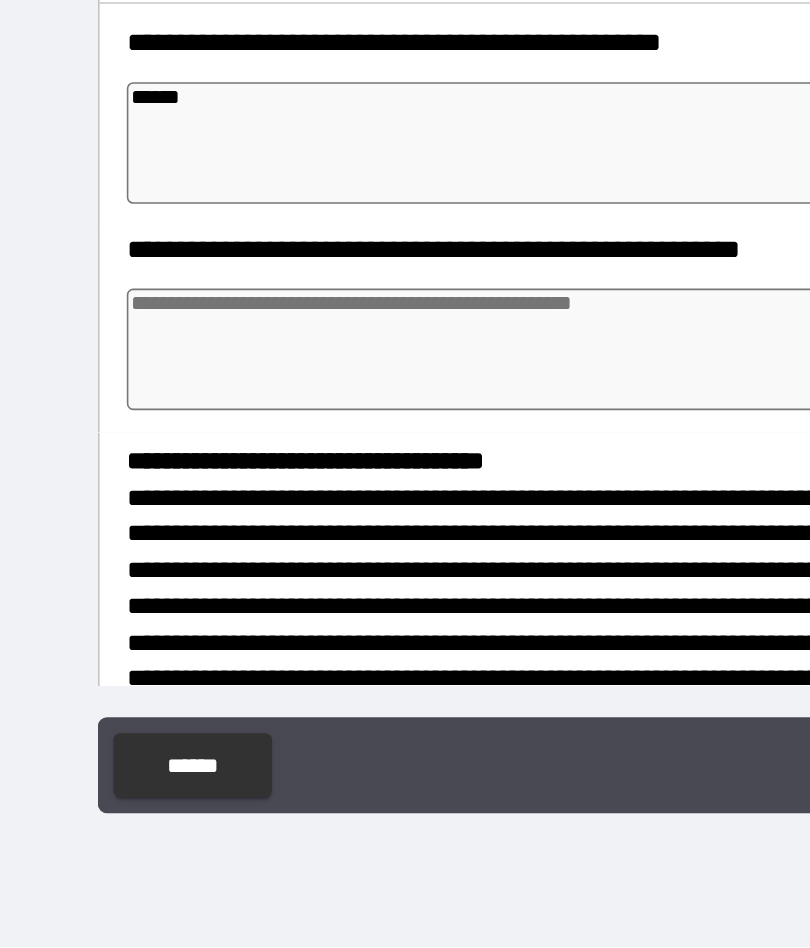 type on "*" 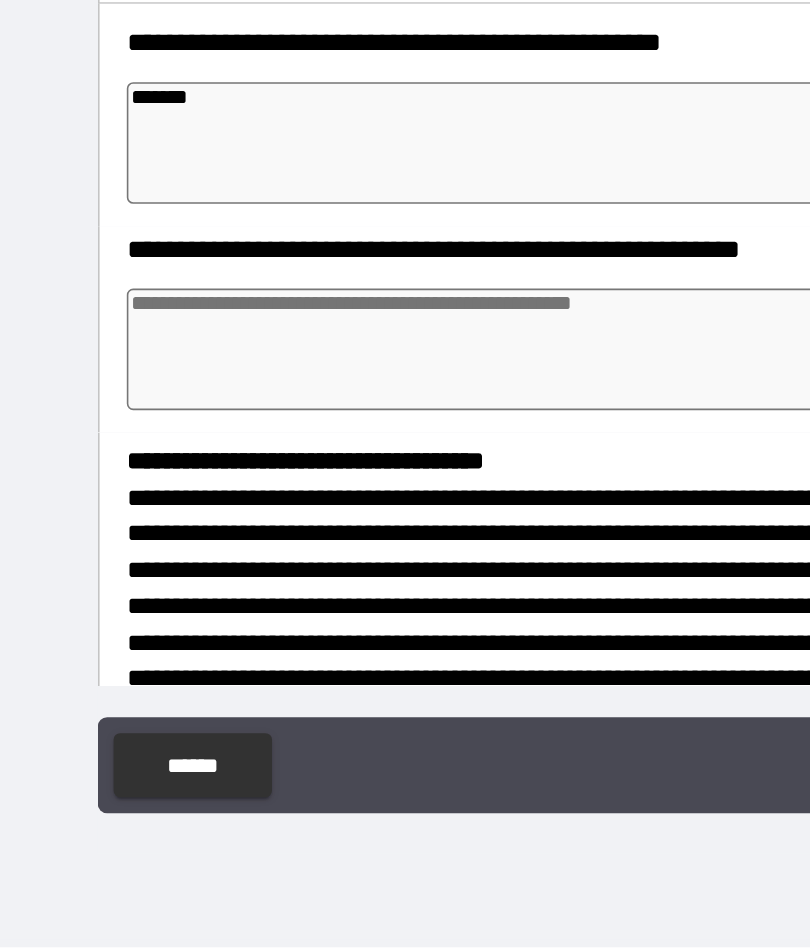 type on "*" 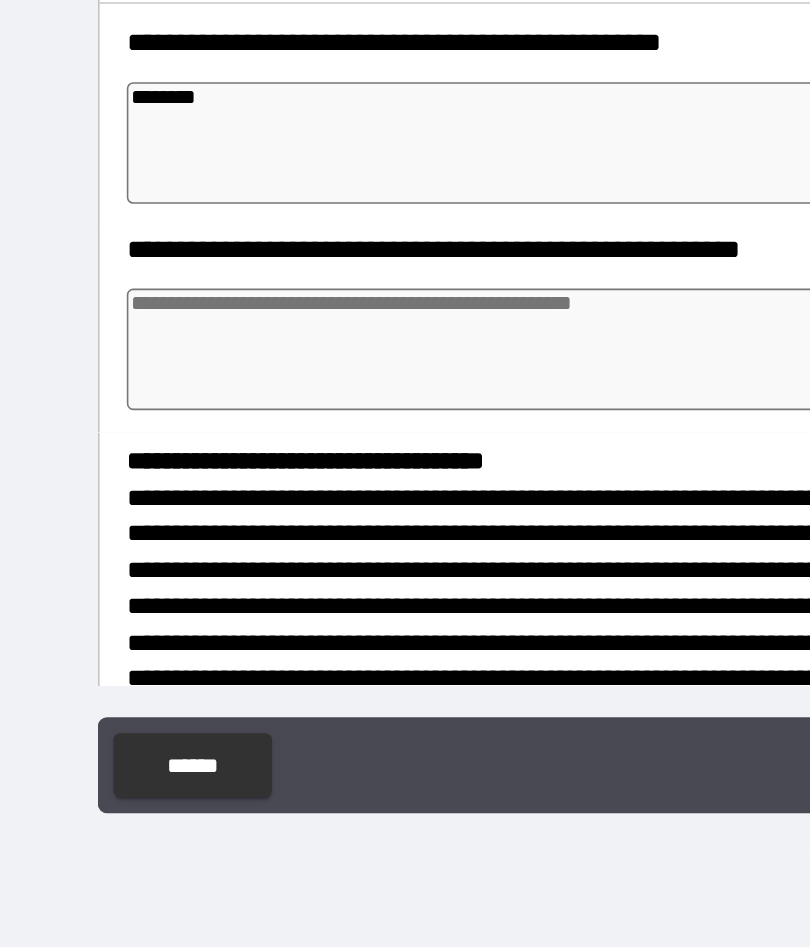 type on "*" 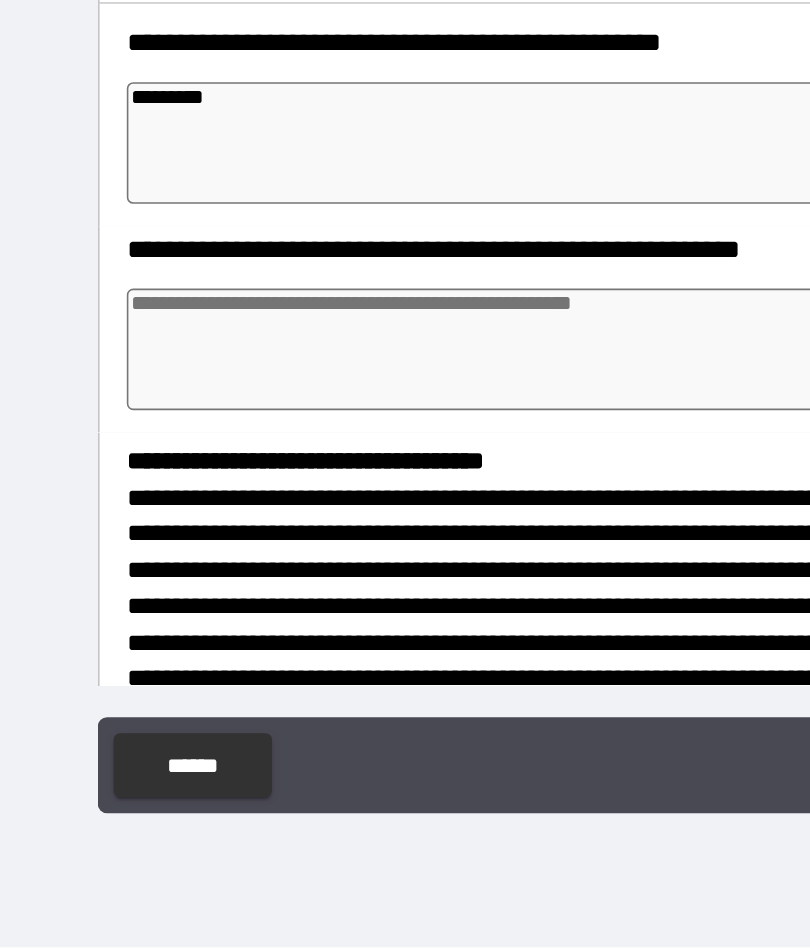 type on "*" 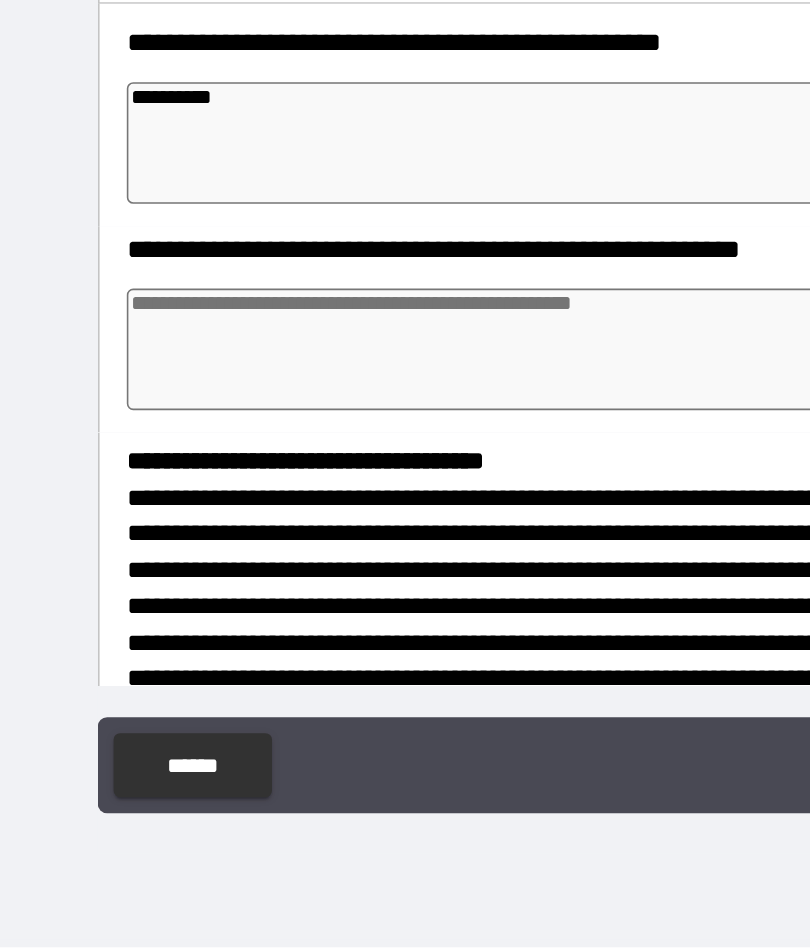 type on "*" 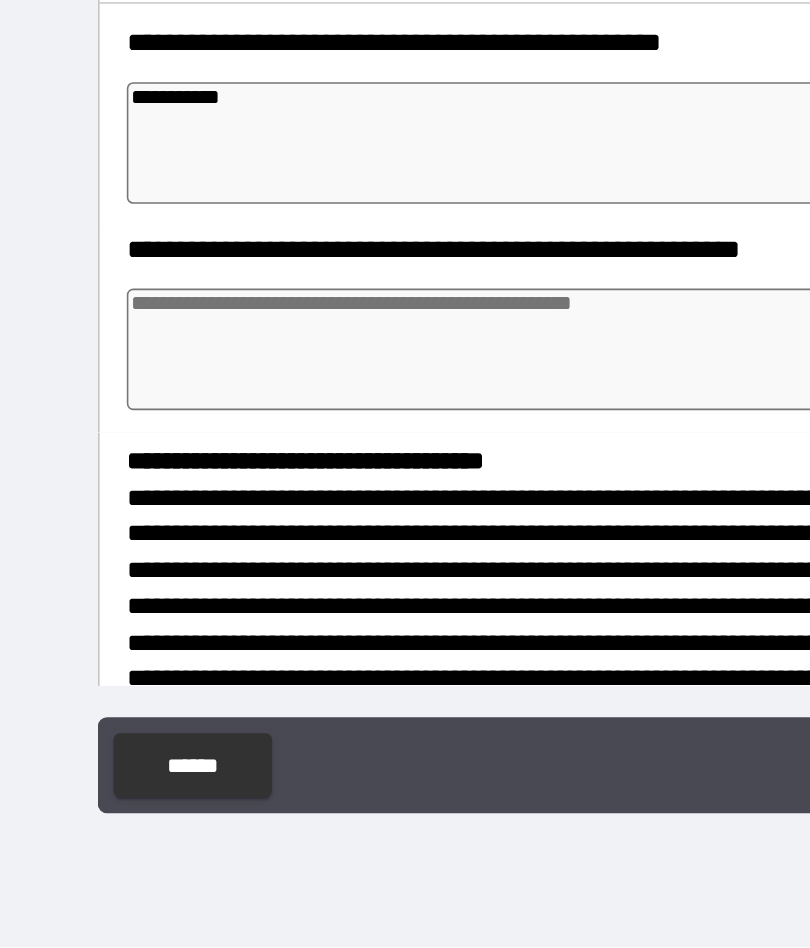 type on "*" 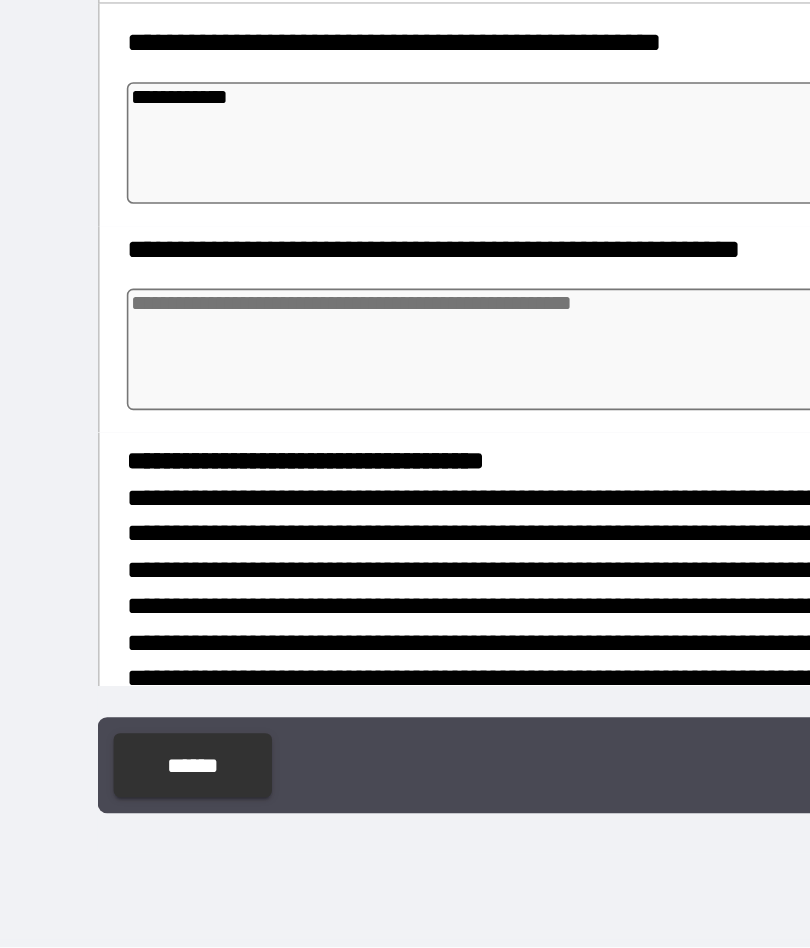 type on "*" 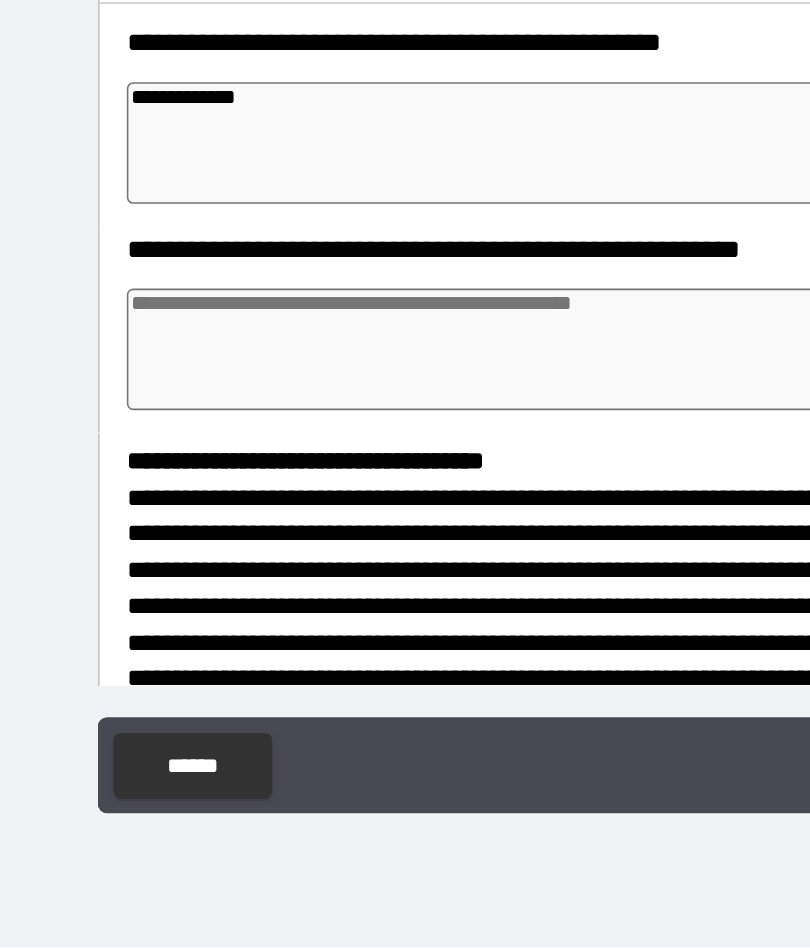 type on "*" 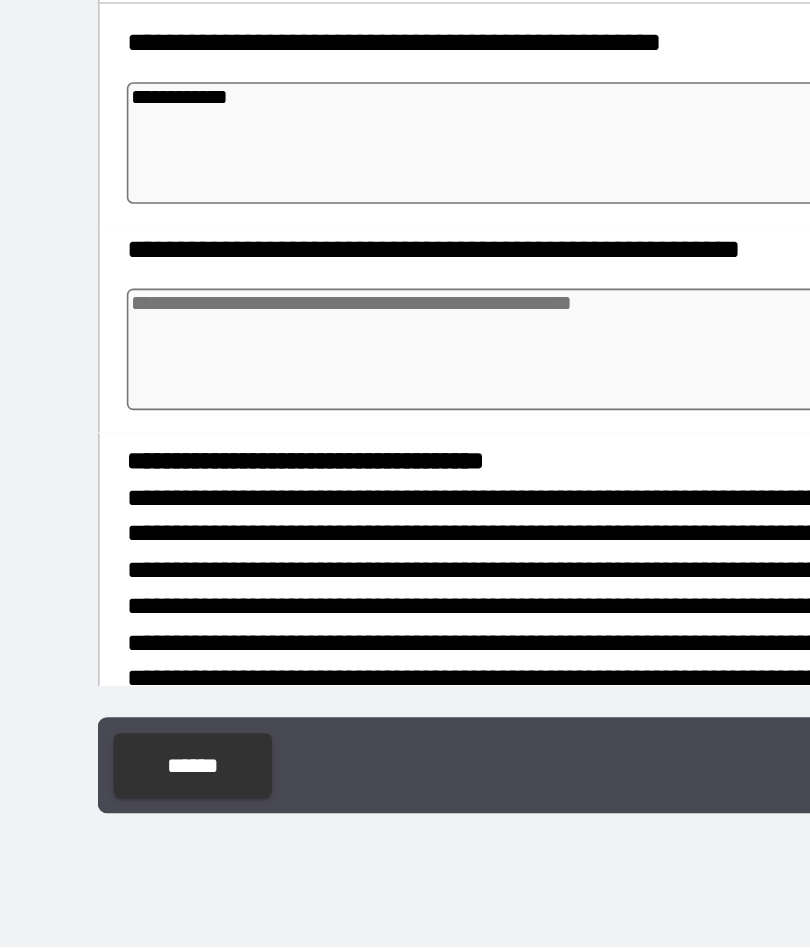 type on "*" 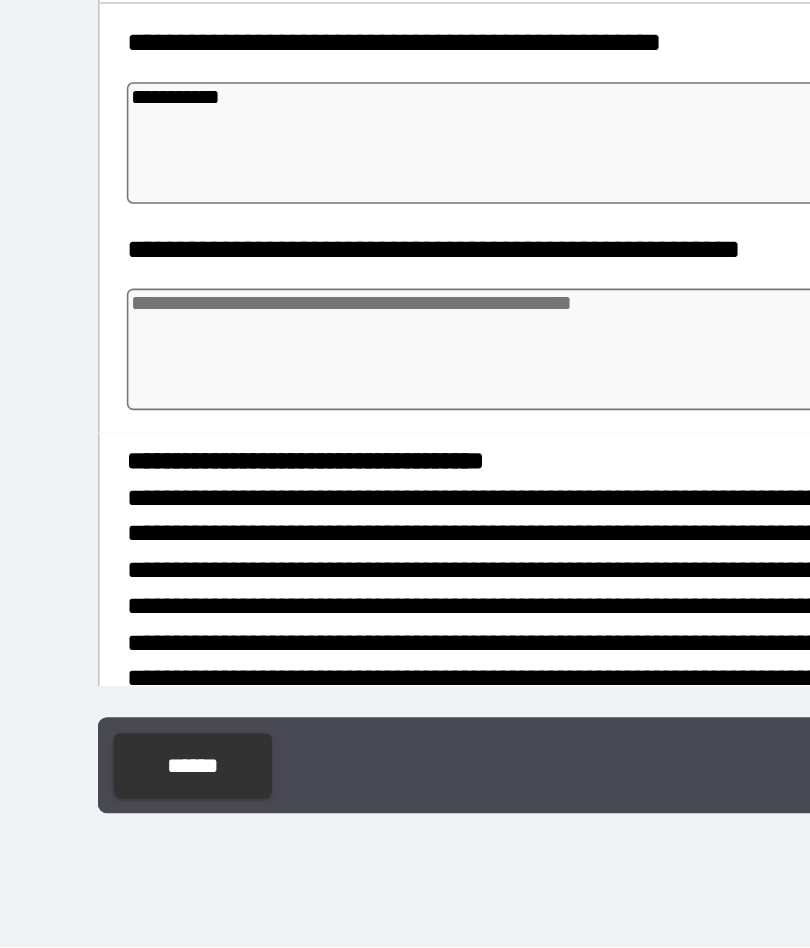 type on "*" 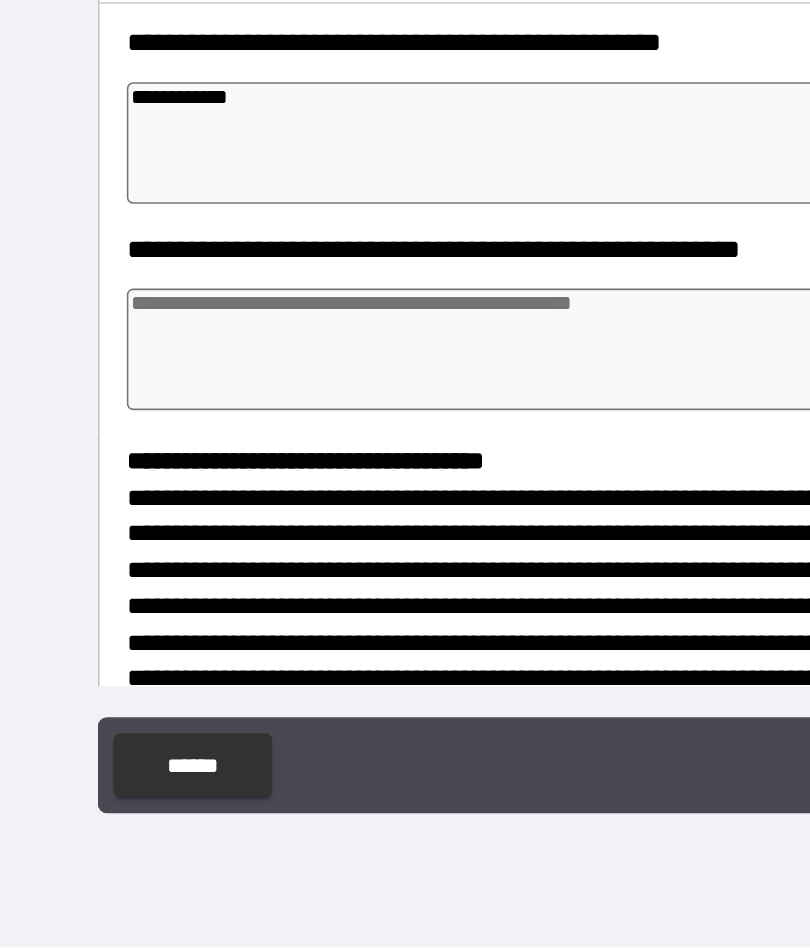 type on "*" 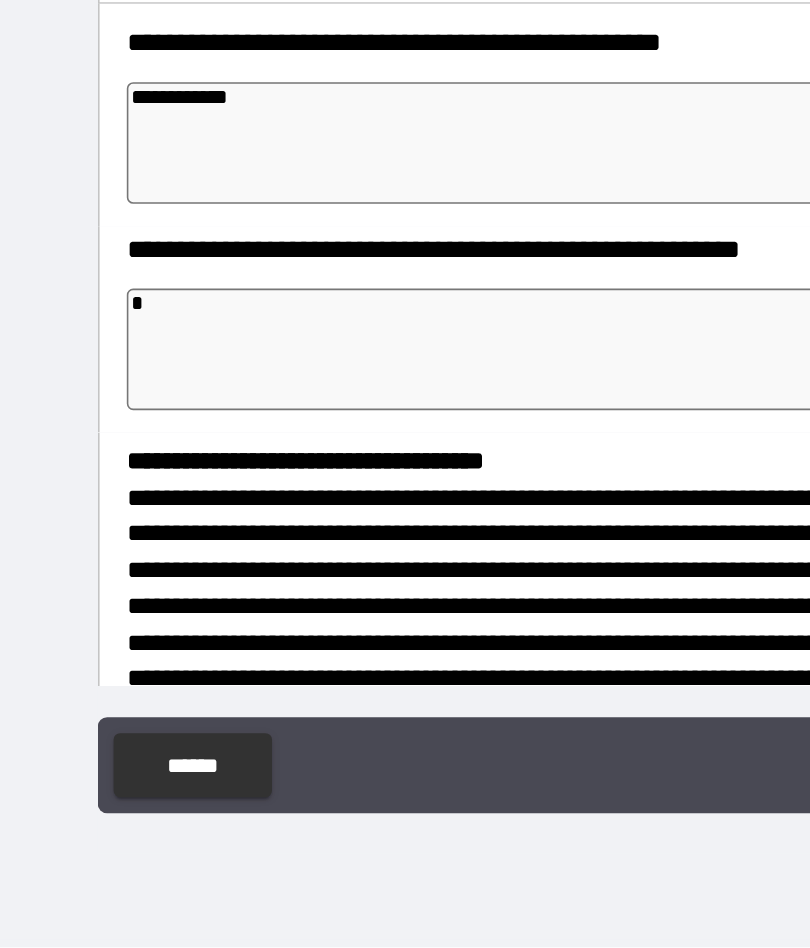 type on "*" 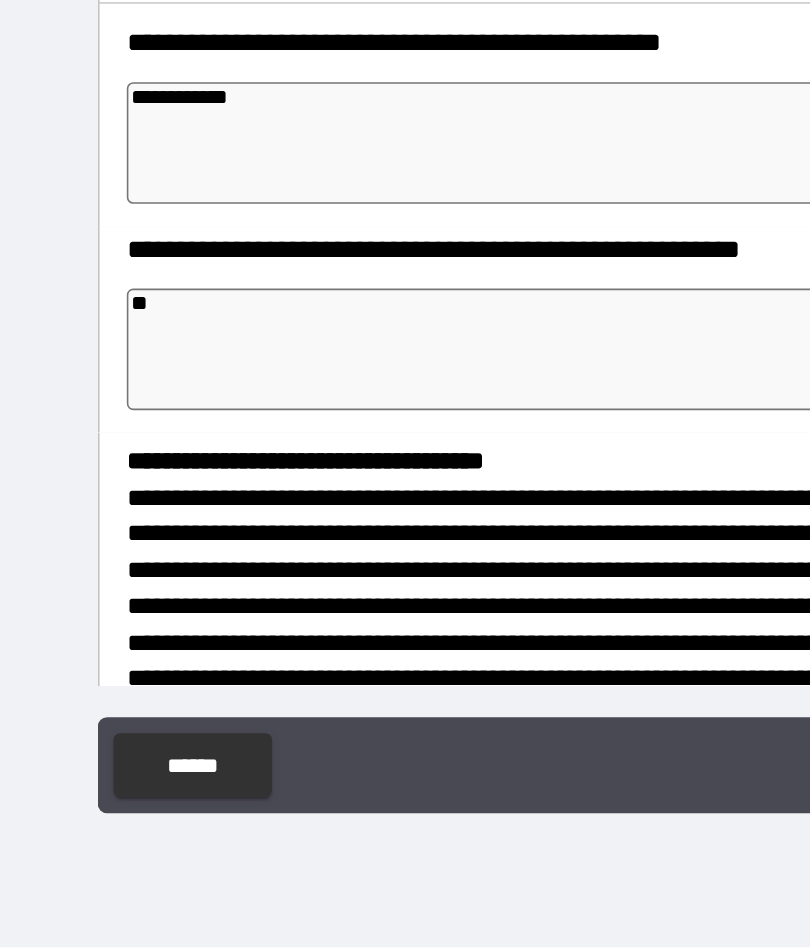 type on "*" 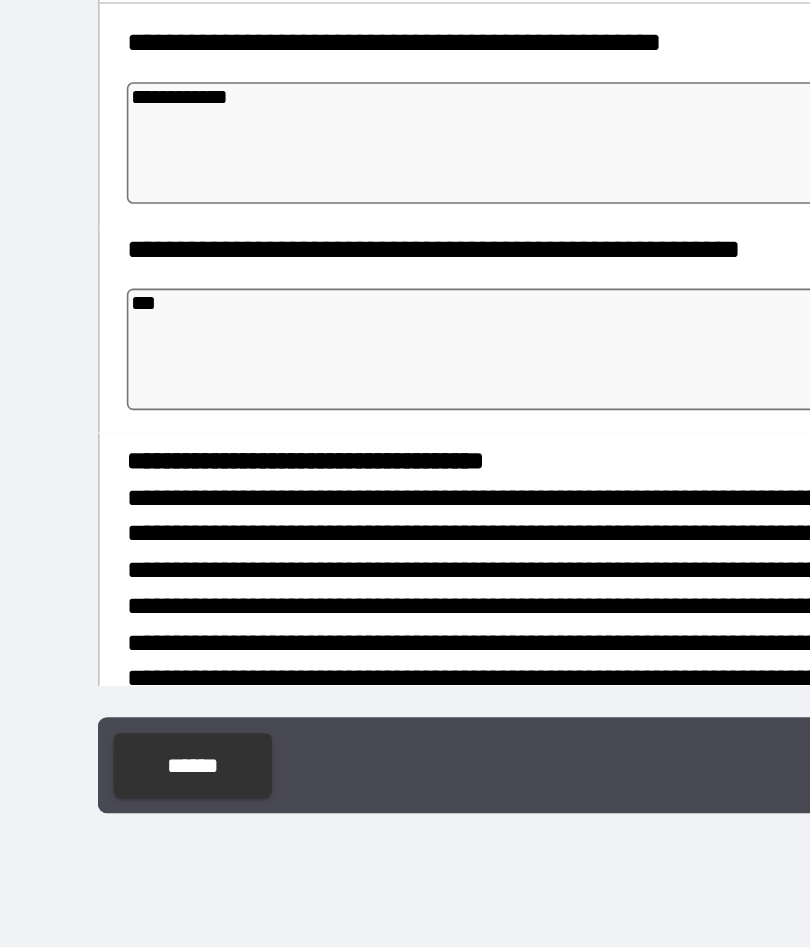 type on "*" 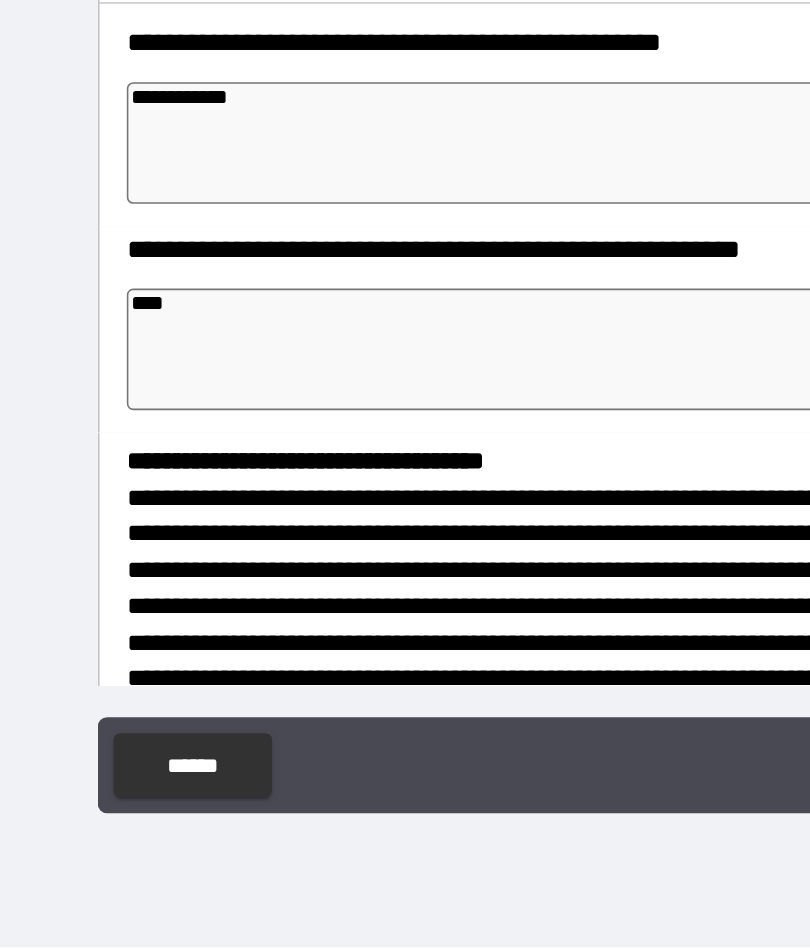 type on "*" 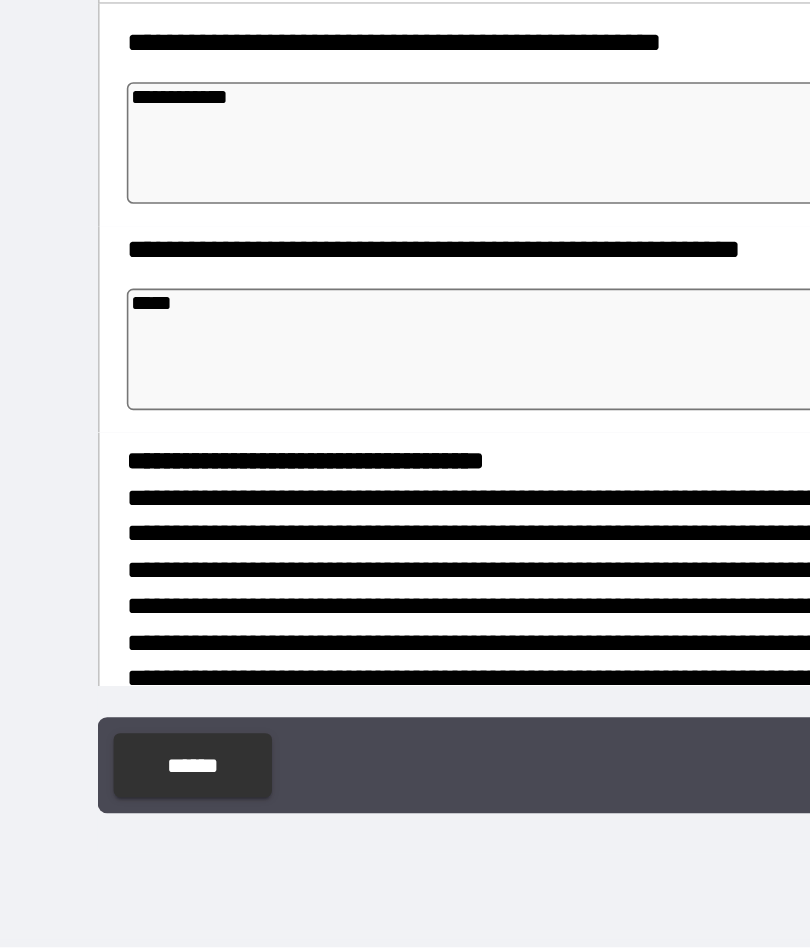 type on "*" 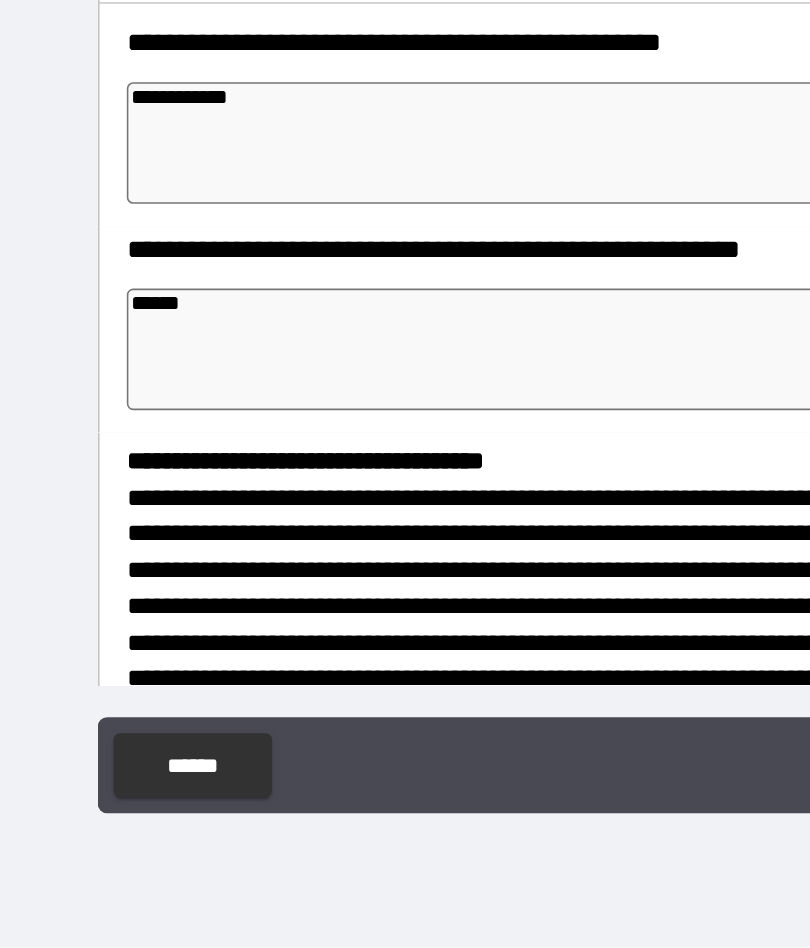 type on "*" 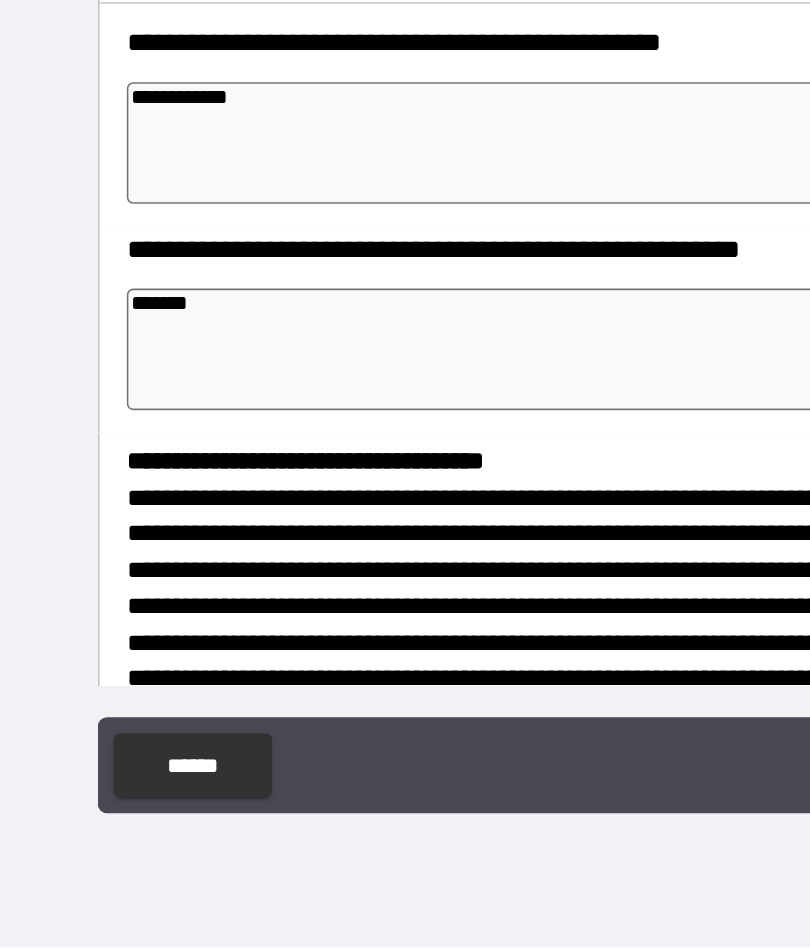 type on "*" 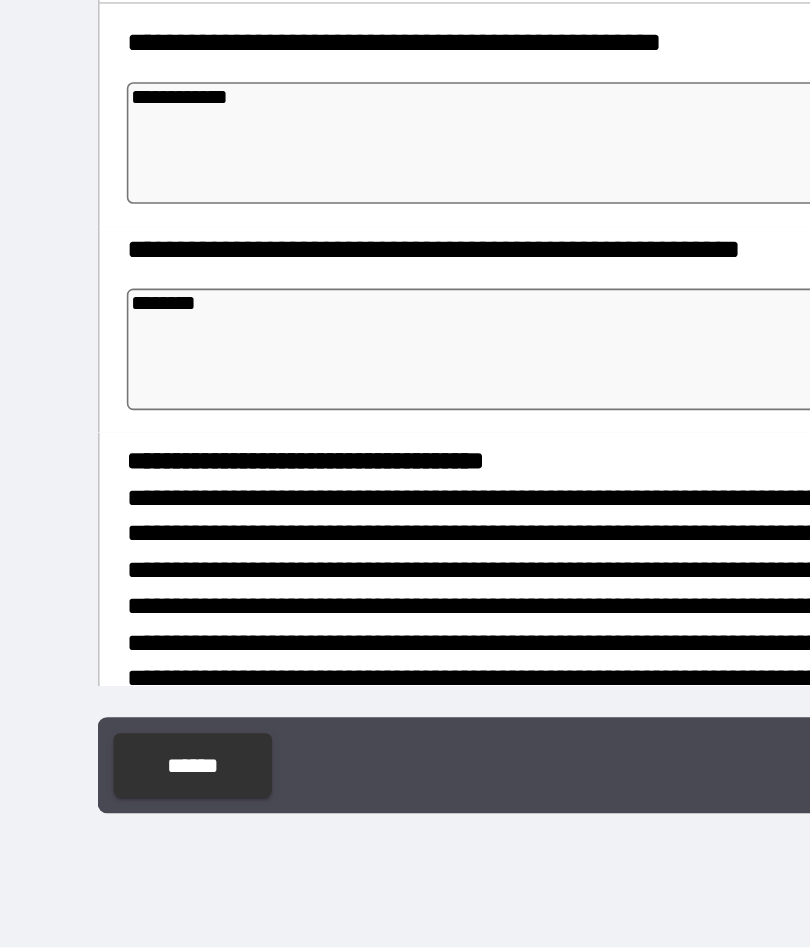 type on "*" 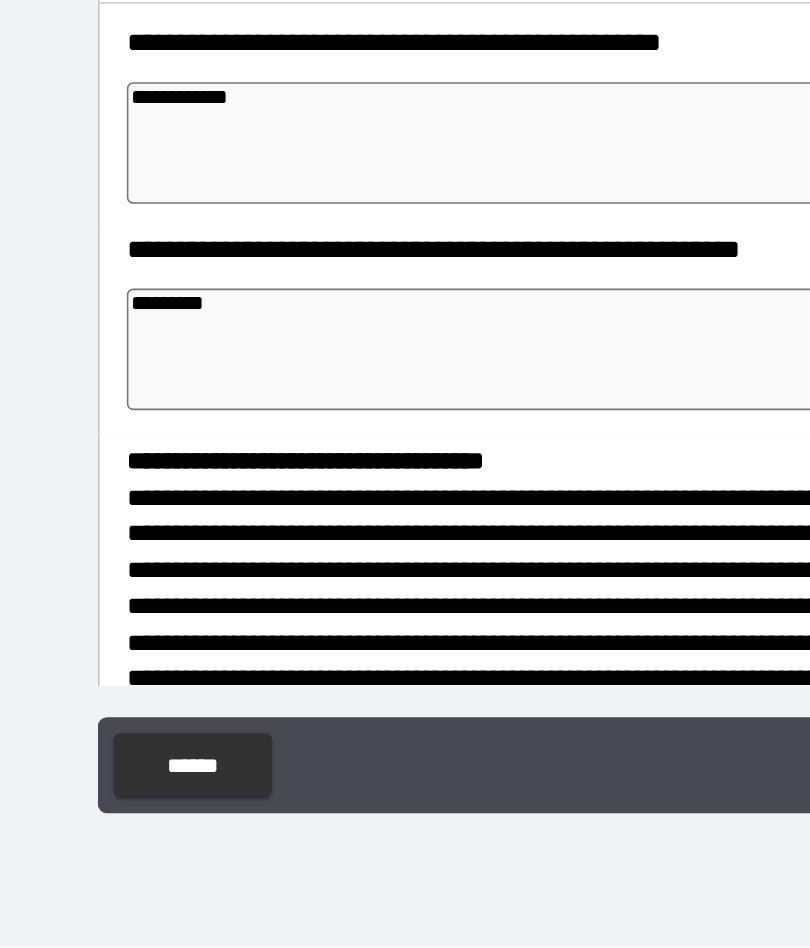 type on "*" 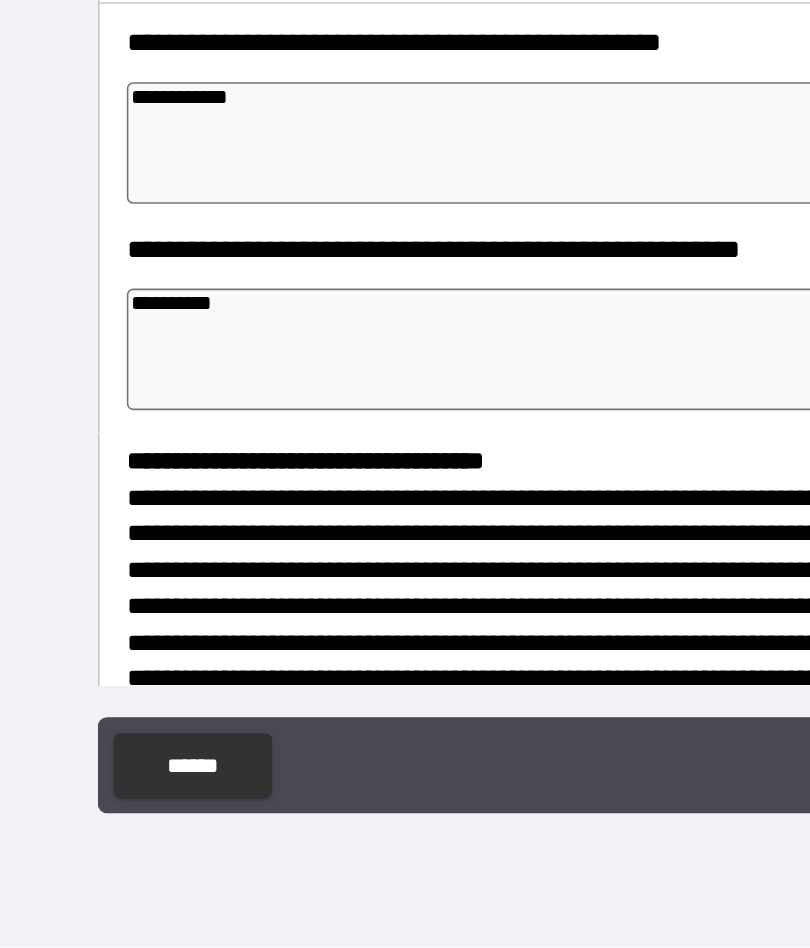 type on "*" 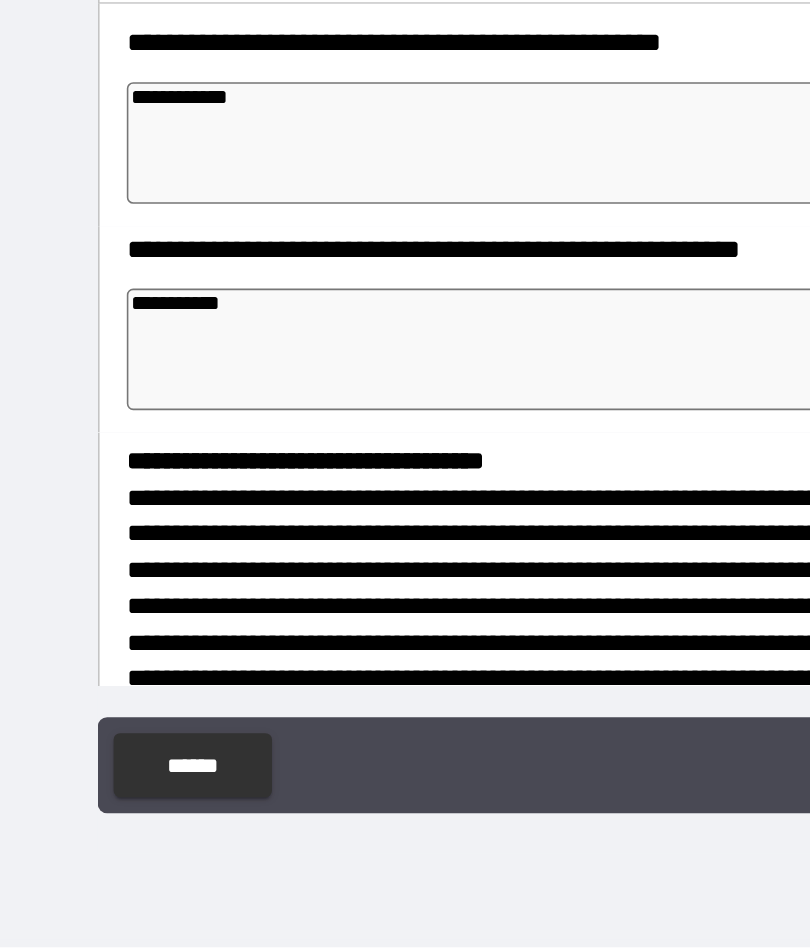 type on "*" 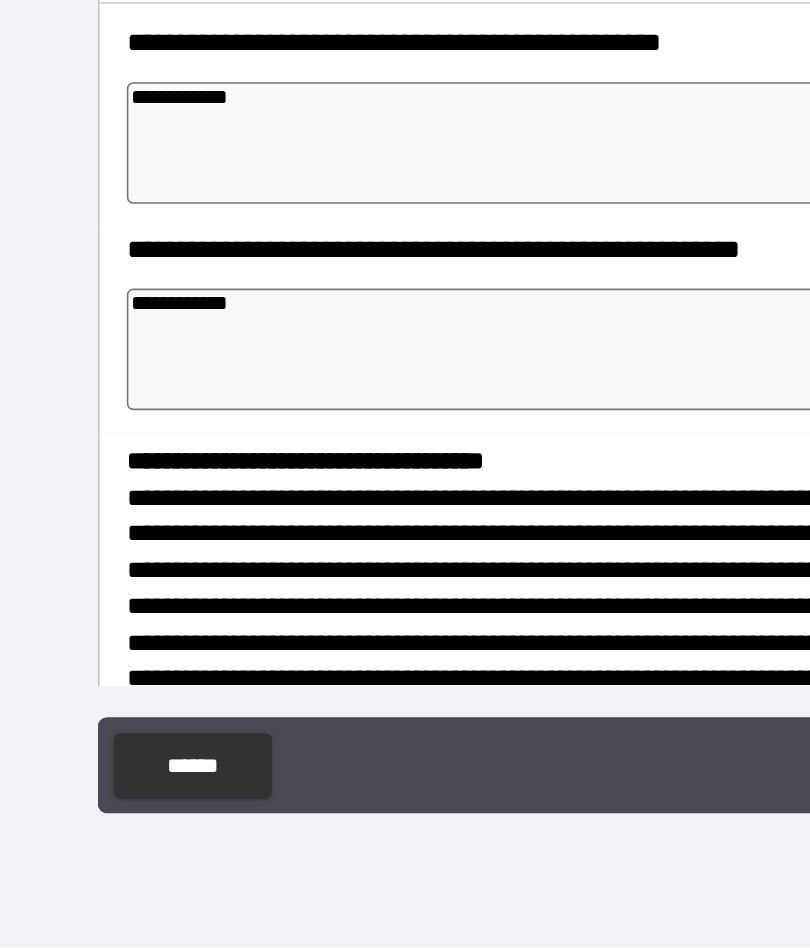 type on "*" 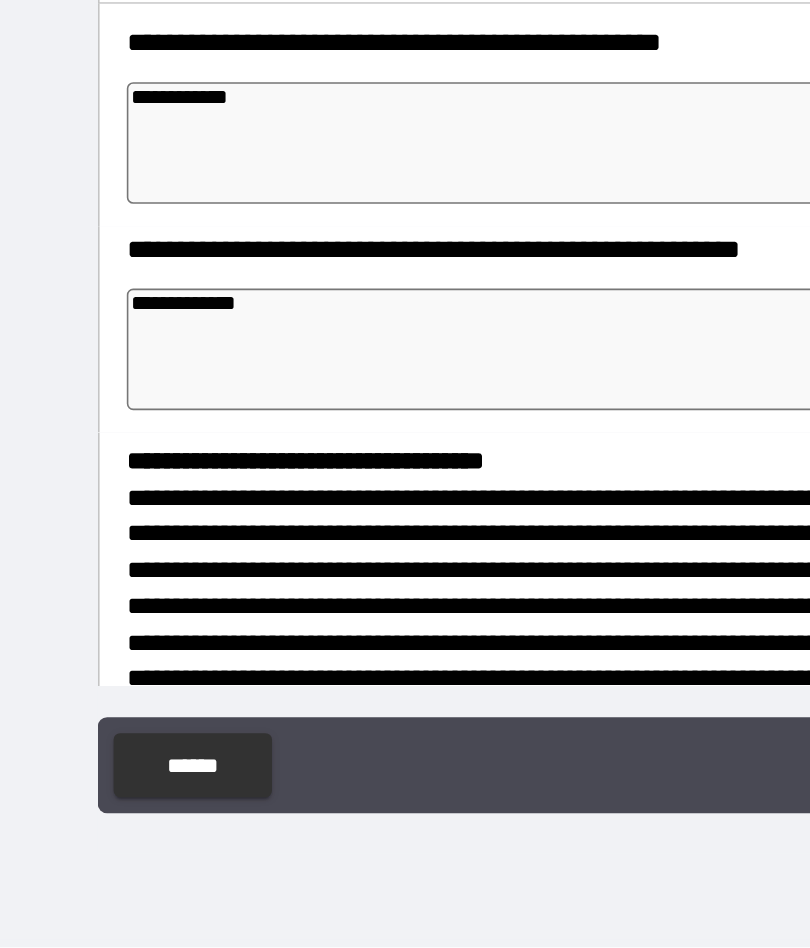 type on "*" 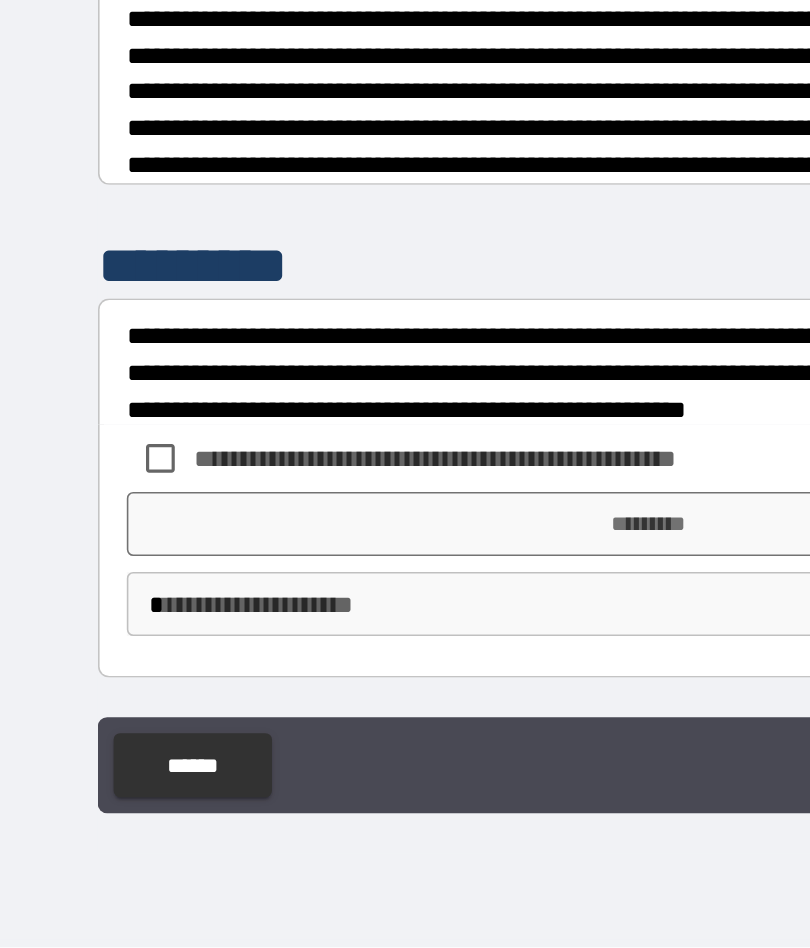 scroll, scrollTop: 405, scrollLeft: 0, axis: vertical 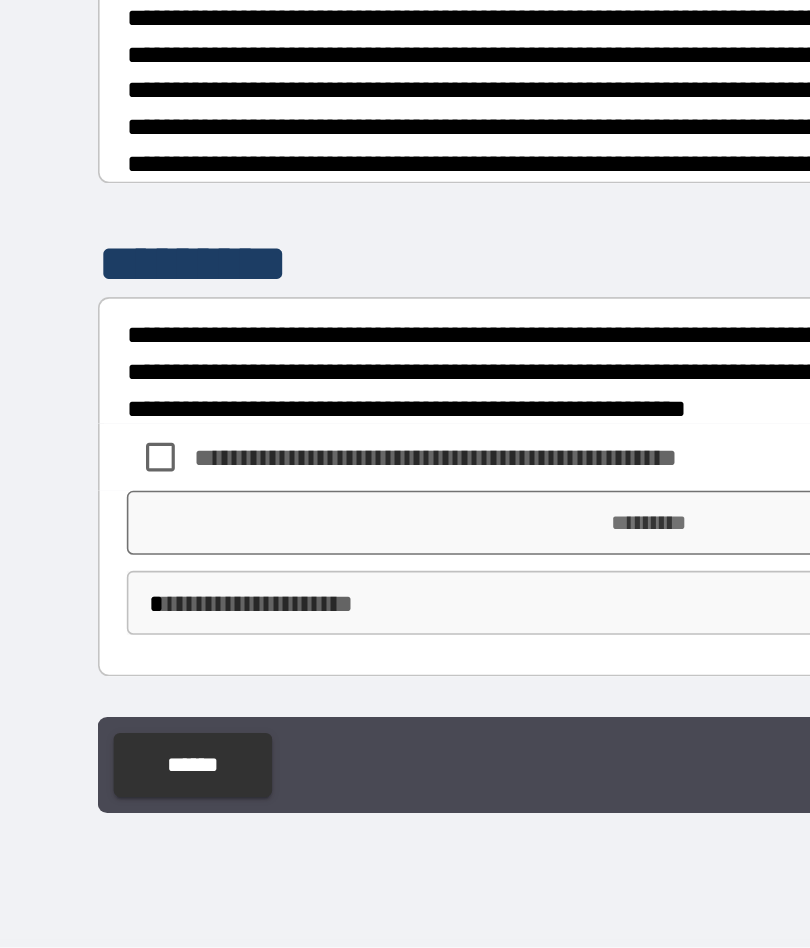 type on "*" 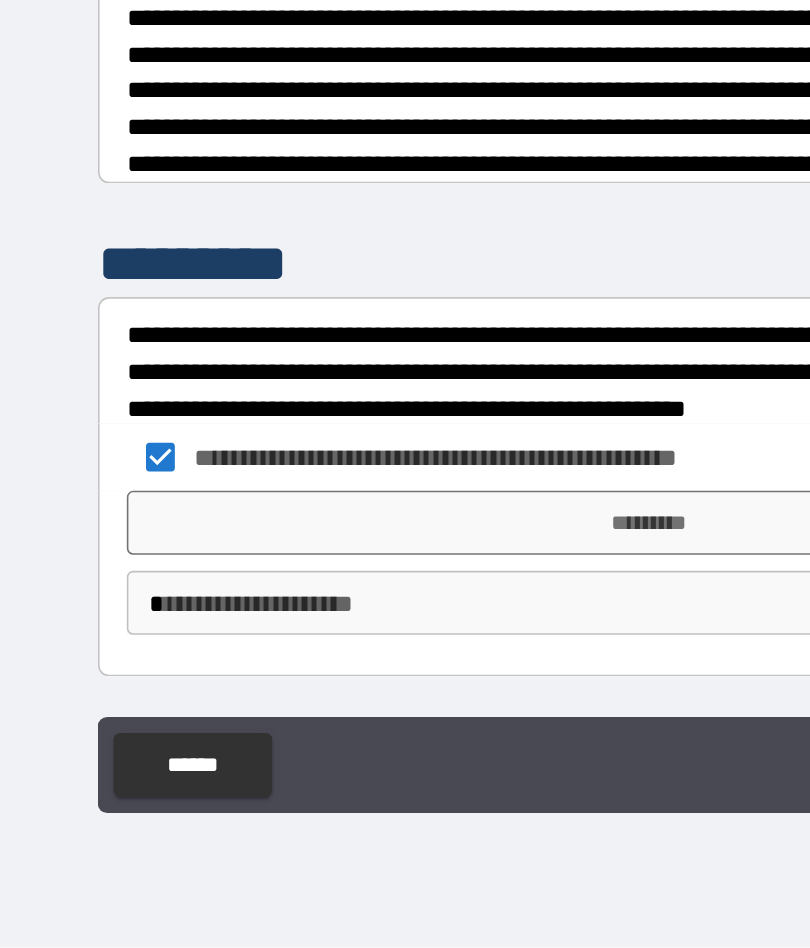 type on "*" 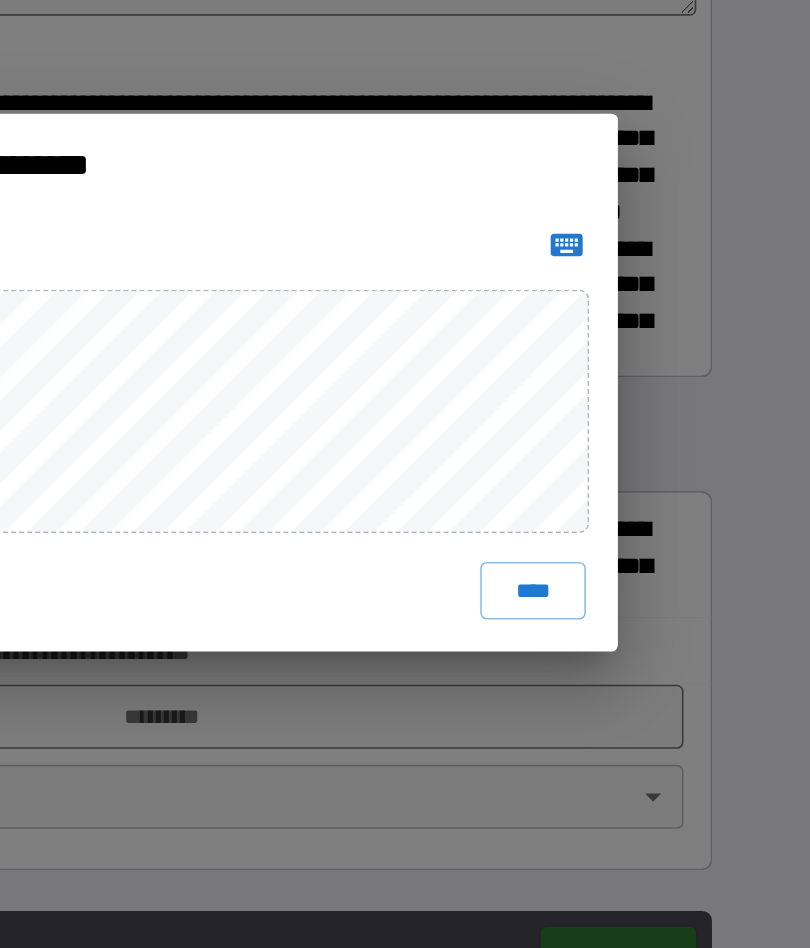 click on "****" at bounding box center (637, 604) 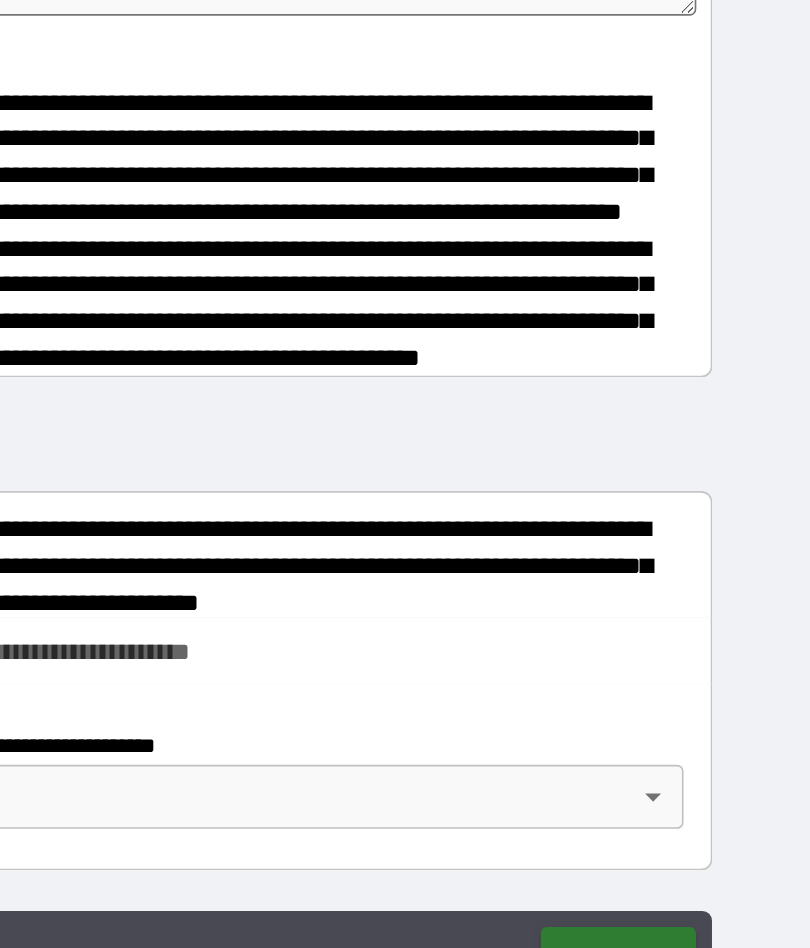 type on "*" 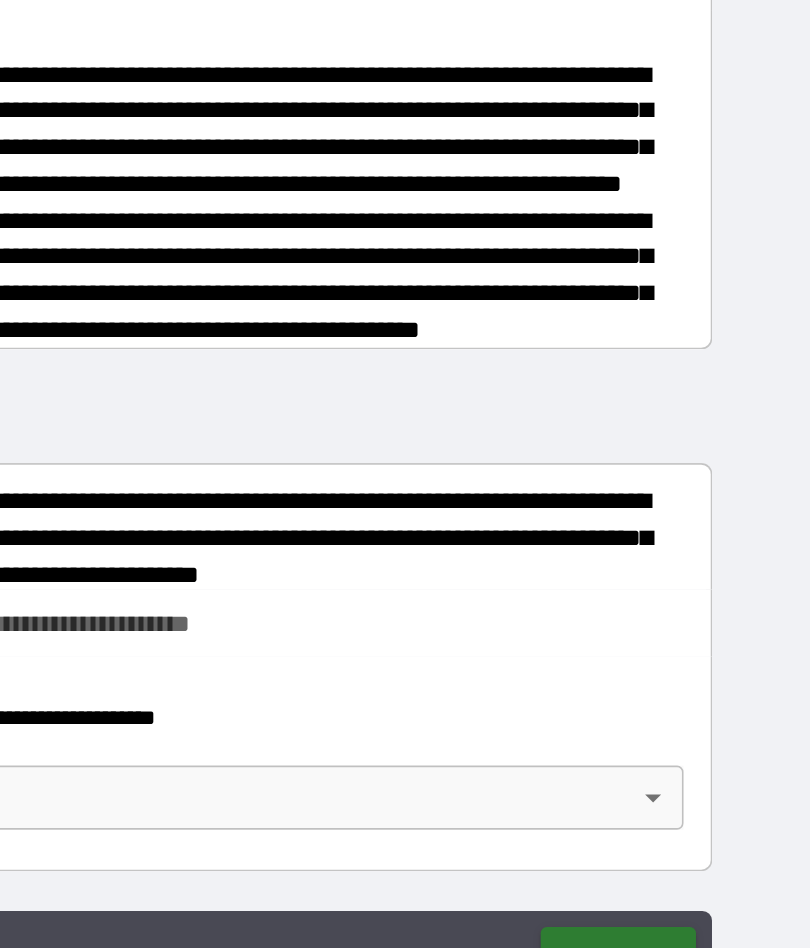 scroll, scrollTop: 422, scrollLeft: 0, axis: vertical 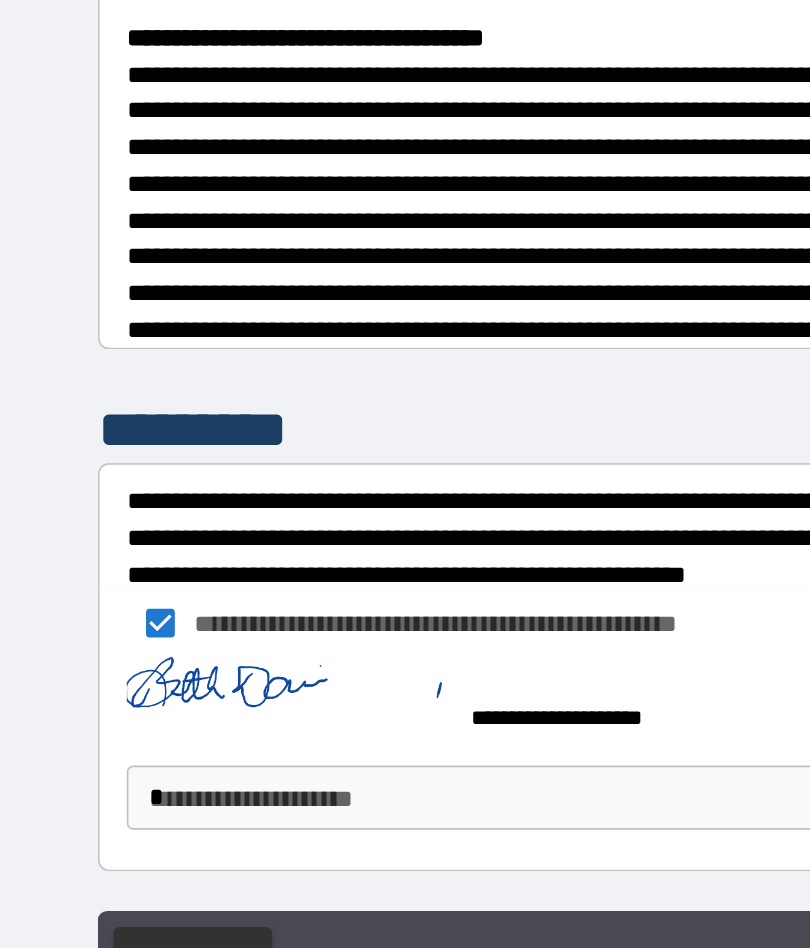 click on "**********" at bounding box center (405, 435) 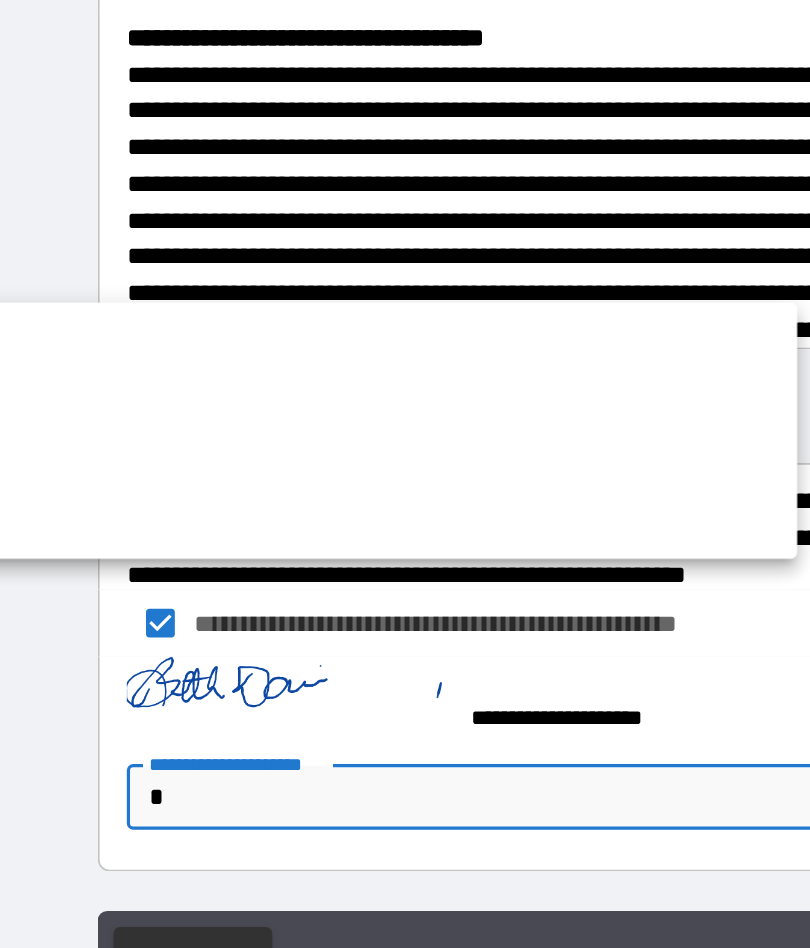 click on "******" at bounding box center (172, 486) 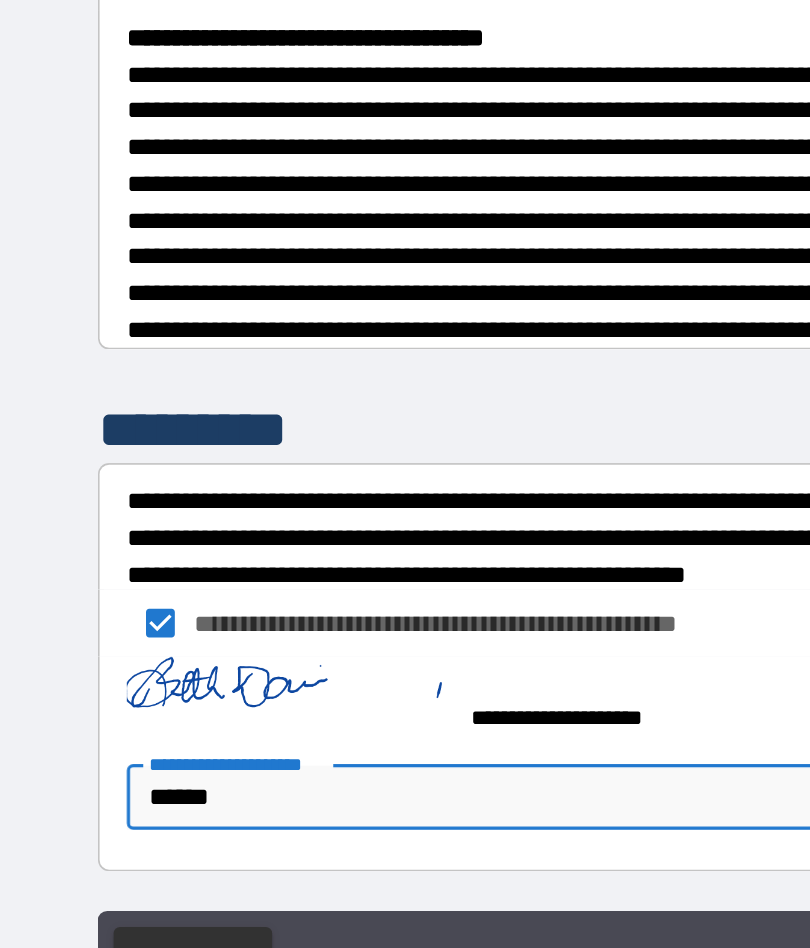 type on "*" 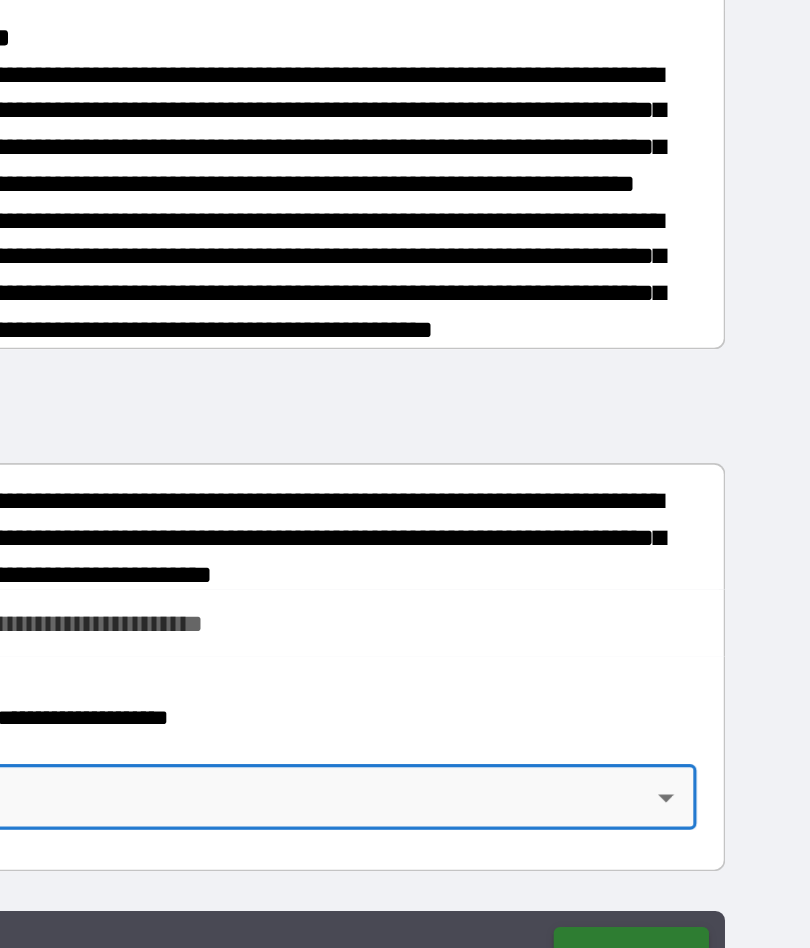 click on "**********" at bounding box center [405, 435] 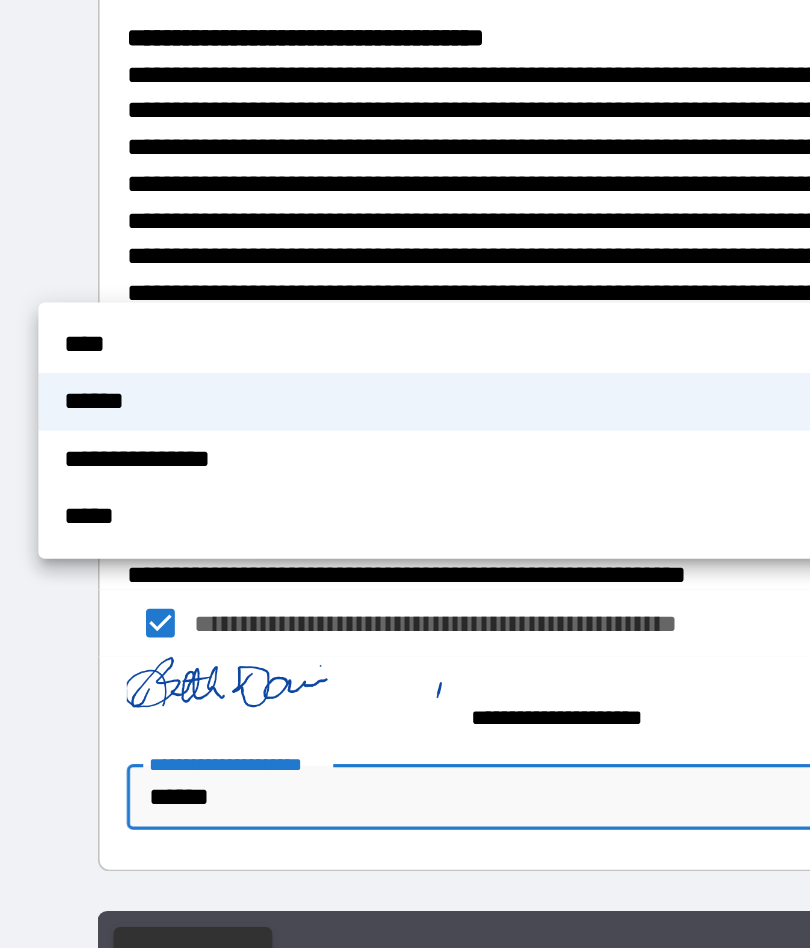 click on "****" at bounding box center (350, 450) 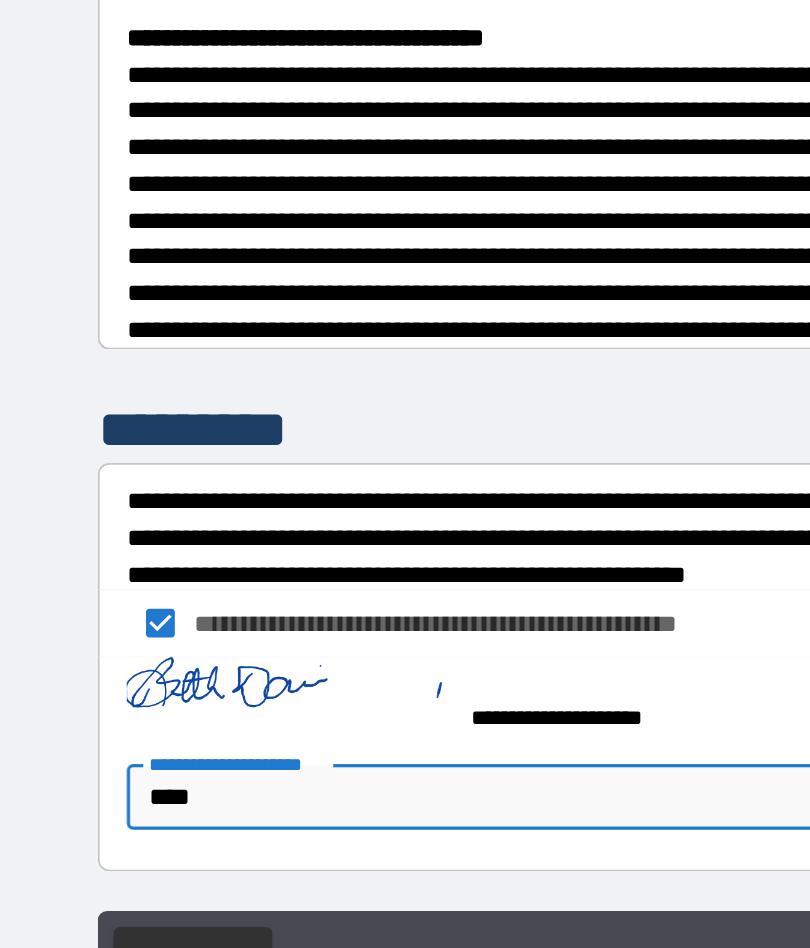 type on "*" 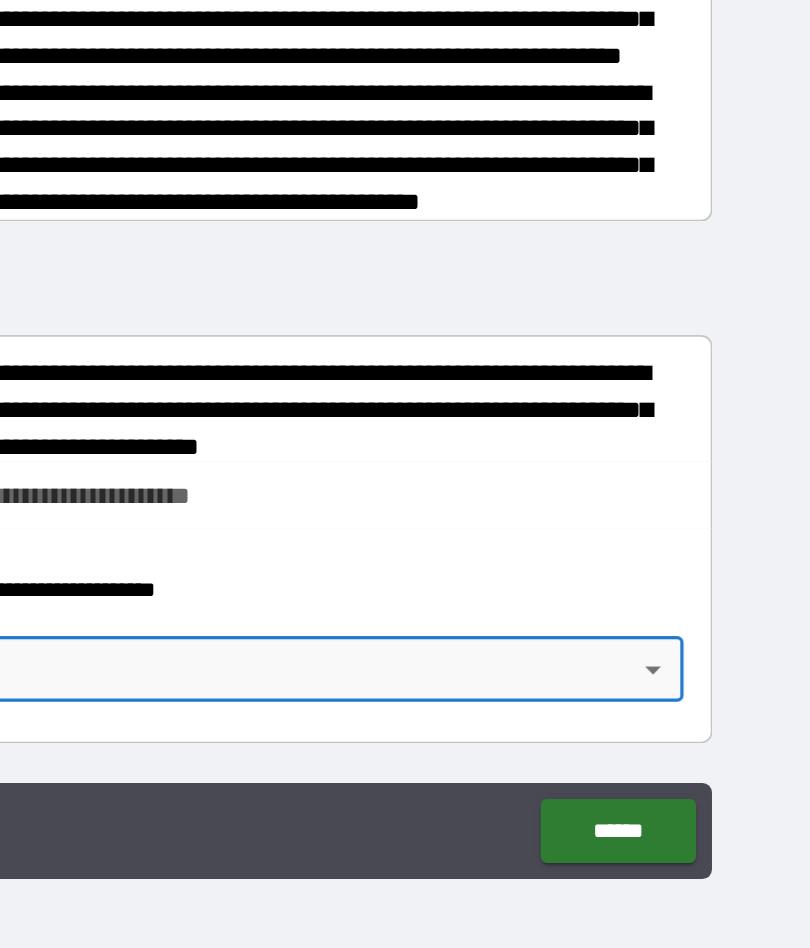type on "*" 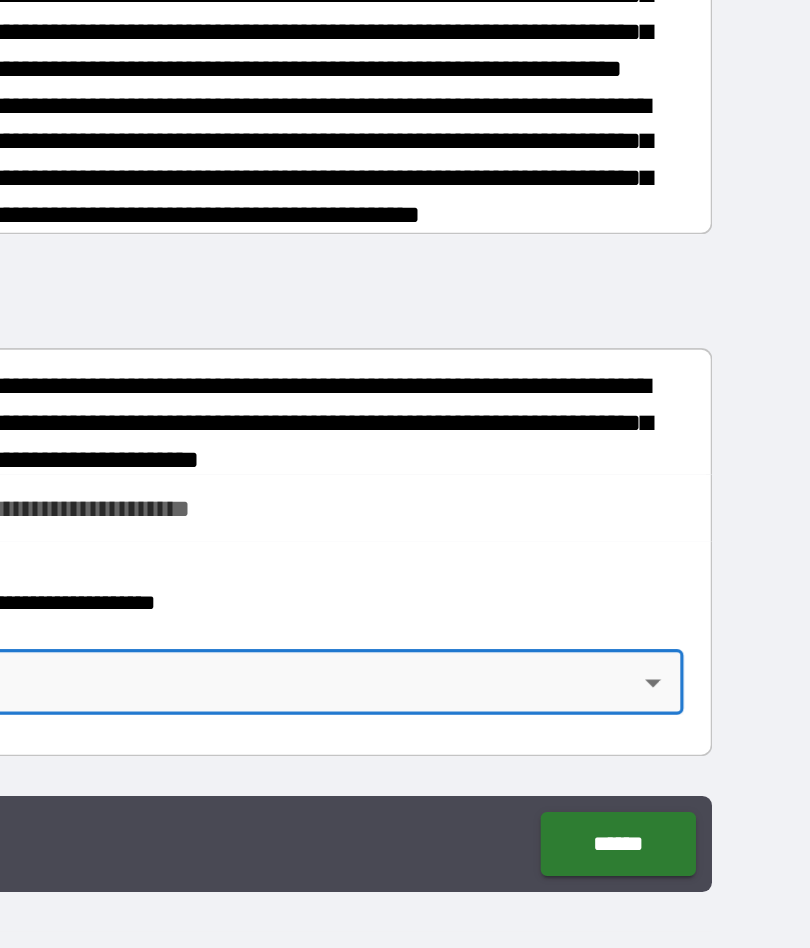 scroll, scrollTop: 78, scrollLeft: 0, axis: vertical 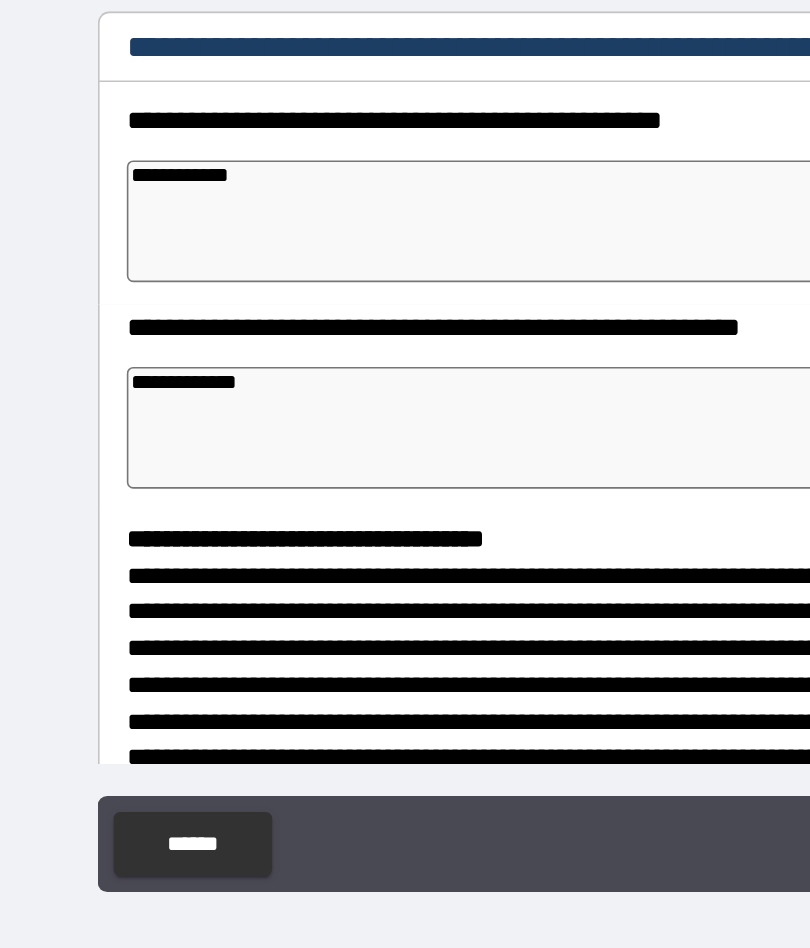 click on "**********" at bounding box center [409, 445] 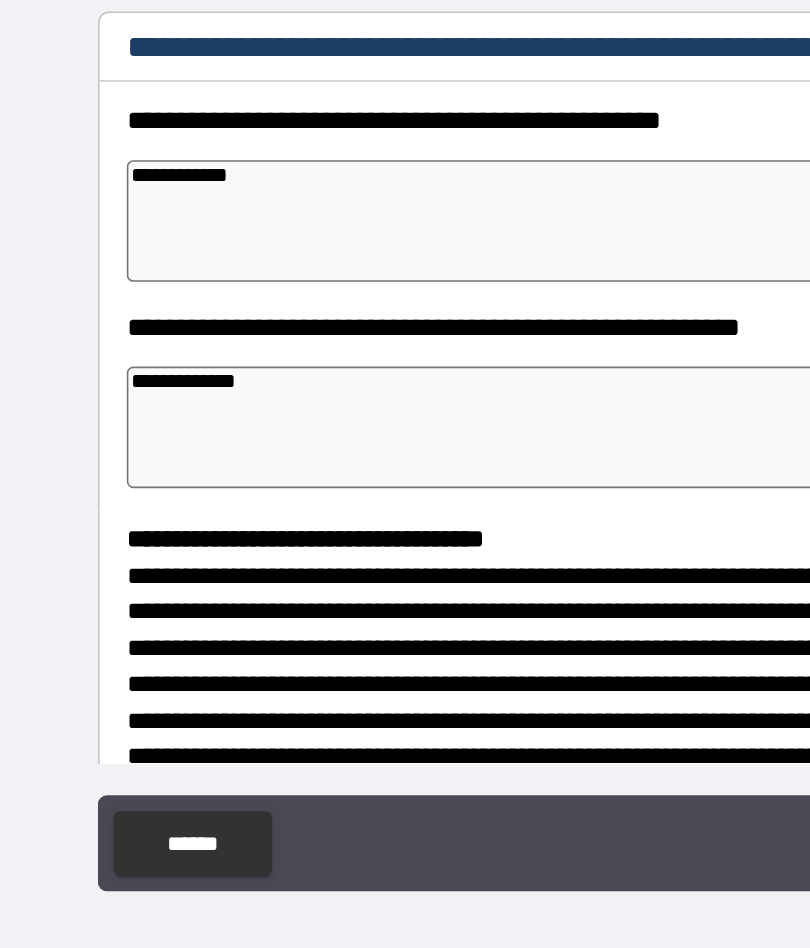type on "**********" 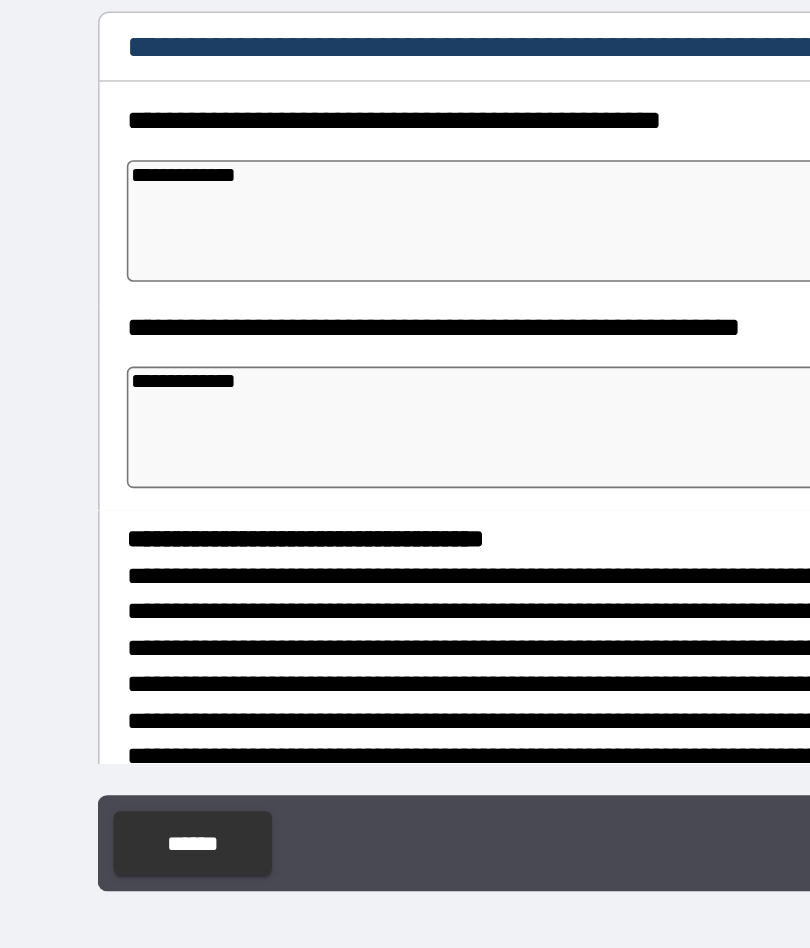 type on "*" 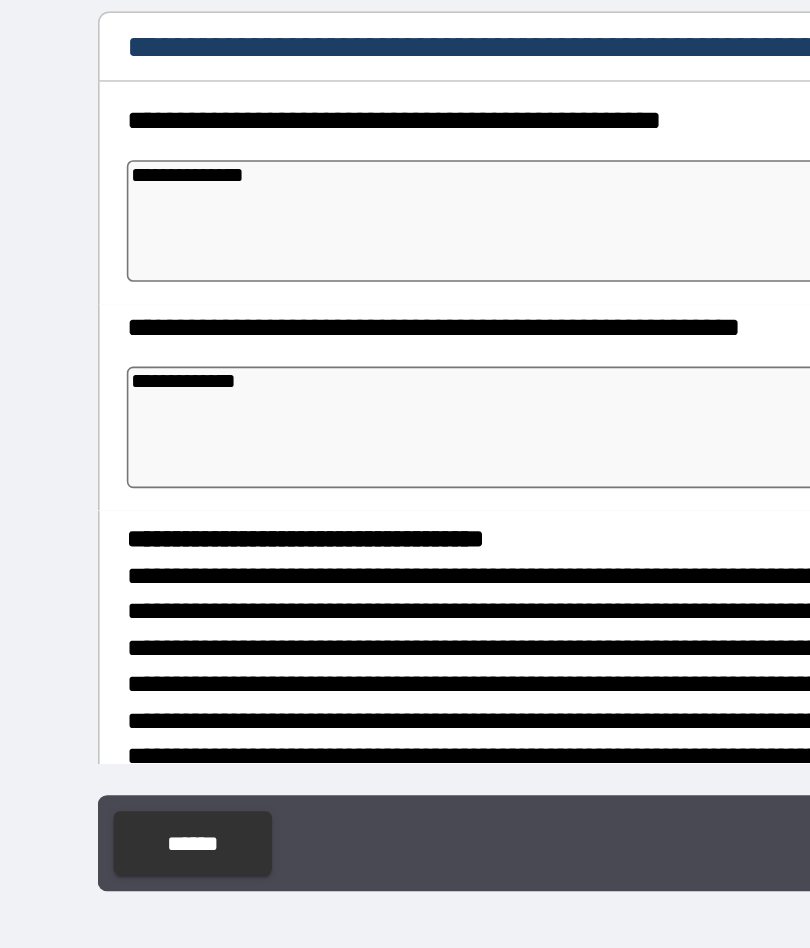 type on "*" 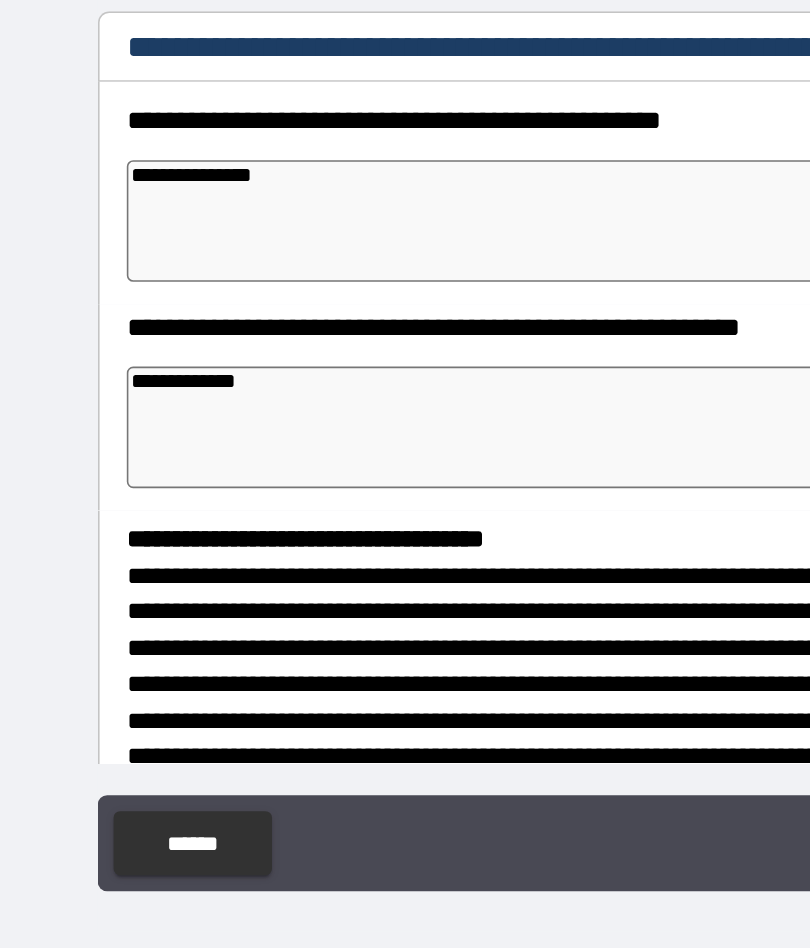 type on "*" 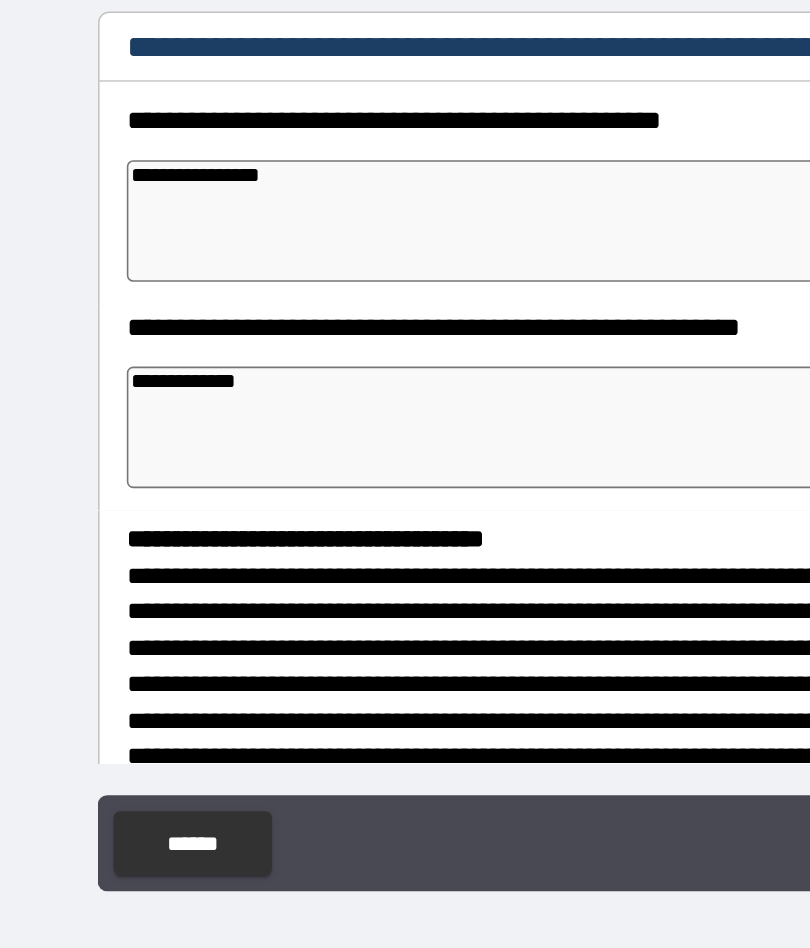 type on "*" 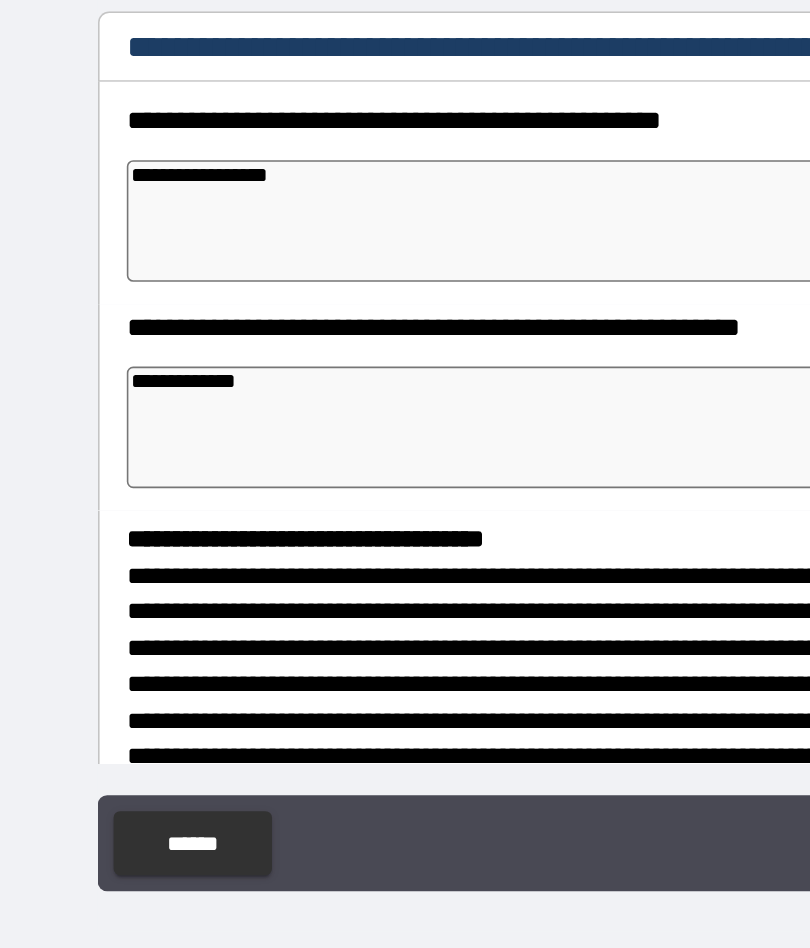 type on "*" 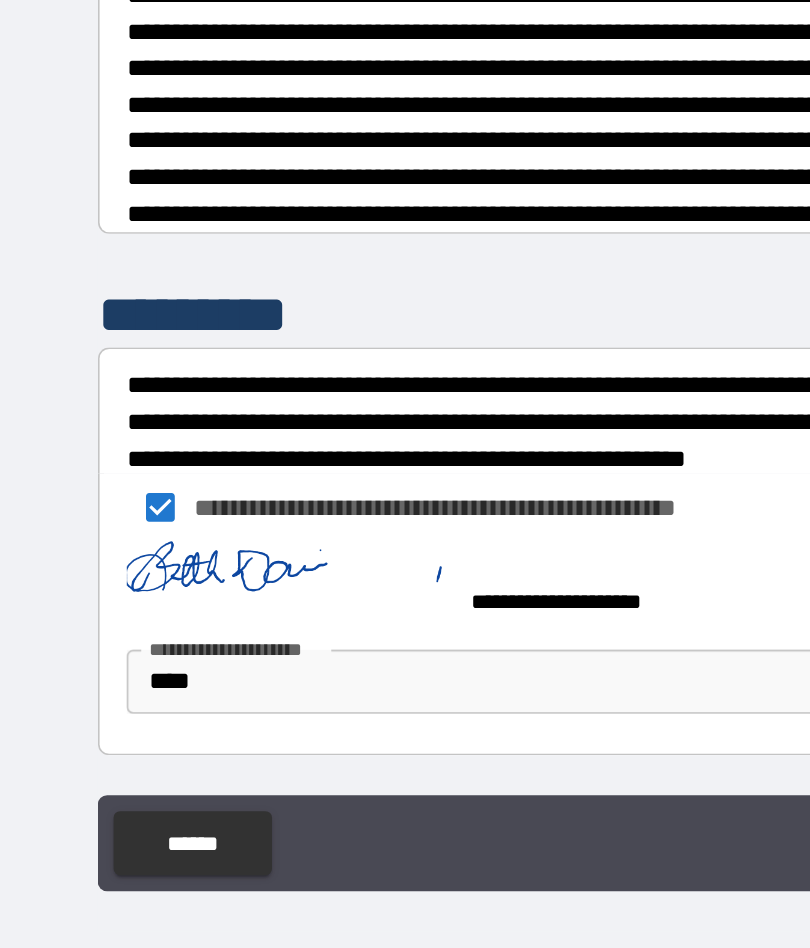 scroll, scrollTop: 422, scrollLeft: 0, axis: vertical 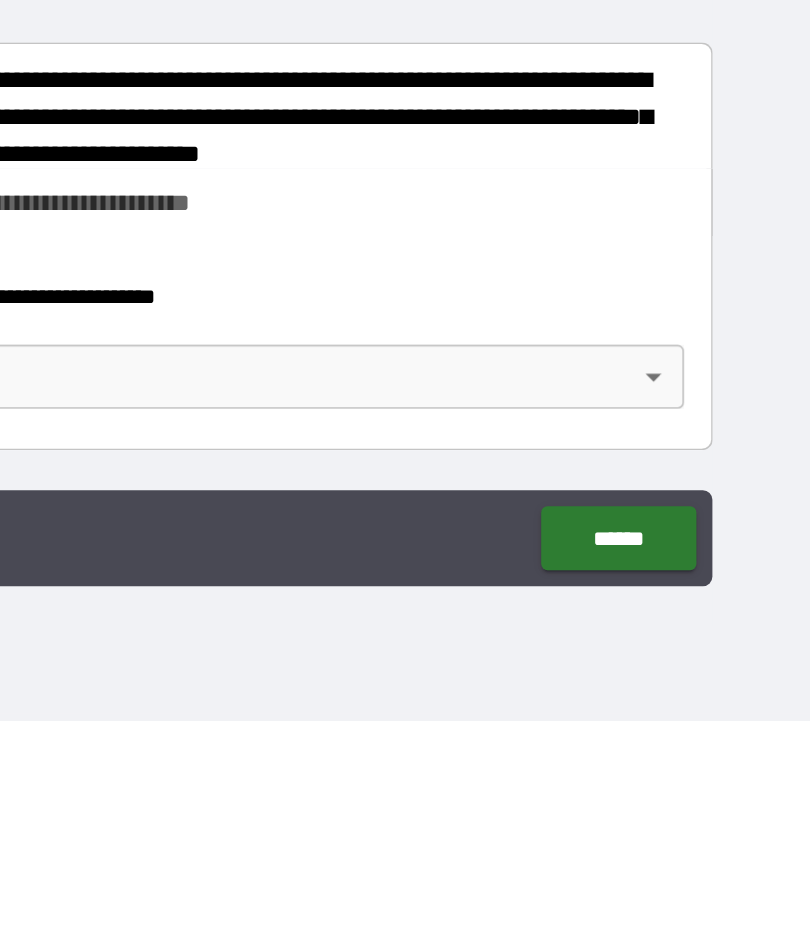 click on "******" at bounding box center [690, 834] 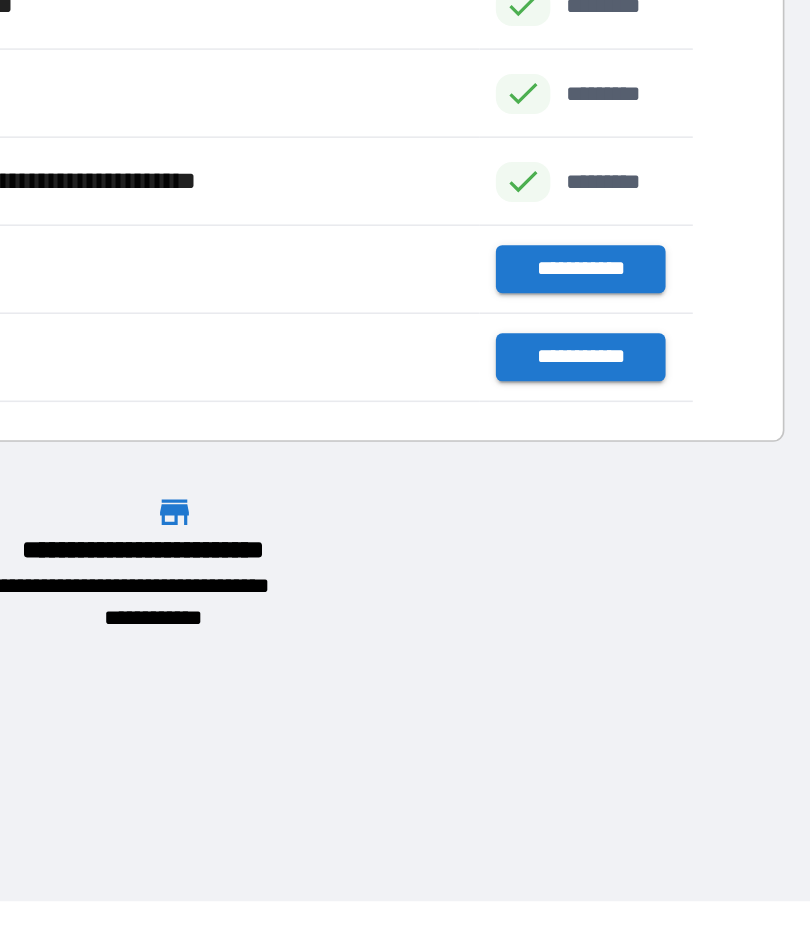 scroll, scrollTop: 386, scrollLeft: 664, axis: both 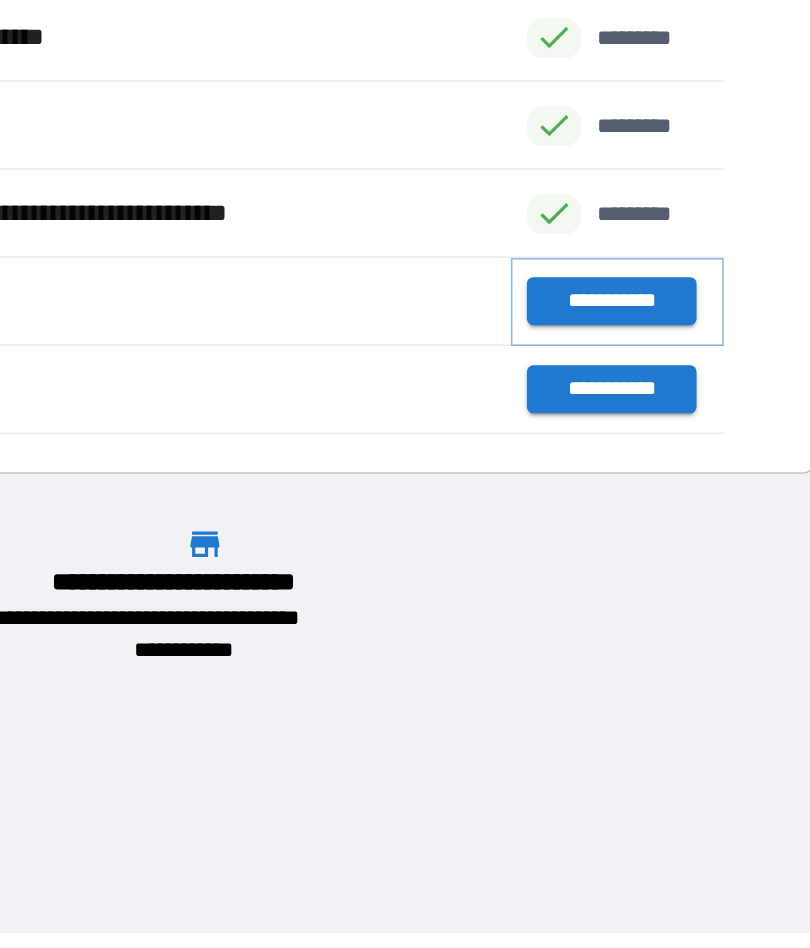 click on "**********" at bounding box center (666, 475) 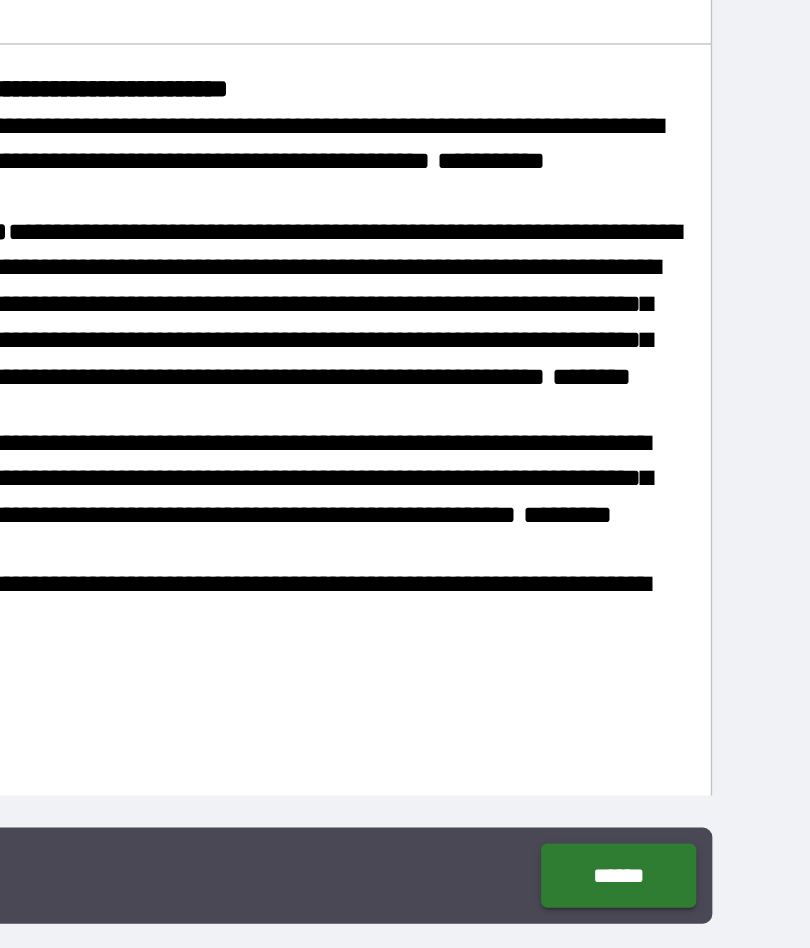 click on "******" at bounding box center (690, 834) 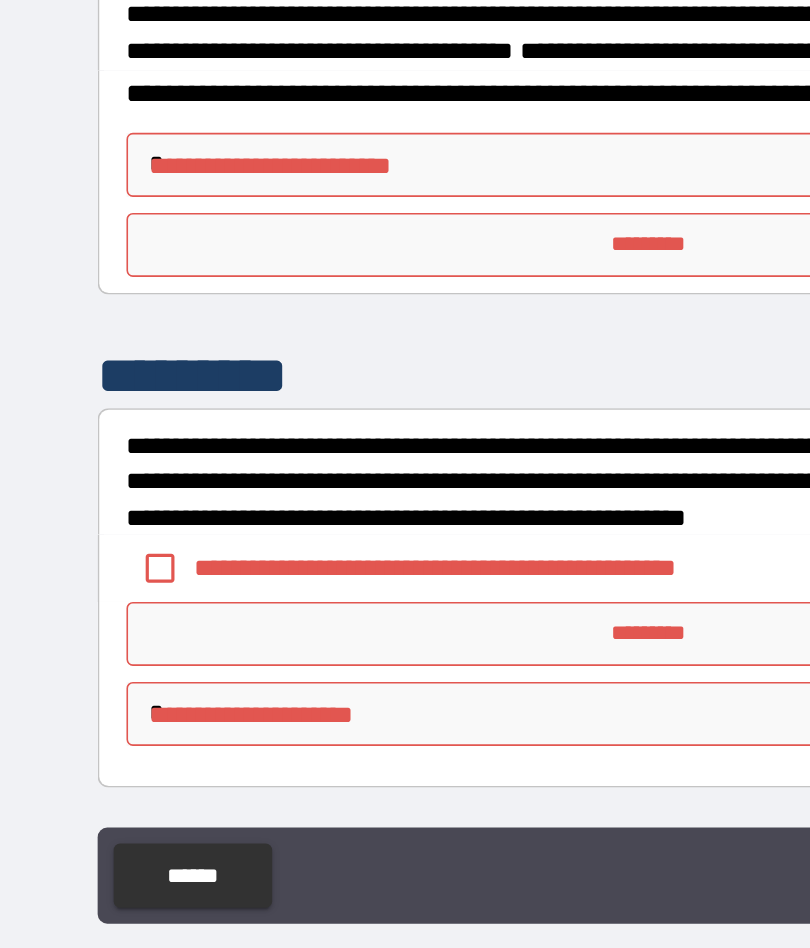 scroll, scrollTop: 2359, scrollLeft: 0, axis: vertical 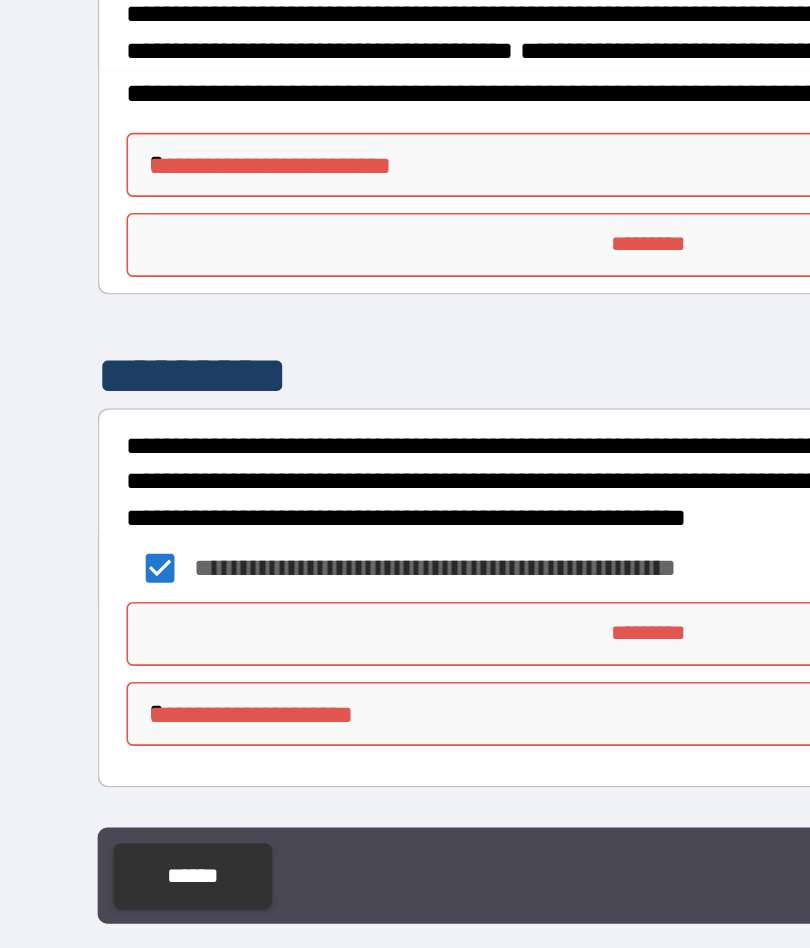 click on "**********" at bounding box center [405, 435] 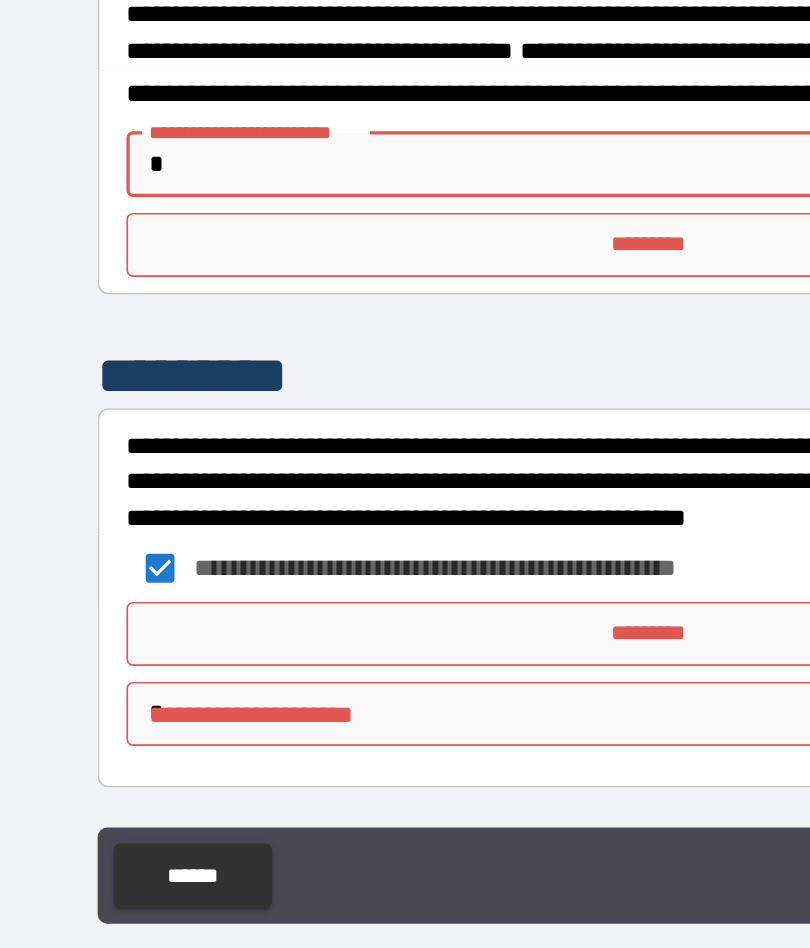 click at bounding box center [405, 474] 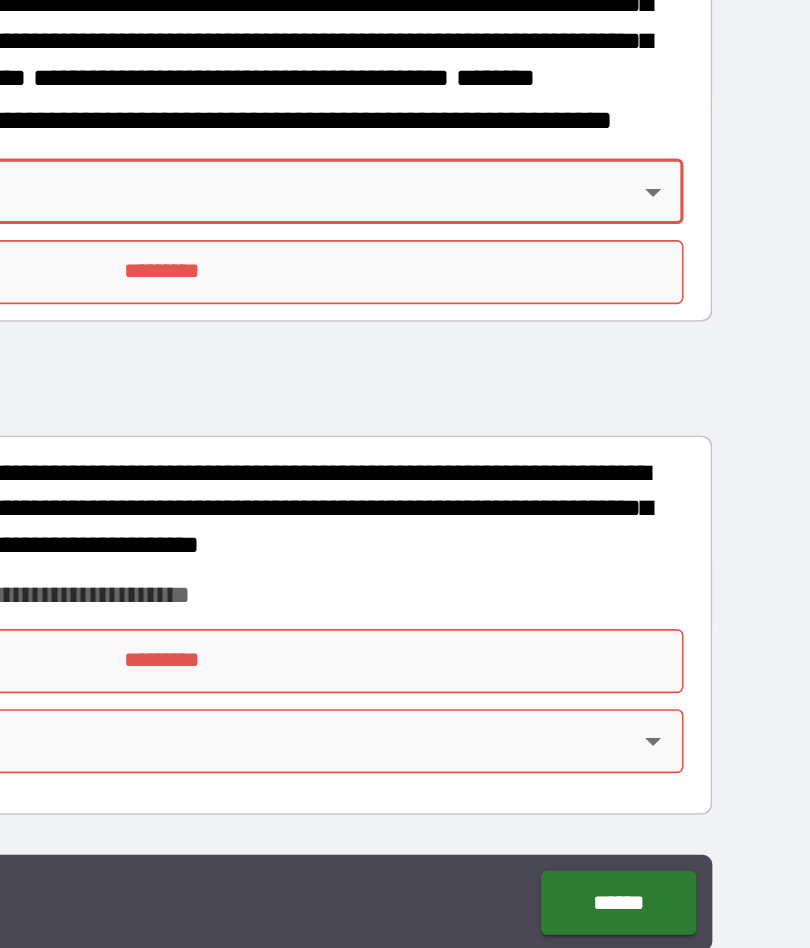 click on "**********" at bounding box center (405, 435) 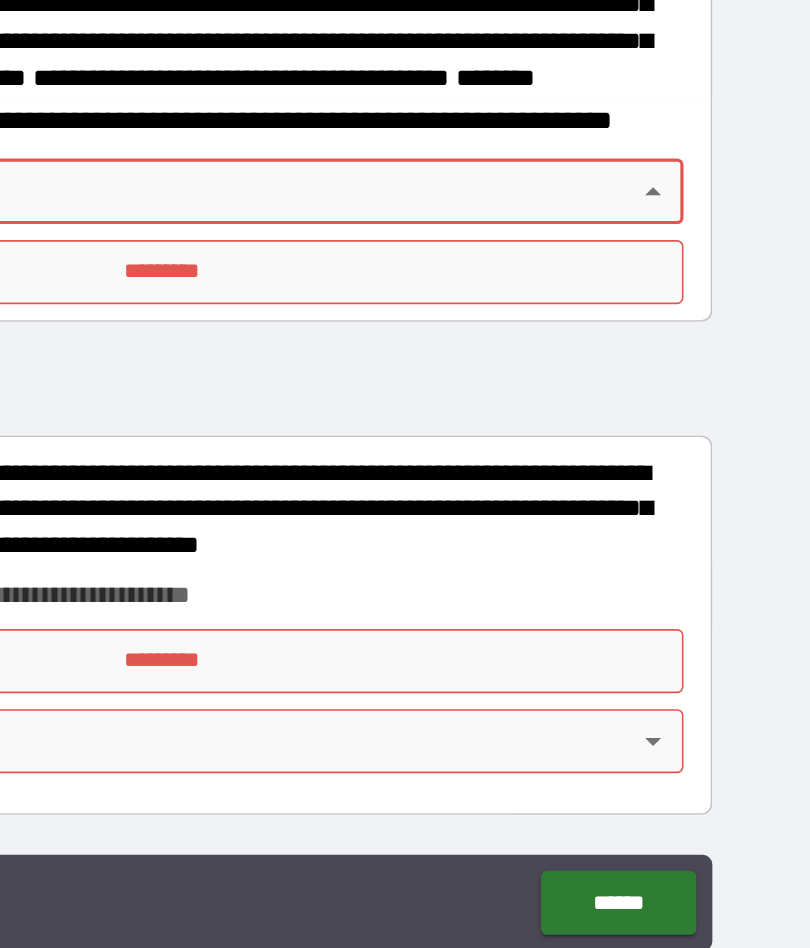 click at bounding box center [405, 474] 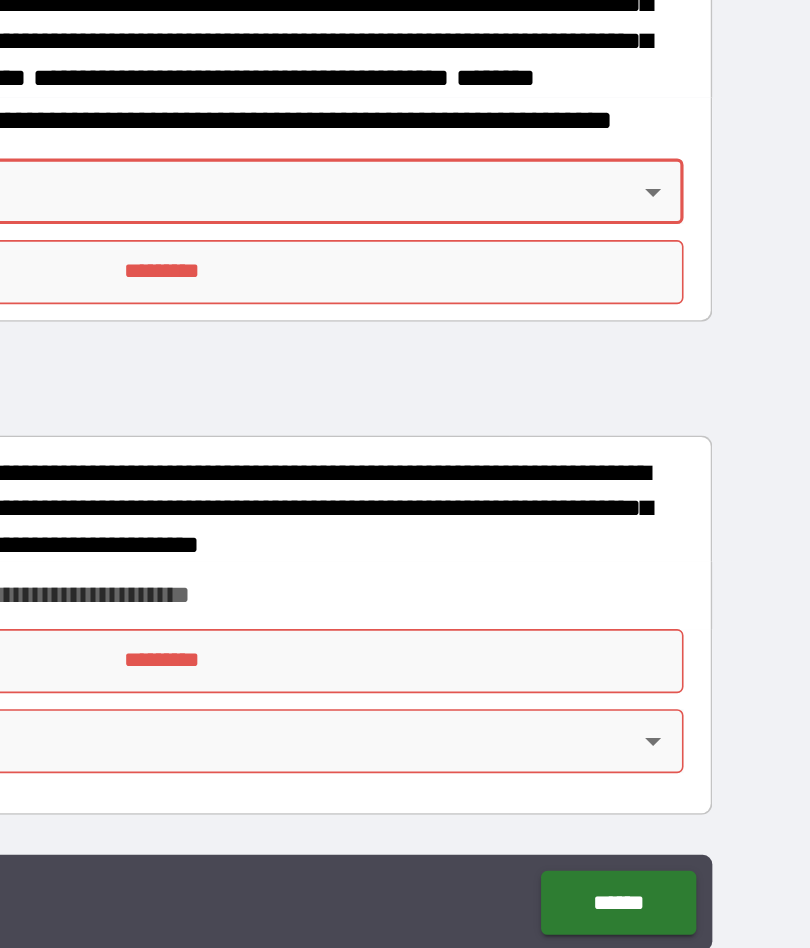 click on "**********" at bounding box center (405, 435) 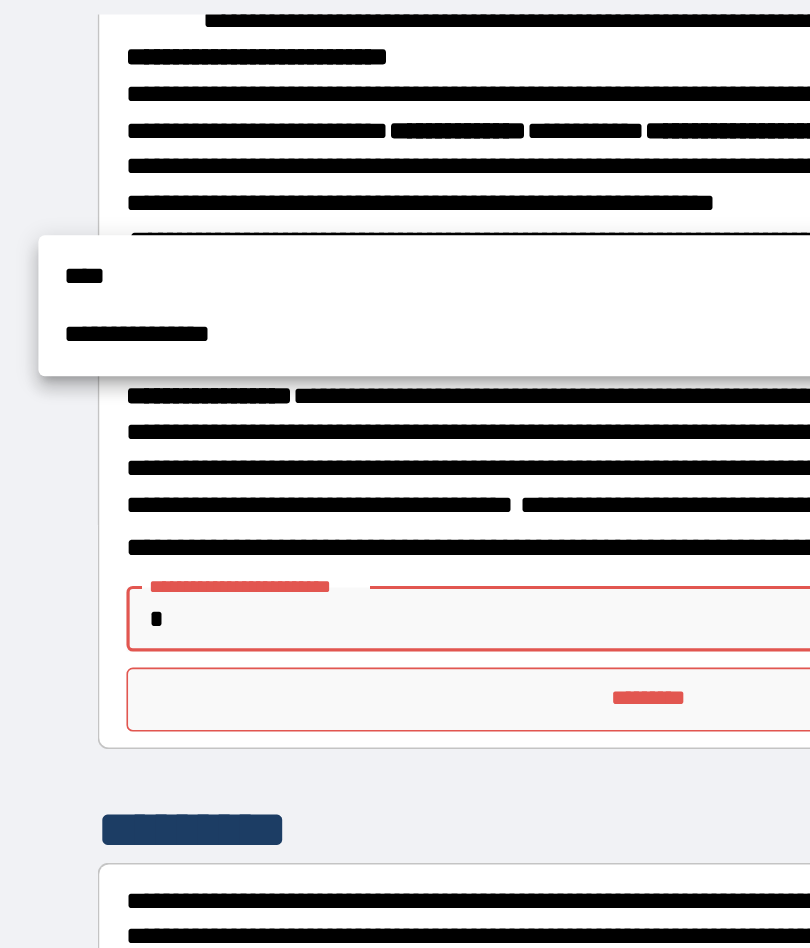 scroll, scrollTop: 0, scrollLeft: 0, axis: both 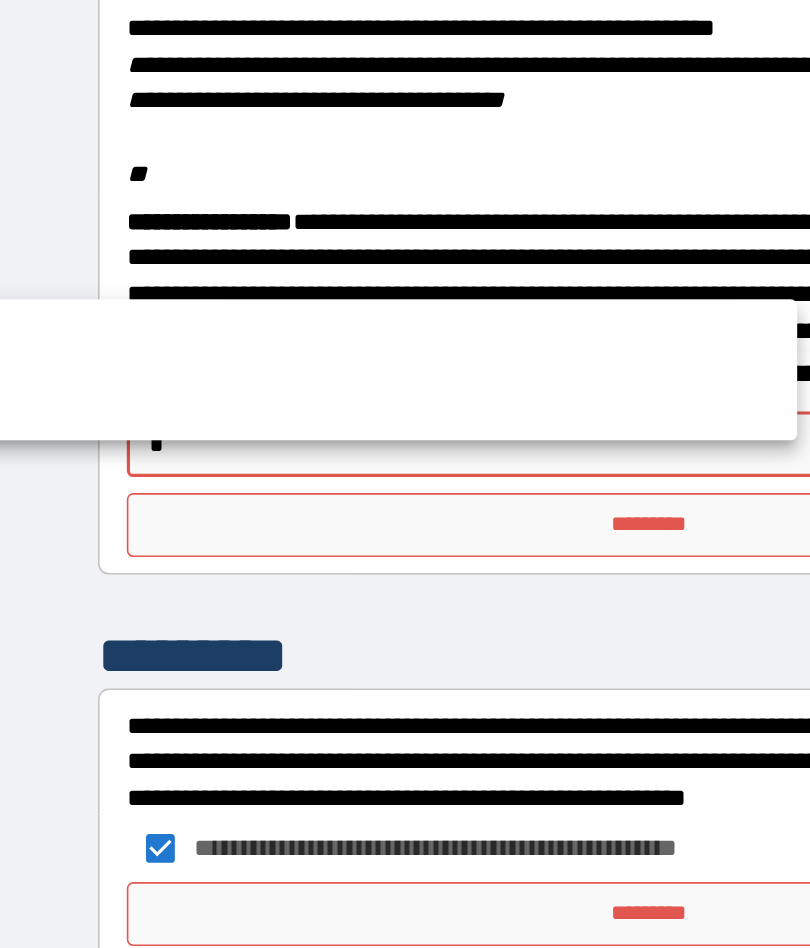 click on "**********" at bounding box center [172, 439] 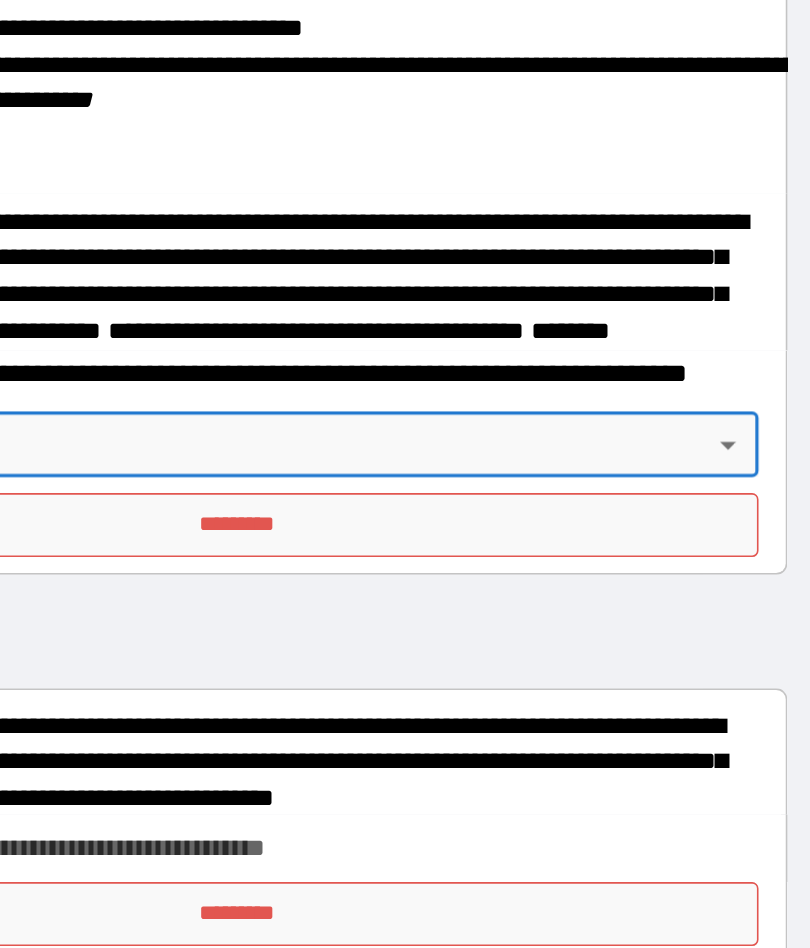 click on "**********" at bounding box center [405, 513] 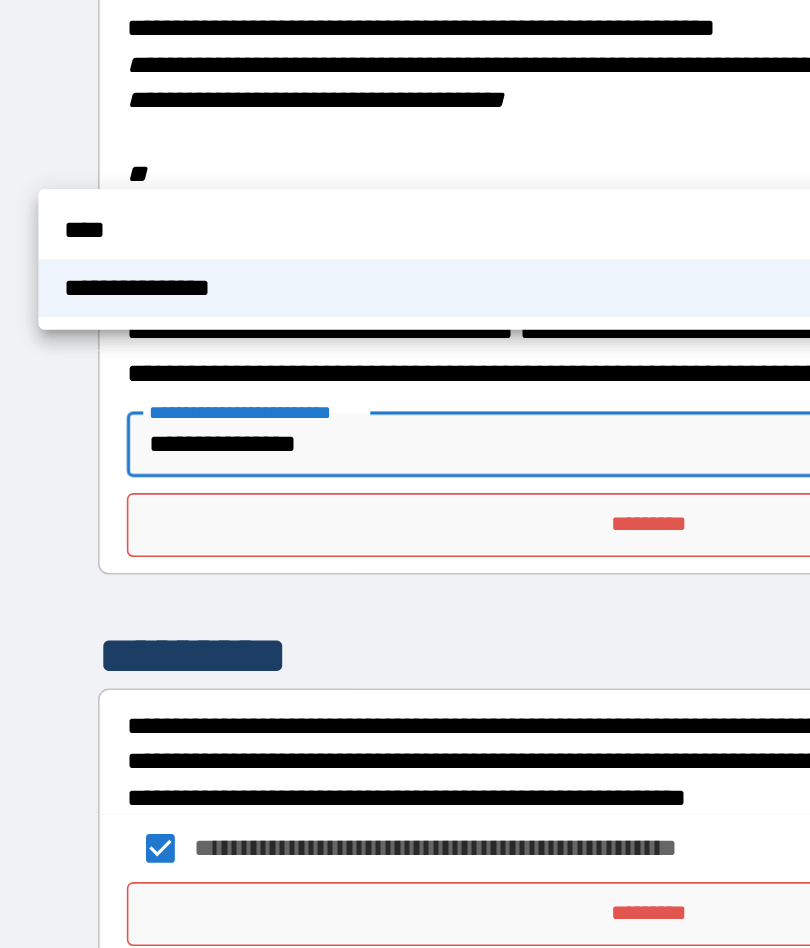 click on "****" at bounding box center (350, 334) 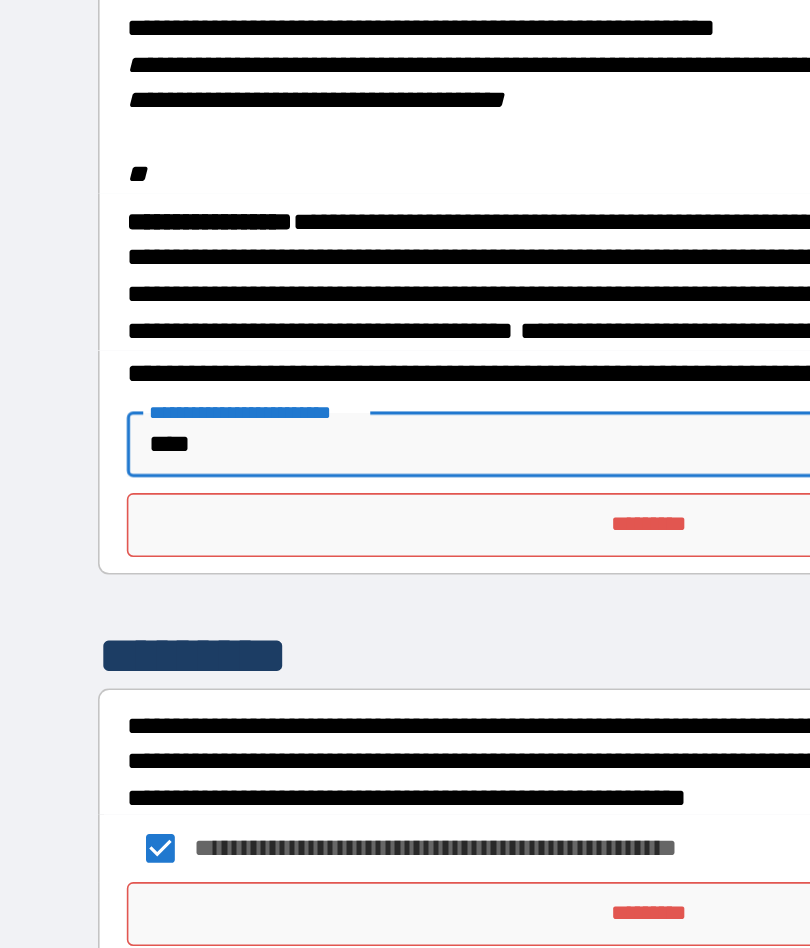 click on "*********" at bounding box center (405, 518) 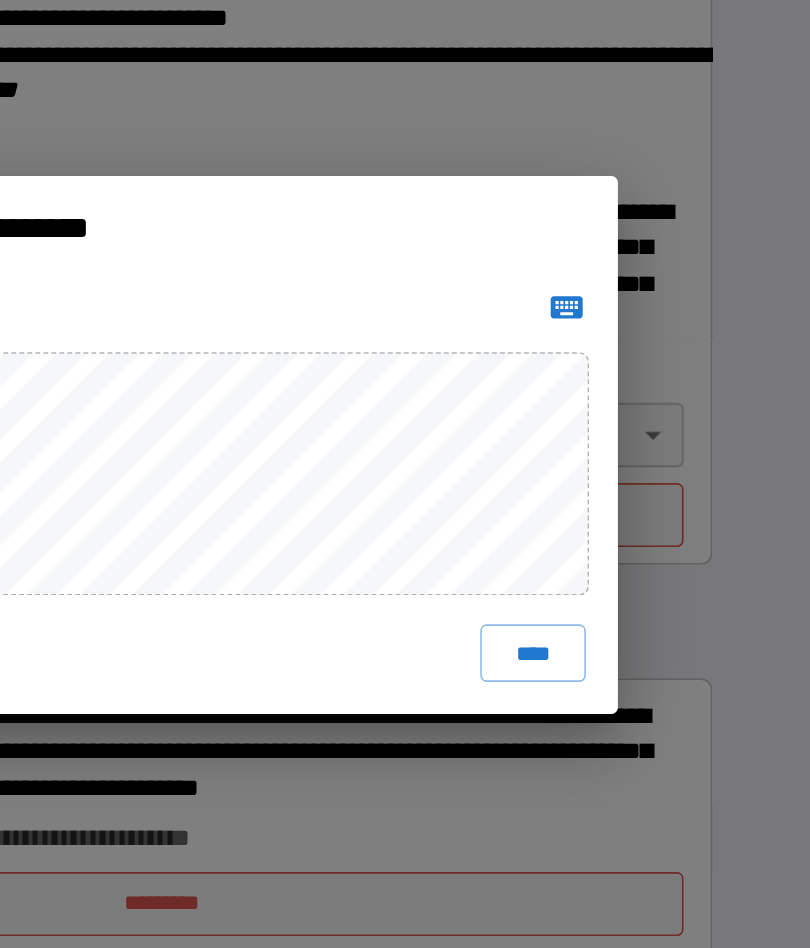 click on "****" at bounding box center [637, 604] 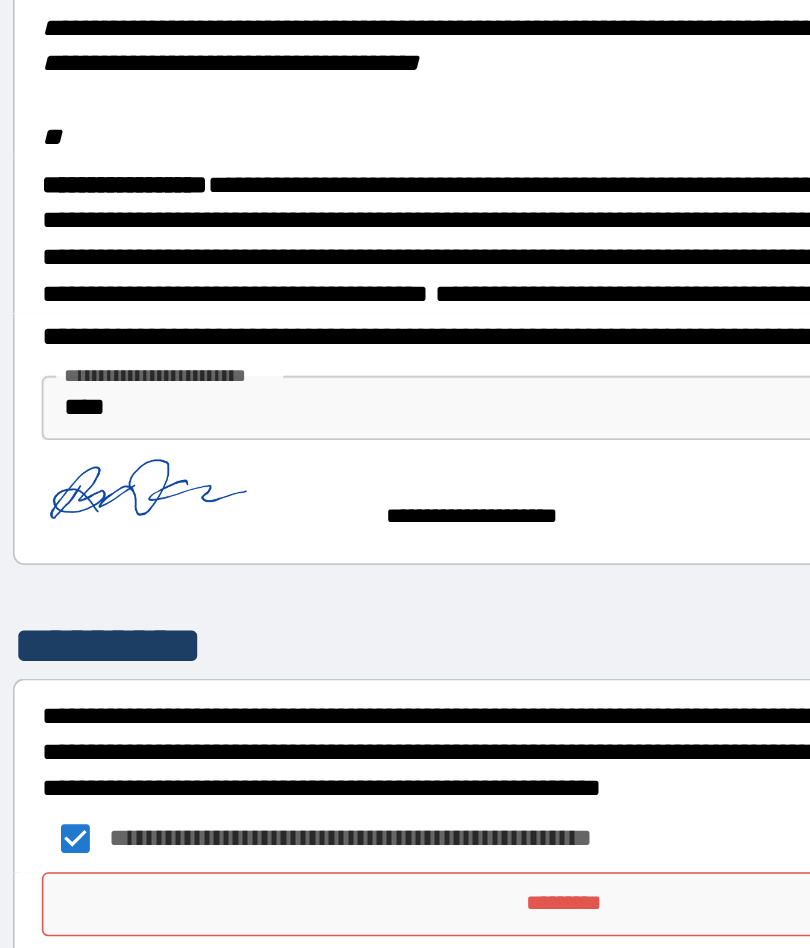 scroll, scrollTop: 2376, scrollLeft: 0, axis: vertical 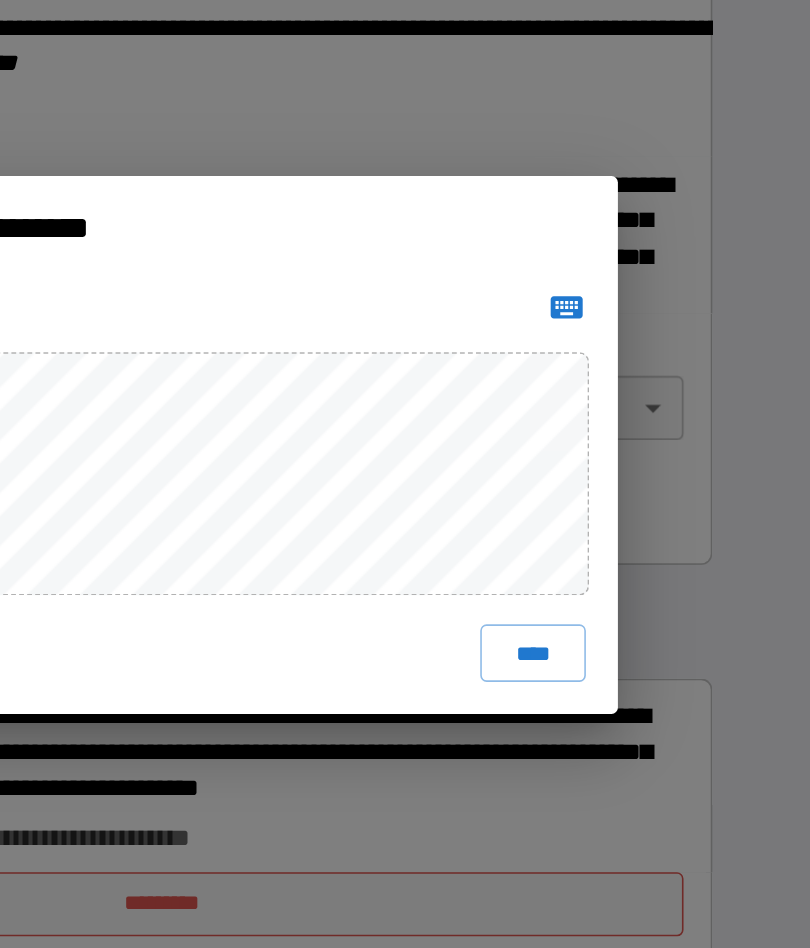 click on "****" at bounding box center [637, 604] 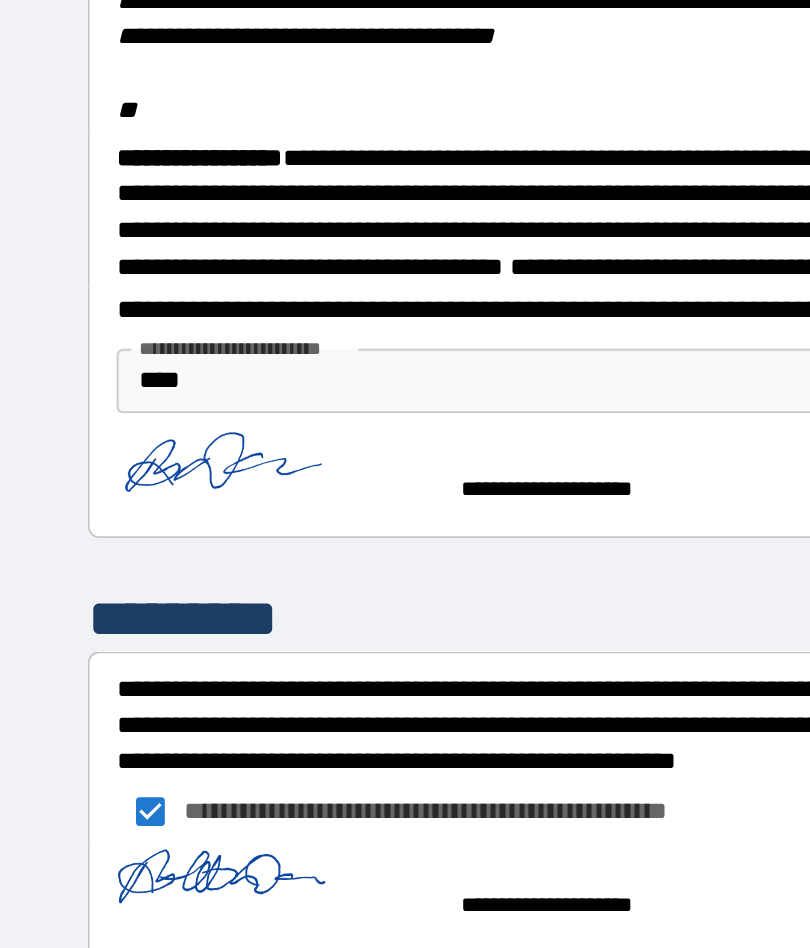 scroll, scrollTop: 2393, scrollLeft: 0, axis: vertical 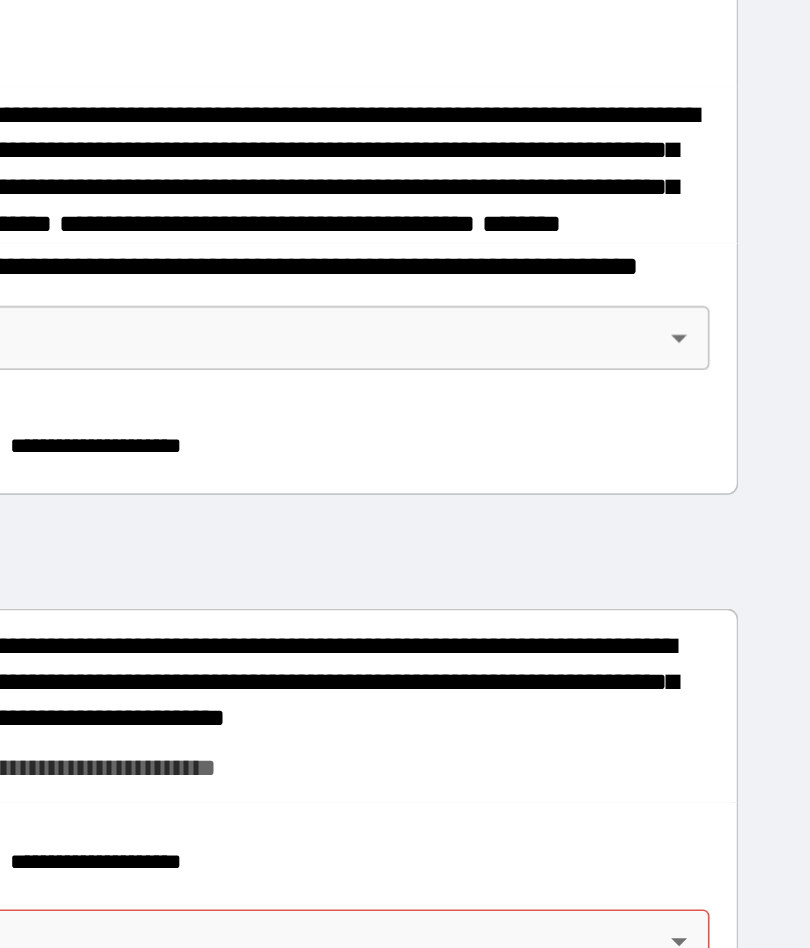 click on "**********" at bounding box center (405, 513) 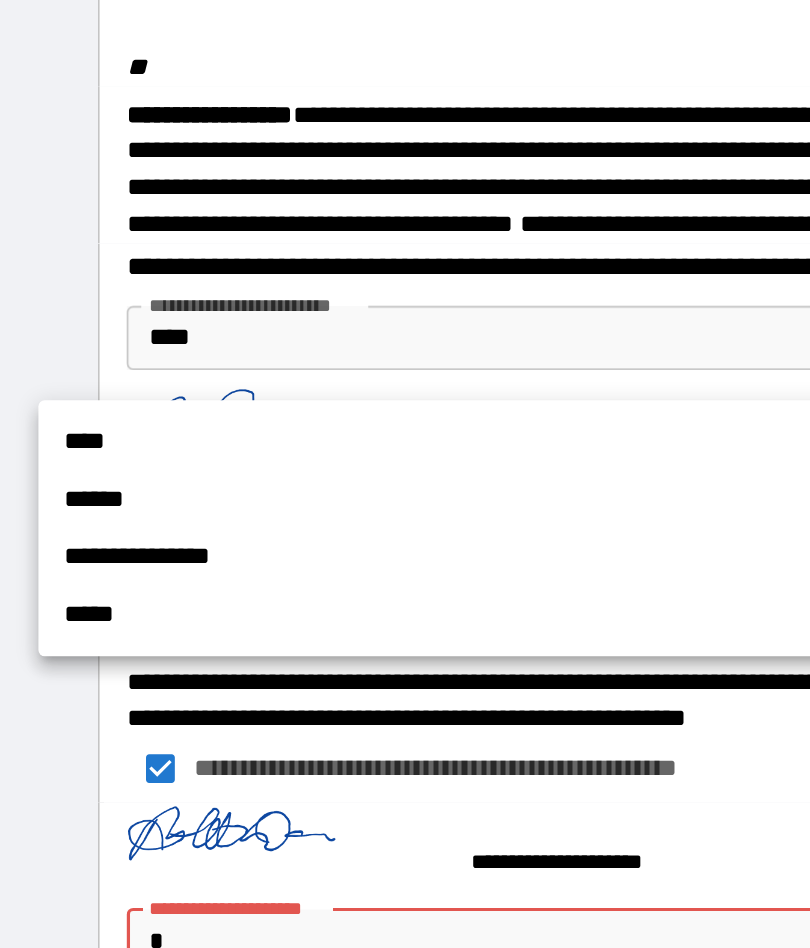 click on "****" at bounding box center (350, 499) 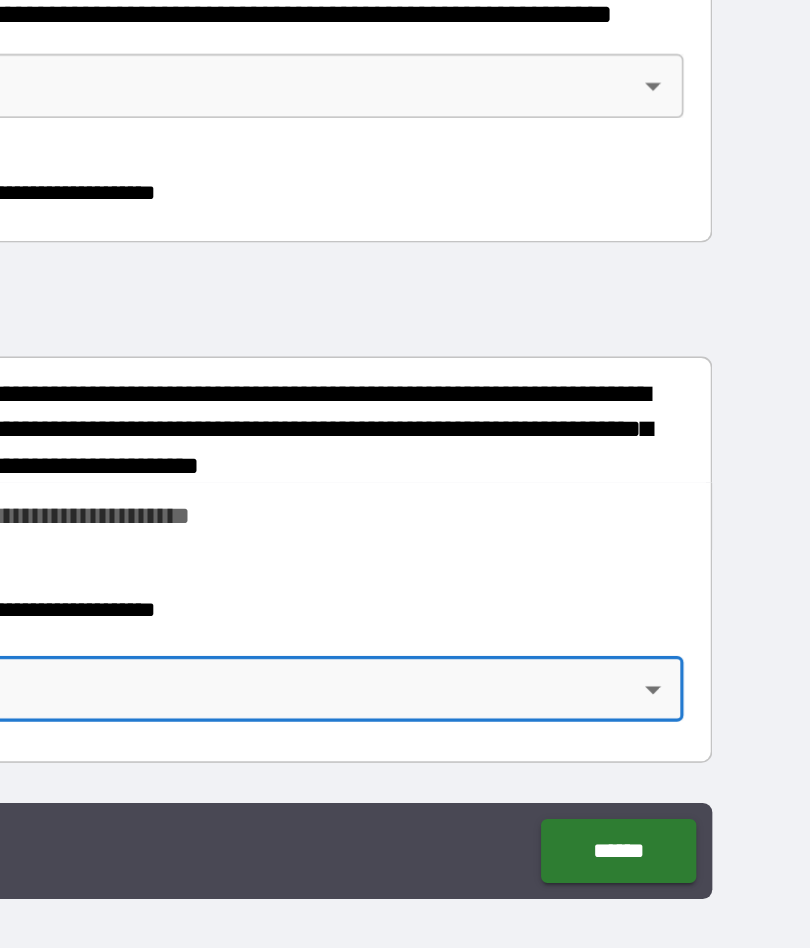 scroll, scrollTop: 78, scrollLeft: 0, axis: vertical 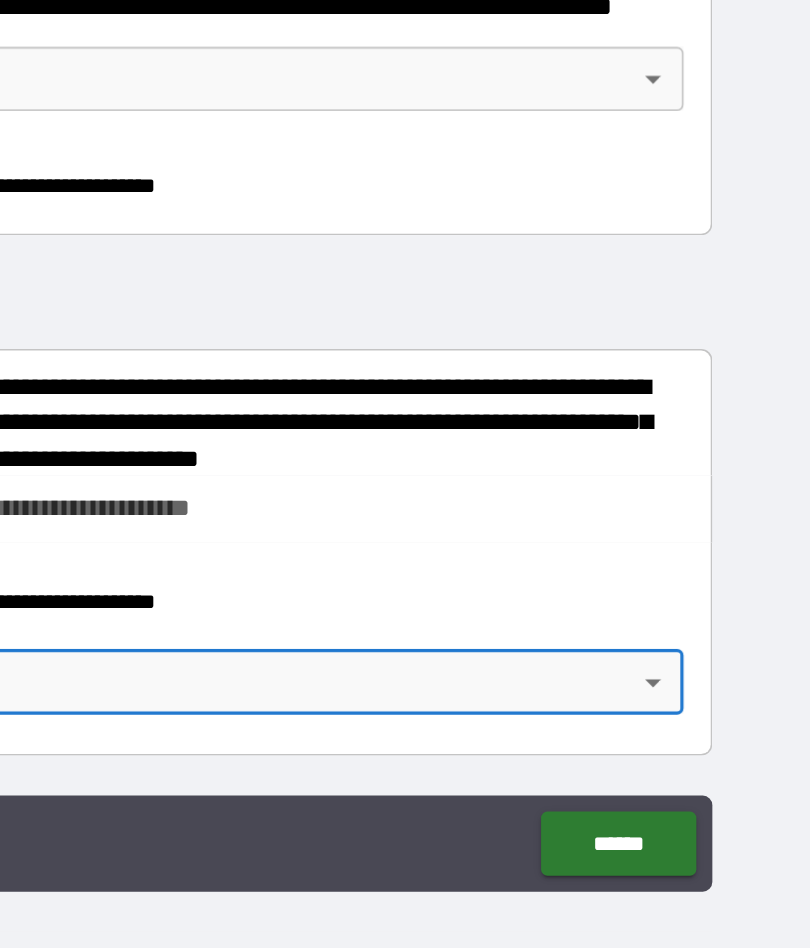 click on "******" at bounding box center (690, 834) 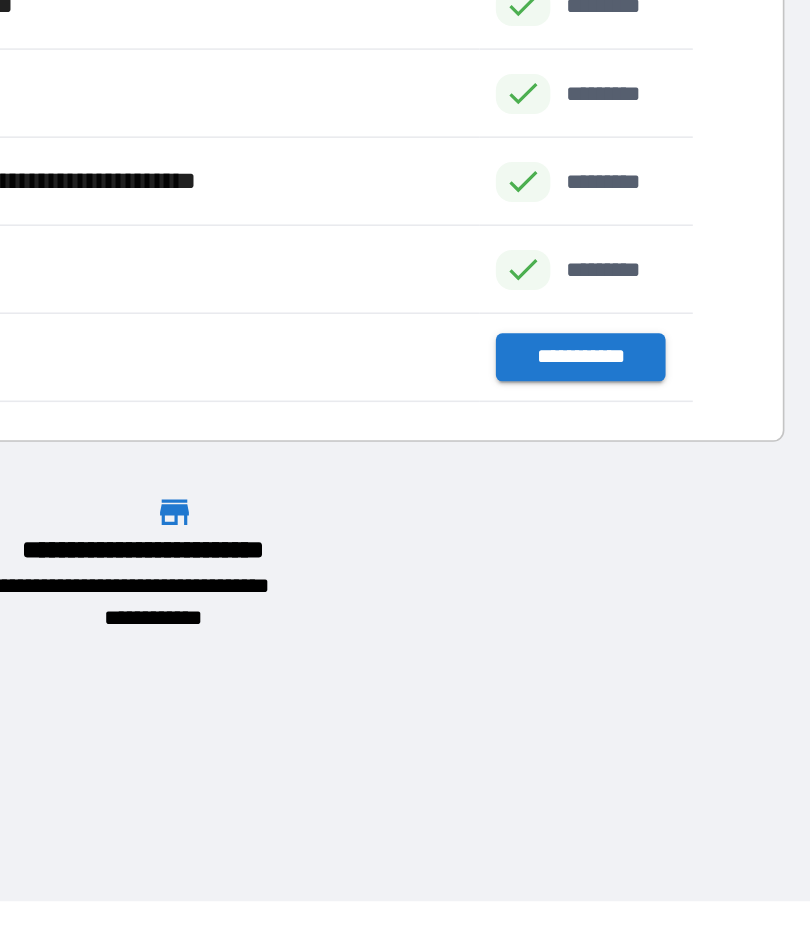 scroll, scrollTop: 1, scrollLeft: 1, axis: both 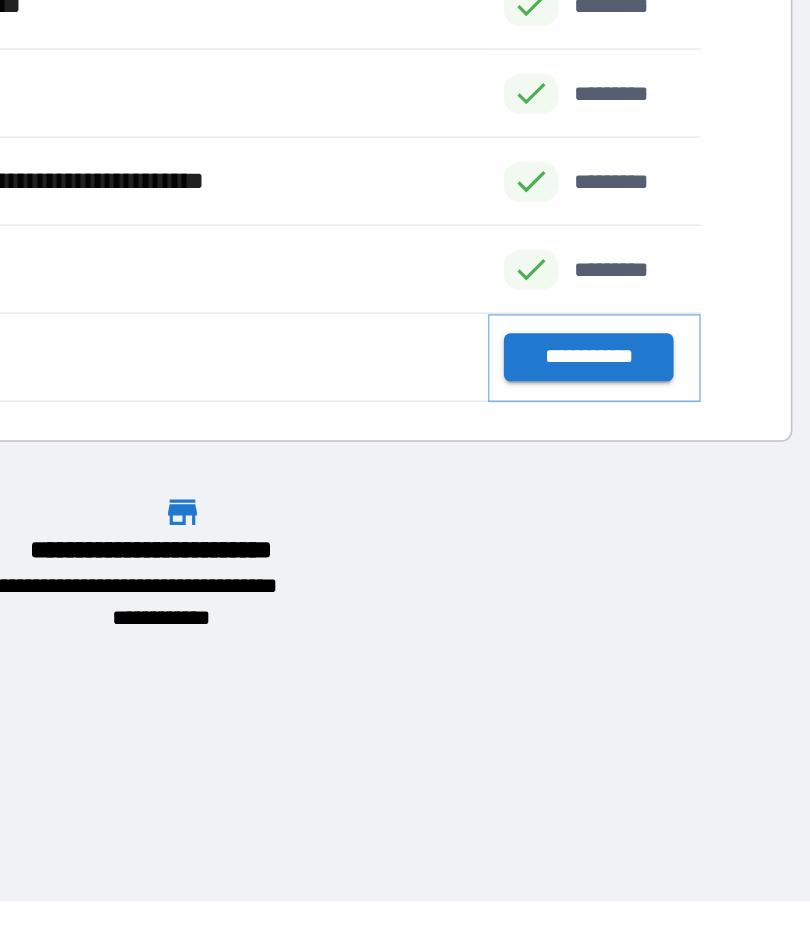 click on "**********" at bounding box center [666, 530] 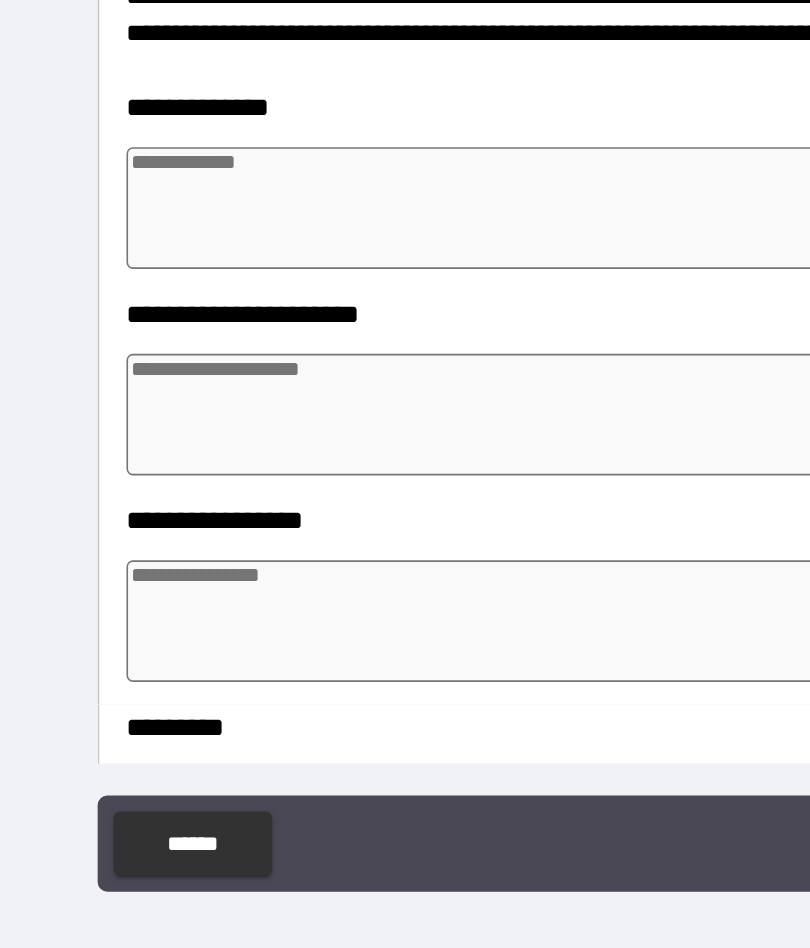 click at bounding box center (405, 437) 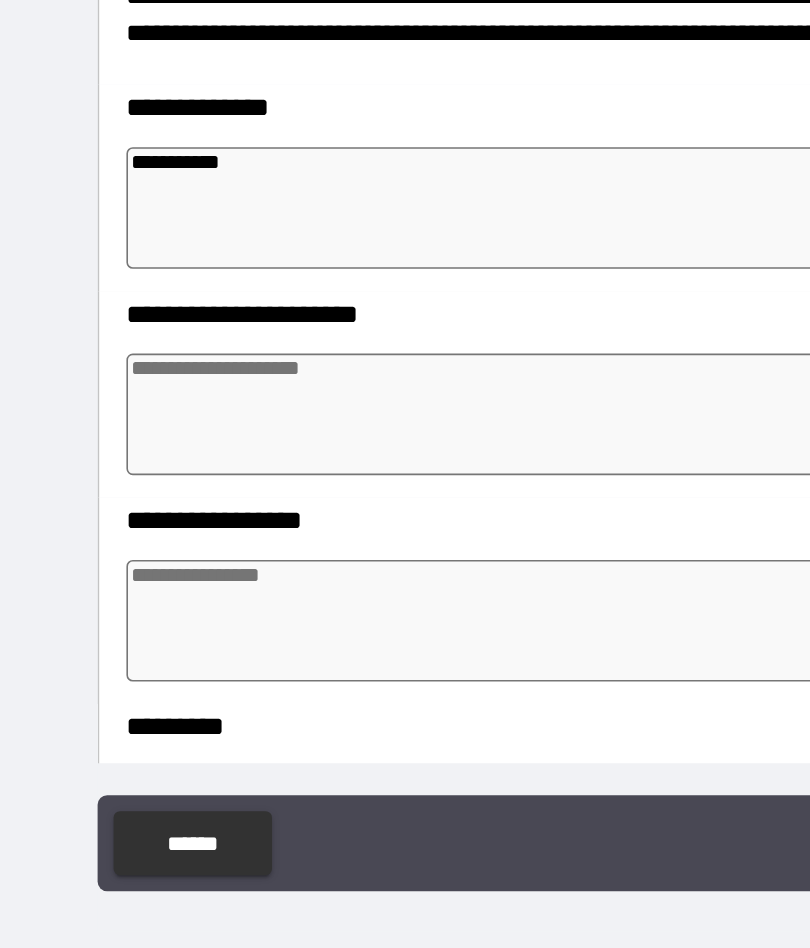 click at bounding box center (405, 566) 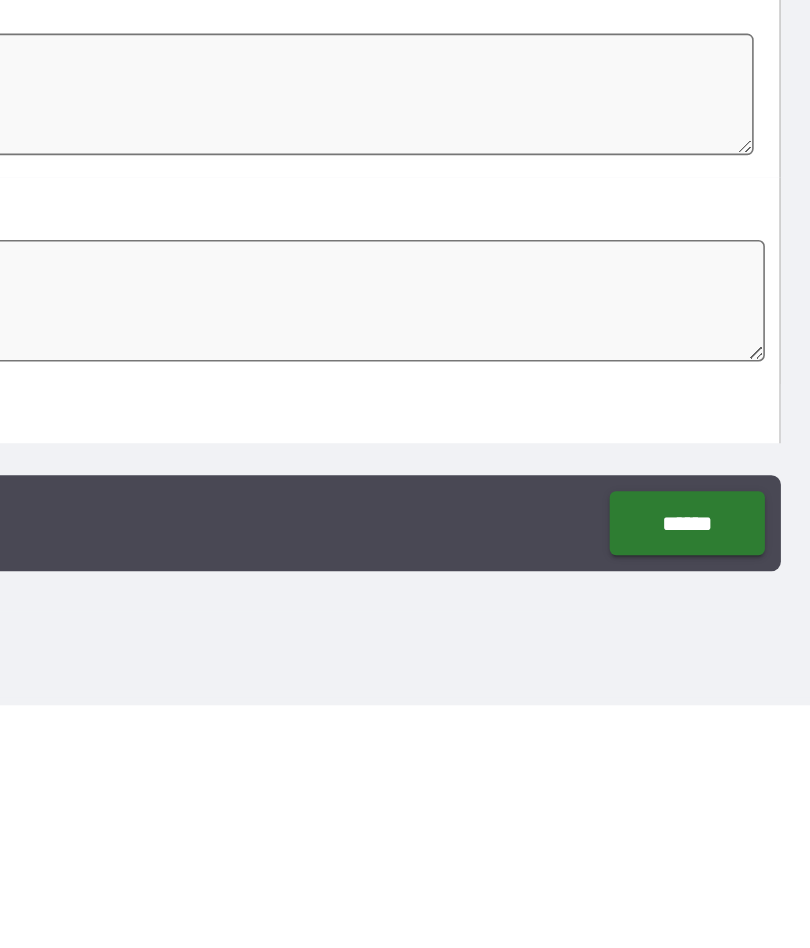 click on "******" at bounding box center (690, 834) 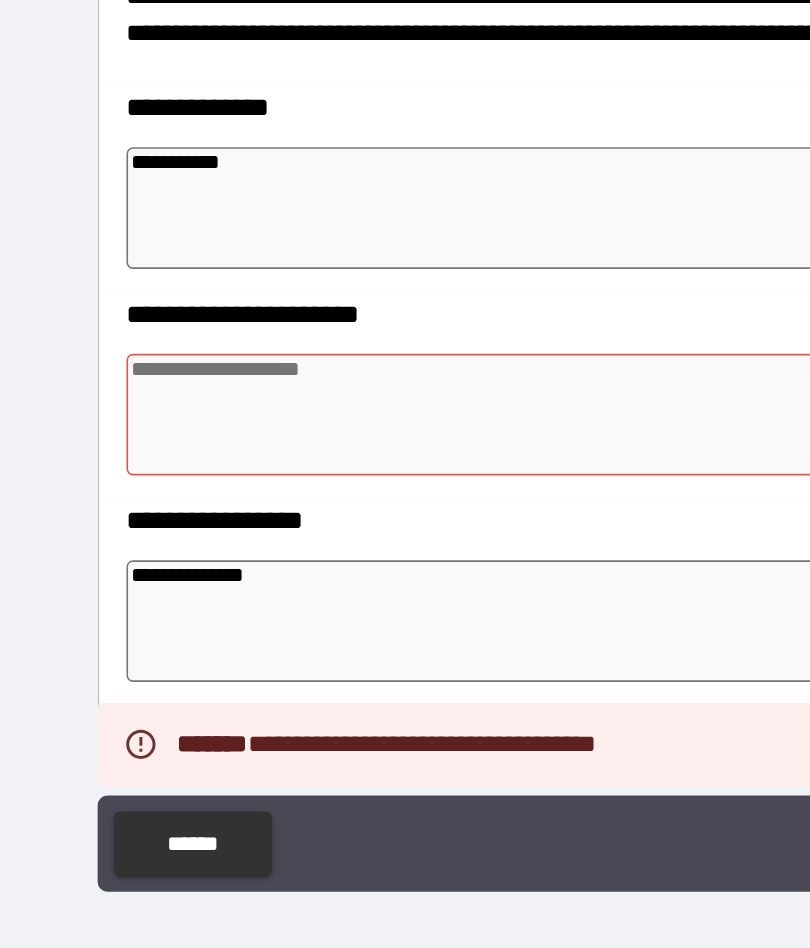 click at bounding box center [405, 566] 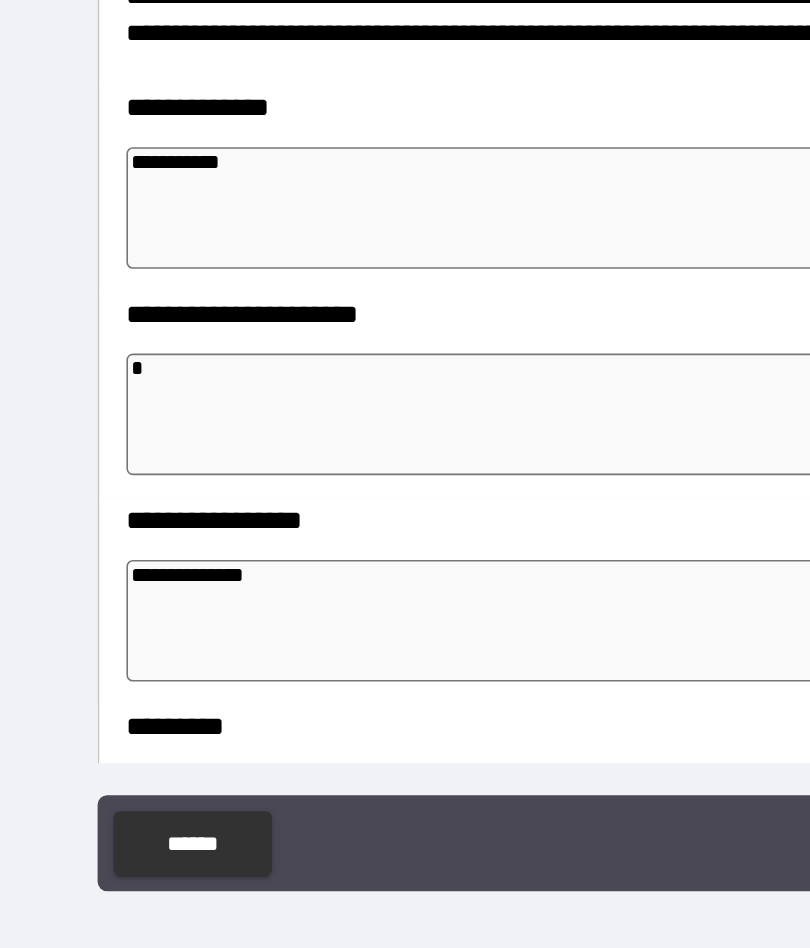 click on "**********" at bounding box center (409, 437) 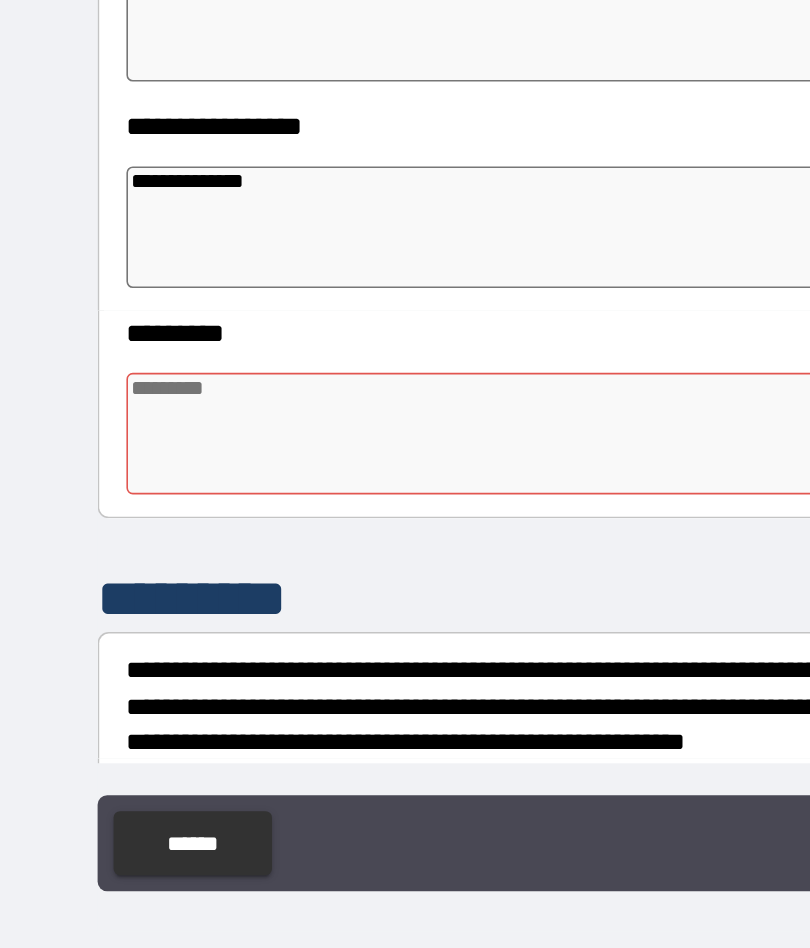 scroll, scrollTop: 261, scrollLeft: 0, axis: vertical 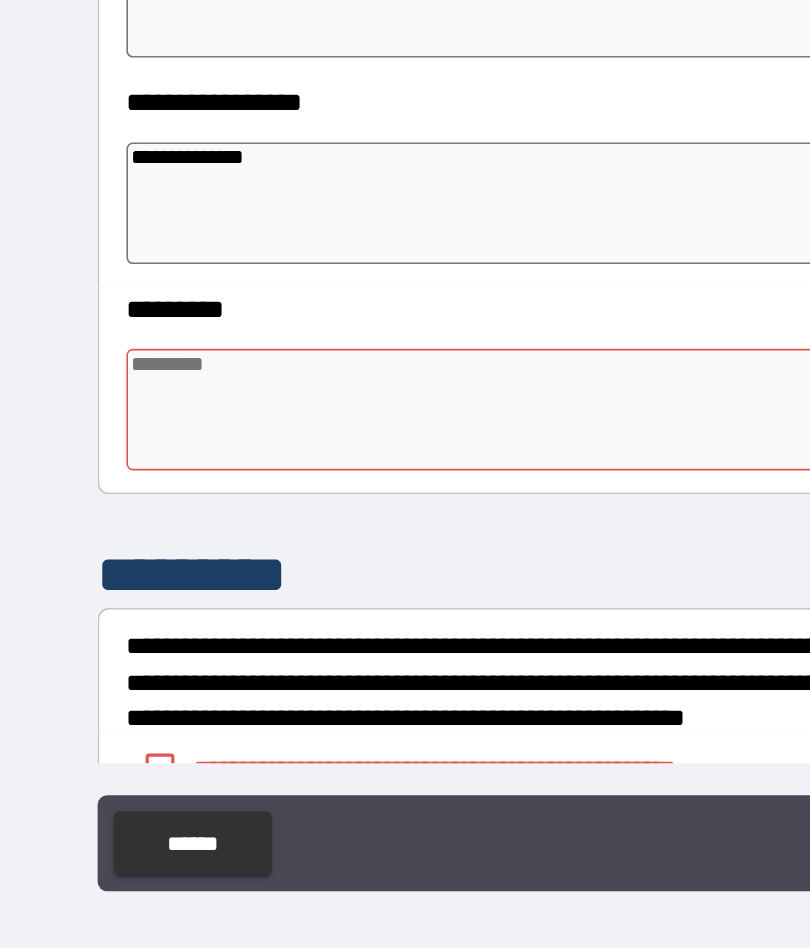 click at bounding box center [405, 563] 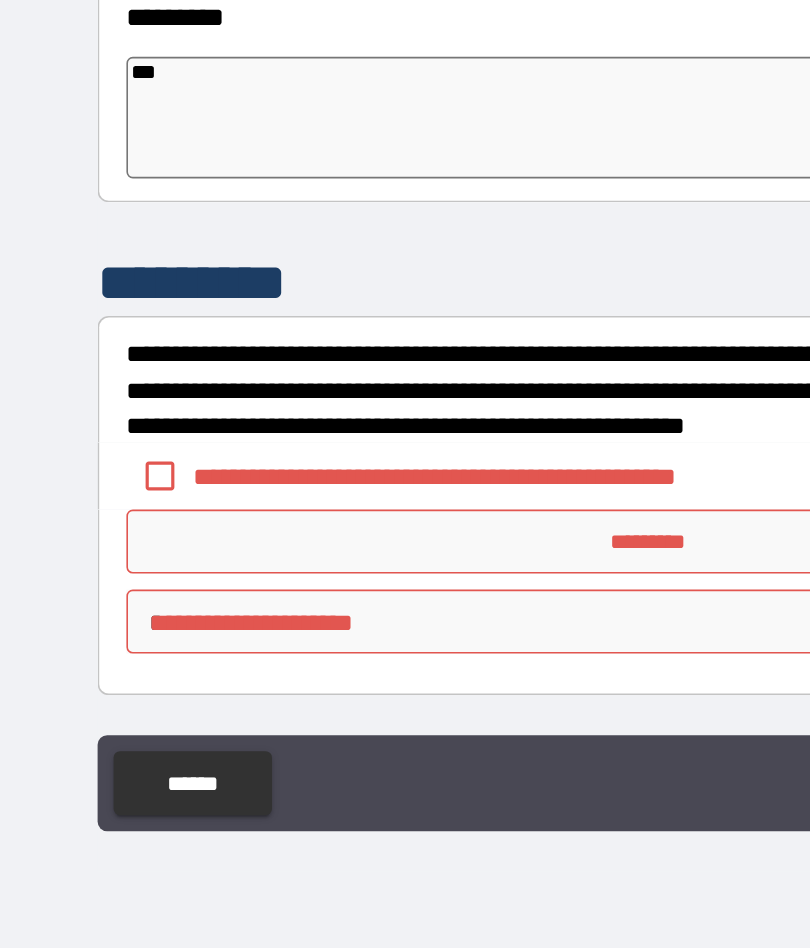 scroll, scrollTop: 406, scrollLeft: 0, axis: vertical 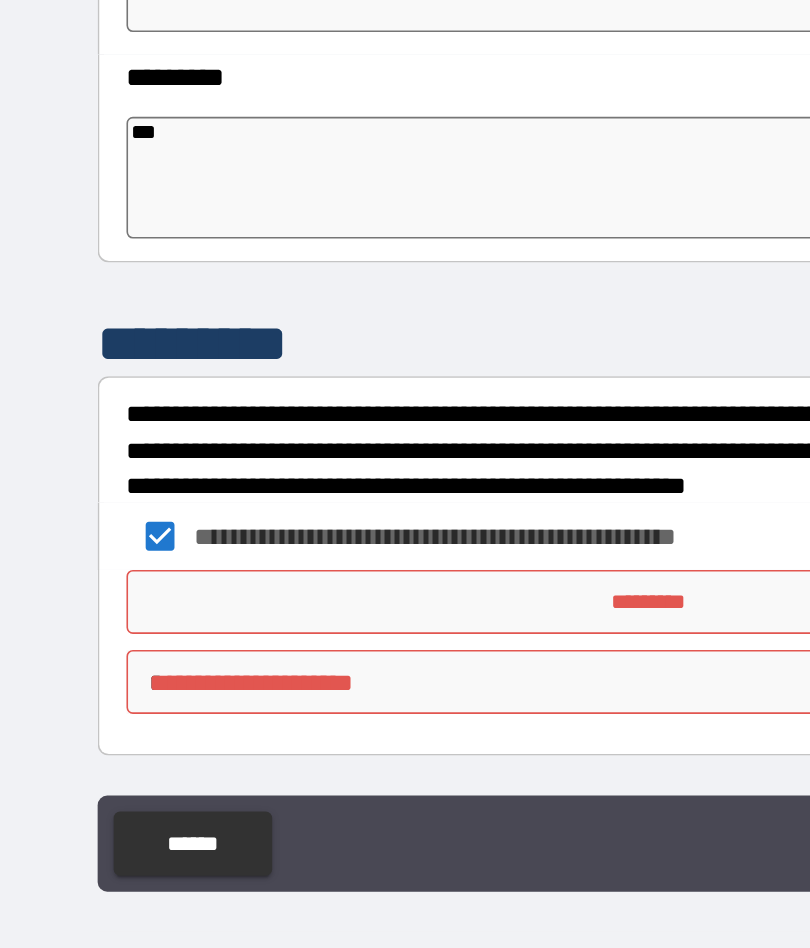 click on "*********" at bounding box center [405, 683] 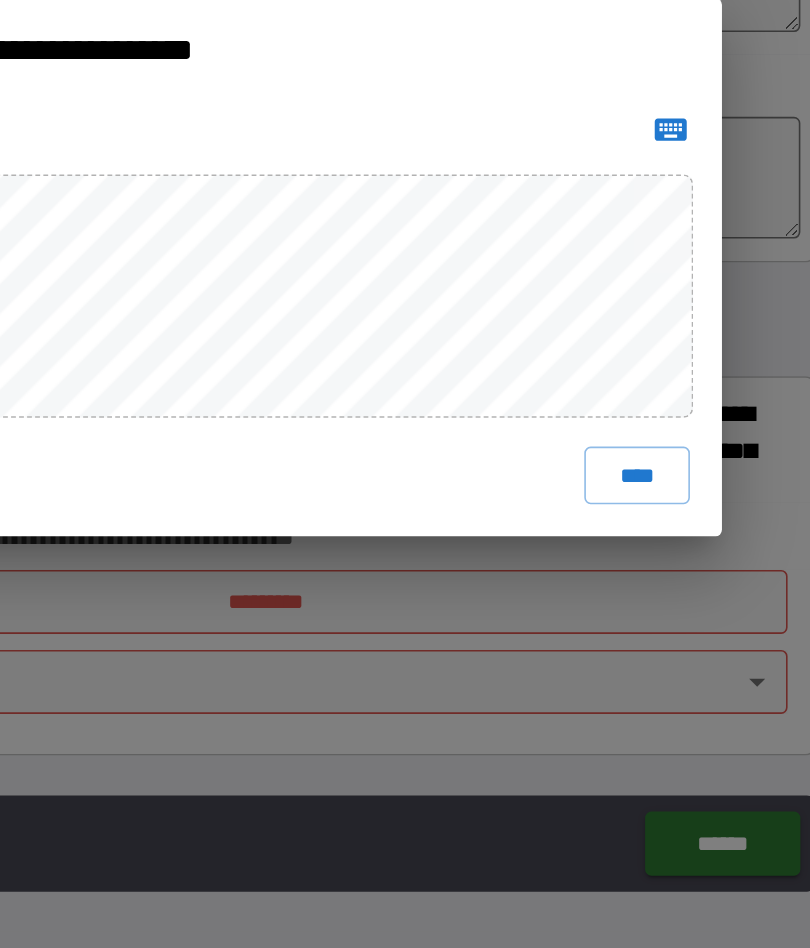 click on "****" at bounding box center [637, 604] 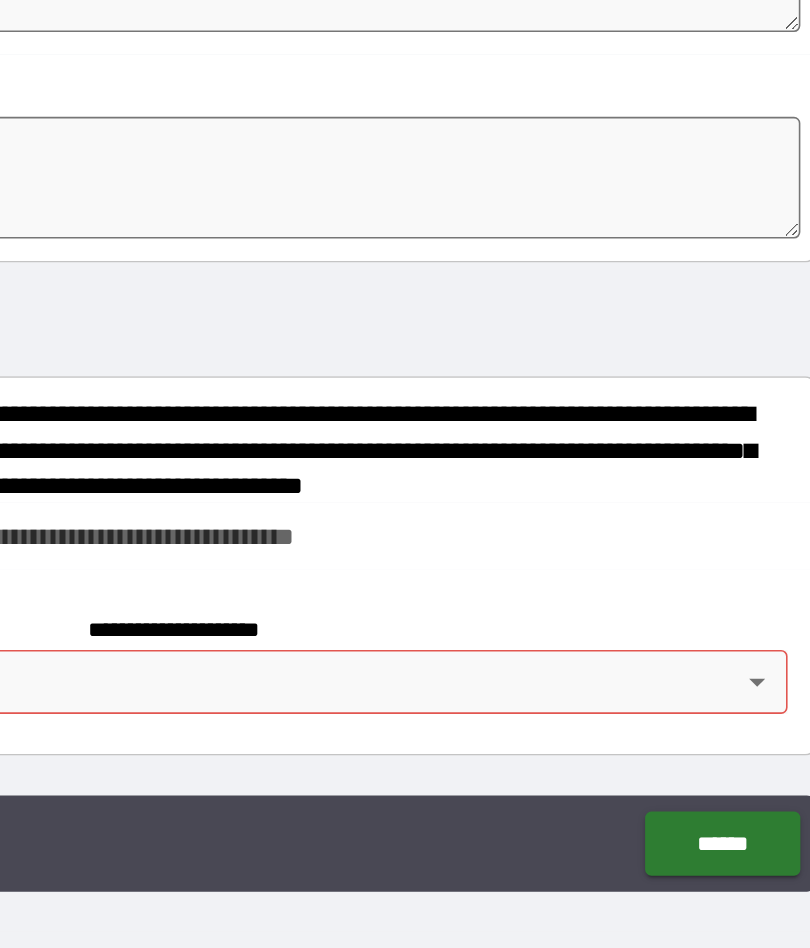 scroll, scrollTop: 396, scrollLeft: 0, axis: vertical 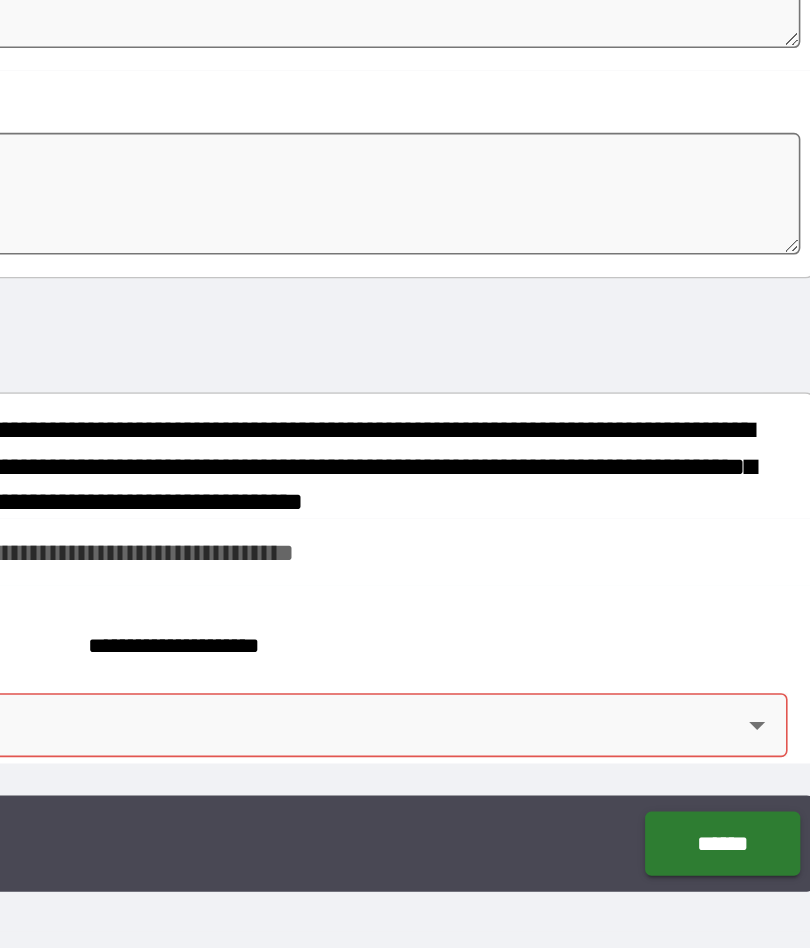 click on "**********" at bounding box center [405, 435] 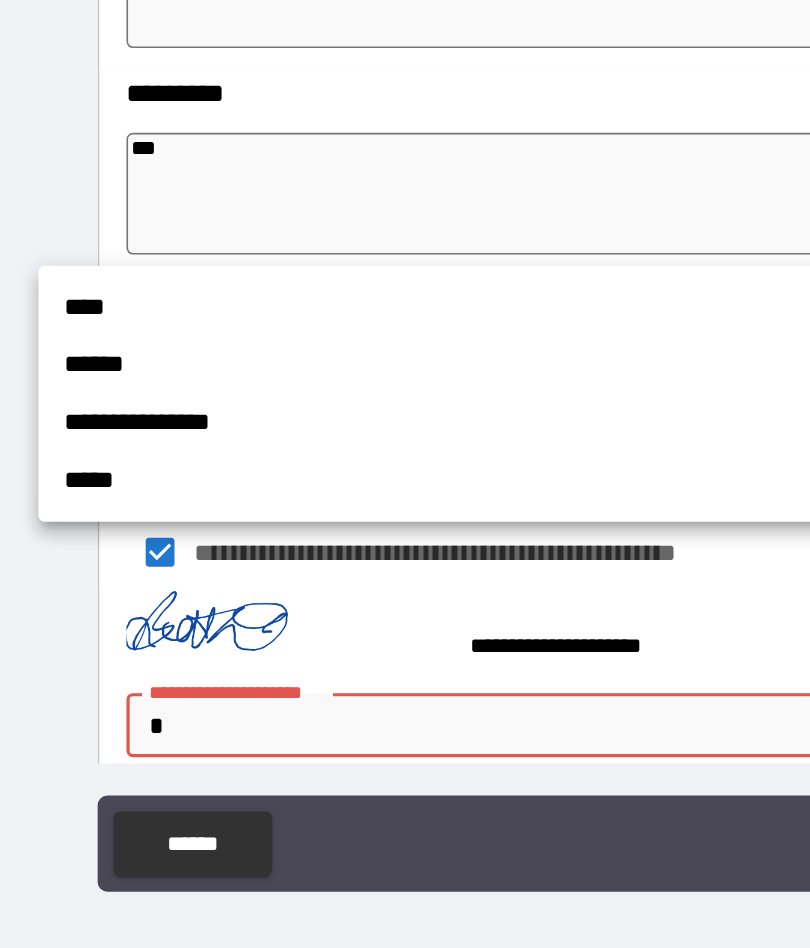 click on "****" at bounding box center (350, 499) 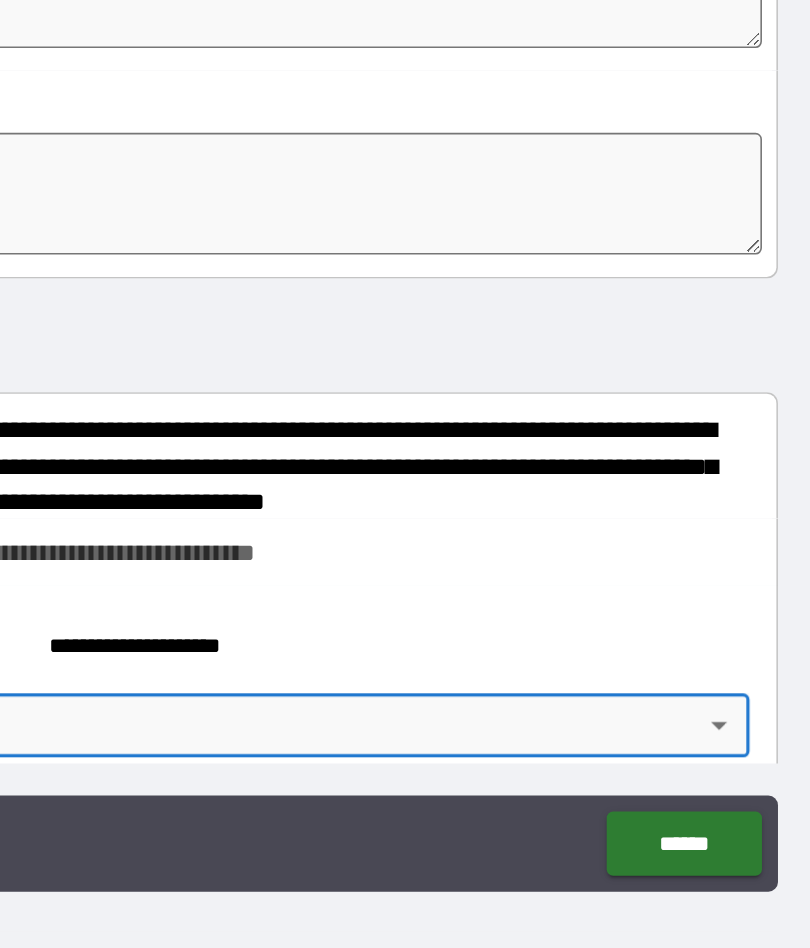 scroll, scrollTop: 78, scrollLeft: 0, axis: vertical 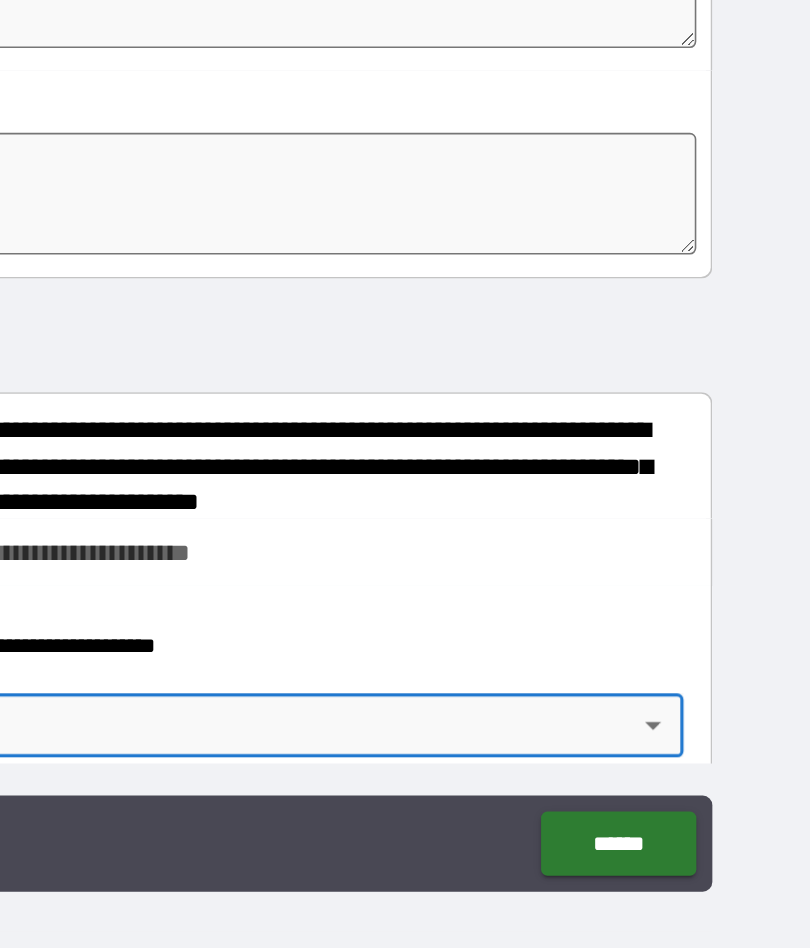 click on "******" at bounding box center (690, 834) 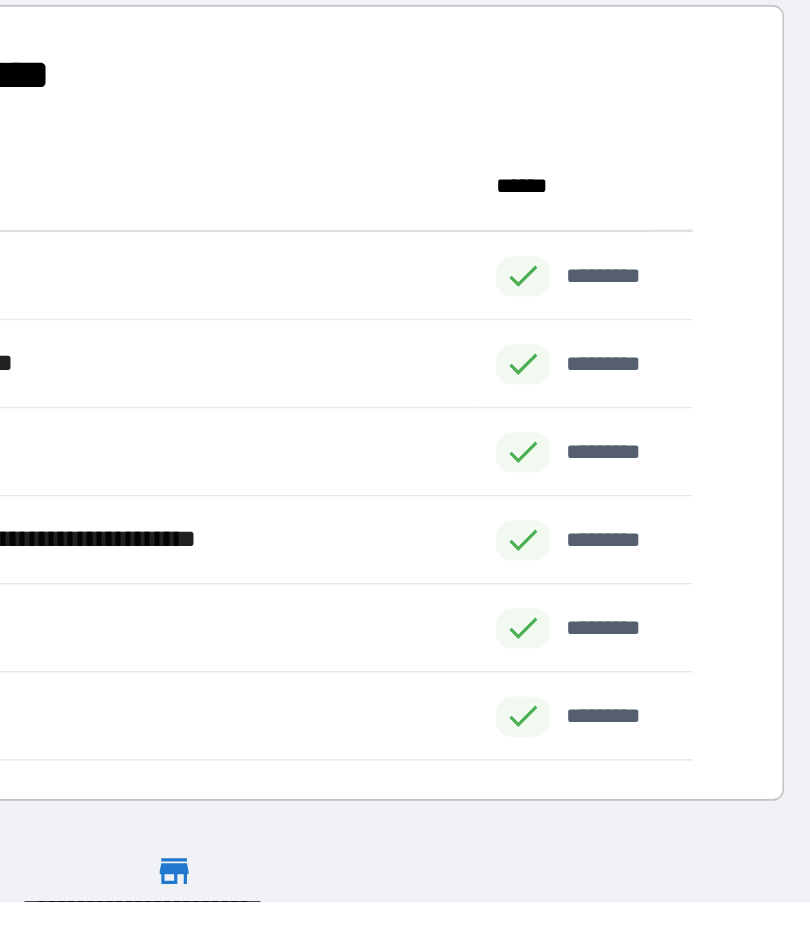 scroll, scrollTop: 1, scrollLeft: 1, axis: both 